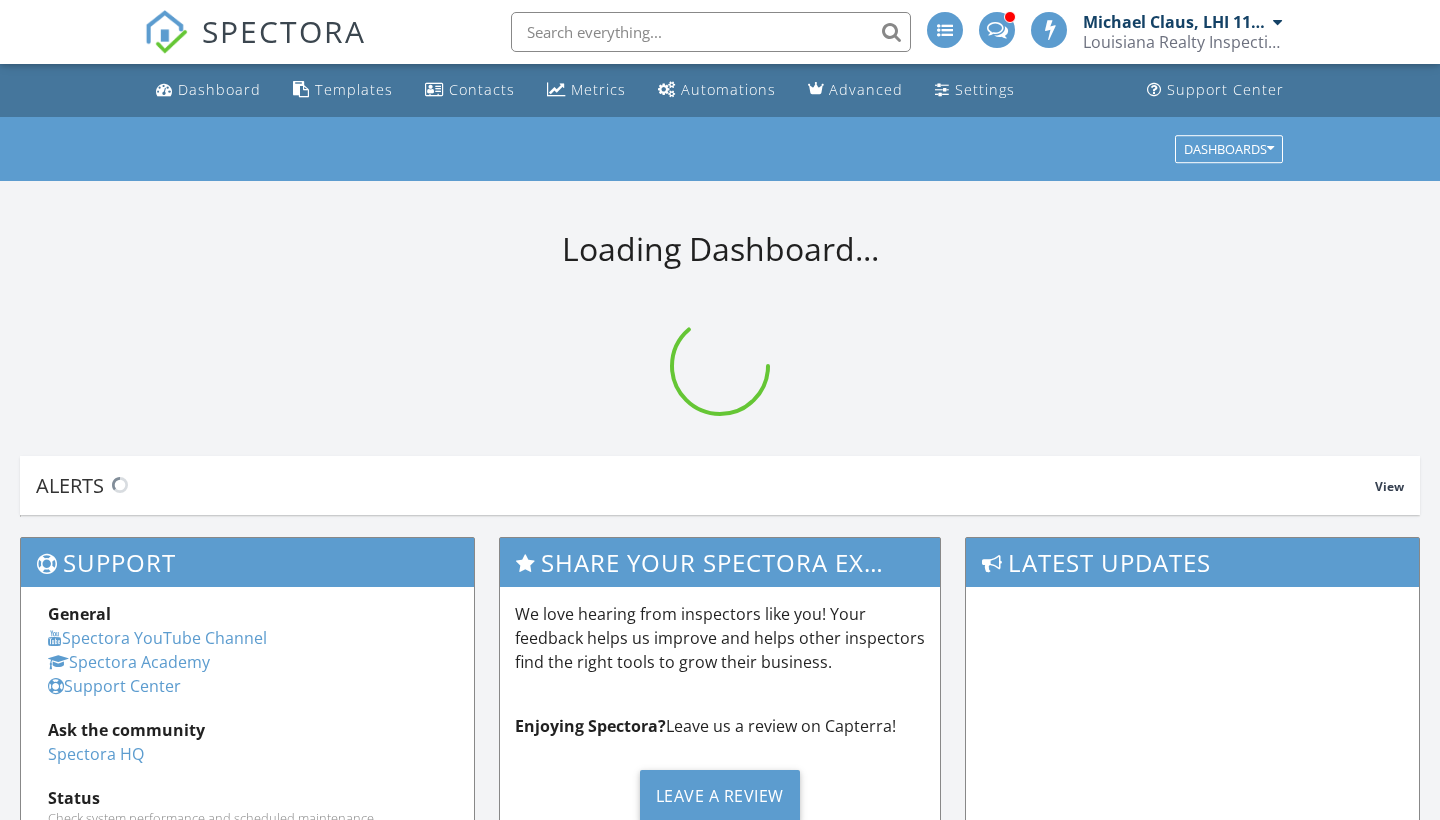 scroll, scrollTop: 0, scrollLeft: 0, axis: both 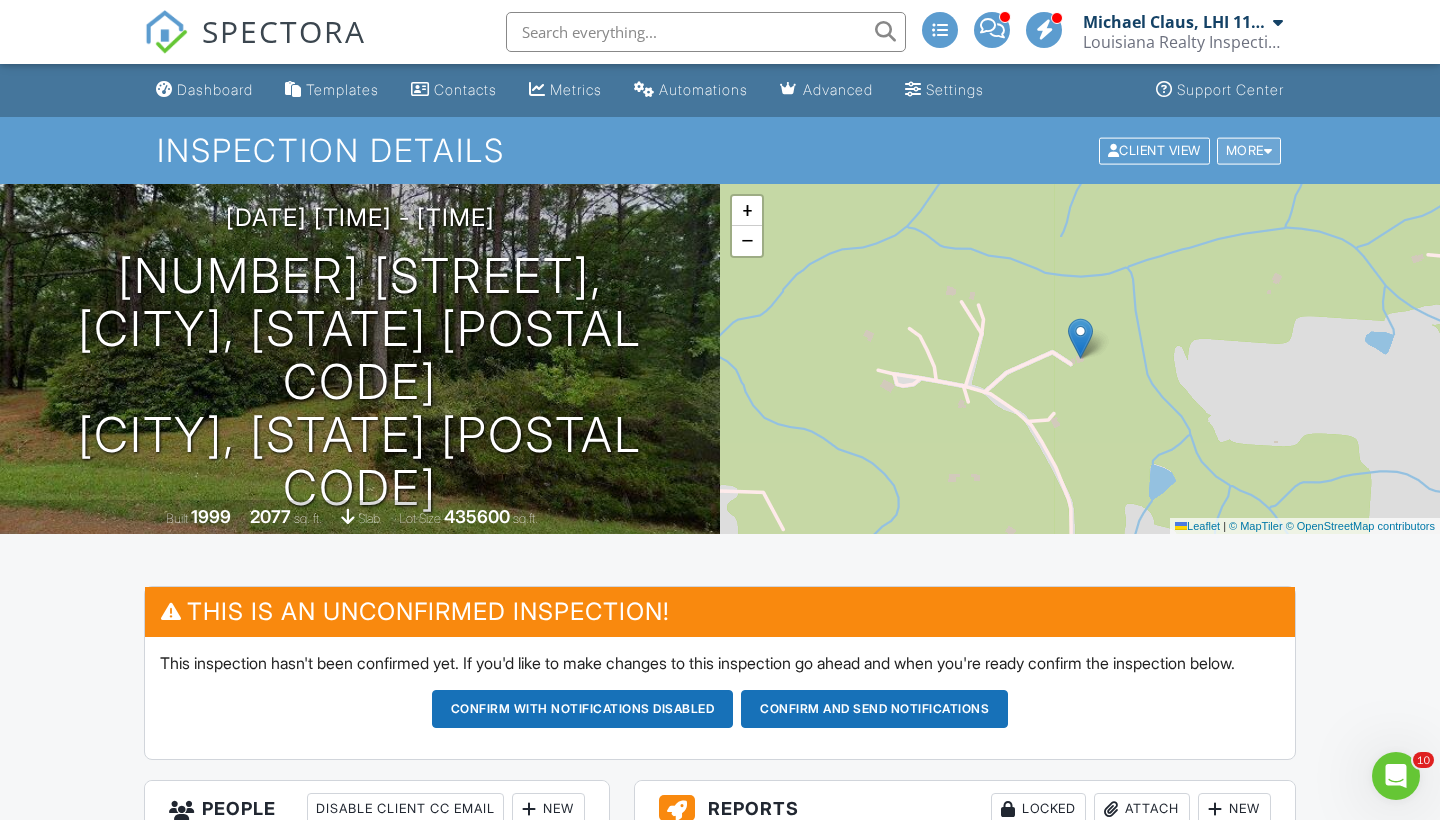 click on "More" at bounding box center [1249, 150] 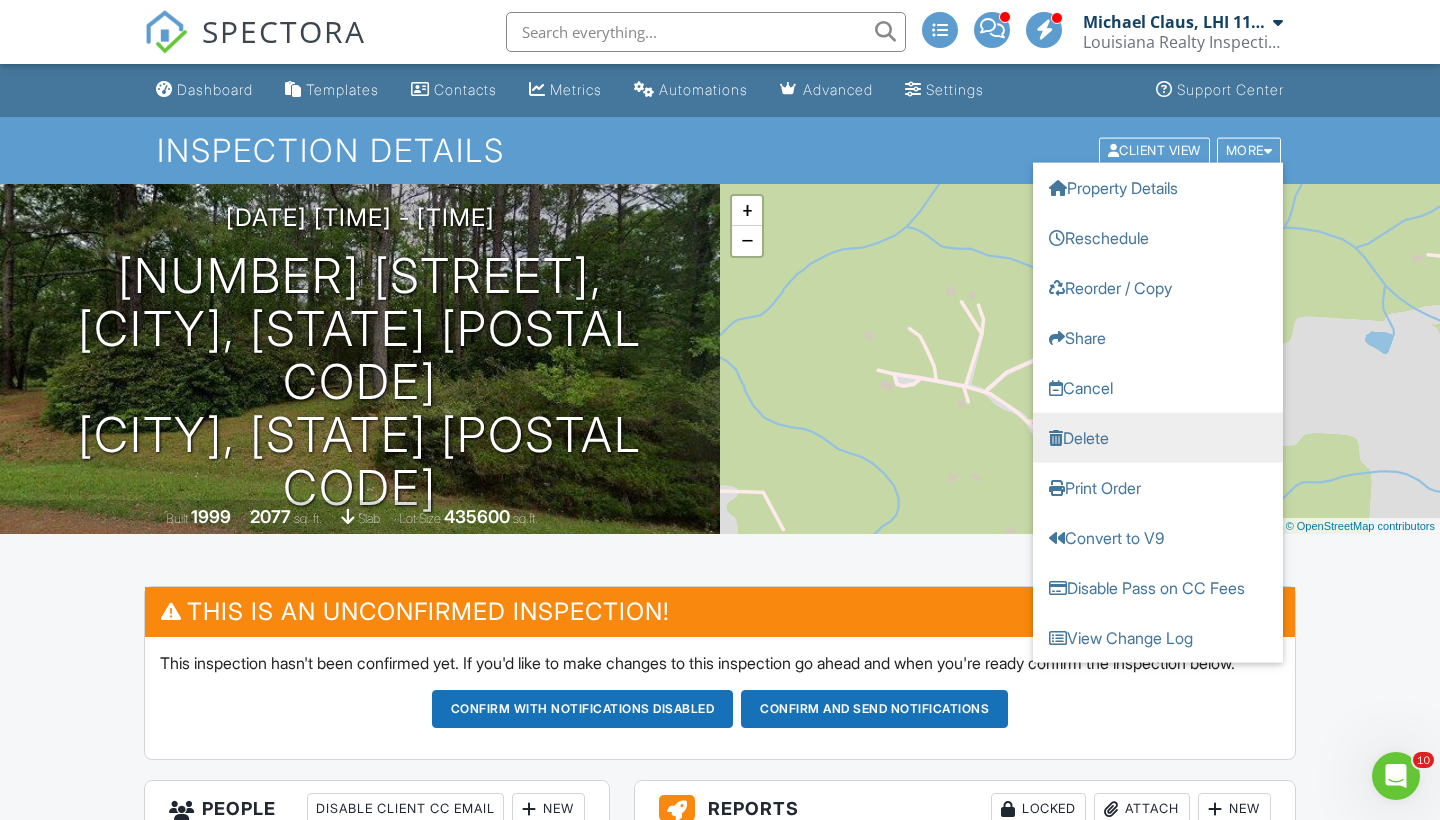 click on "Delete" at bounding box center [1158, 437] 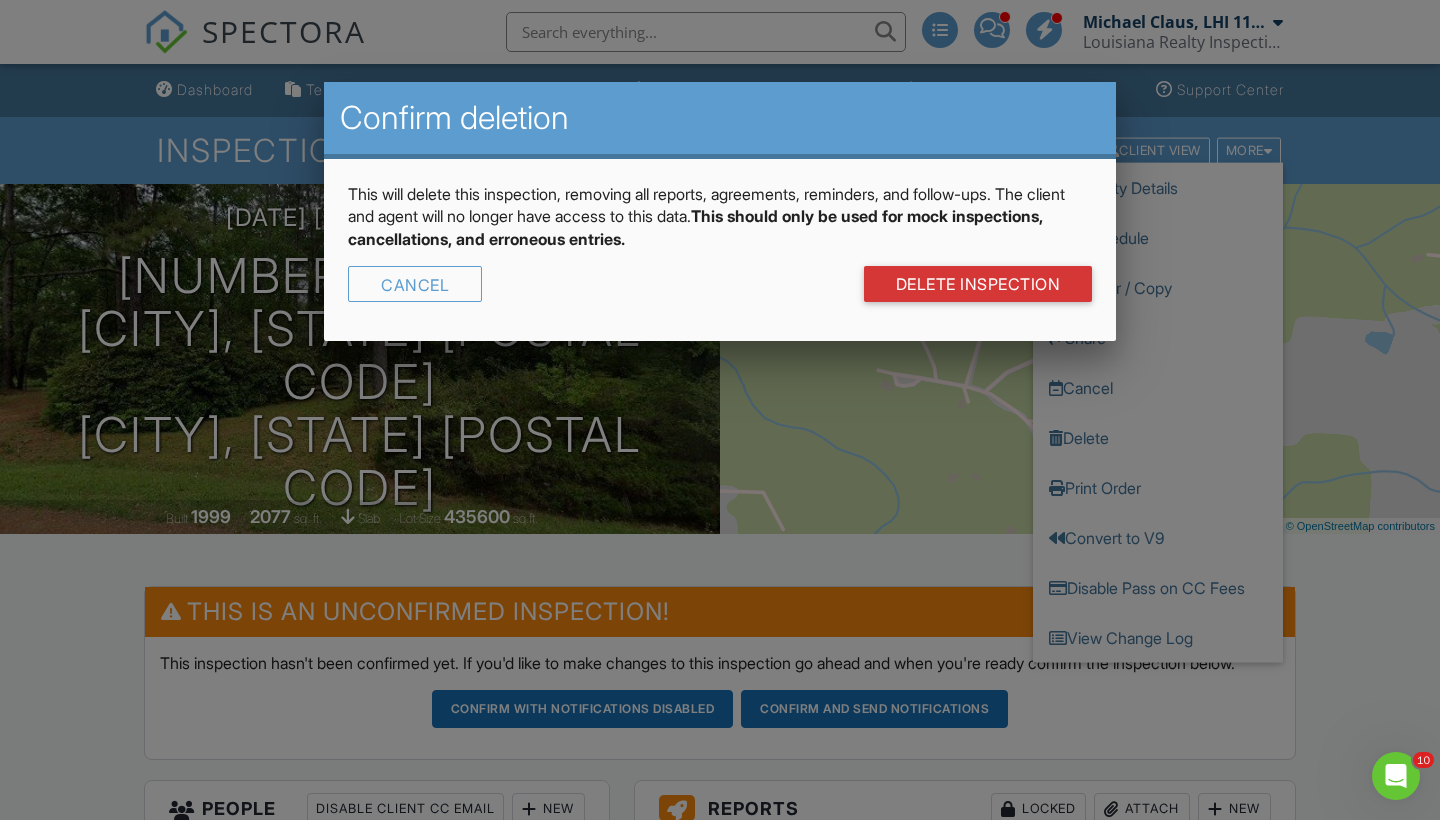 click at bounding box center [720, 412] 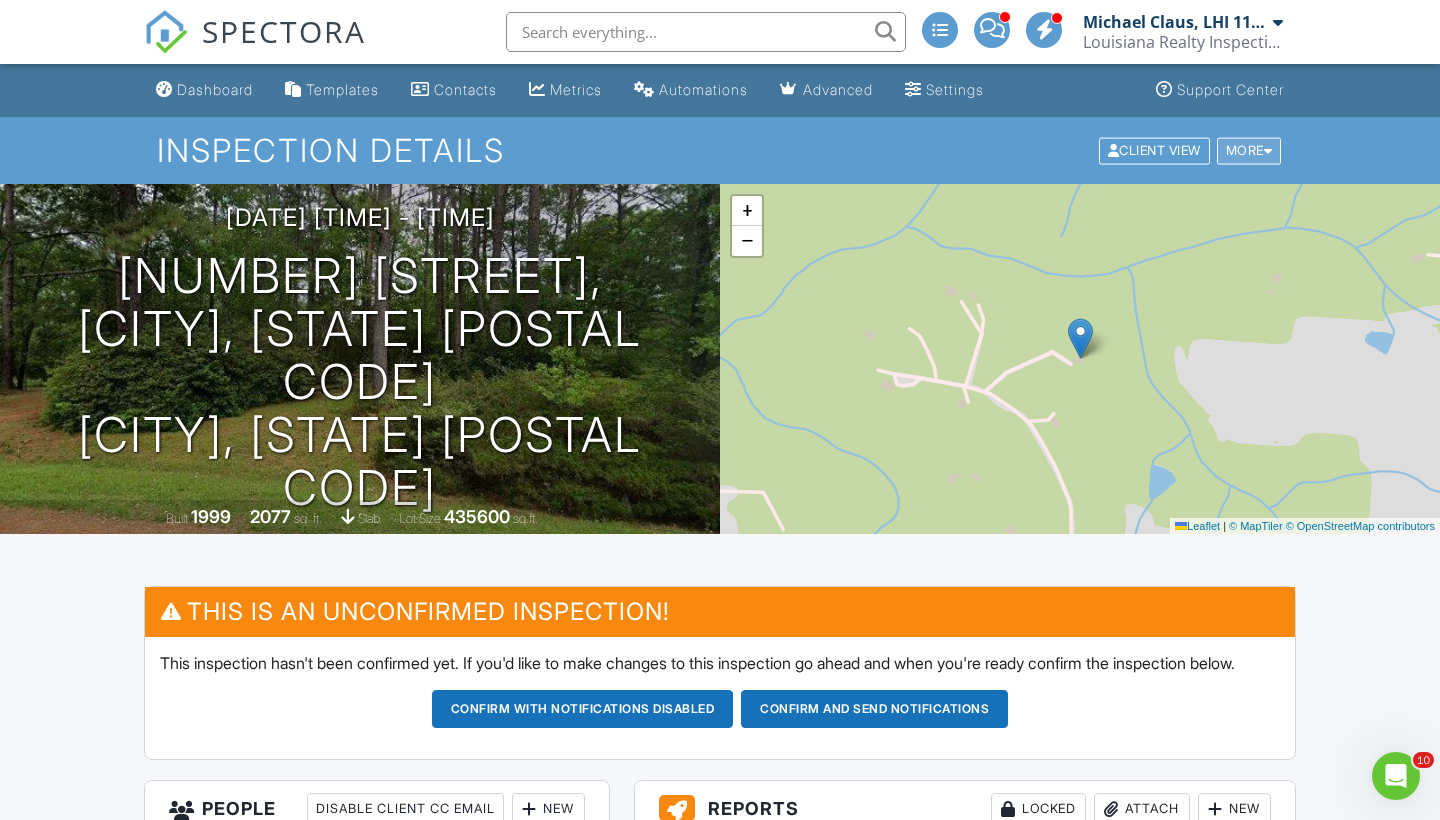 click on "More" at bounding box center (1249, 150) 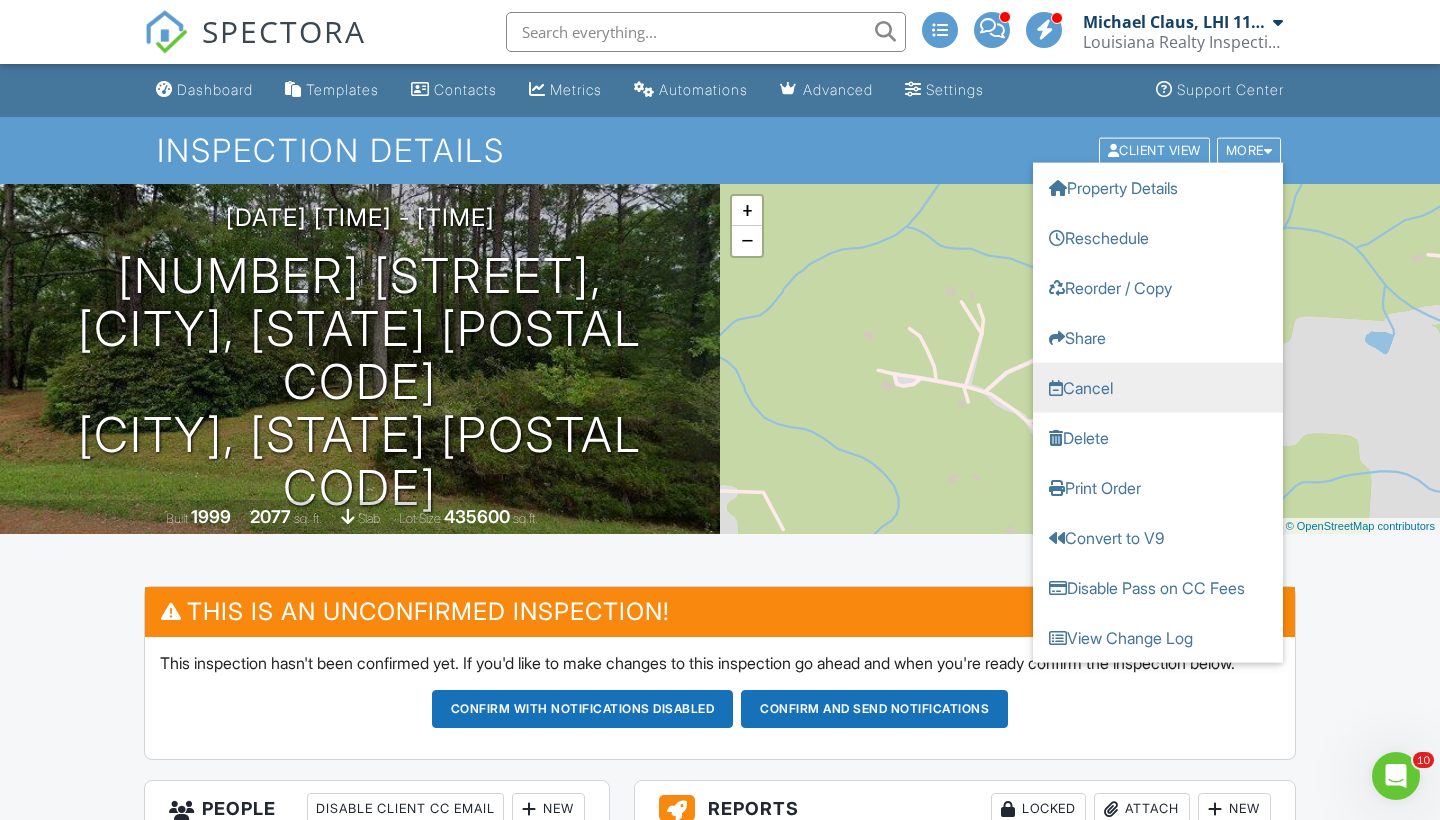 click on "Cancel" at bounding box center (1158, 387) 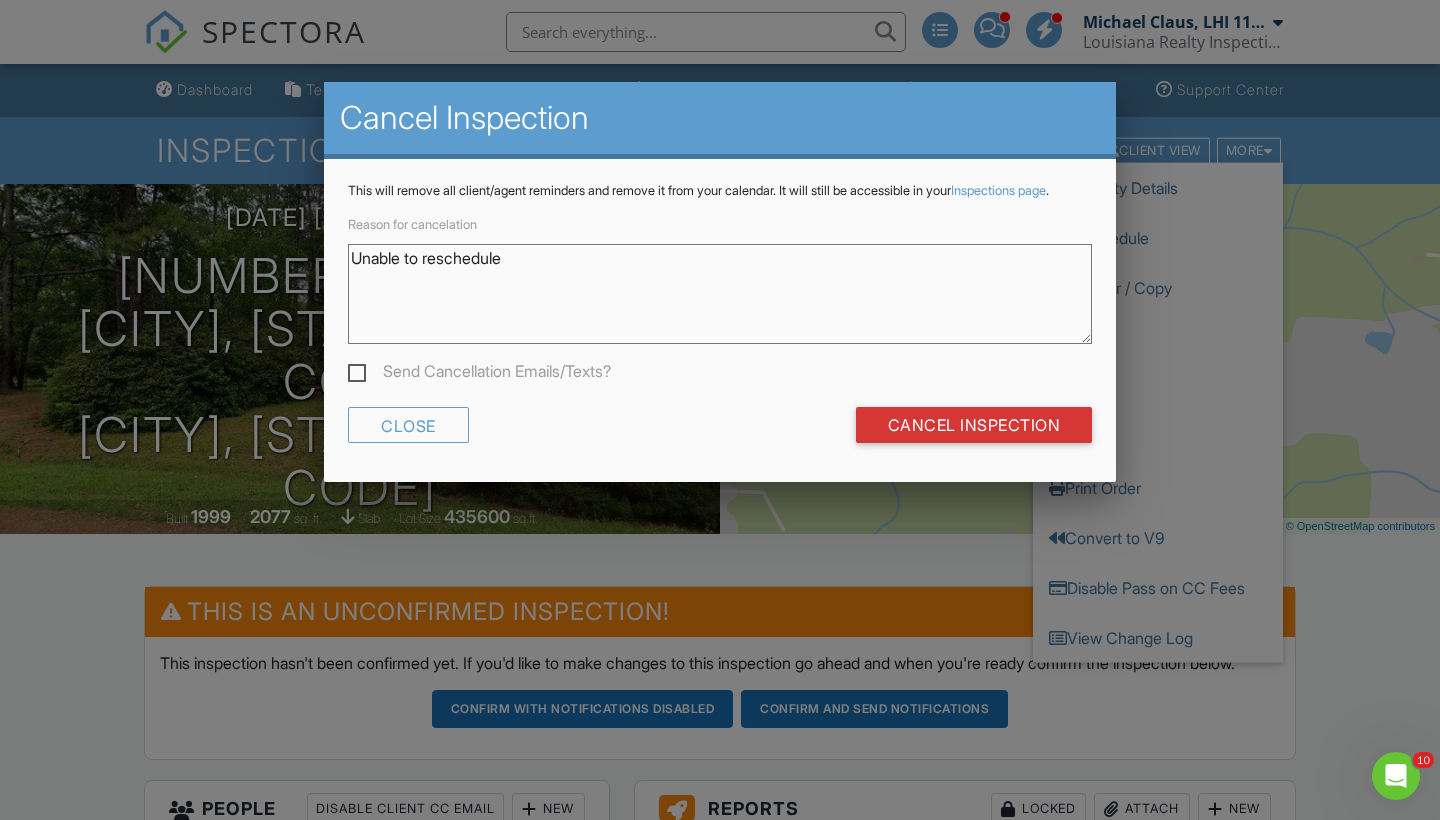 type on "Unable to reschedule" 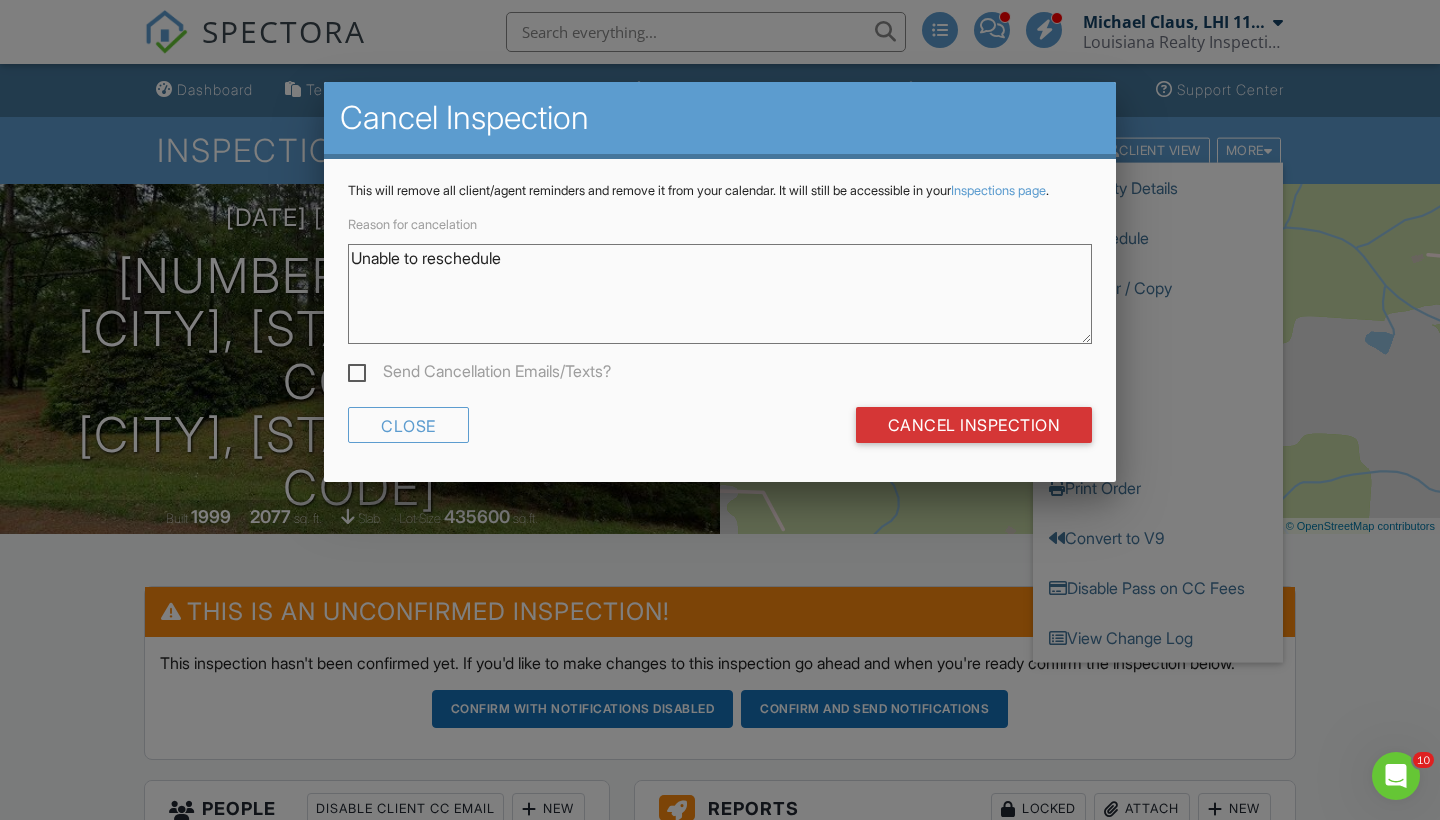 click on "Send Cancellation Emails/Texts?" at bounding box center (479, 374) 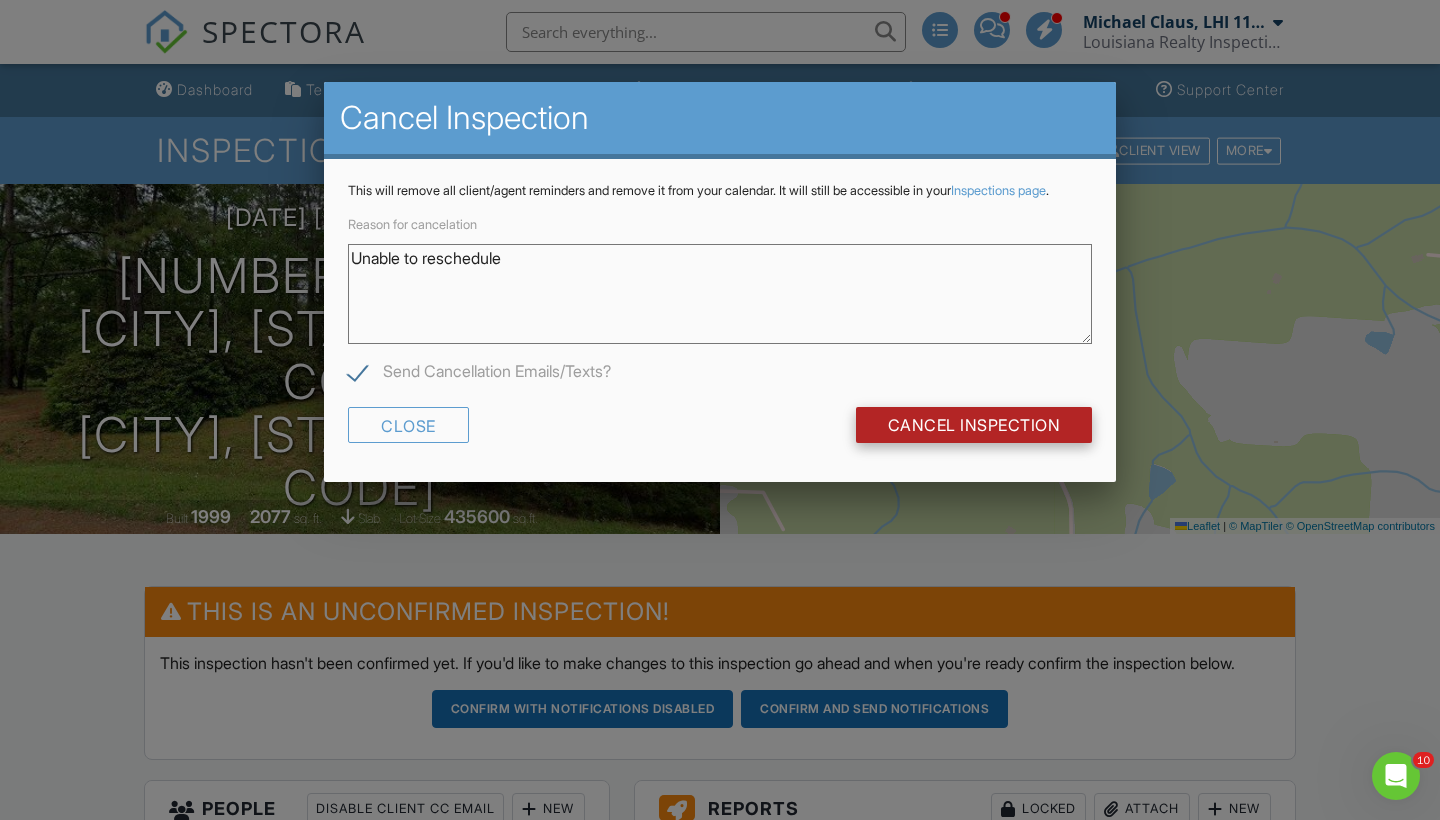 click on "Cancel Inspection" at bounding box center (974, 425) 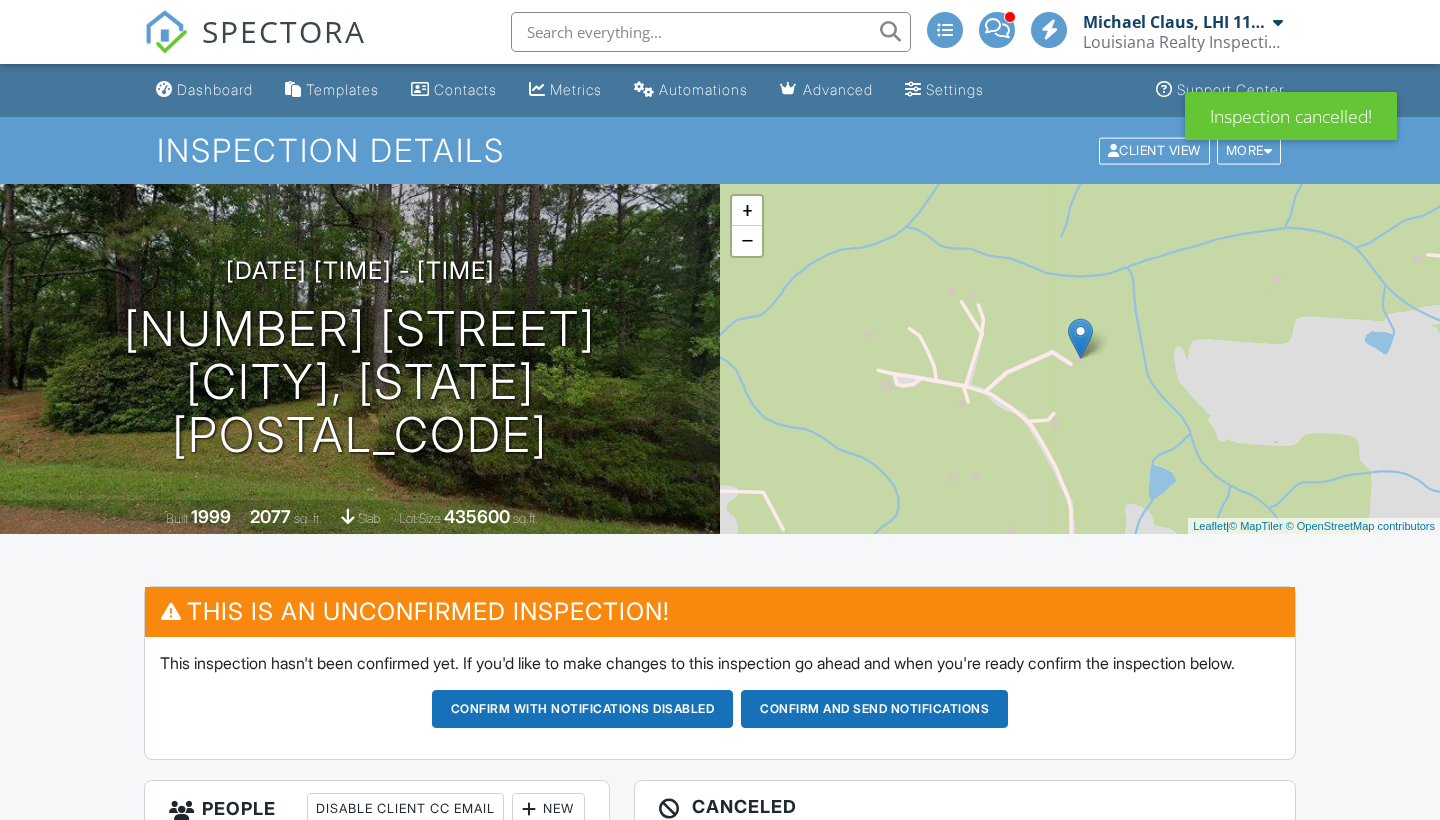scroll, scrollTop: 0, scrollLeft: 0, axis: both 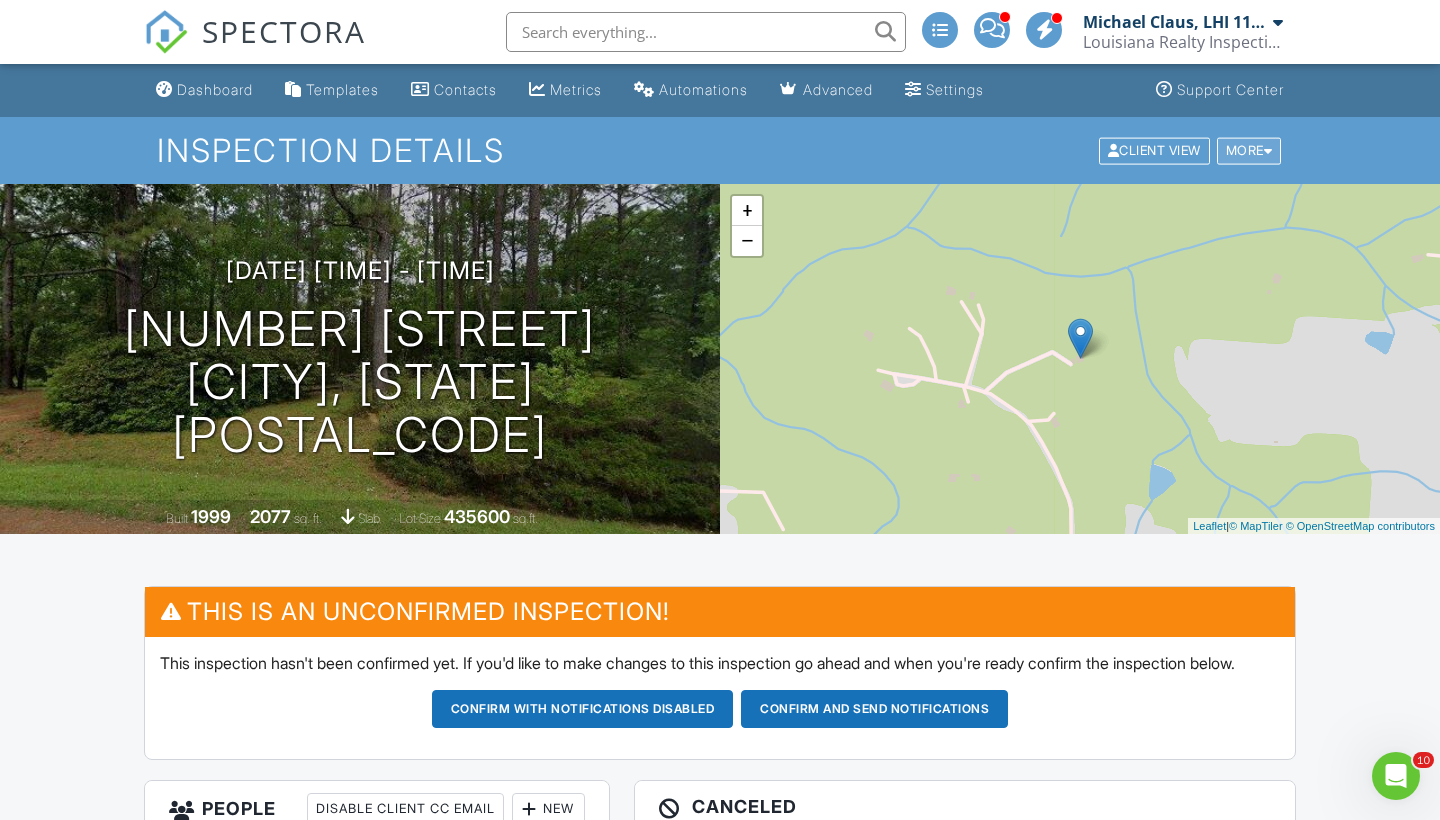 click at bounding box center (1268, 150) 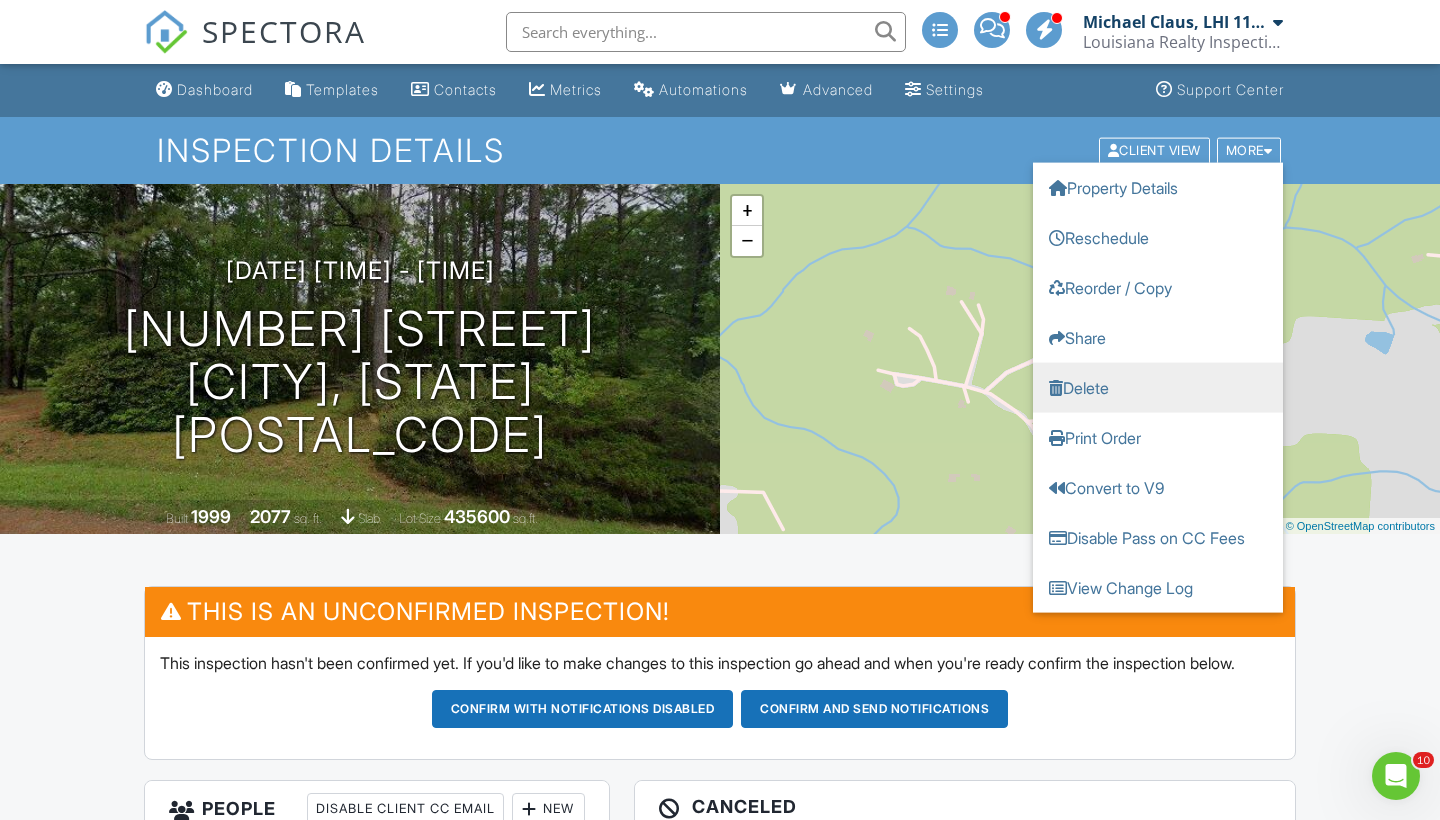 click on "Delete" at bounding box center (1158, 387) 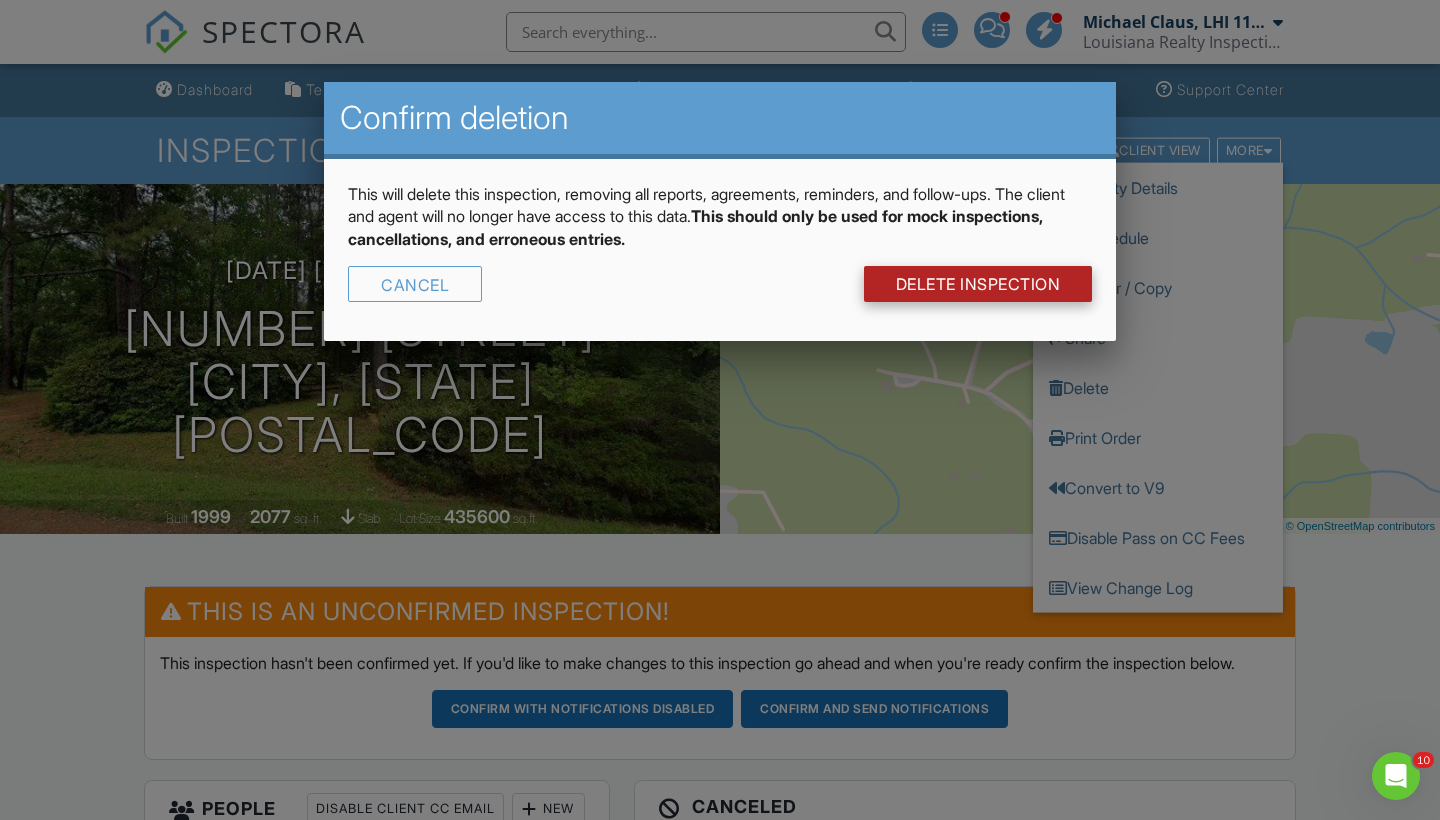click on "DELETE Inspection" at bounding box center (978, 284) 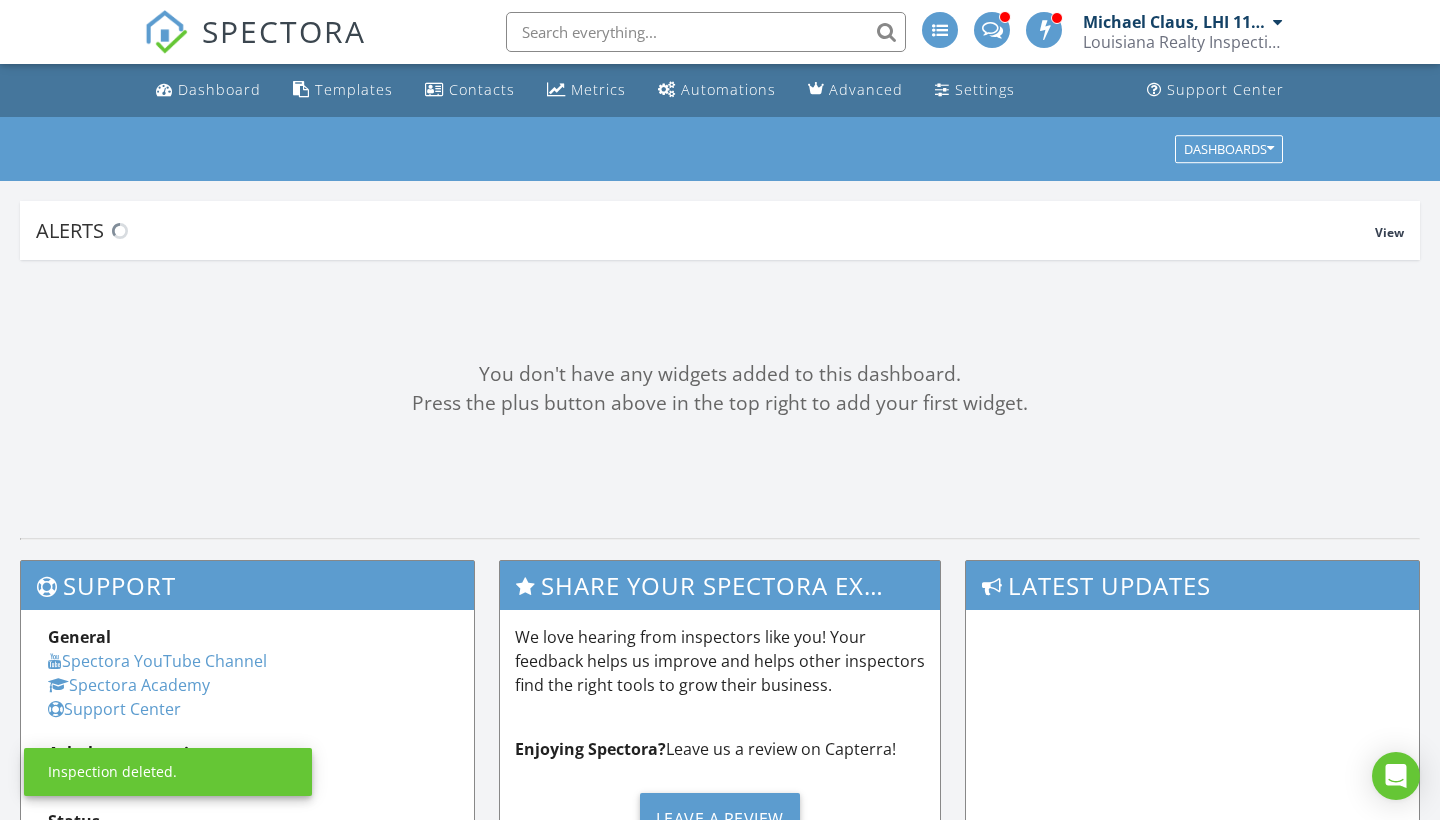 scroll, scrollTop: 0, scrollLeft: 0, axis: both 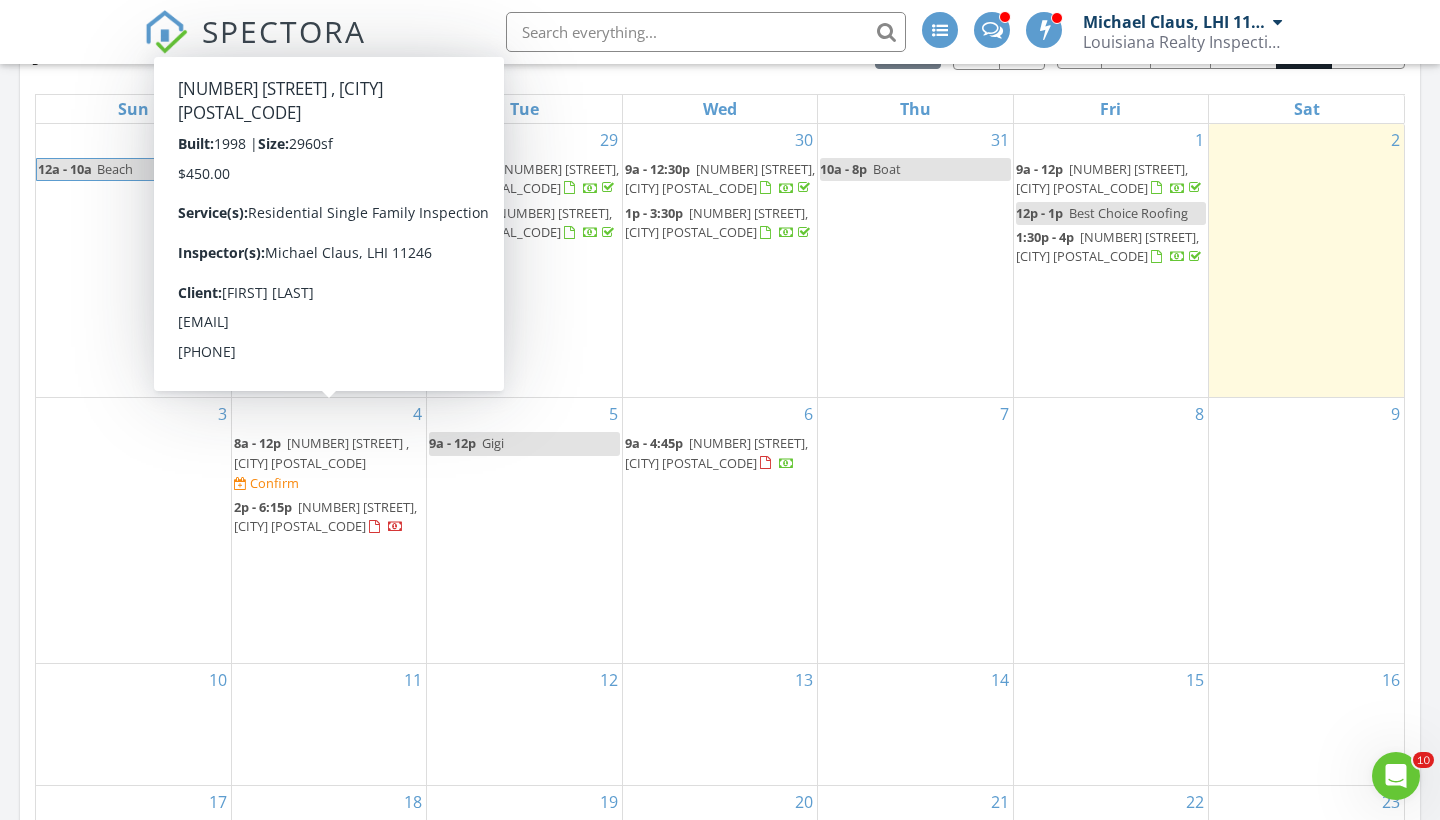 click on "39523 River Rd , Pearl River 70452" at bounding box center [321, 452] 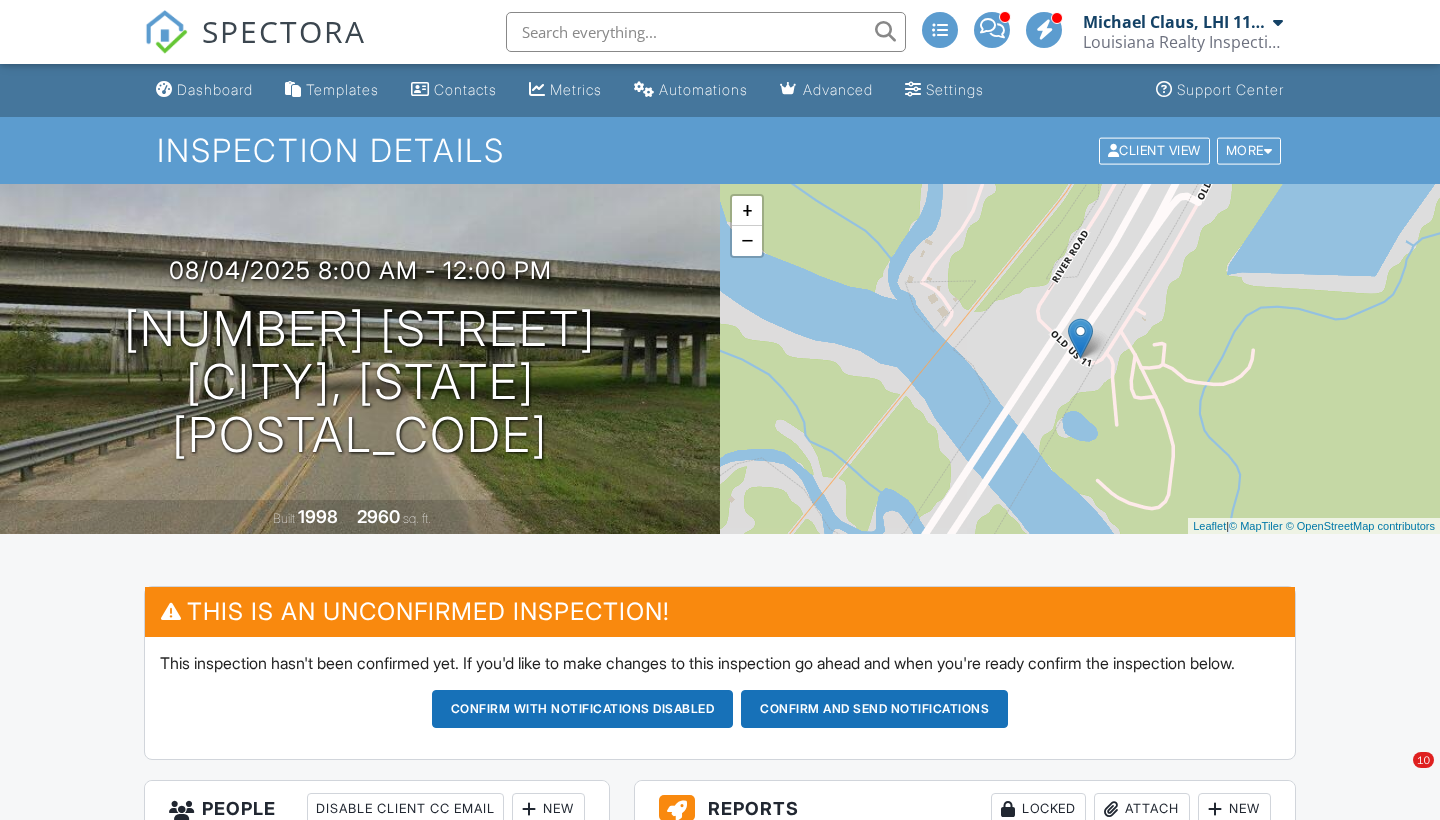 scroll, scrollTop: 479, scrollLeft: 0, axis: vertical 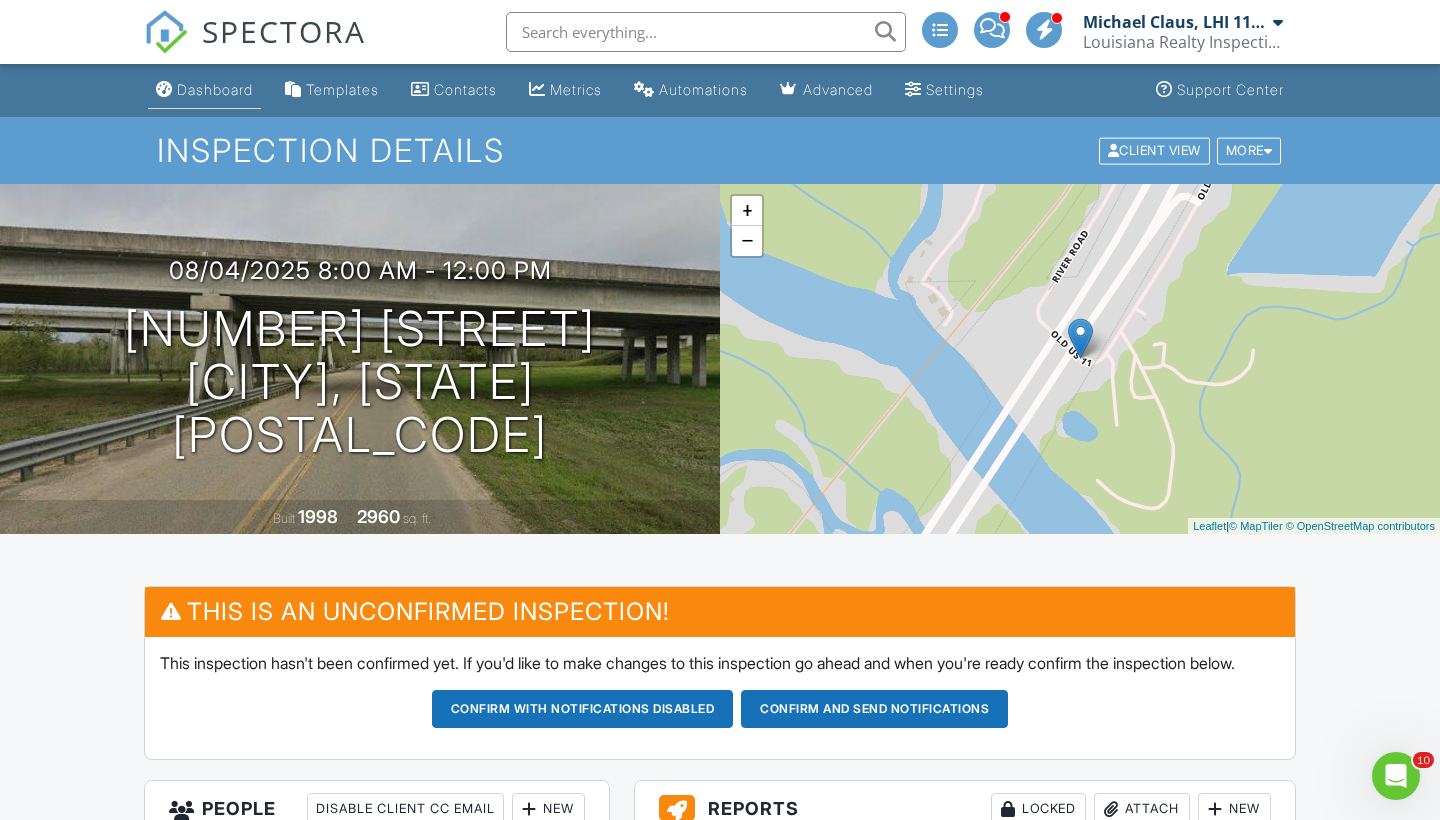 click on "Dashboard" at bounding box center [215, 89] 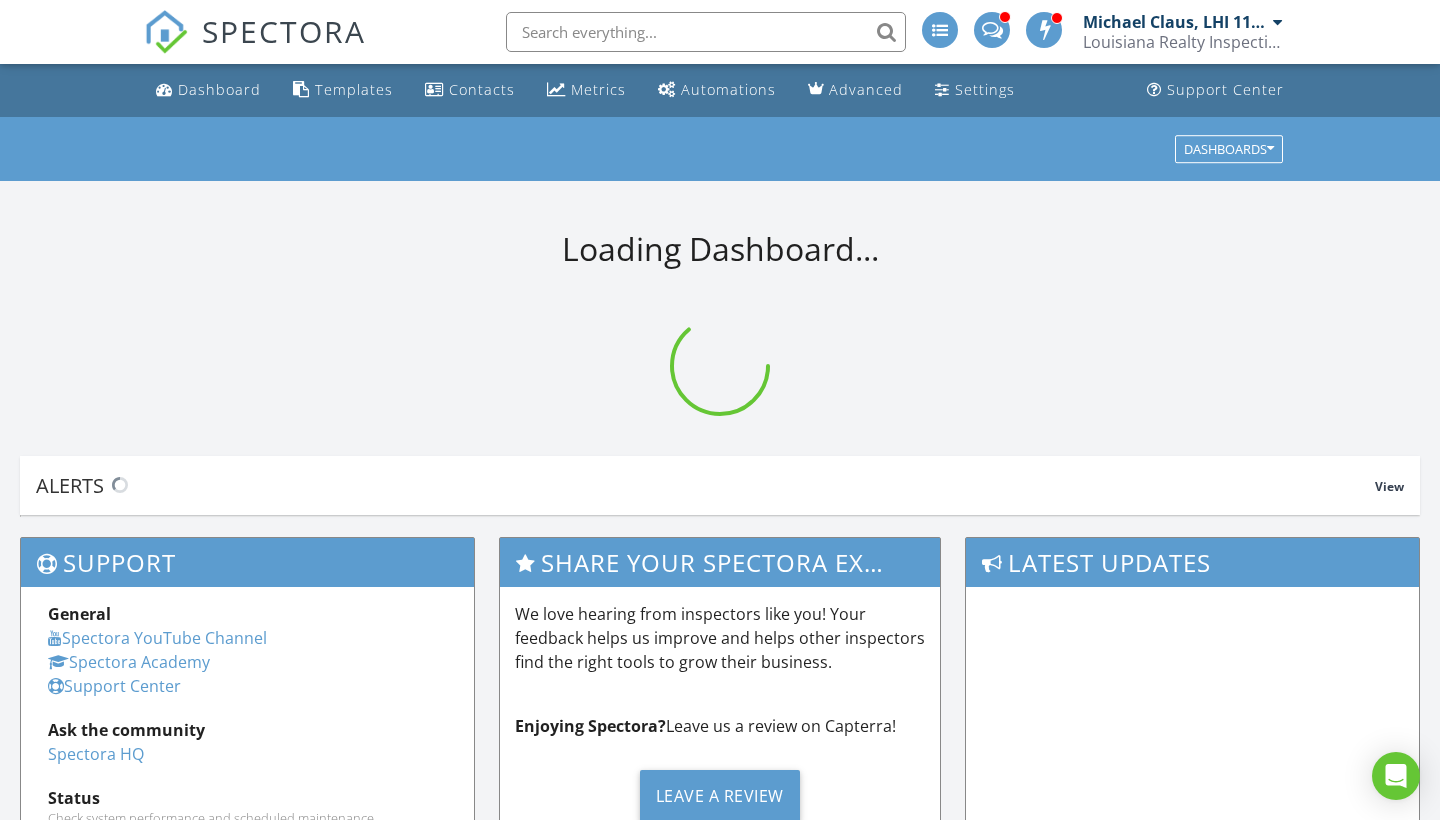 scroll, scrollTop: 0, scrollLeft: 0, axis: both 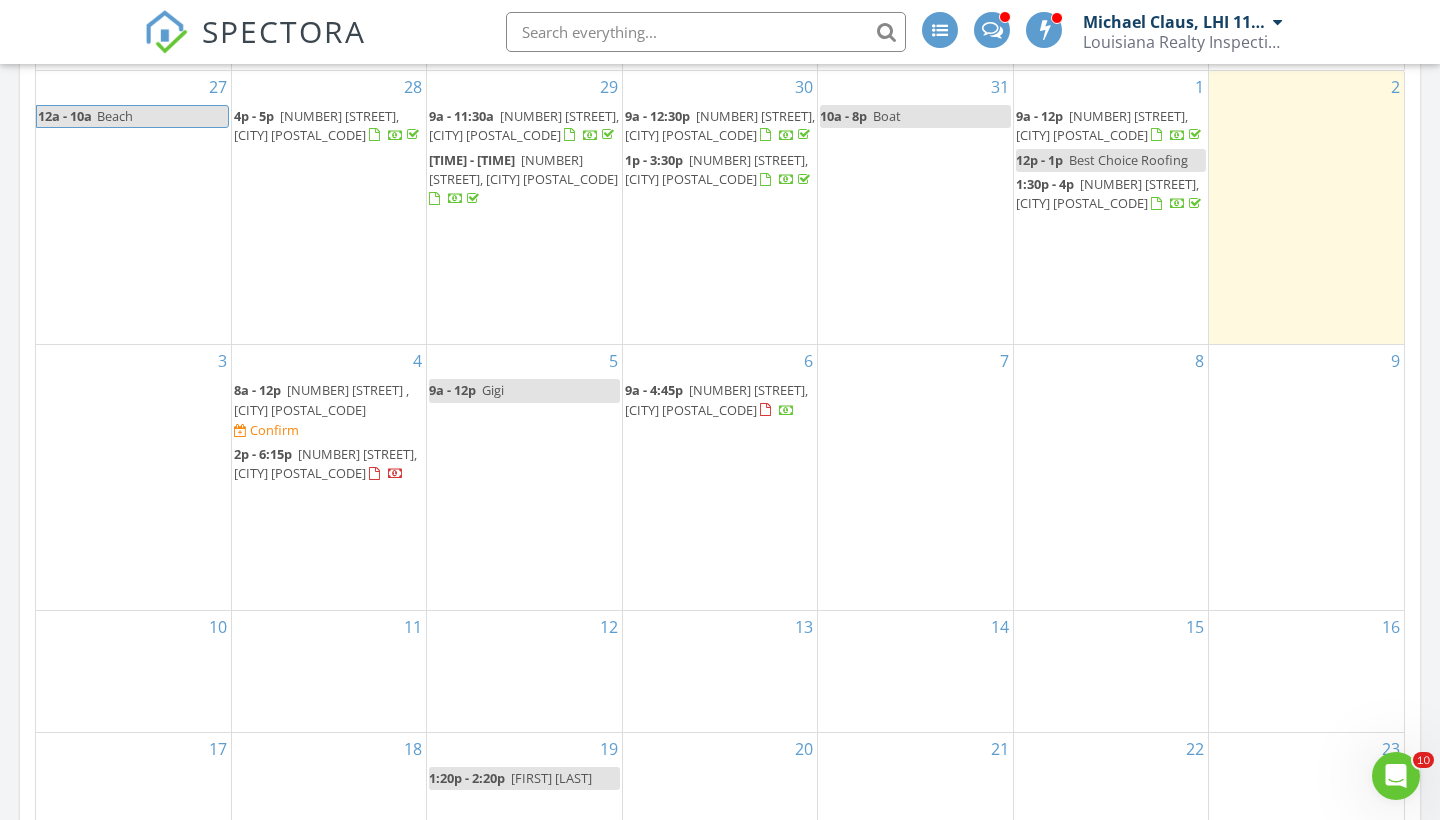 click on "19440 Annas Point, Bogalusa 70427" at bounding box center [325, 463] 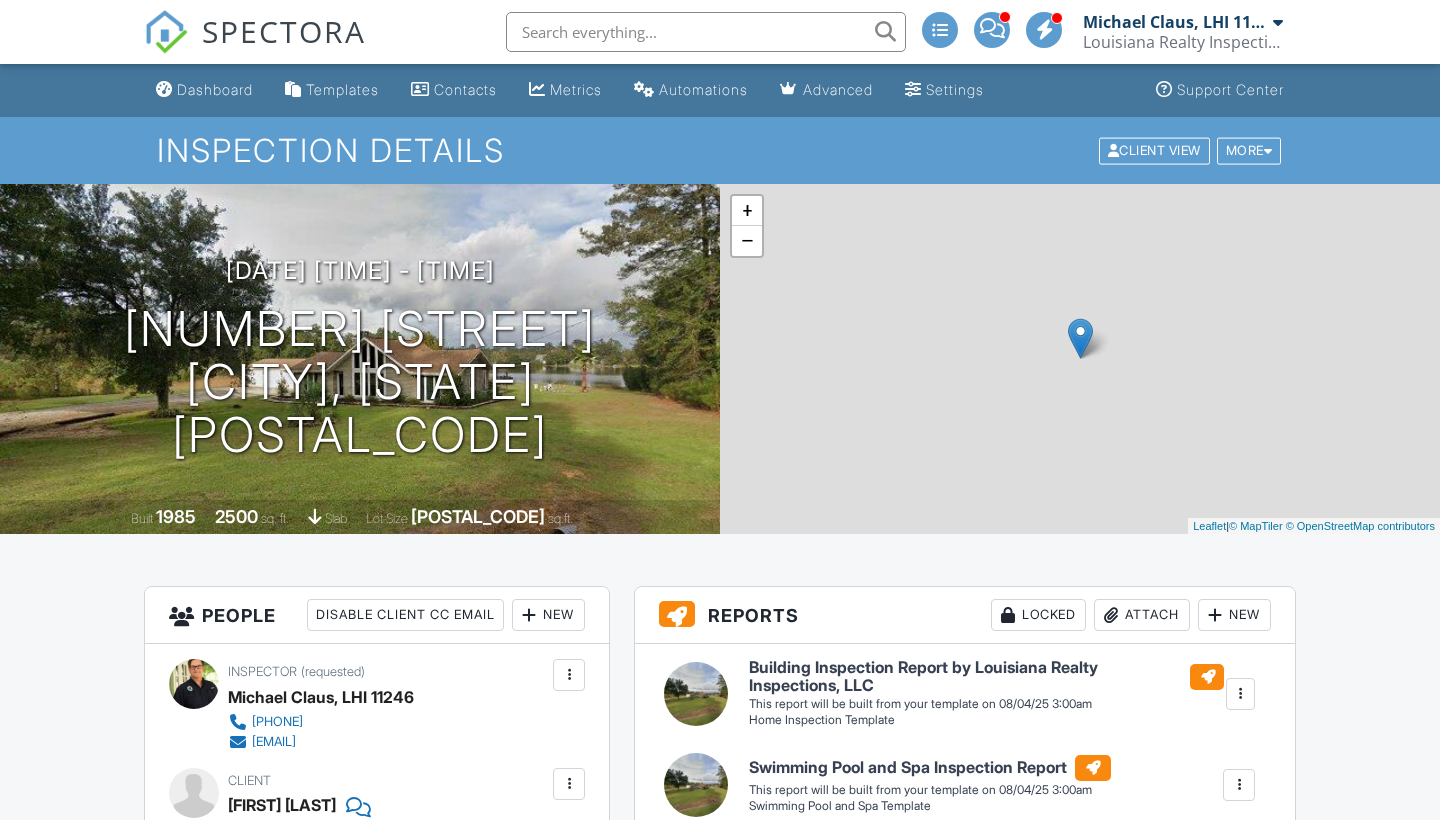 scroll, scrollTop: 0, scrollLeft: 0, axis: both 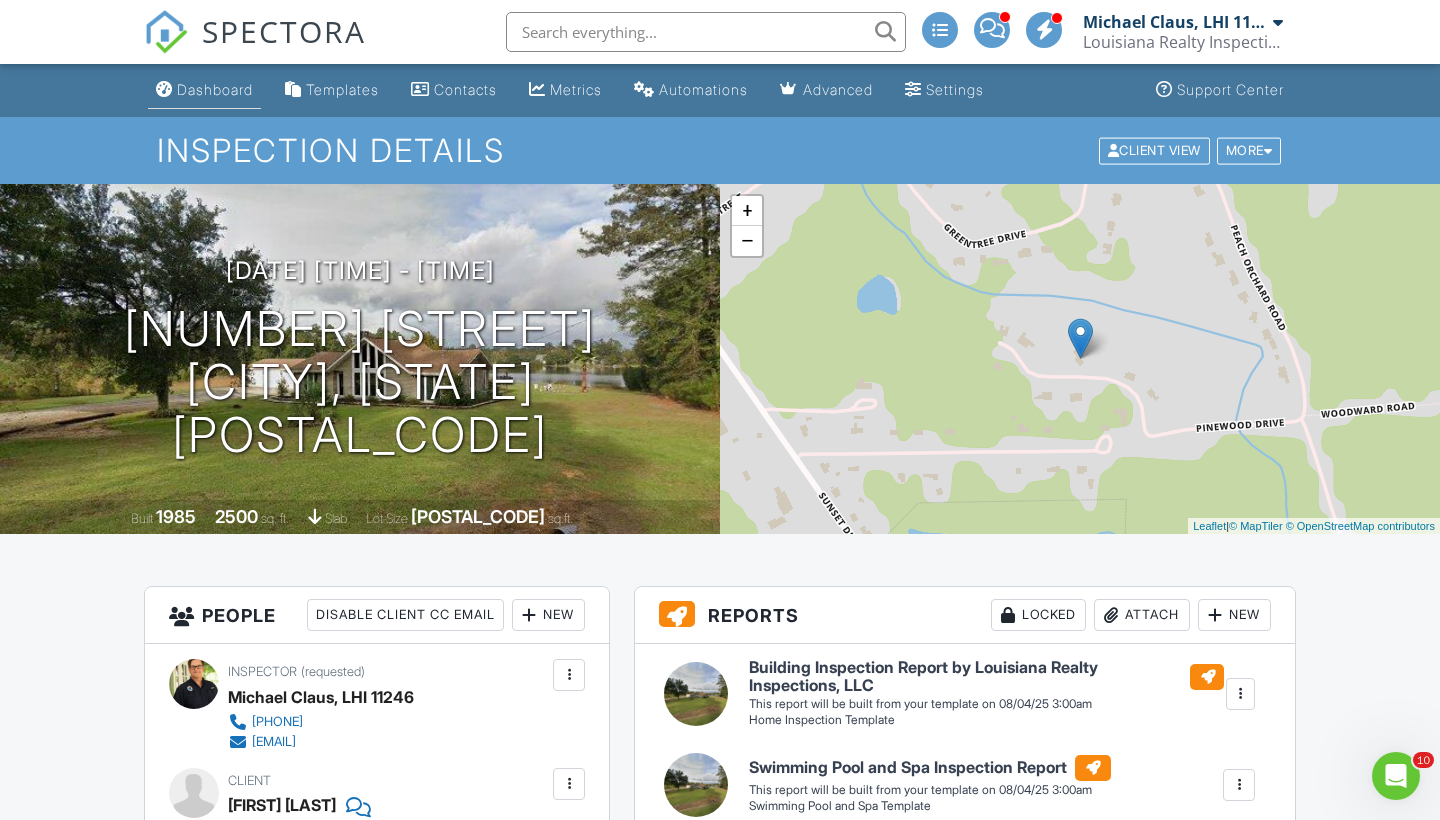 click on "Dashboard" at bounding box center [215, 89] 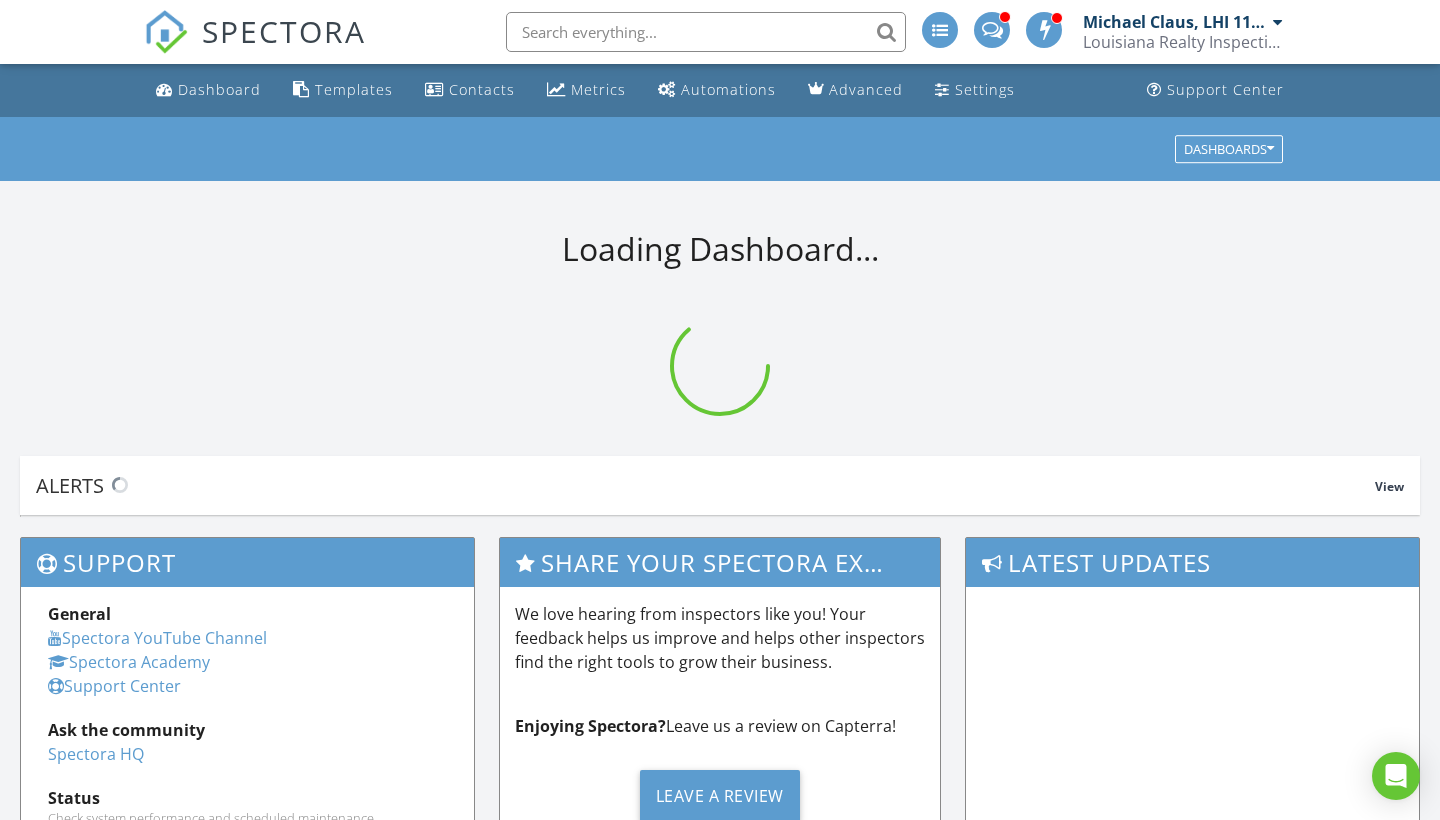 scroll, scrollTop: 0, scrollLeft: 0, axis: both 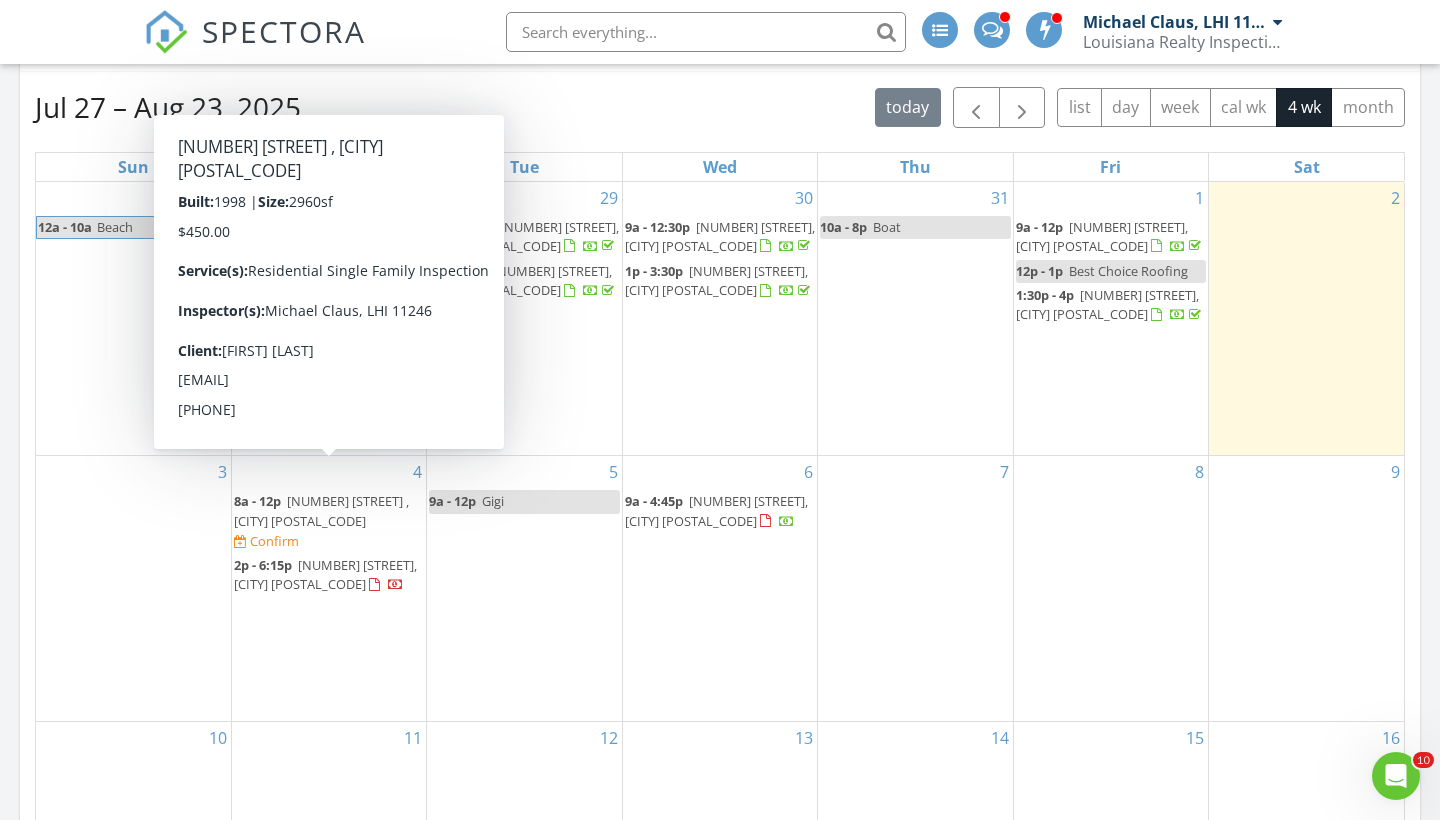 click on "39523 River Rd , Pearl River 70452" at bounding box center [321, 510] 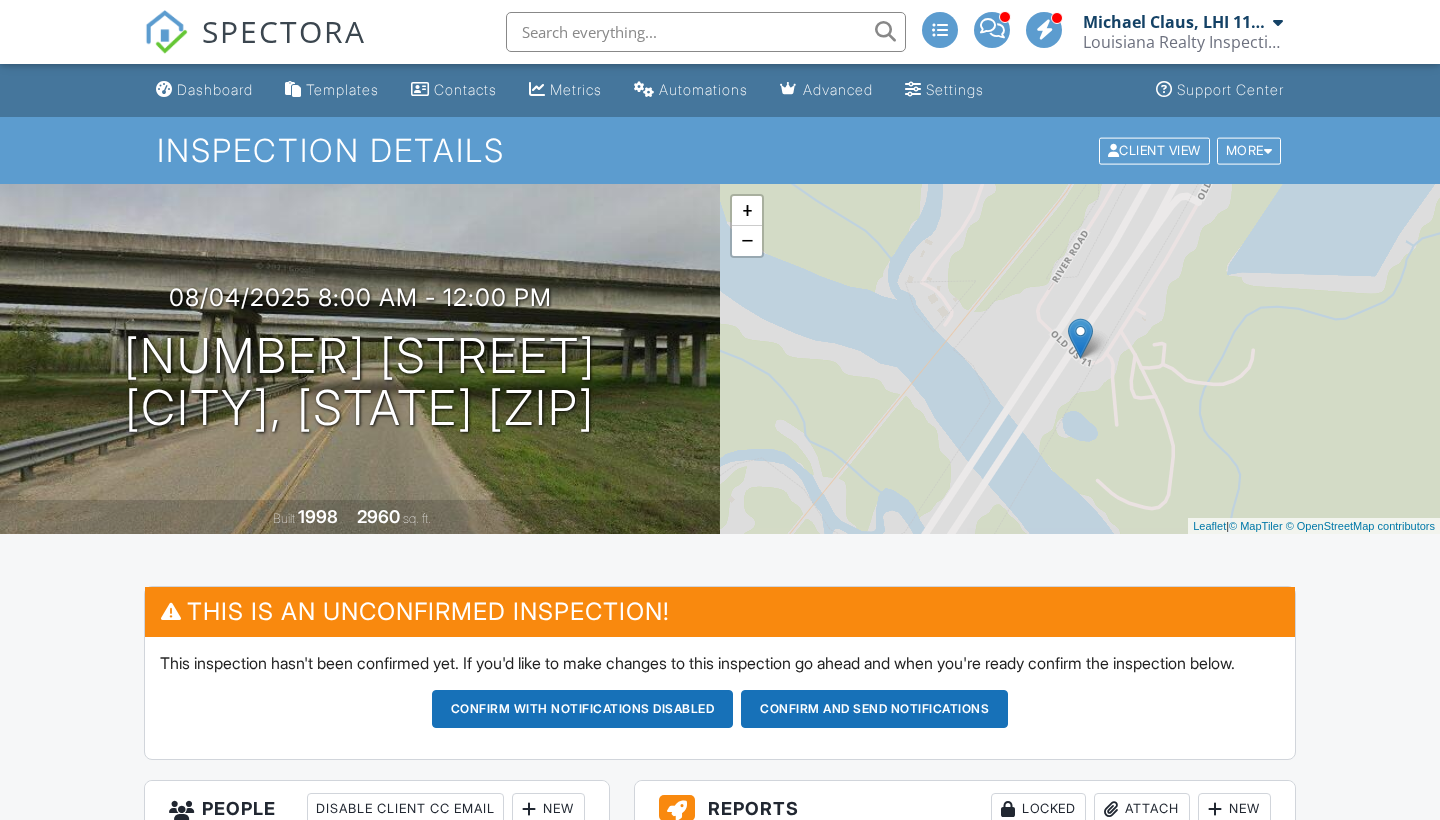 scroll, scrollTop: 0, scrollLeft: 0, axis: both 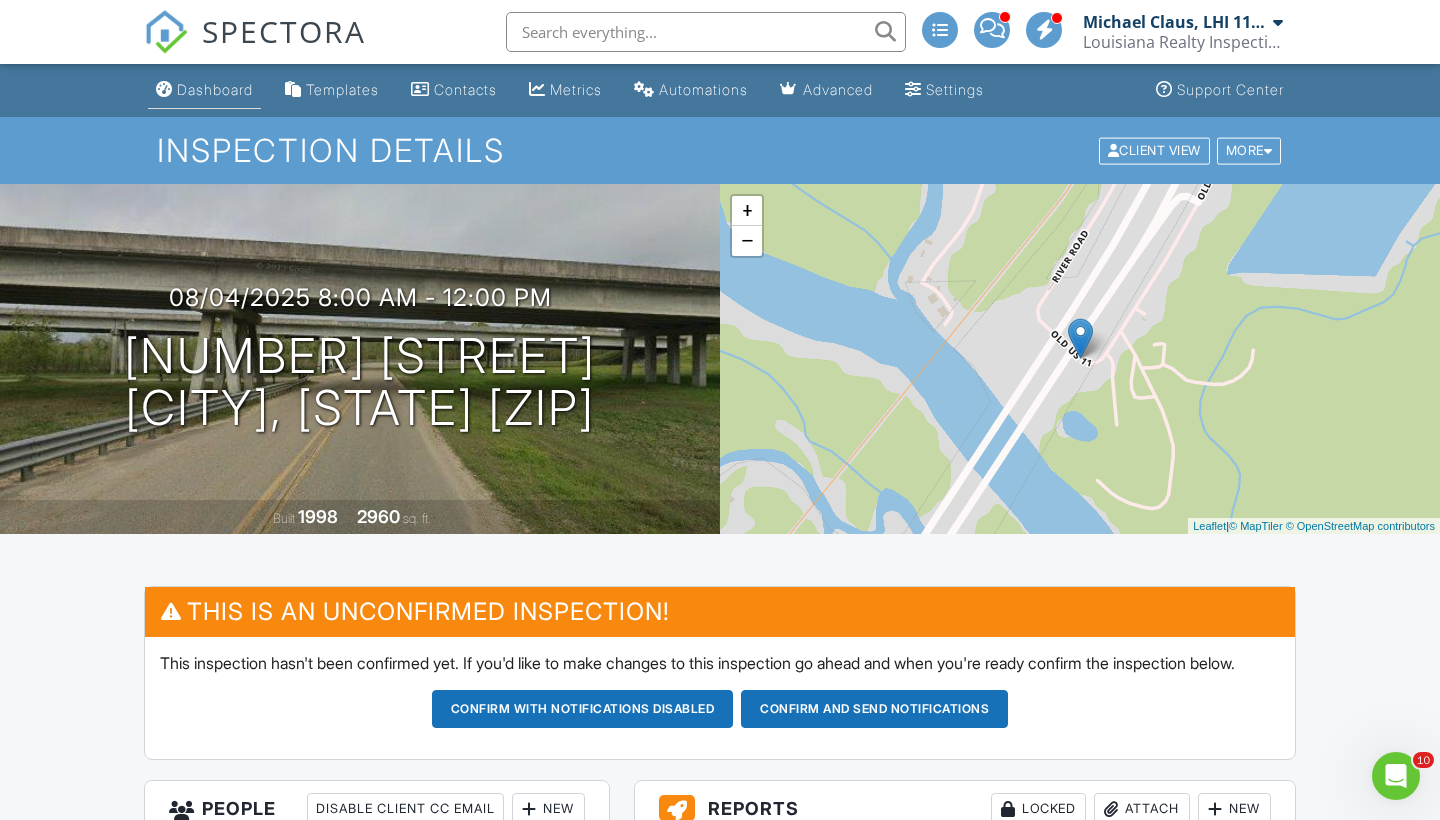 click on "Dashboard" at bounding box center [215, 89] 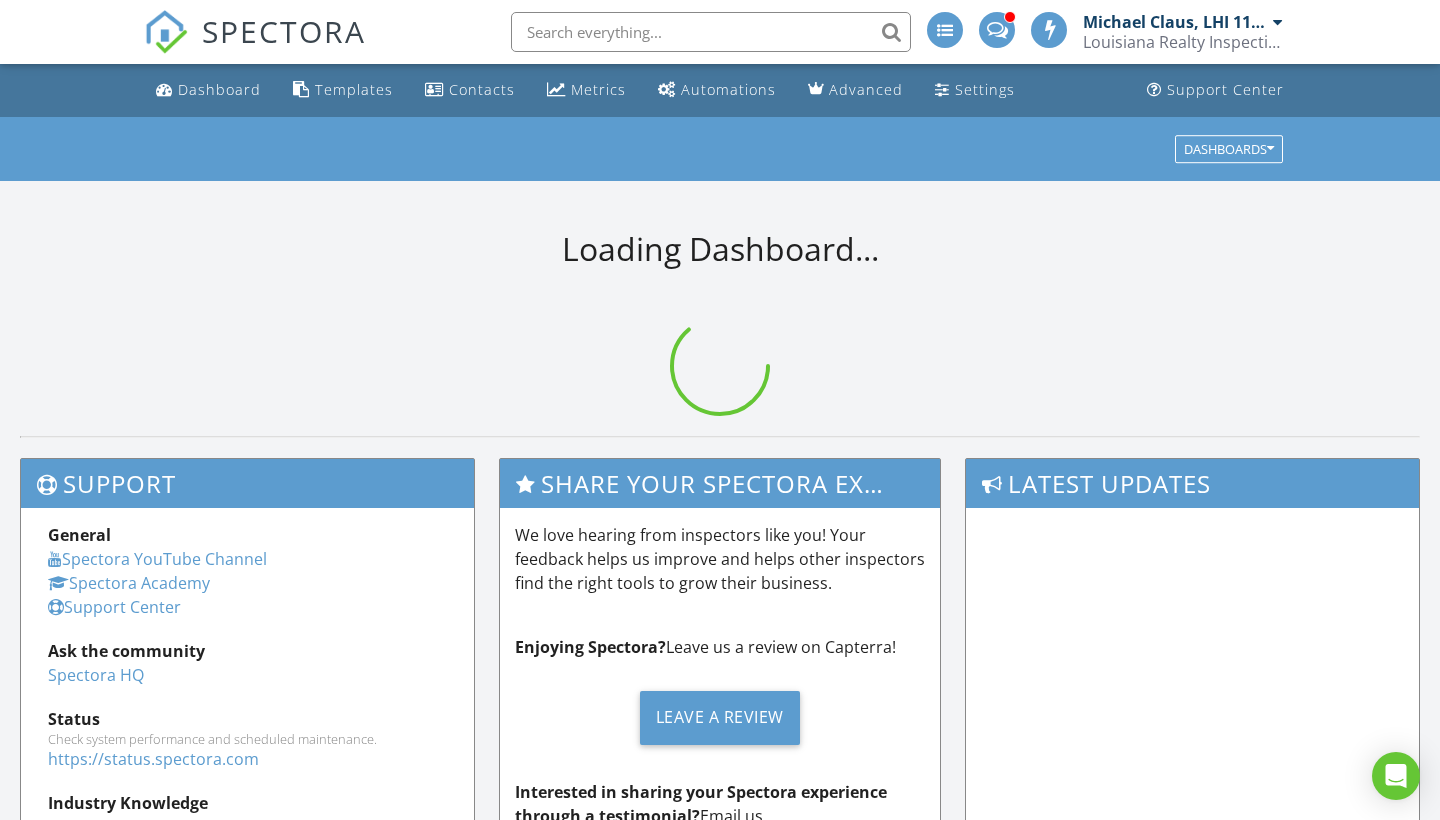 scroll, scrollTop: 0, scrollLeft: 0, axis: both 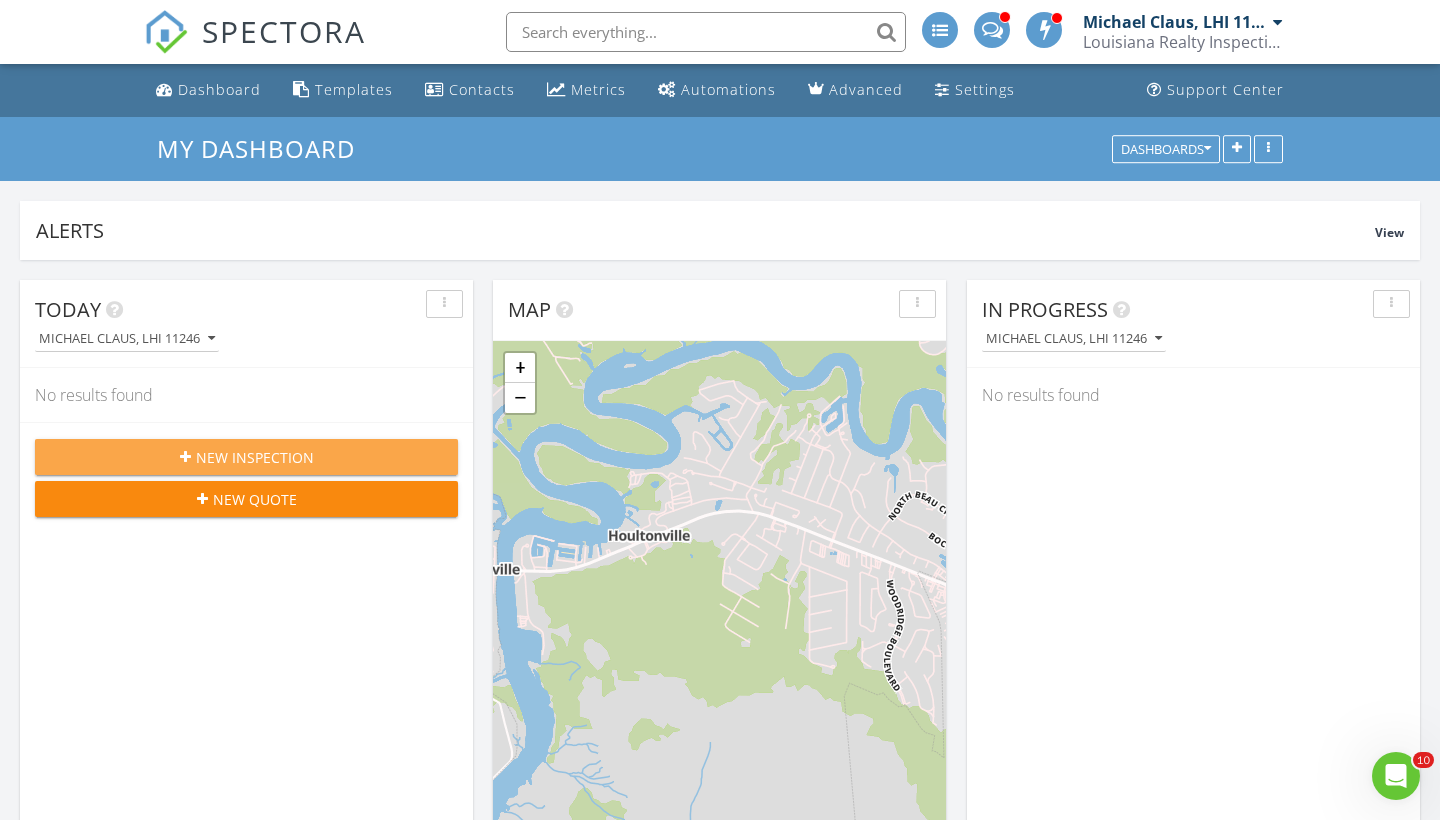 click on "New Inspection" at bounding box center (246, 457) 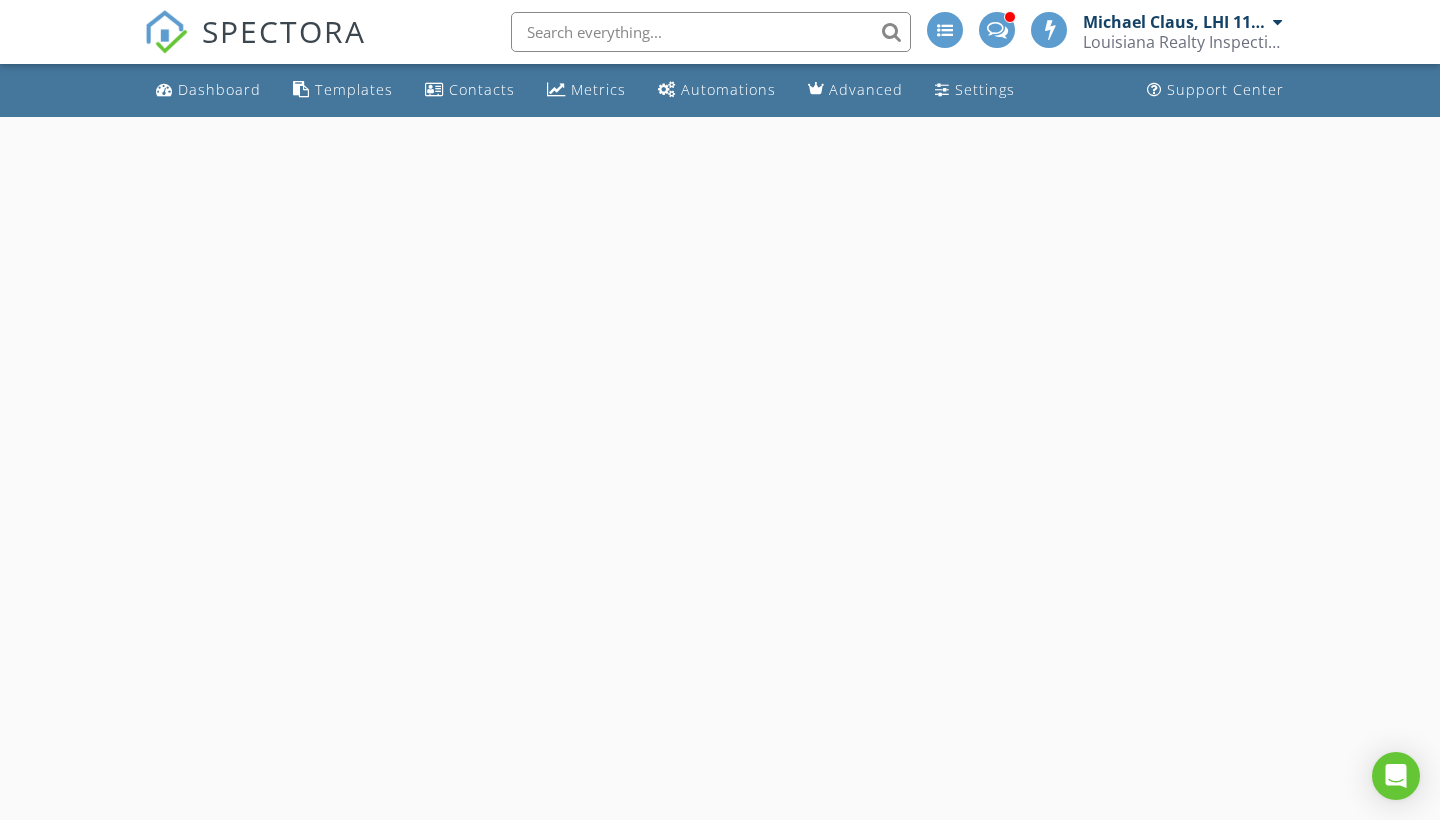 scroll, scrollTop: 0, scrollLeft: 0, axis: both 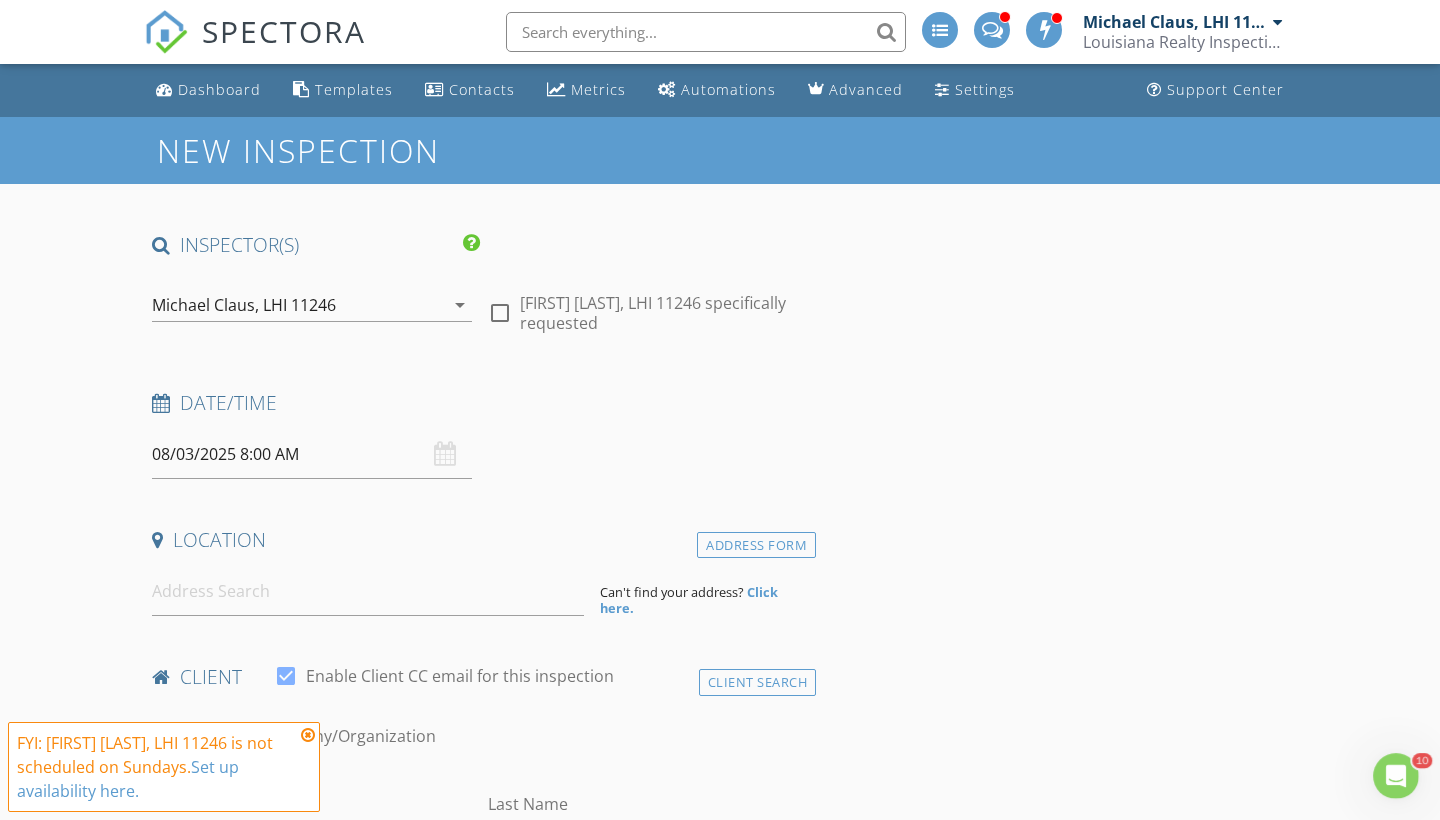 click at bounding box center [500, 313] 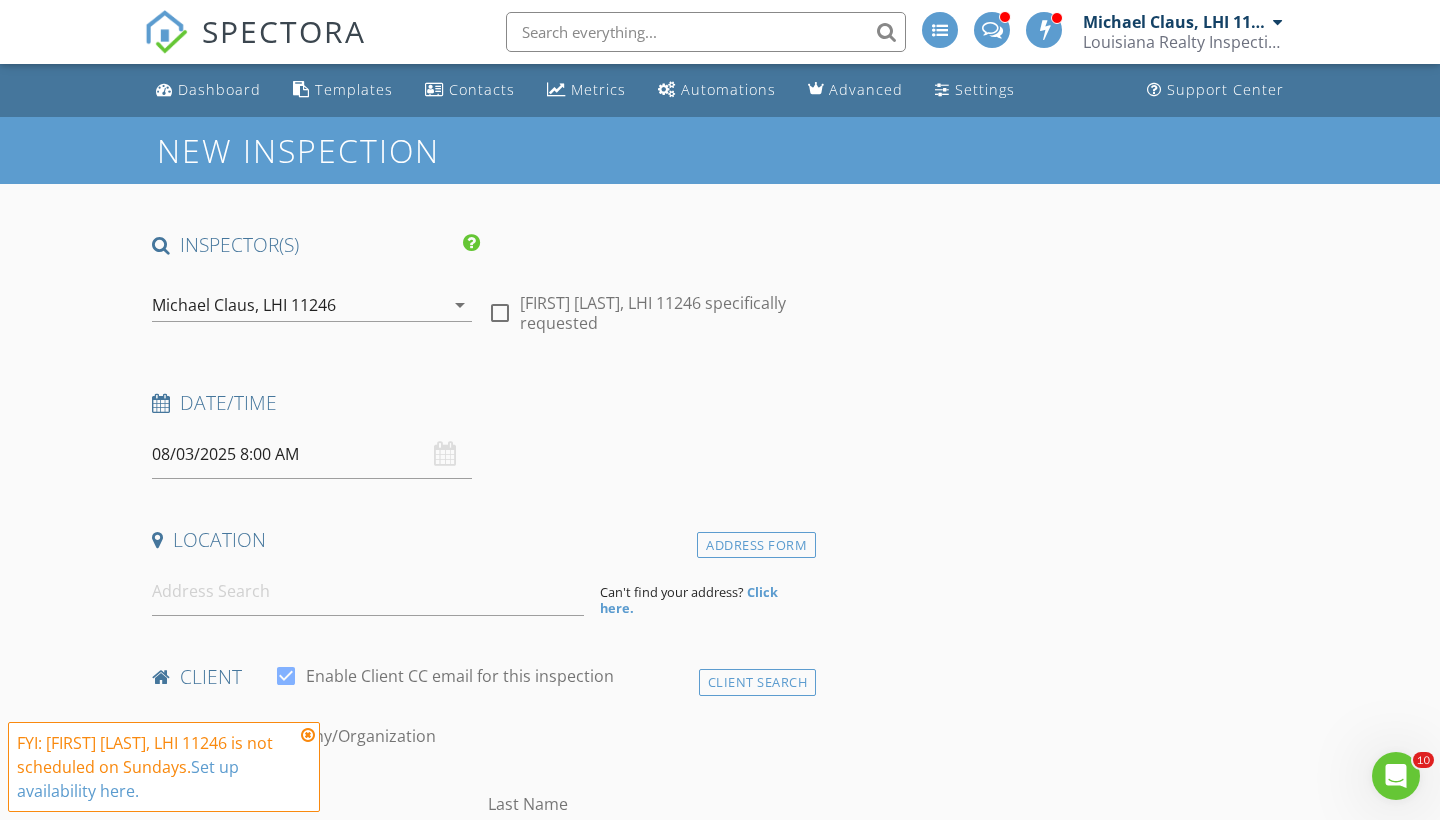 checkbox on "true" 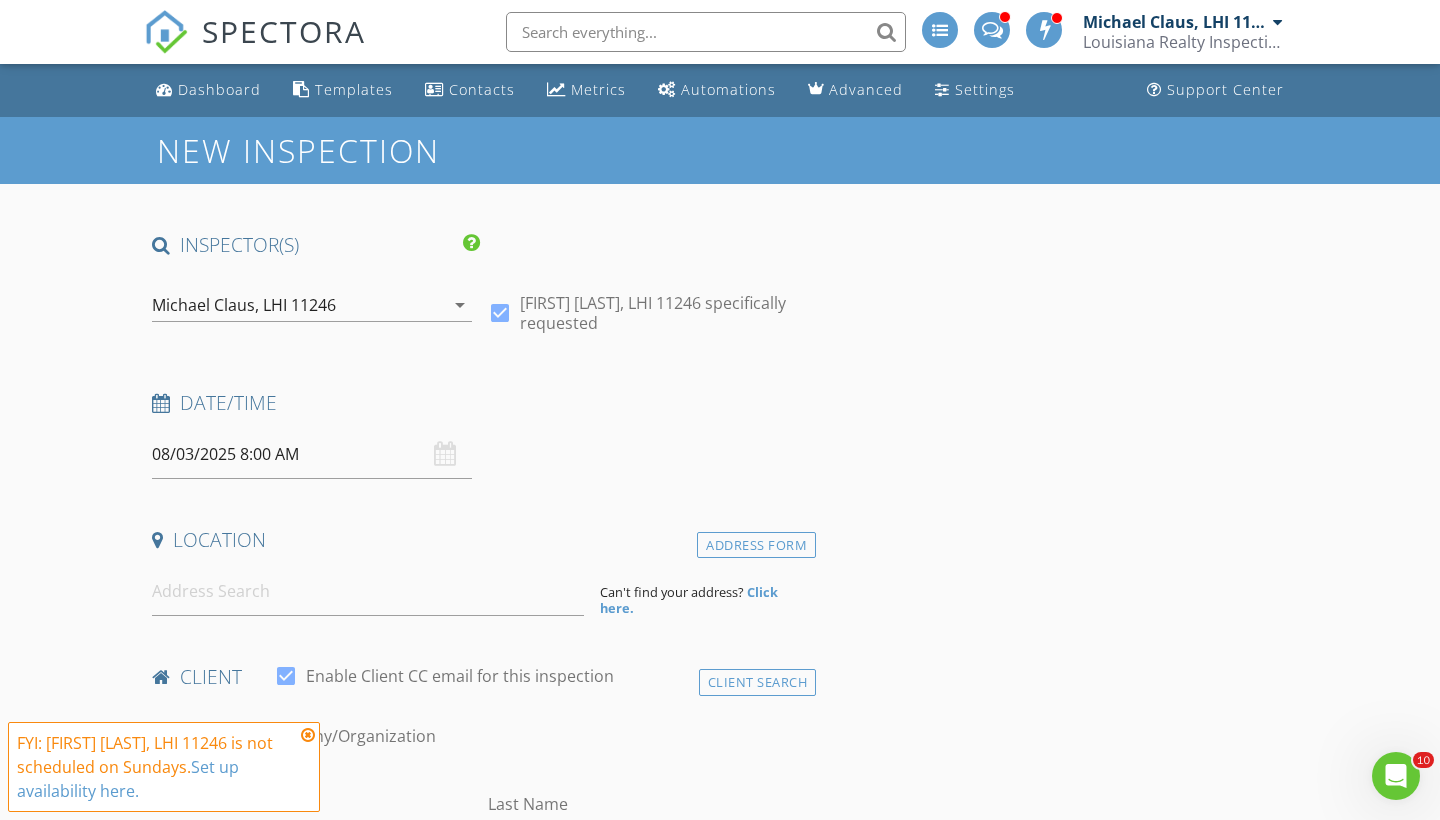 click on "08/03/2025 8:00 AM" at bounding box center [312, 454] 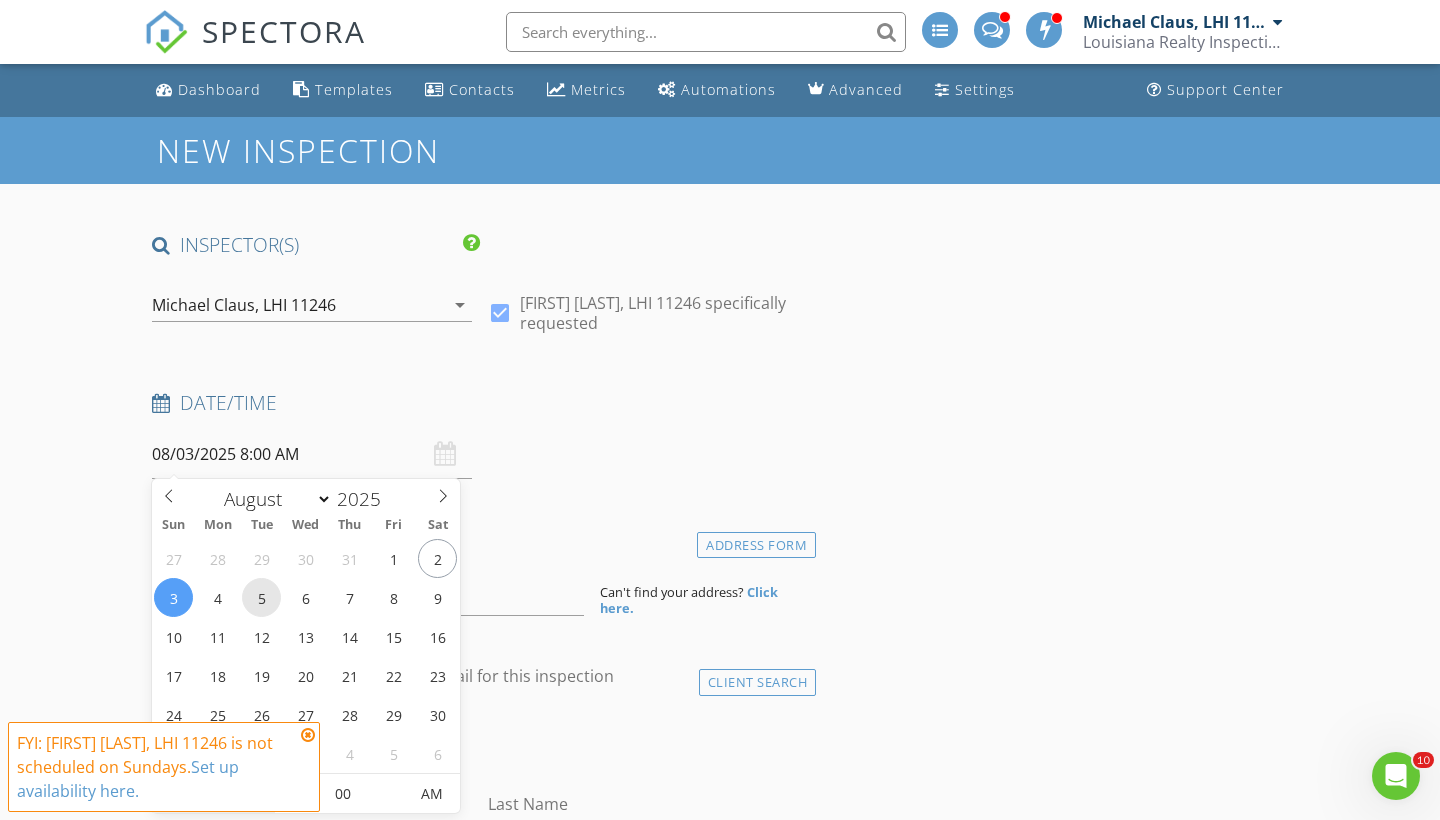 type on "08/05/2025 8:00 AM" 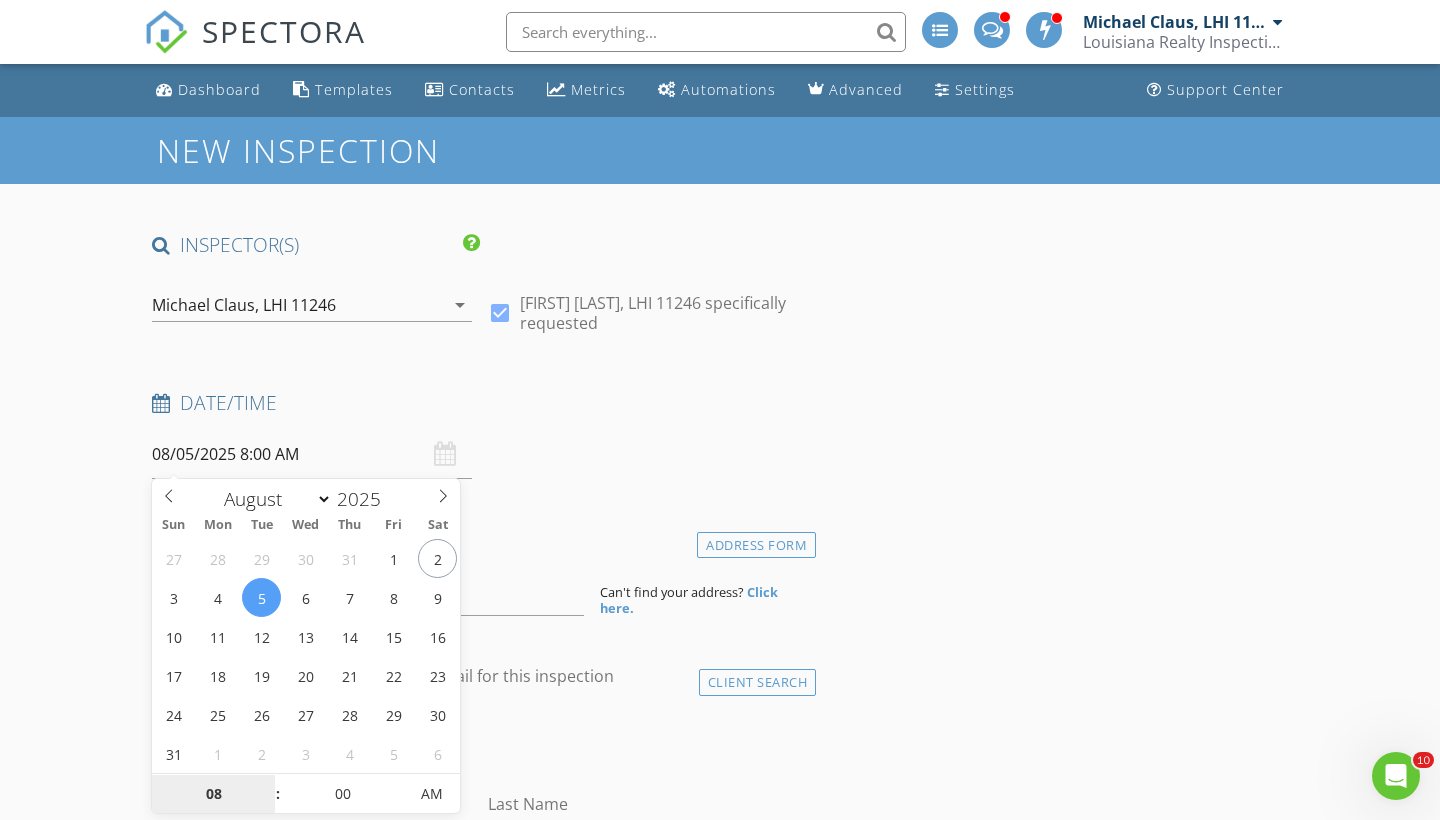 type on "9" 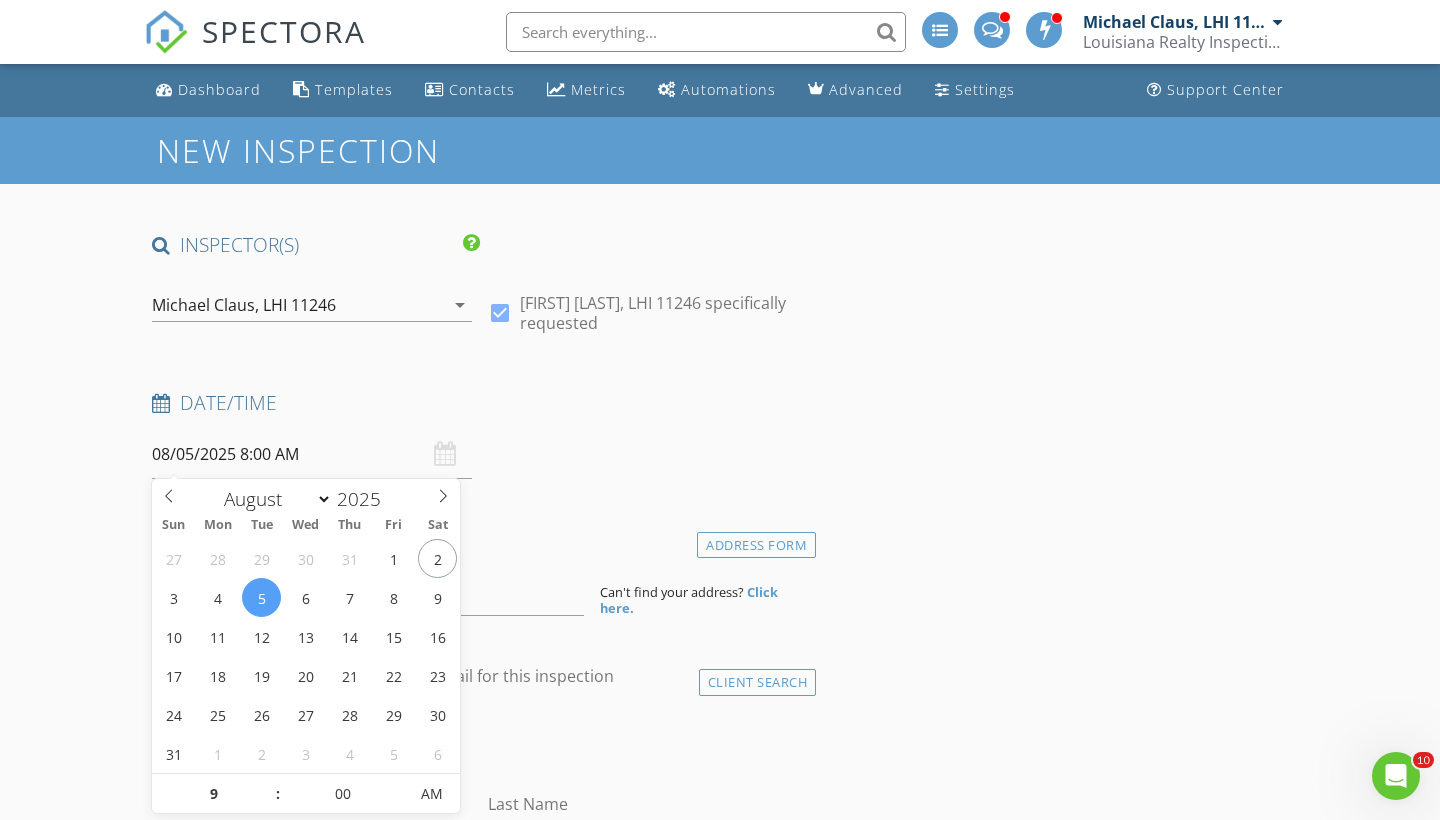 type on "08/05/2025 9:00 AM" 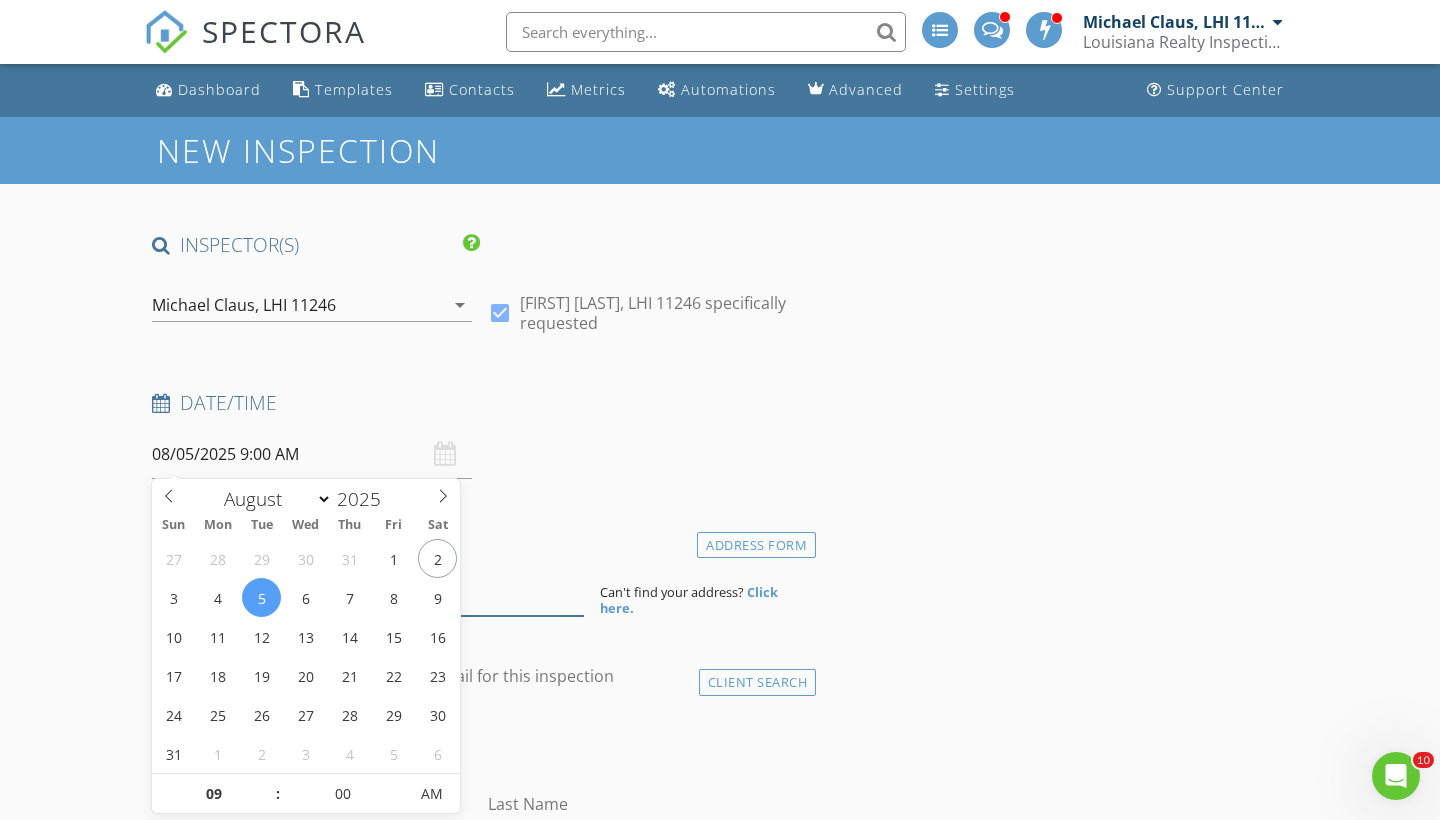 click at bounding box center [368, 591] 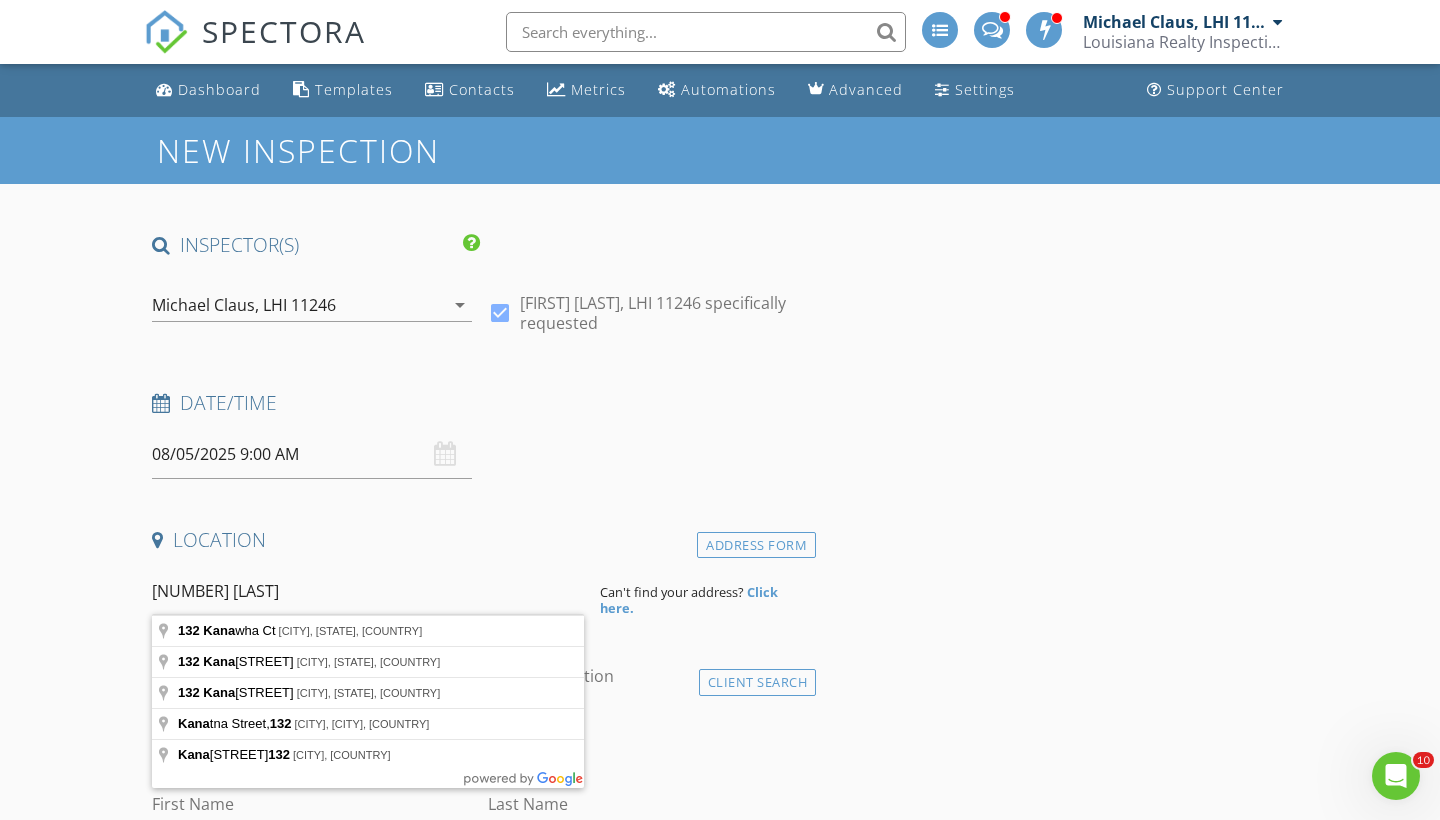 type on "132 Kanawha Ct, Covington, LA, USA" 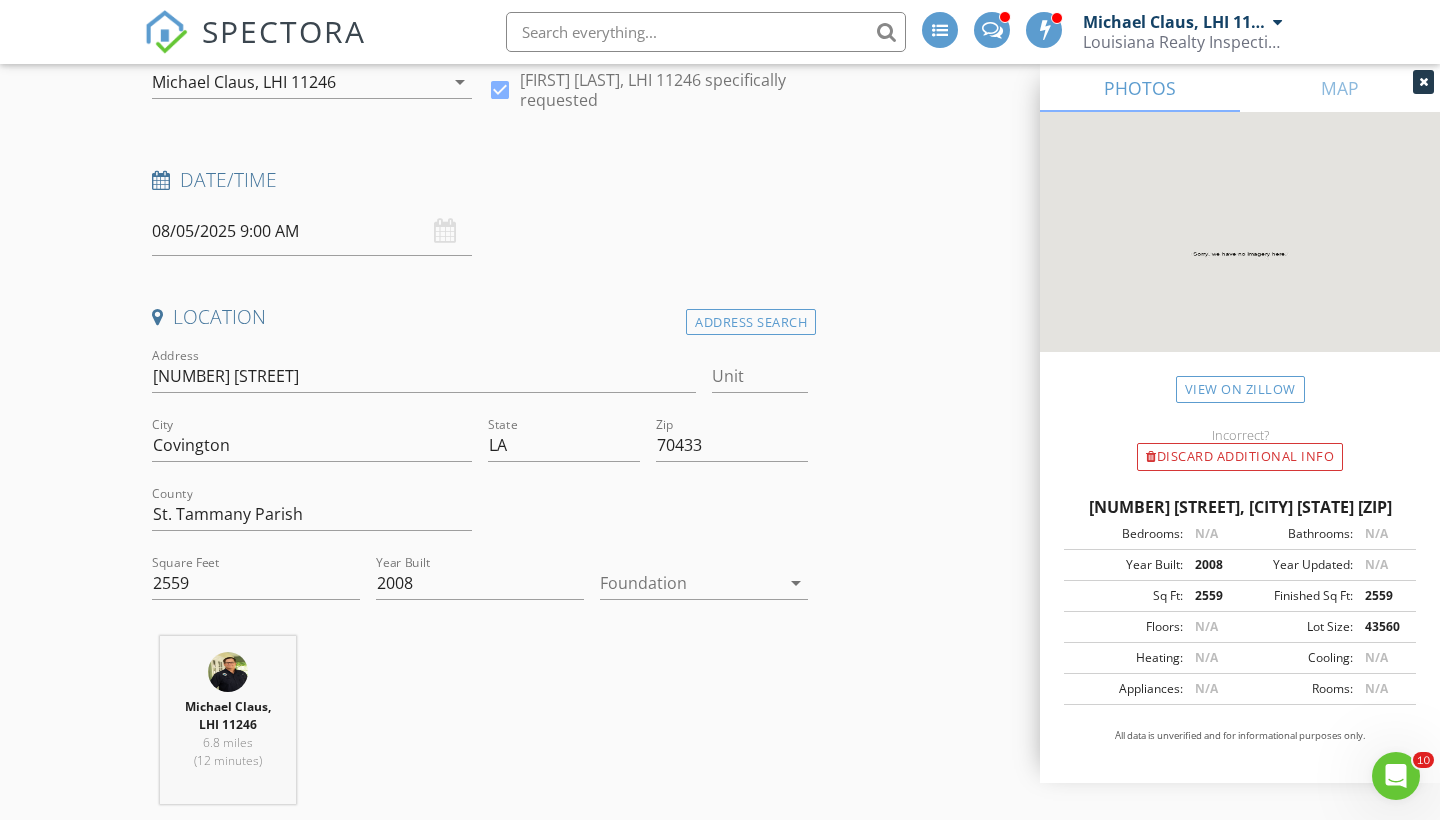 scroll, scrollTop: 231, scrollLeft: 0, axis: vertical 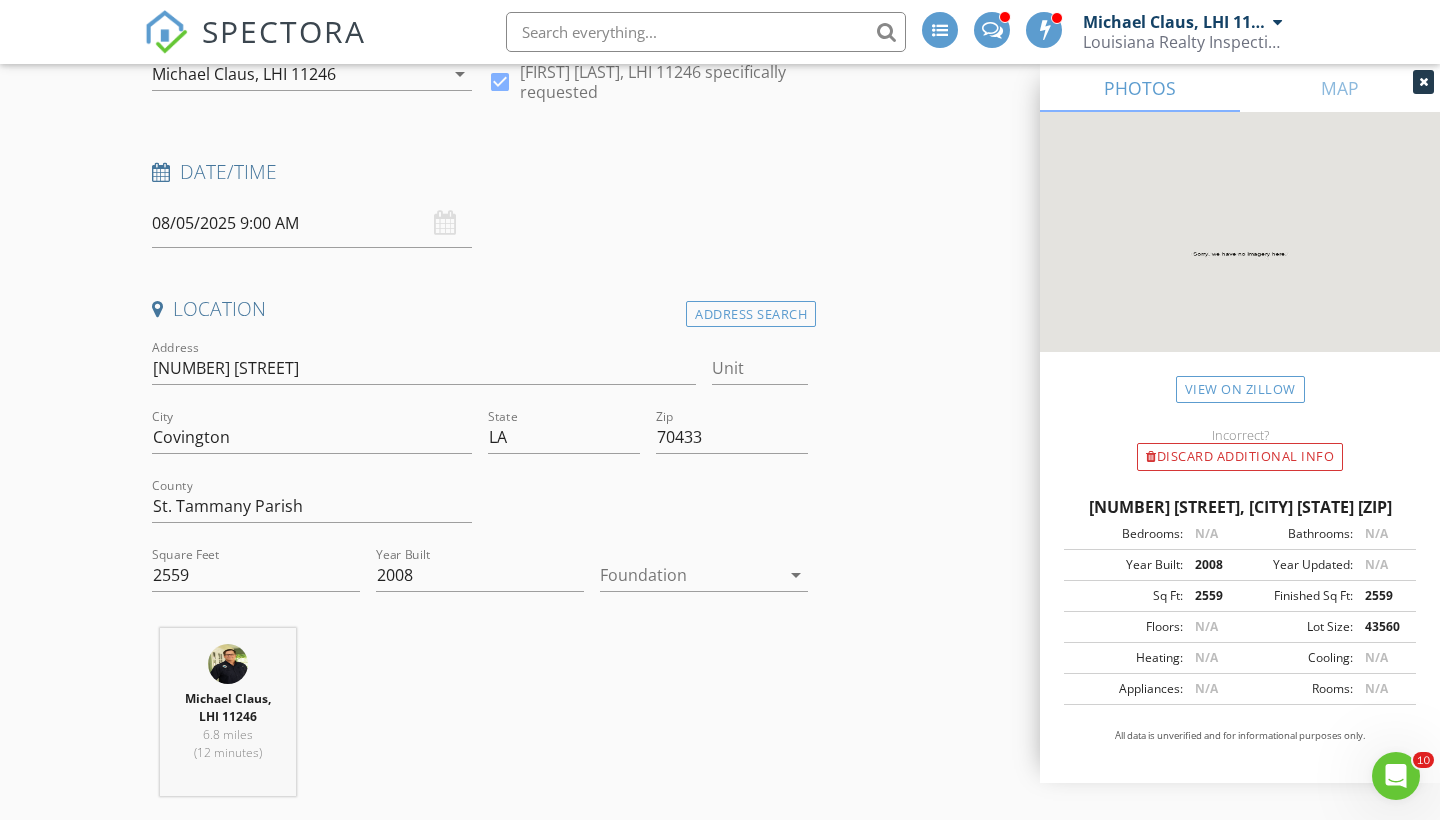 click at bounding box center [690, 575] 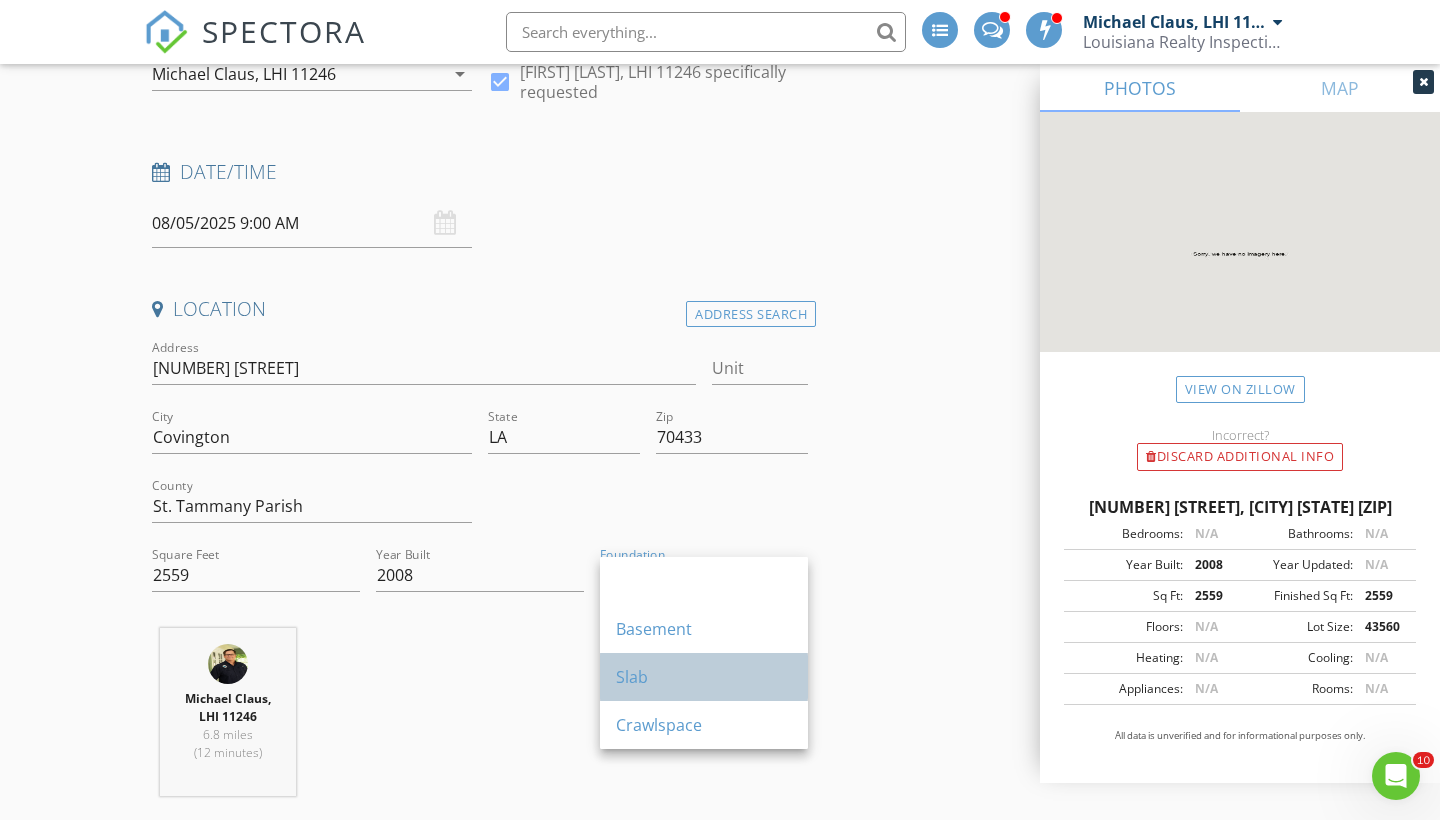 click on "Slab" at bounding box center (704, 677) 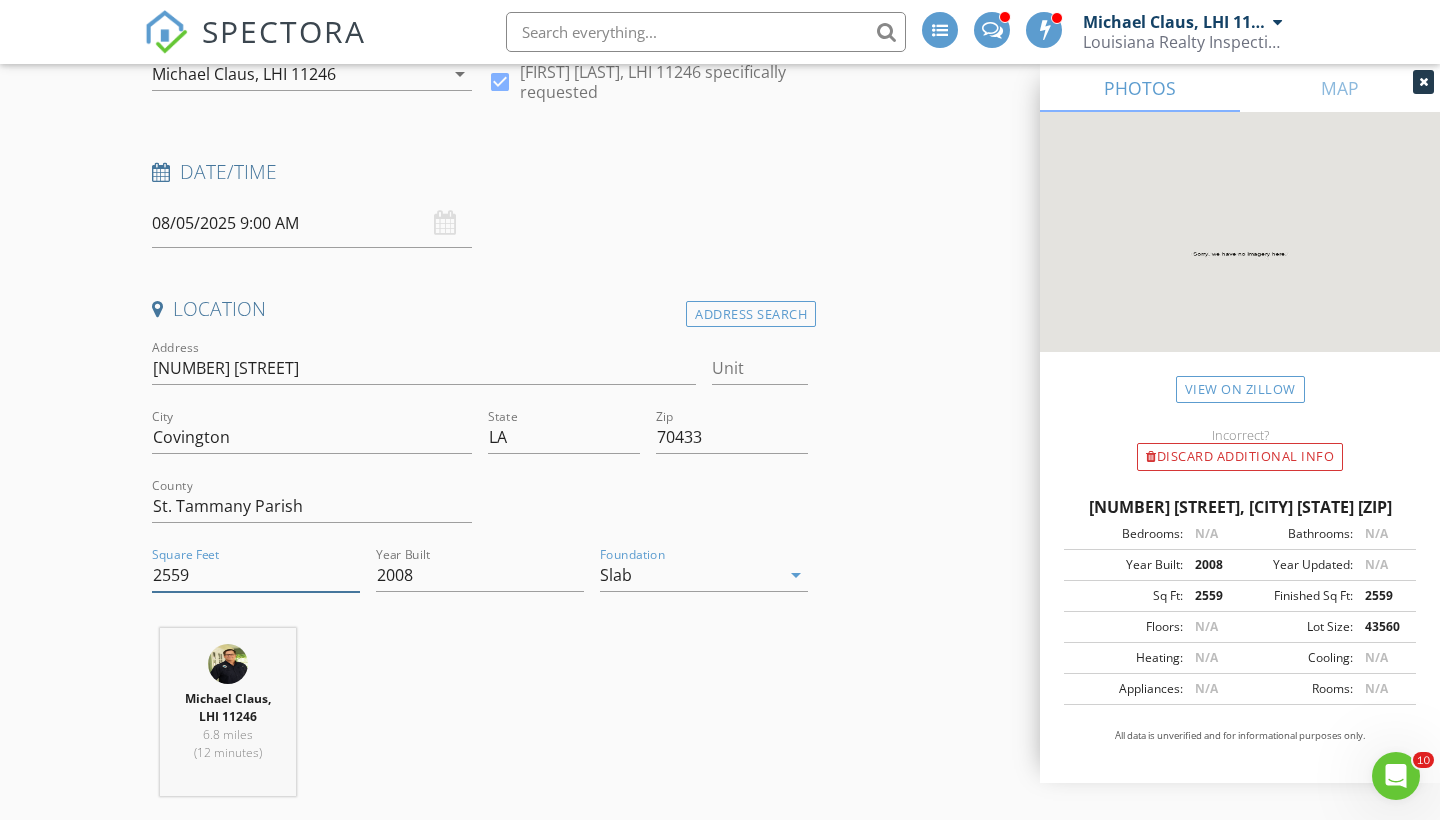 click on "2559" at bounding box center (256, 575) 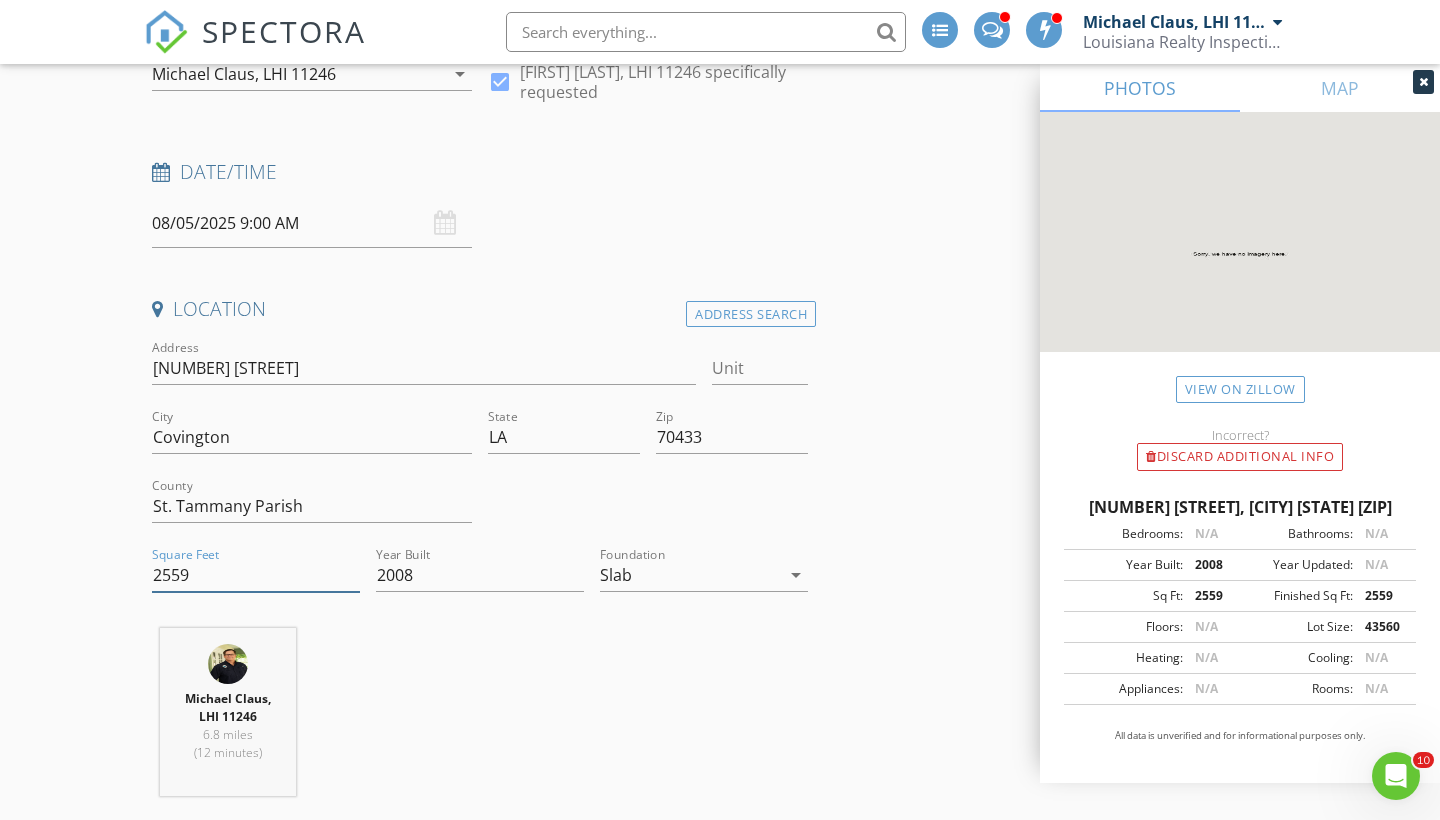 drag, startPoint x: 266, startPoint y: 575, endPoint x: 119, endPoint y: 569, distance: 147.12239 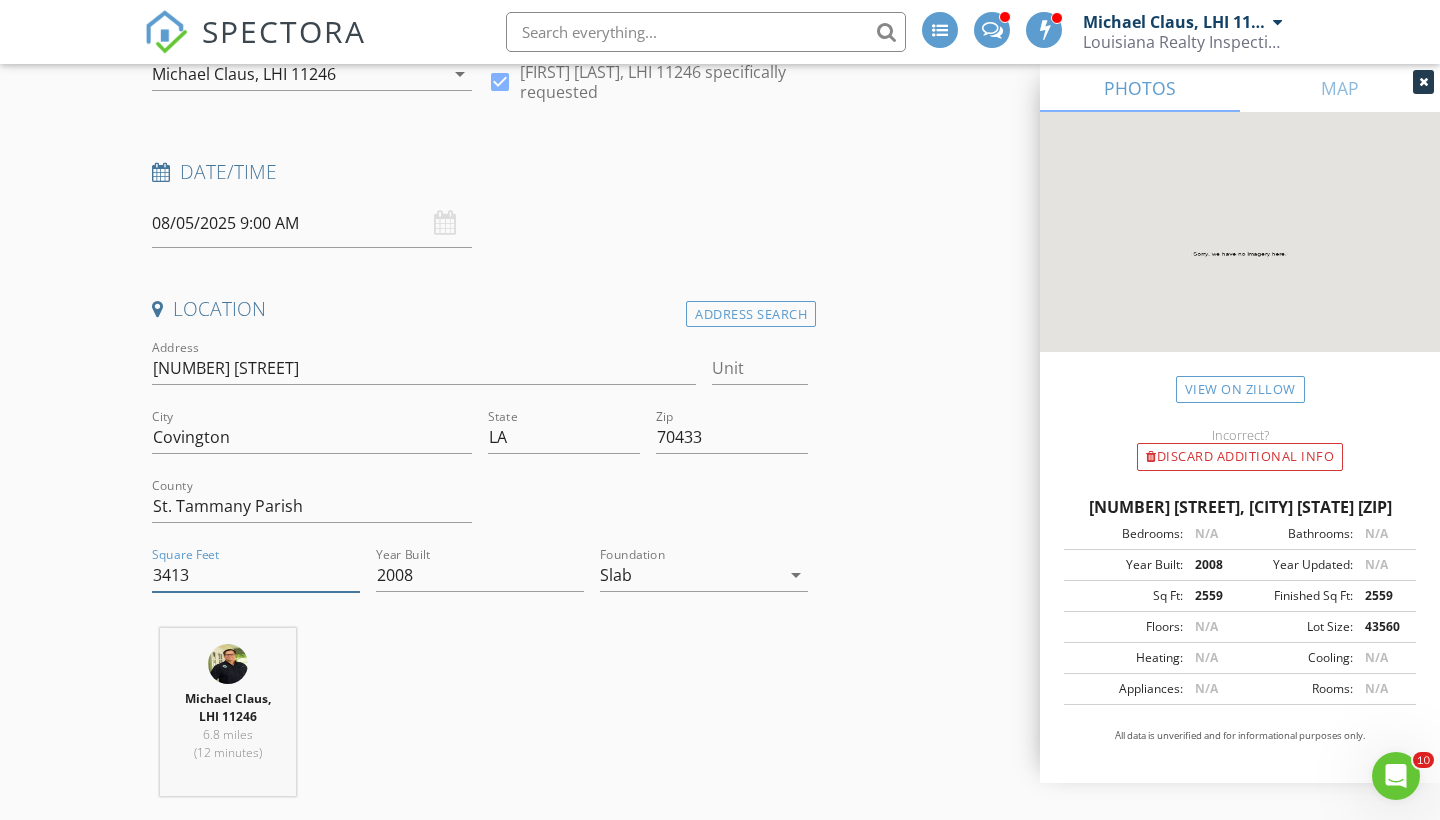 type on "3413" 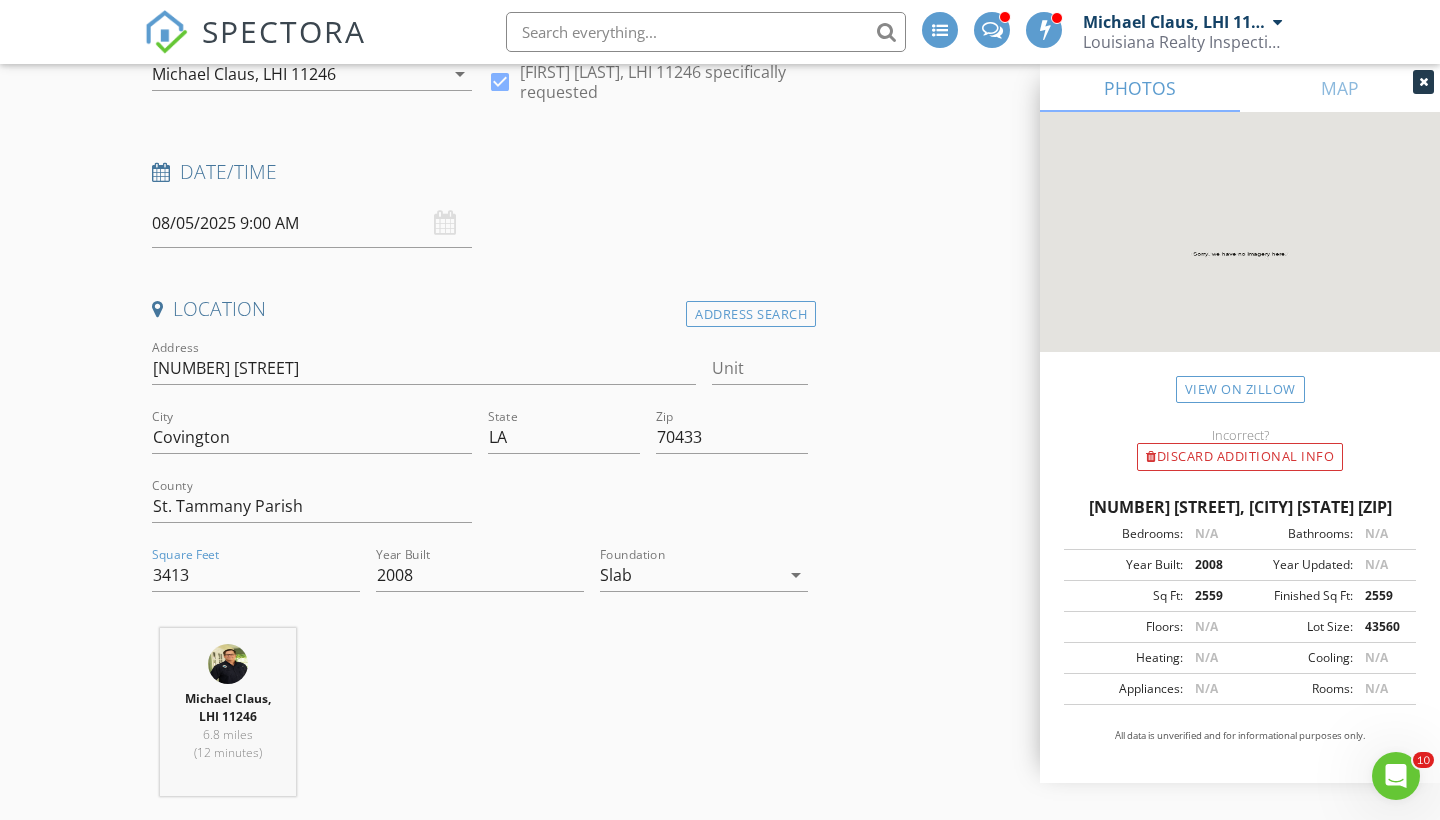 click on "New Inspection
INSPECTOR(S)
check_box   Michael Claus, LHI 11246   PRIMARY   Michael Claus, LHI 11246 arrow_drop_down   check_box Michael Claus, LHI 11246 specifically requested
Date/Time
08/05/2025 9:00 AM
Location
Address Search       Address 132 Kanawha Ct   Unit   City Covington   State LA   Zip 70433   County St. Tammany Parish     Square Feet 3413   Year Built 2008   Foundation Slab arrow_drop_down     Michael Claus, LHI 11246     6.8 miles     (12 minutes)
client
check_box Enable Client CC email for this inspection   Client Search     check_box_outline_blank Client is a Company/Organization     First Name   Last Name   Email   CC Email   Phone   Address   City   State   Zip     Tags         Notes   Private Notes
ADD ADDITIONAL client
SERVICES" at bounding box center (720, 1978) 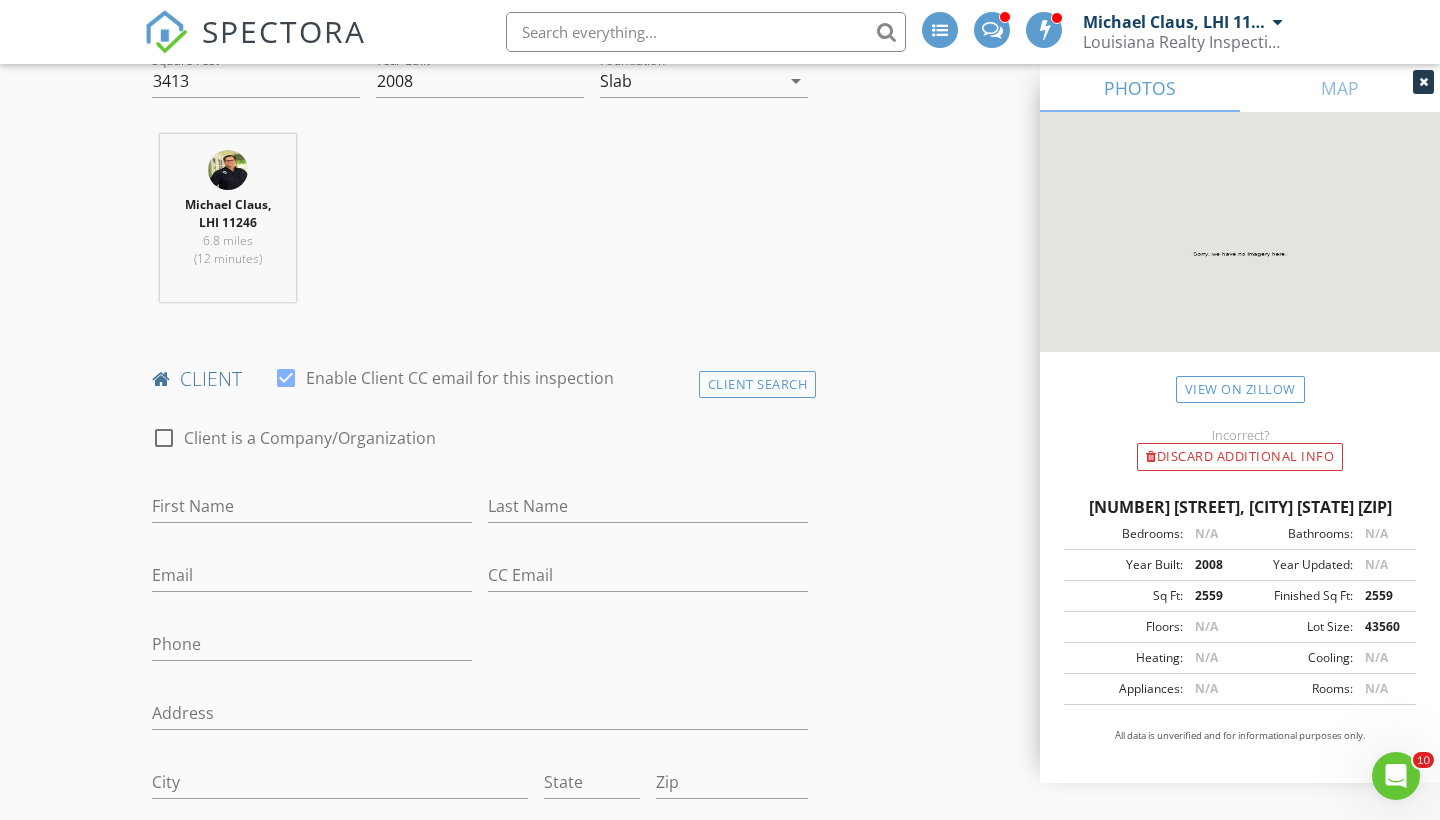 scroll, scrollTop: 729, scrollLeft: 0, axis: vertical 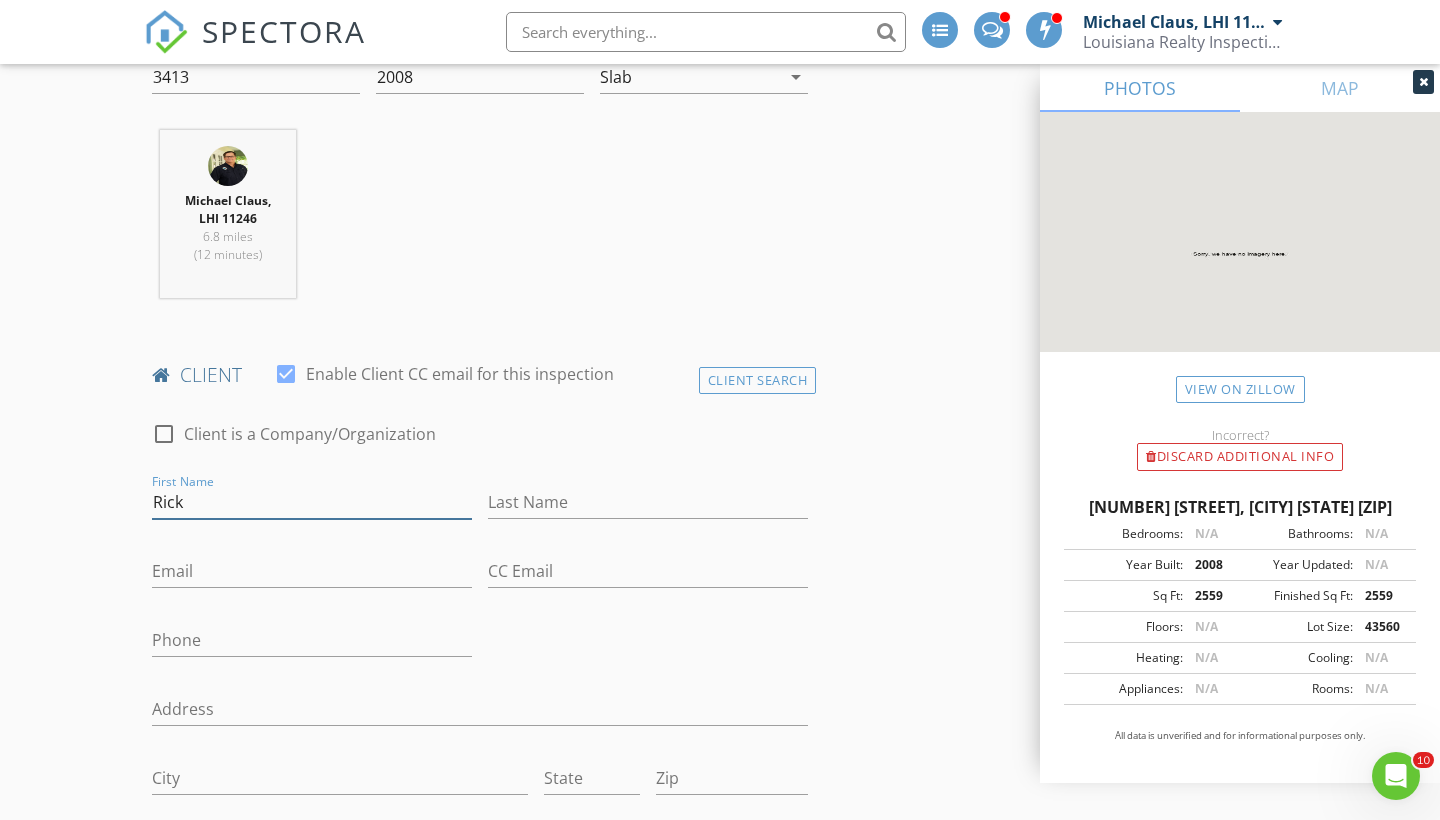 type on "Rick" 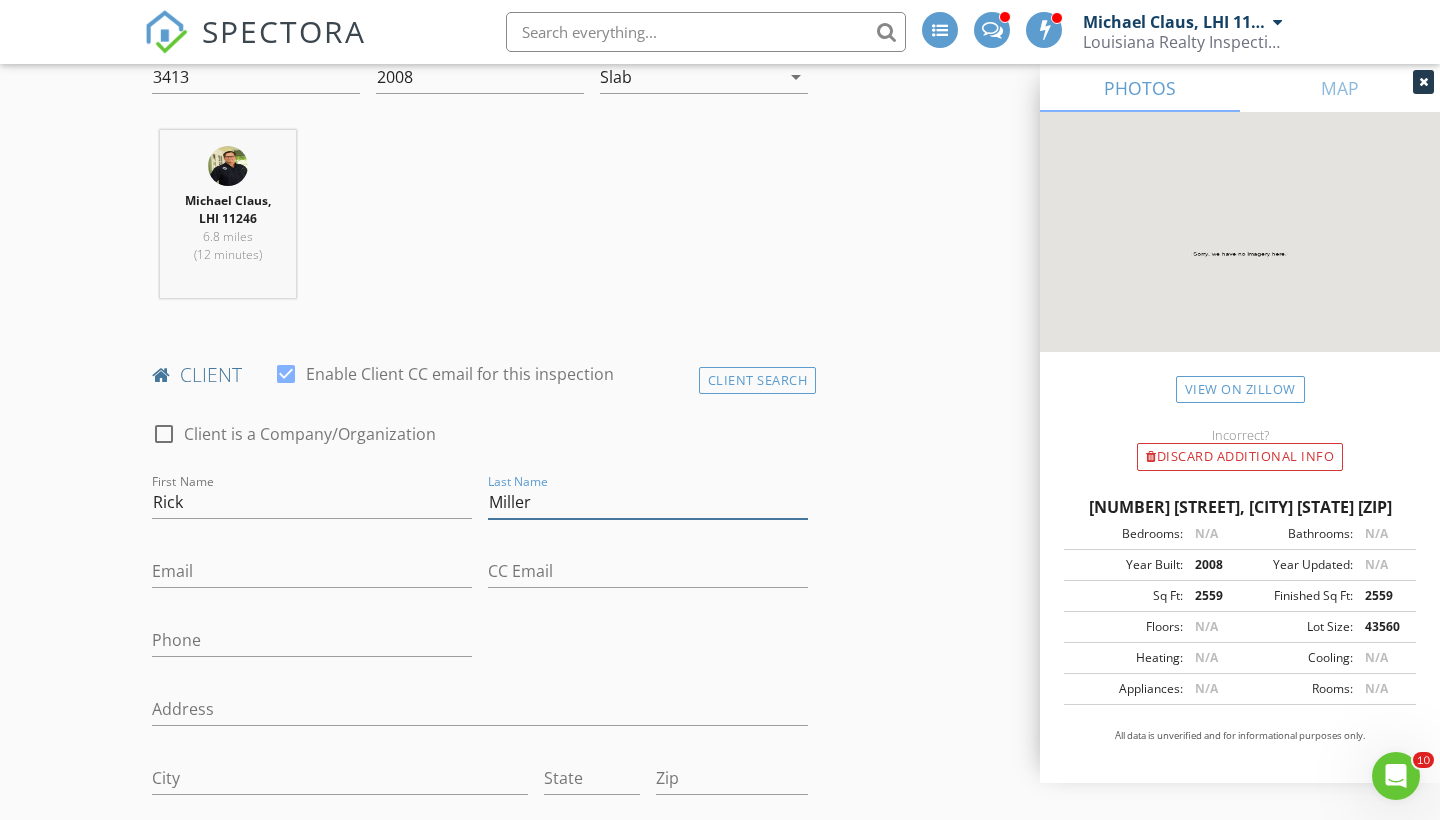 type on "Miller" 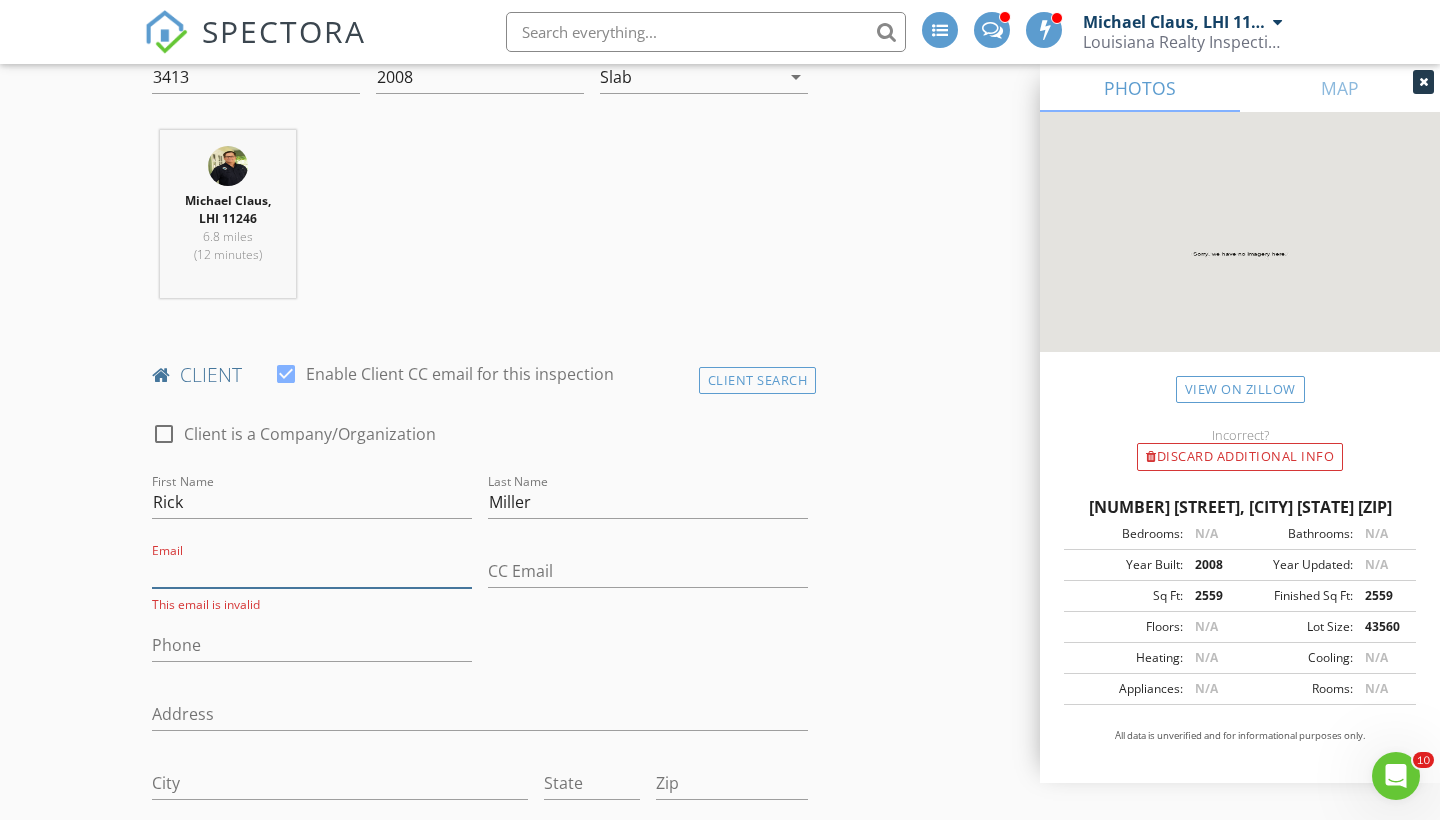 paste on "Rmillerfloors@att.net" 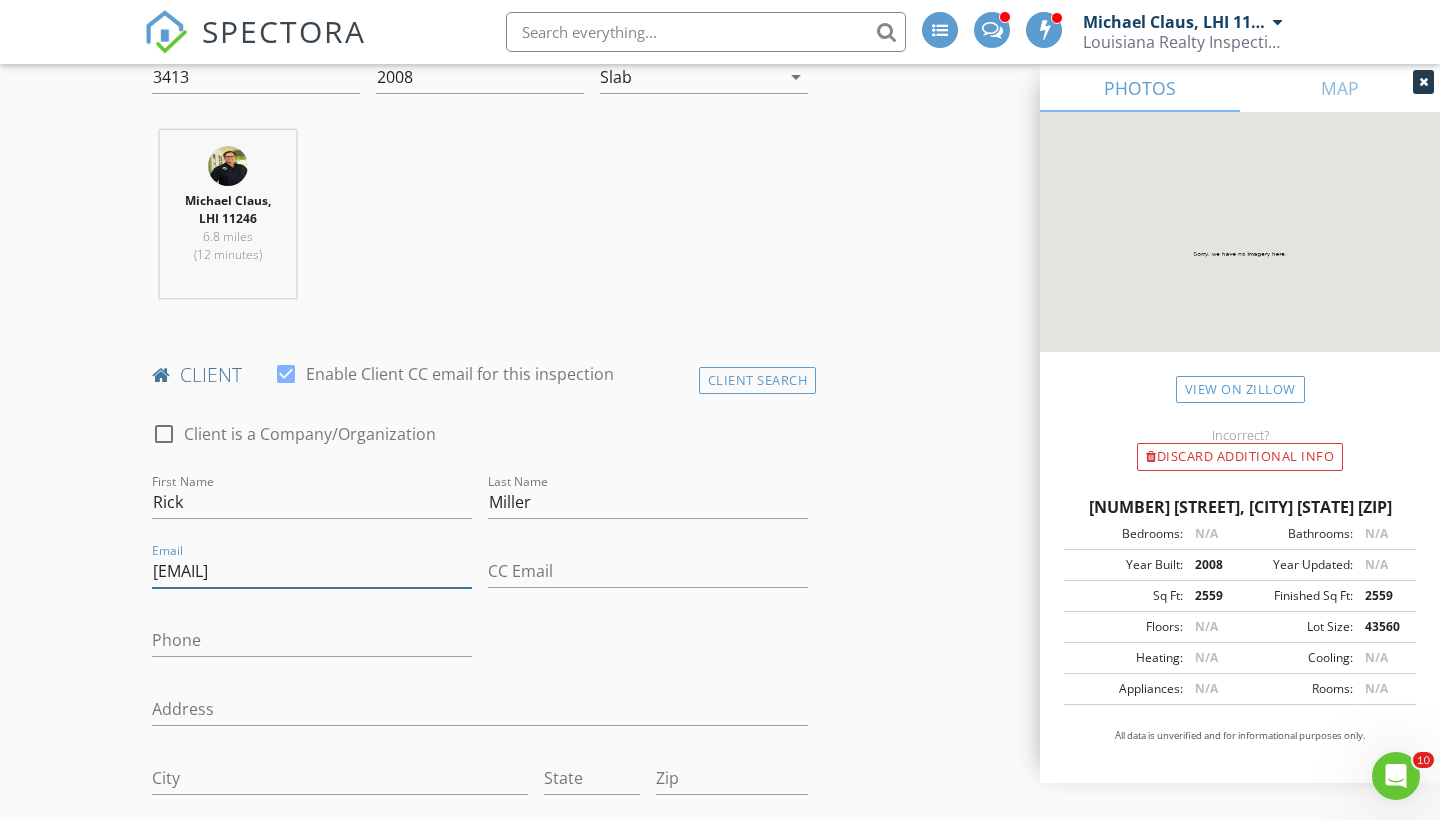 type on "Rmillerfloors@att.net" 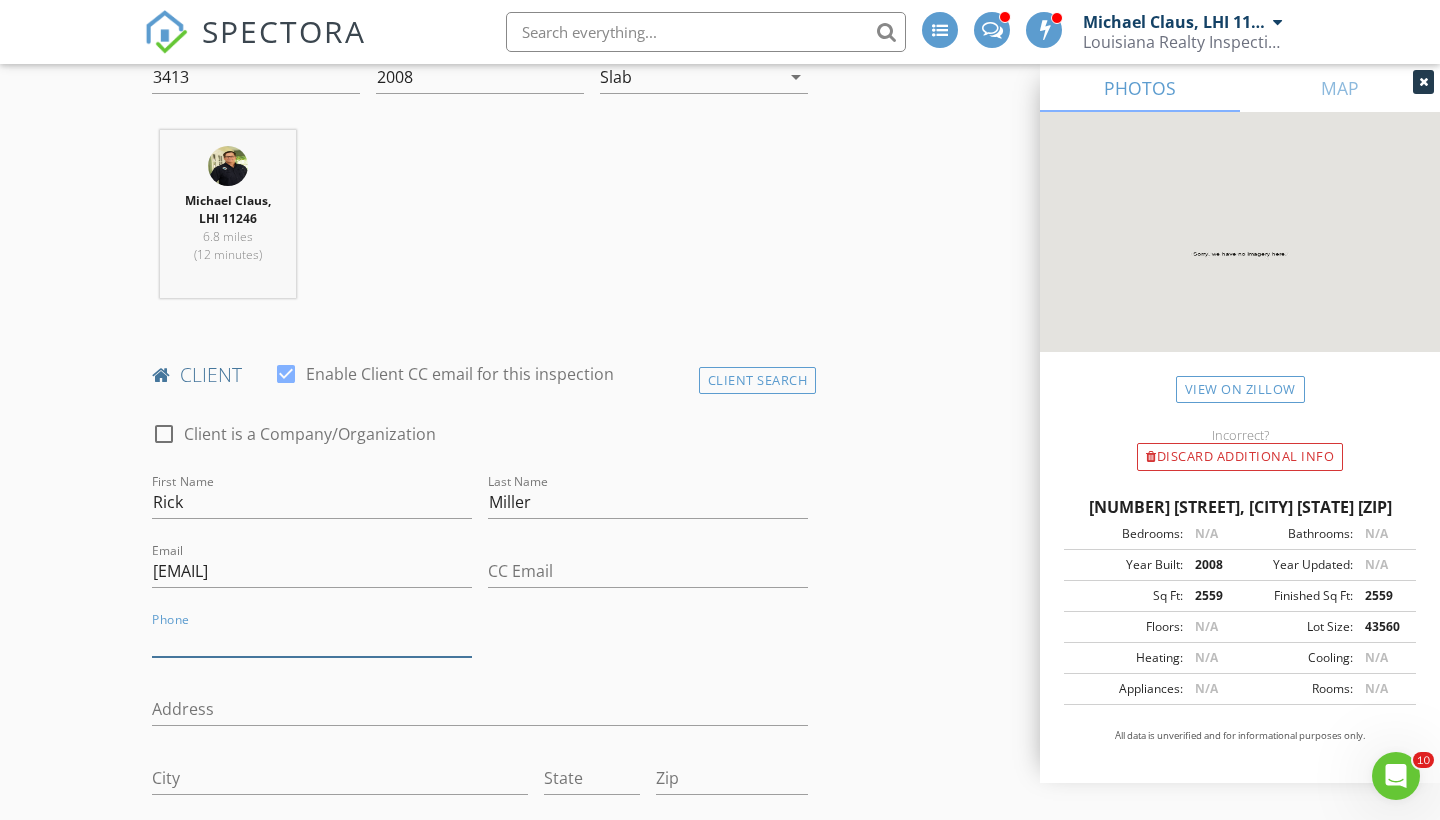 paste on "985-807-4826" 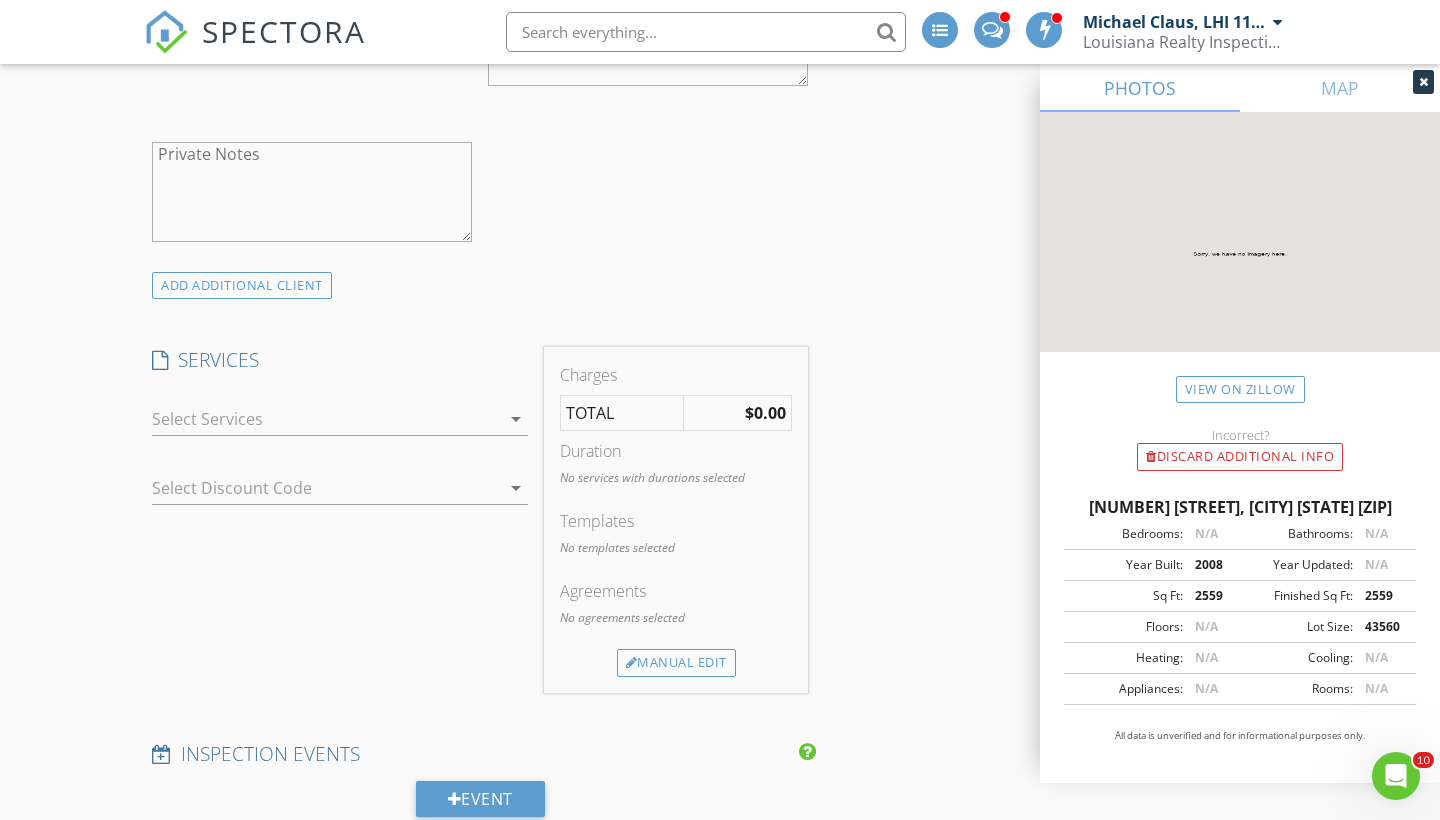 scroll, scrollTop: 1613, scrollLeft: 0, axis: vertical 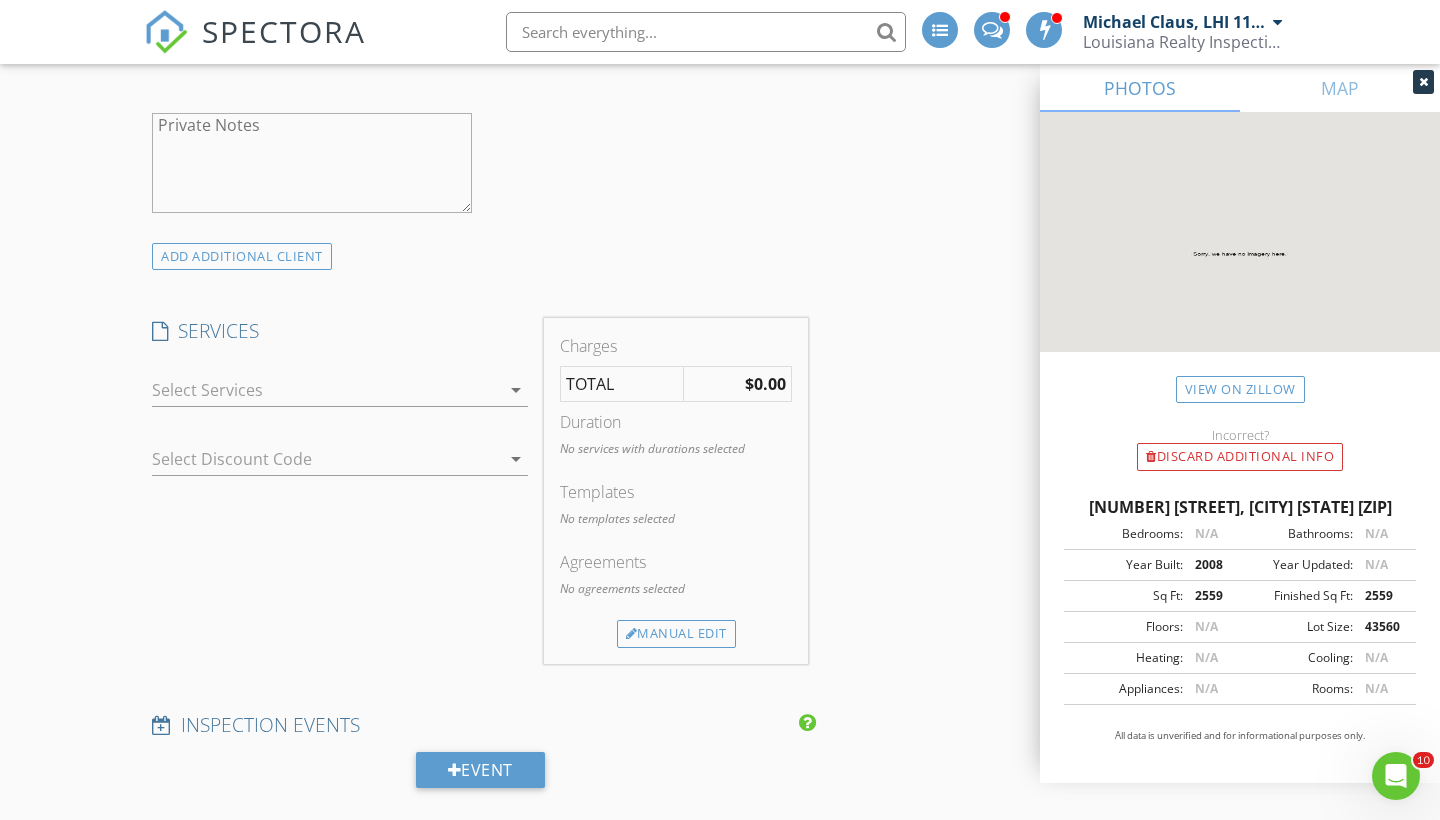 click at bounding box center (326, 390) 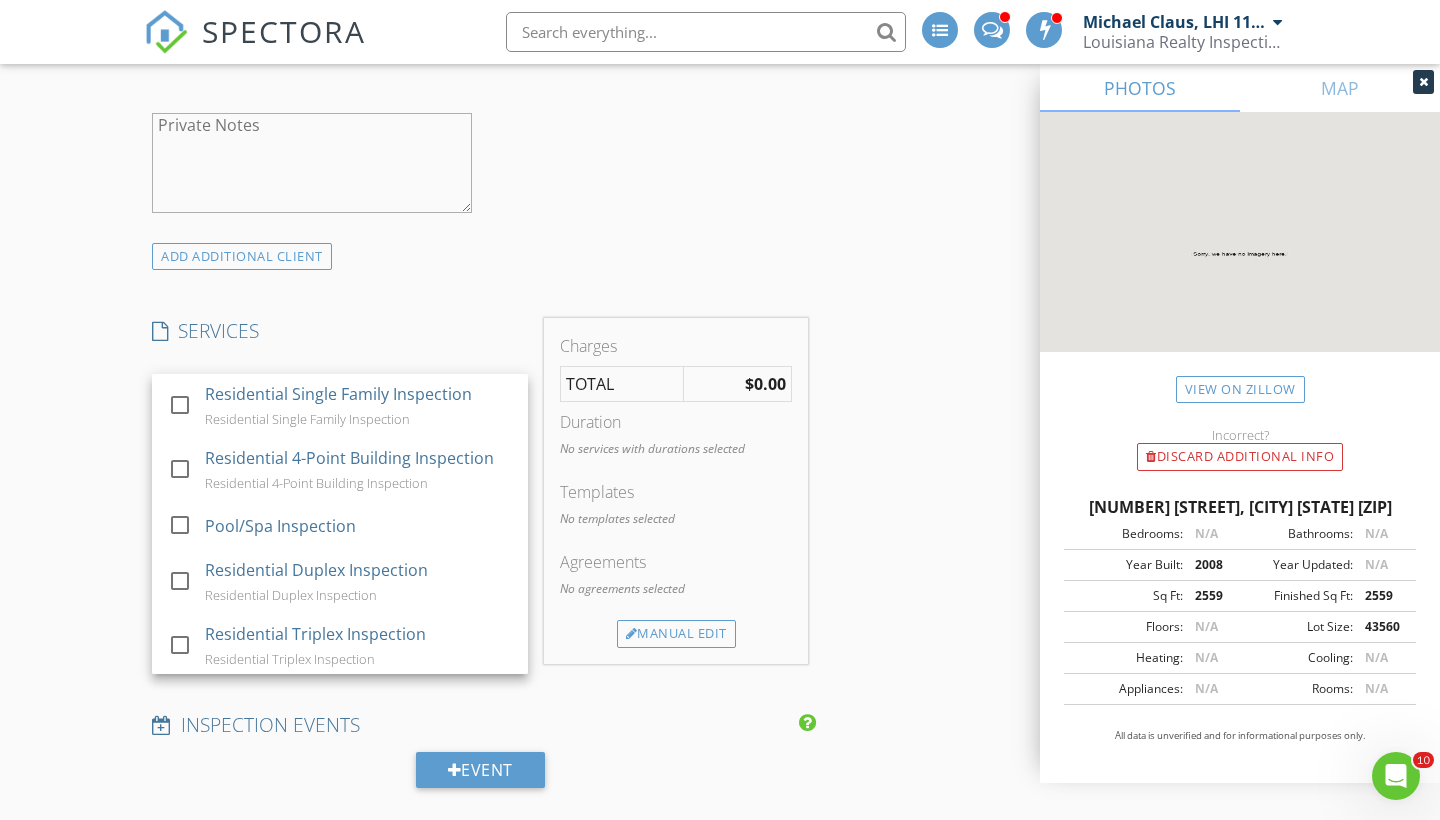 click on "Residential Single Family Inspection" at bounding box center (338, 394) 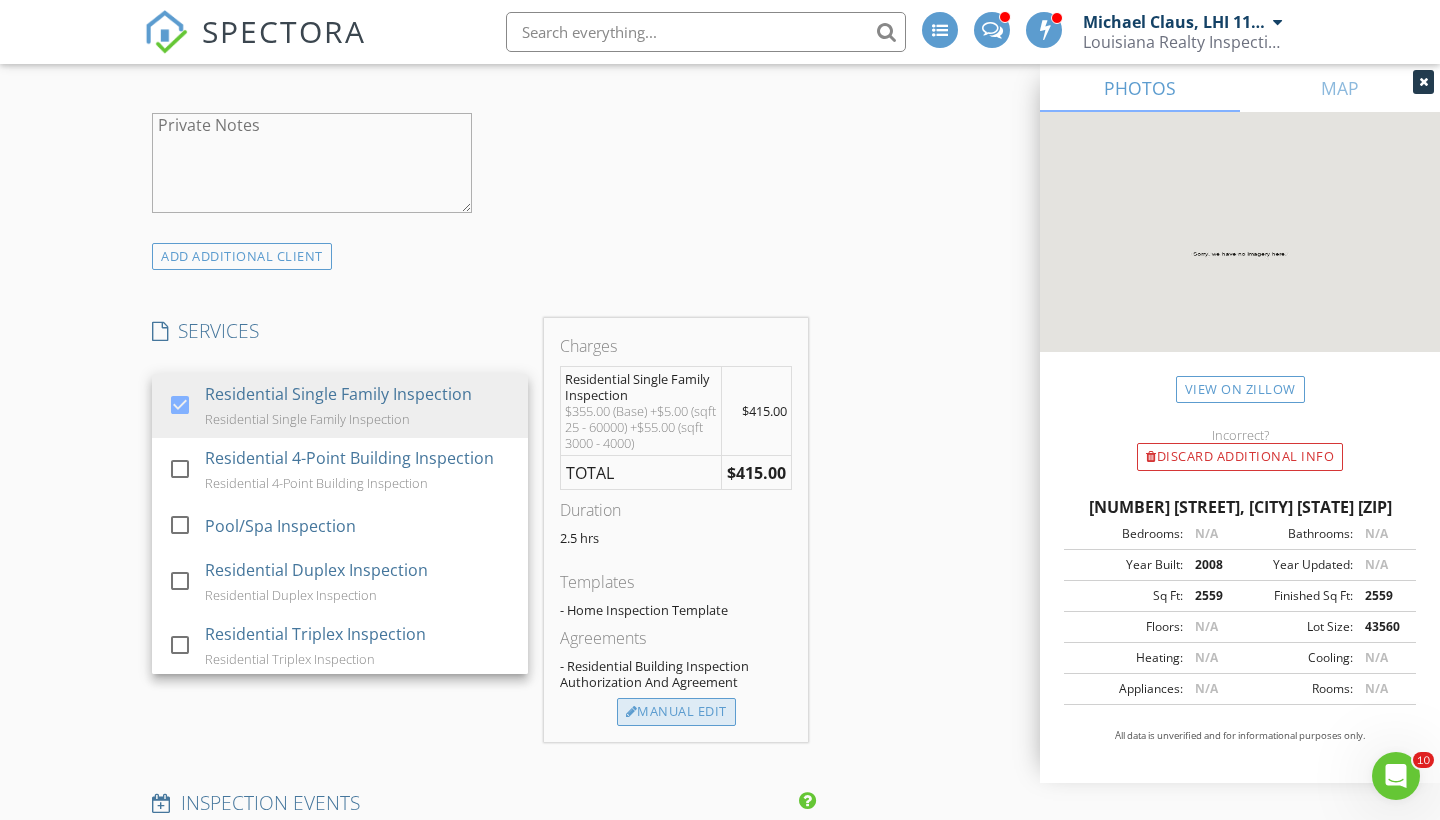 click on "Manual Edit" at bounding box center [676, 712] 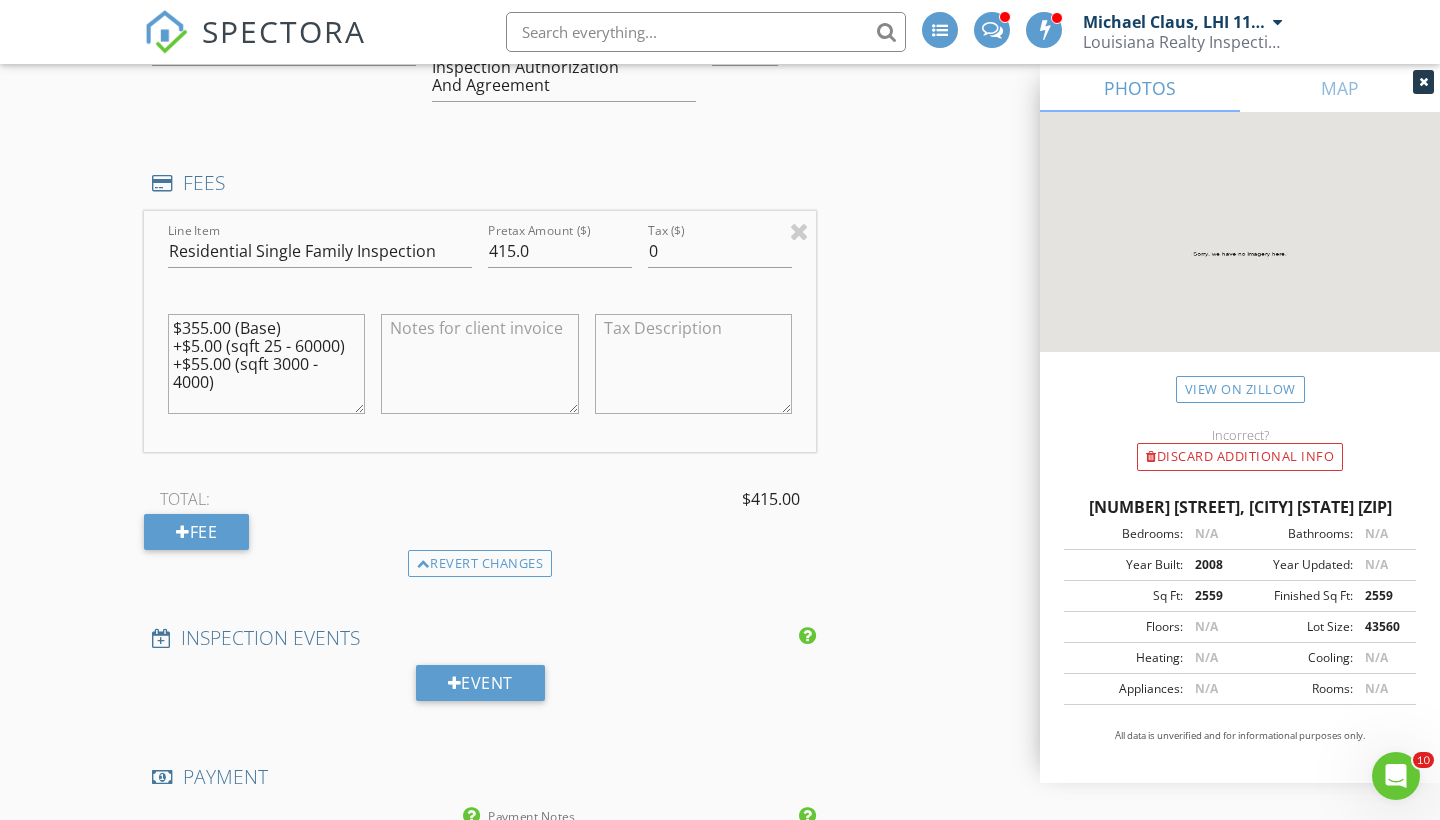 scroll, scrollTop: 1959, scrollLeft: 0, axis: vertical 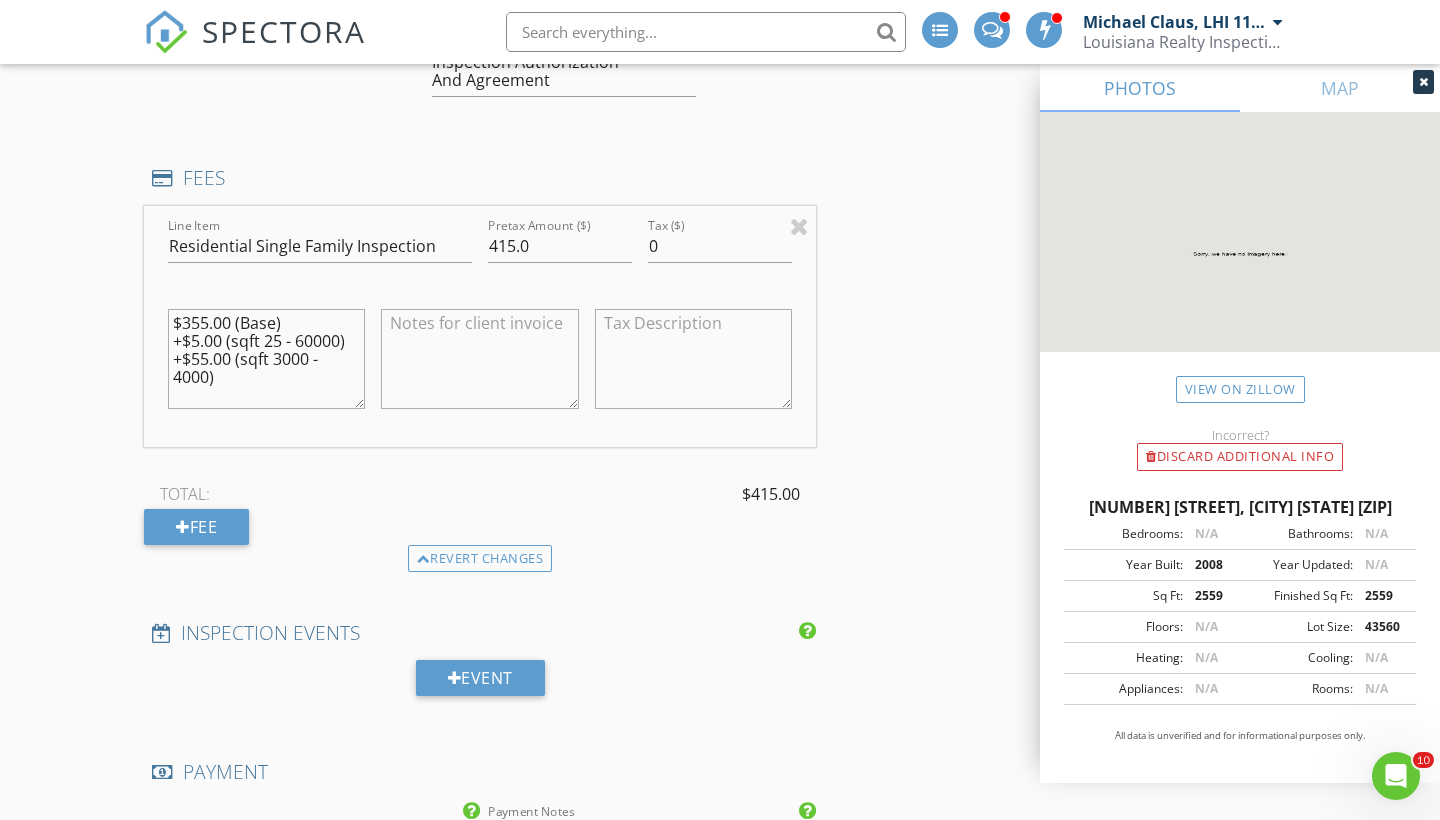 click on "$355.00 (Base)
+$5.00 (sqft 25 - 60000)
+$55.00 (sqft 3000 - 4000)" at bounding box center (266, 359) 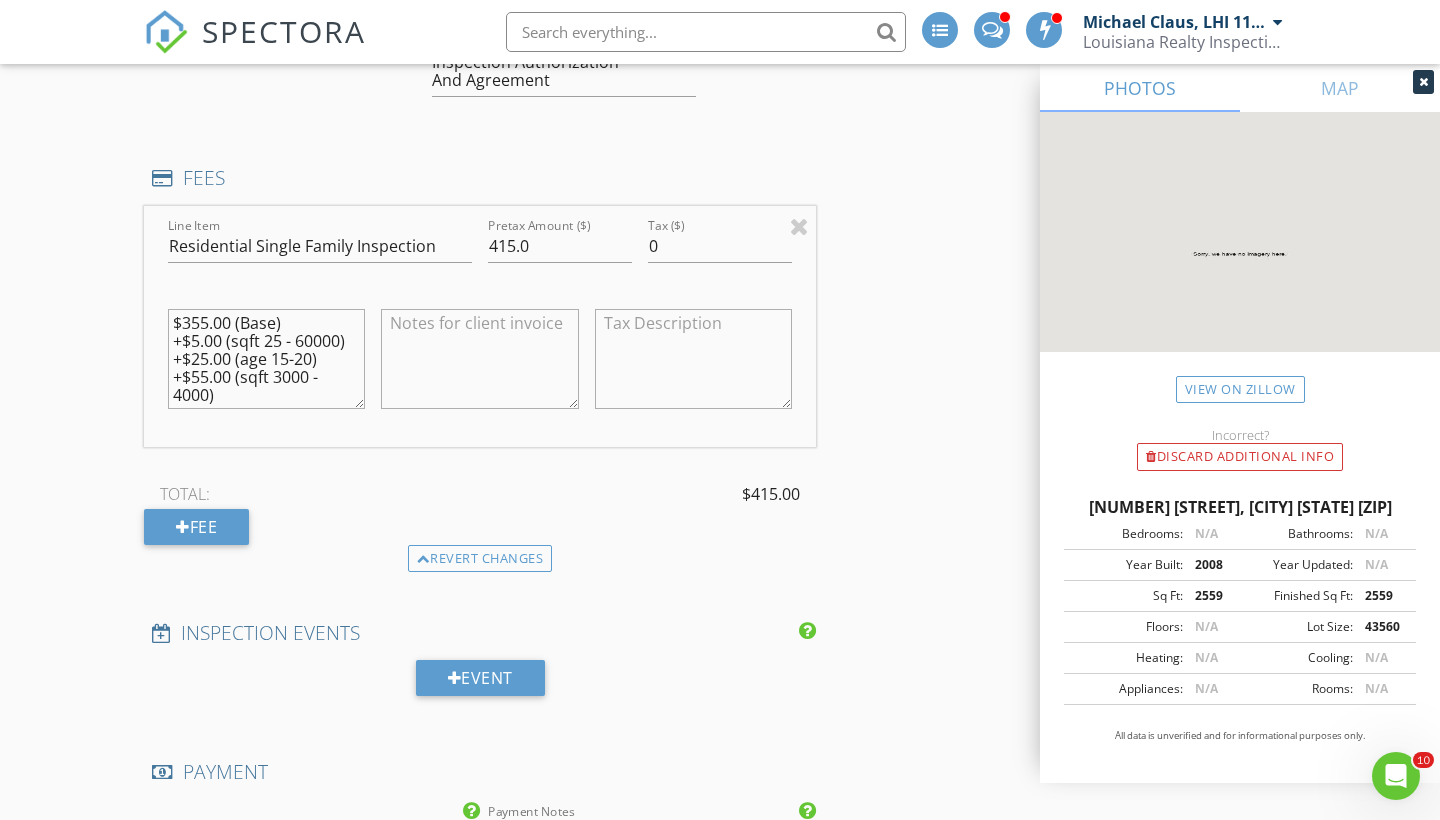 type on "$355.00 (Base)
+$5.00 (sqft 25 - 60000)
+$25.00 (age 15-20)
+$55.00 (sqft 3000 - 4000)" 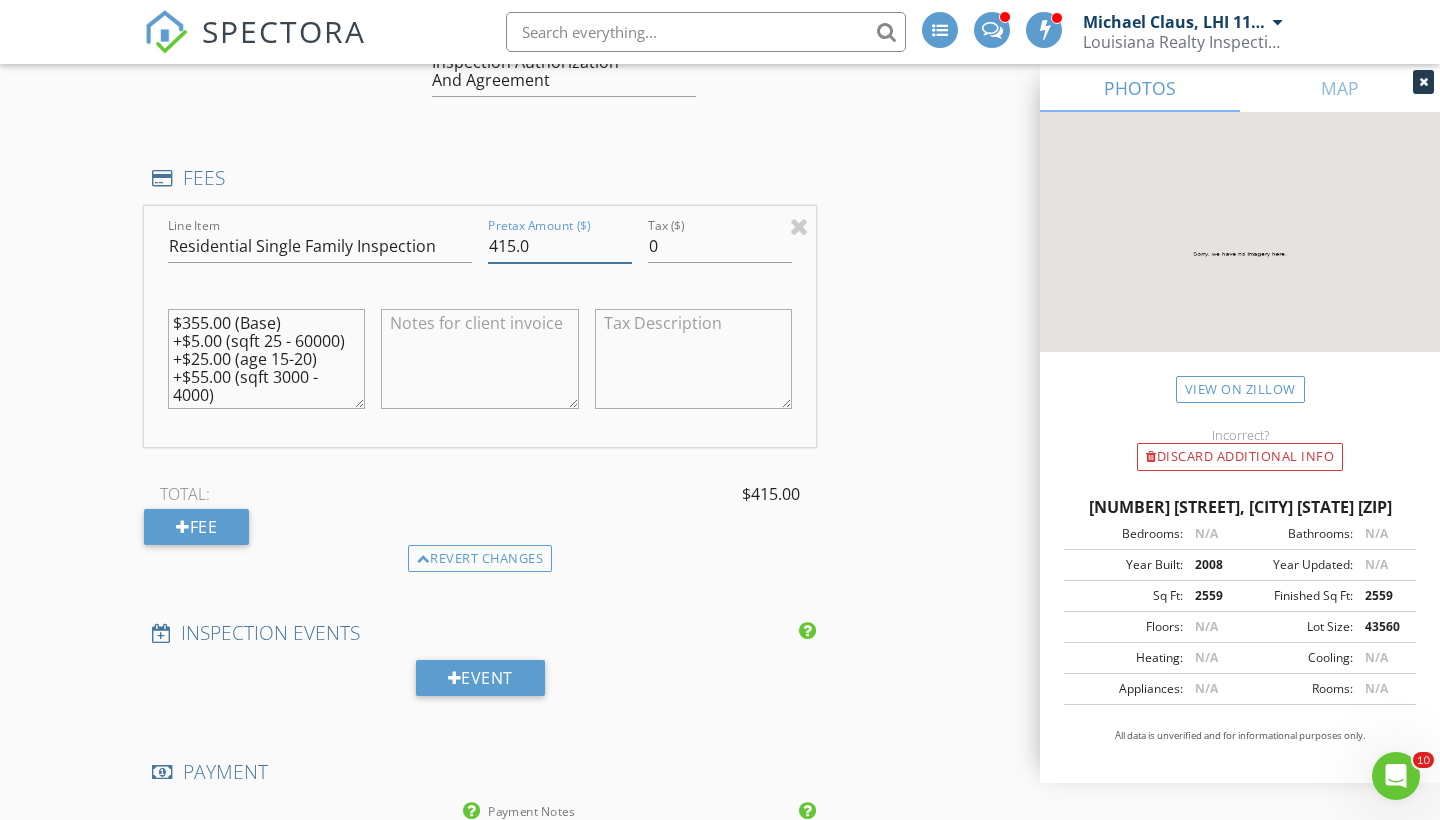 click on "415.0" at bounding box center [560, 246] 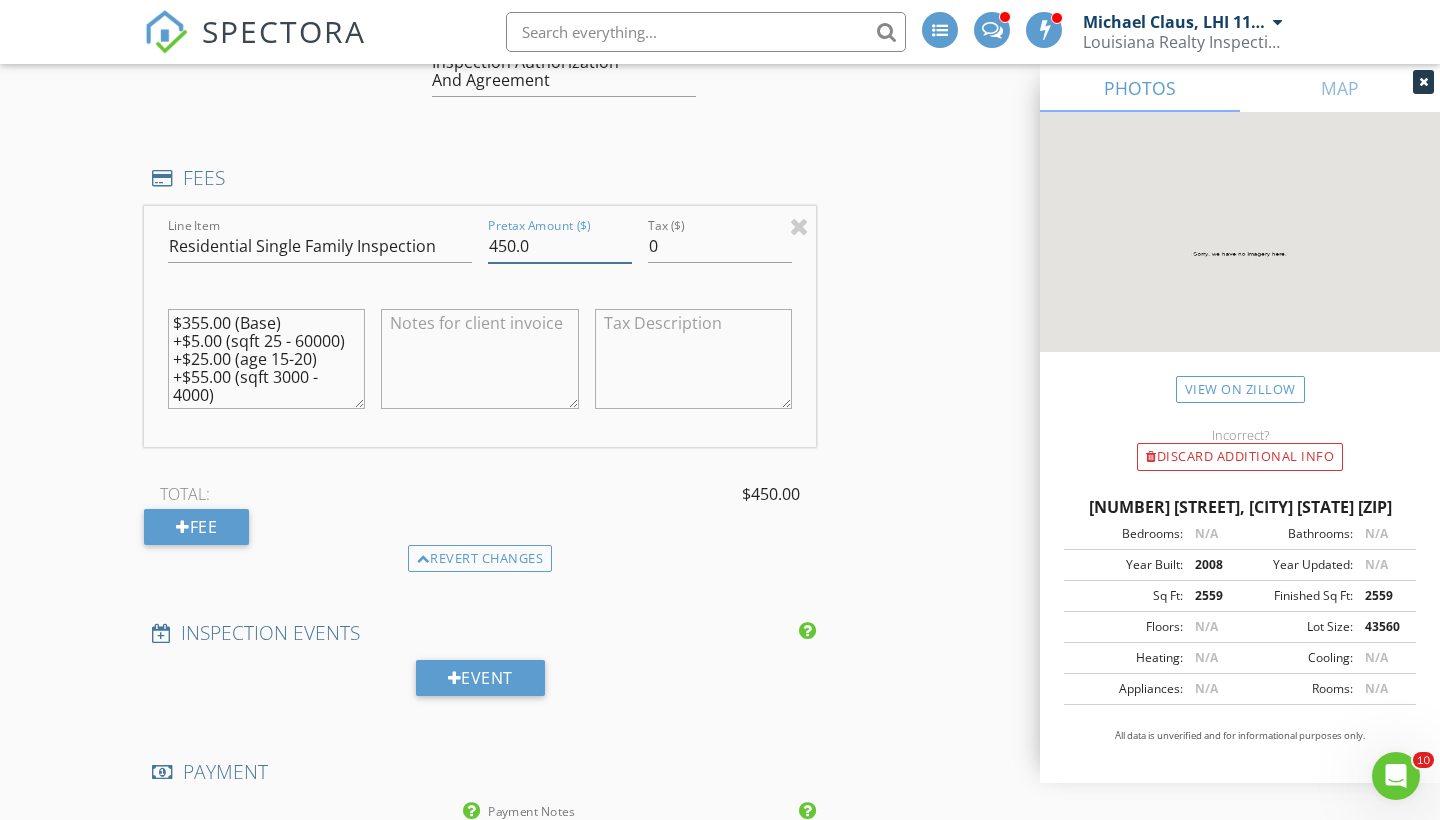 type on "450.0" 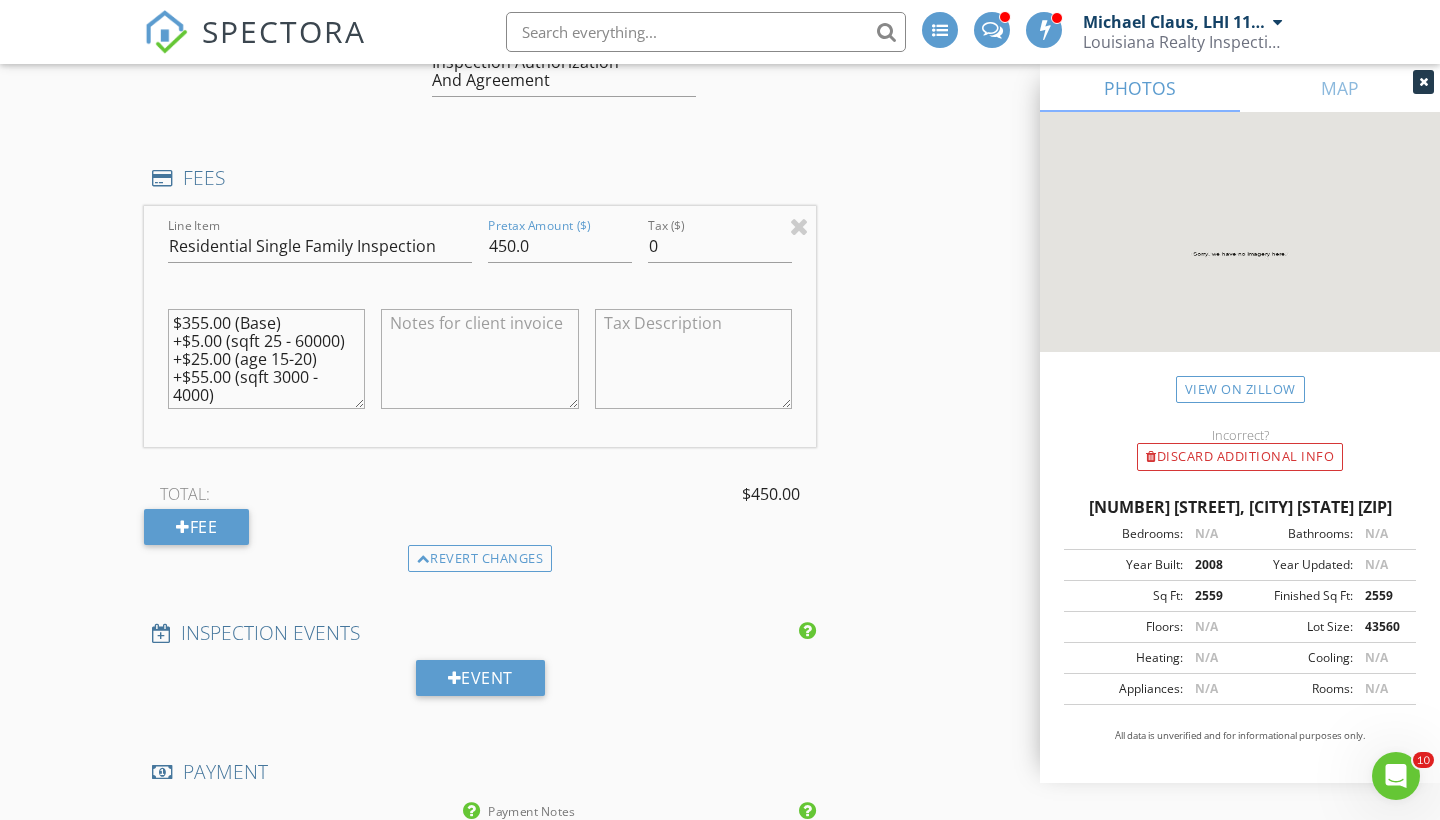 click on "$355.00 (Base)
+$5.00 (sqft 25 - 60000)
+$25.00 (age 15-20)
+$55.00 (sqft 3000 - 4000)" at bounding box center [266, 359] 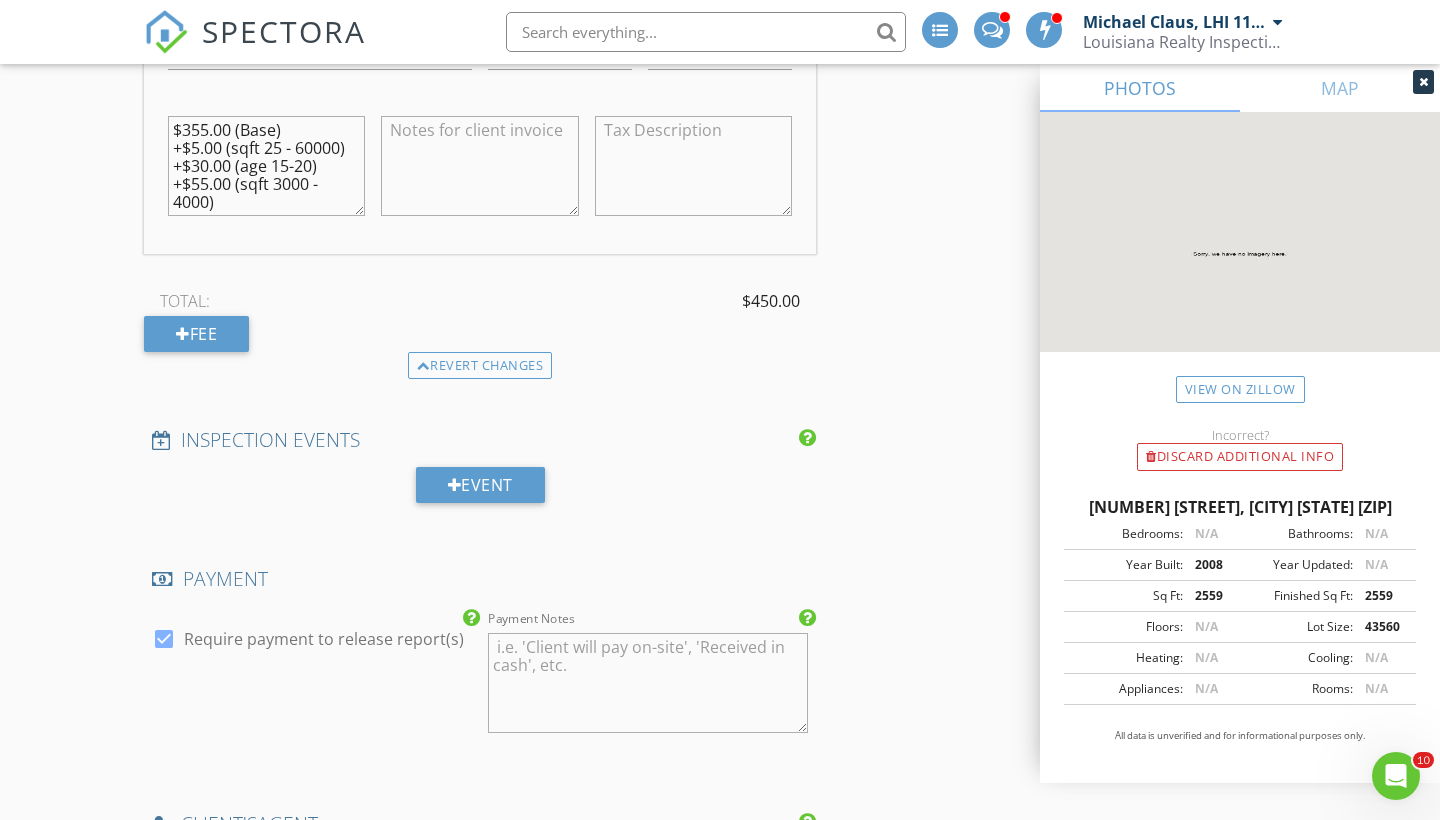 type on "$355.00 (Base)
+$5.00 (sqft 25 - 60000)
+$30.00 (age 15-20)
+$55.00 (sqft 3000 - 4000)" 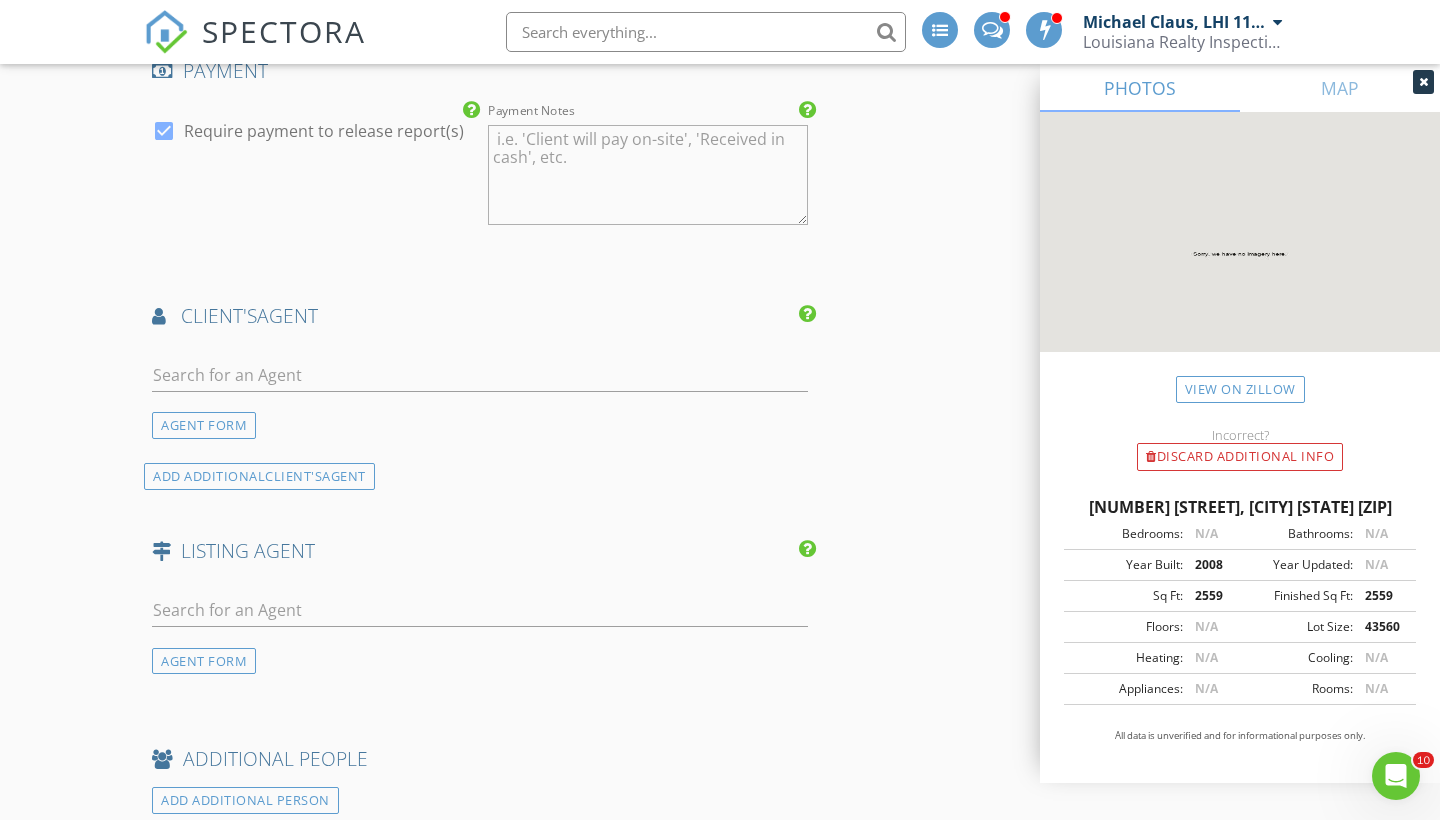 scroll, scrollTop: 2665, scrollLeft: 0, axis: vertical 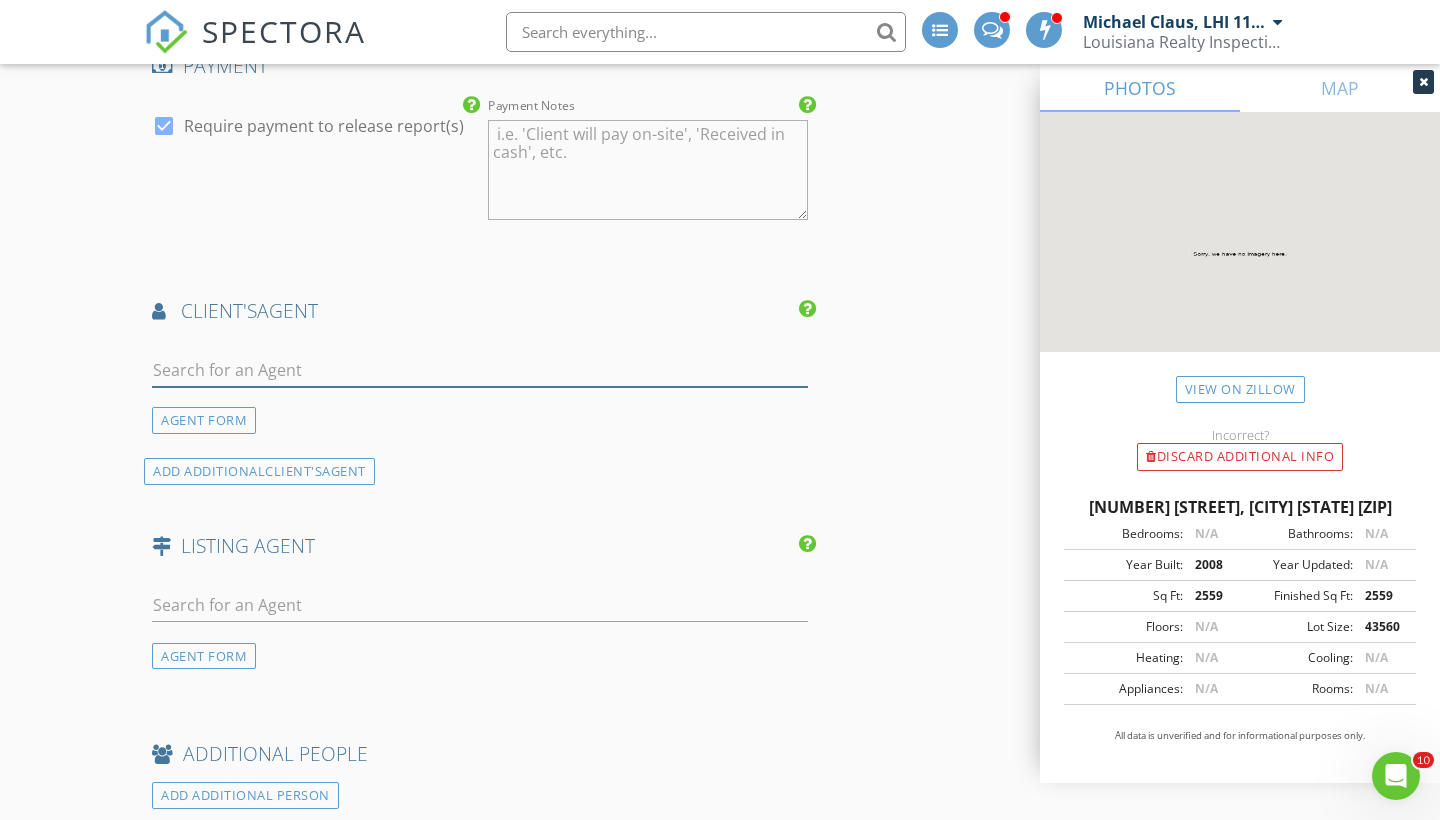 click at bounding box center (480, 370) 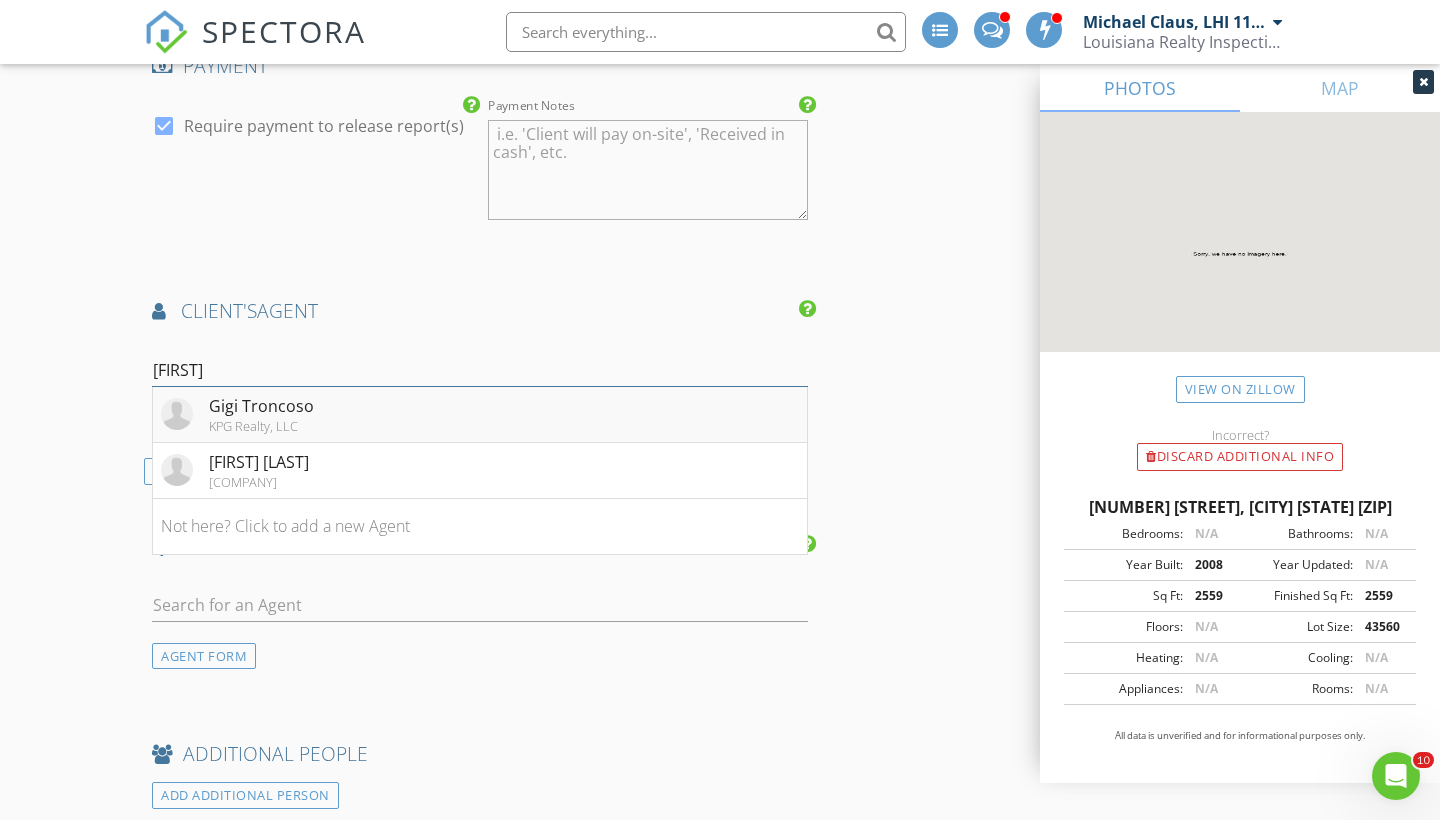 type on "gigi" 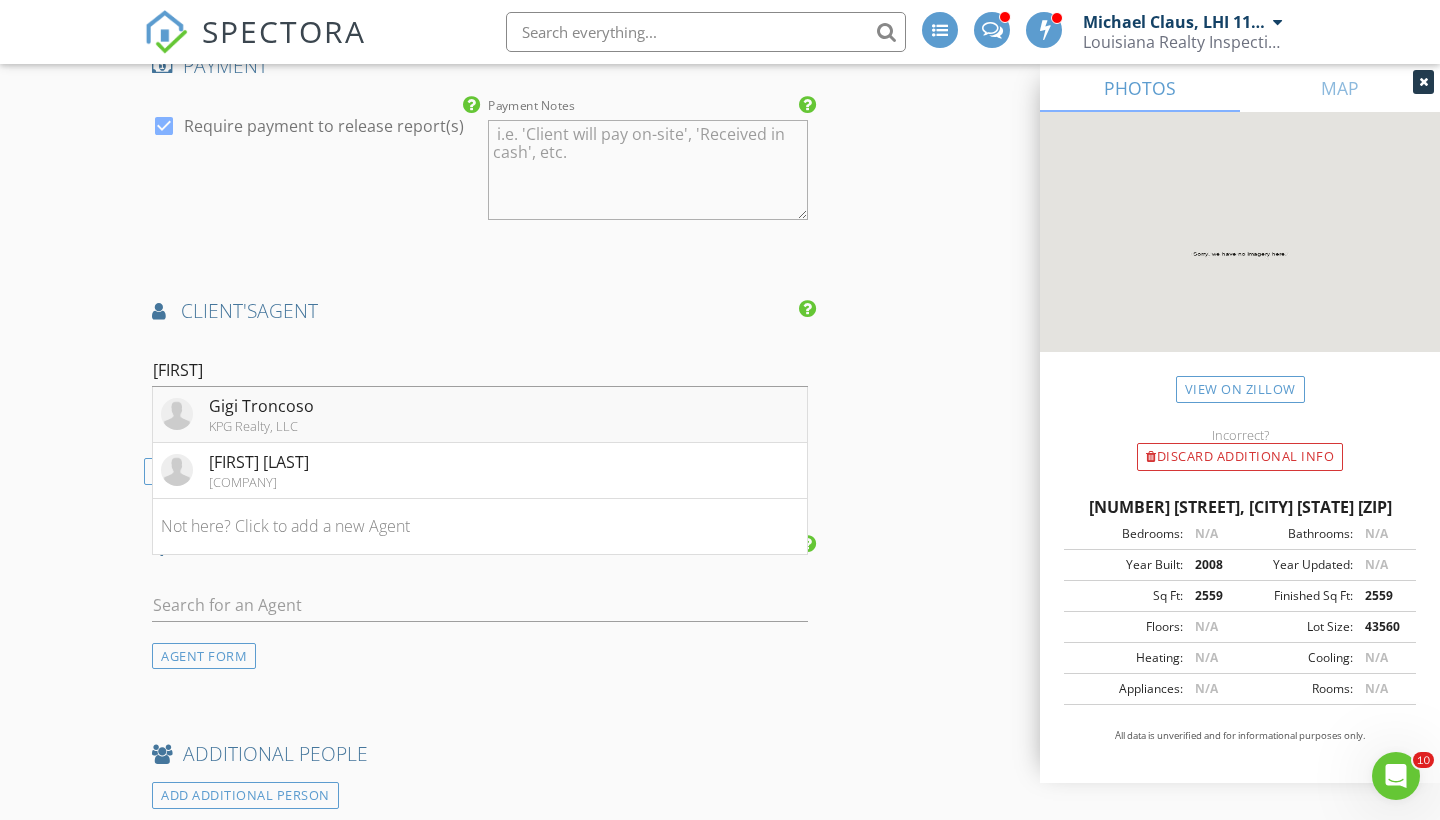 click on "KPG Realty, LLC" at bounding box center (261, 426) 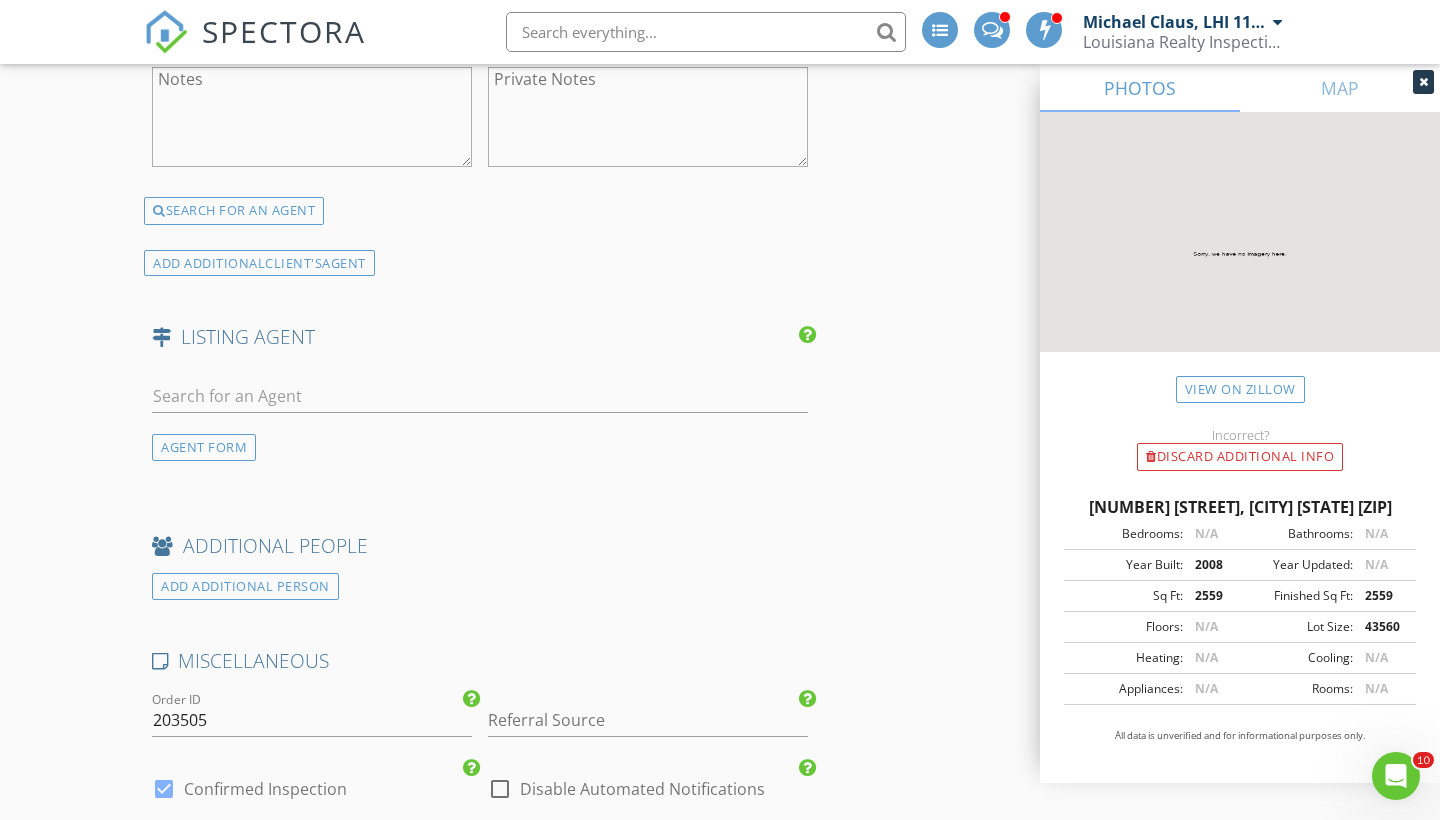 scroll, scrollTop: 3414, scrollLeft: 0, axis: vertical 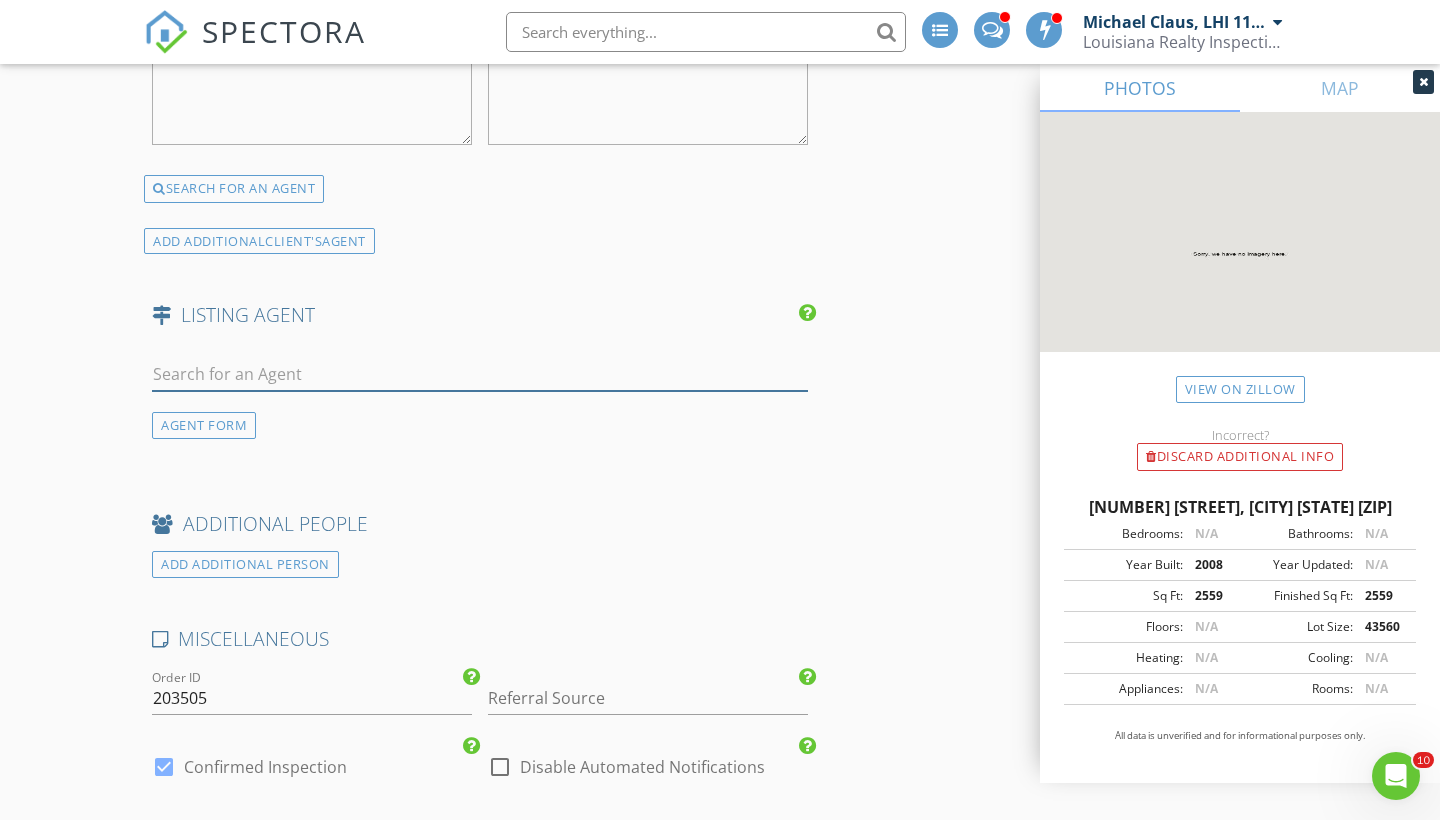 click at bounding box center (480, 374) 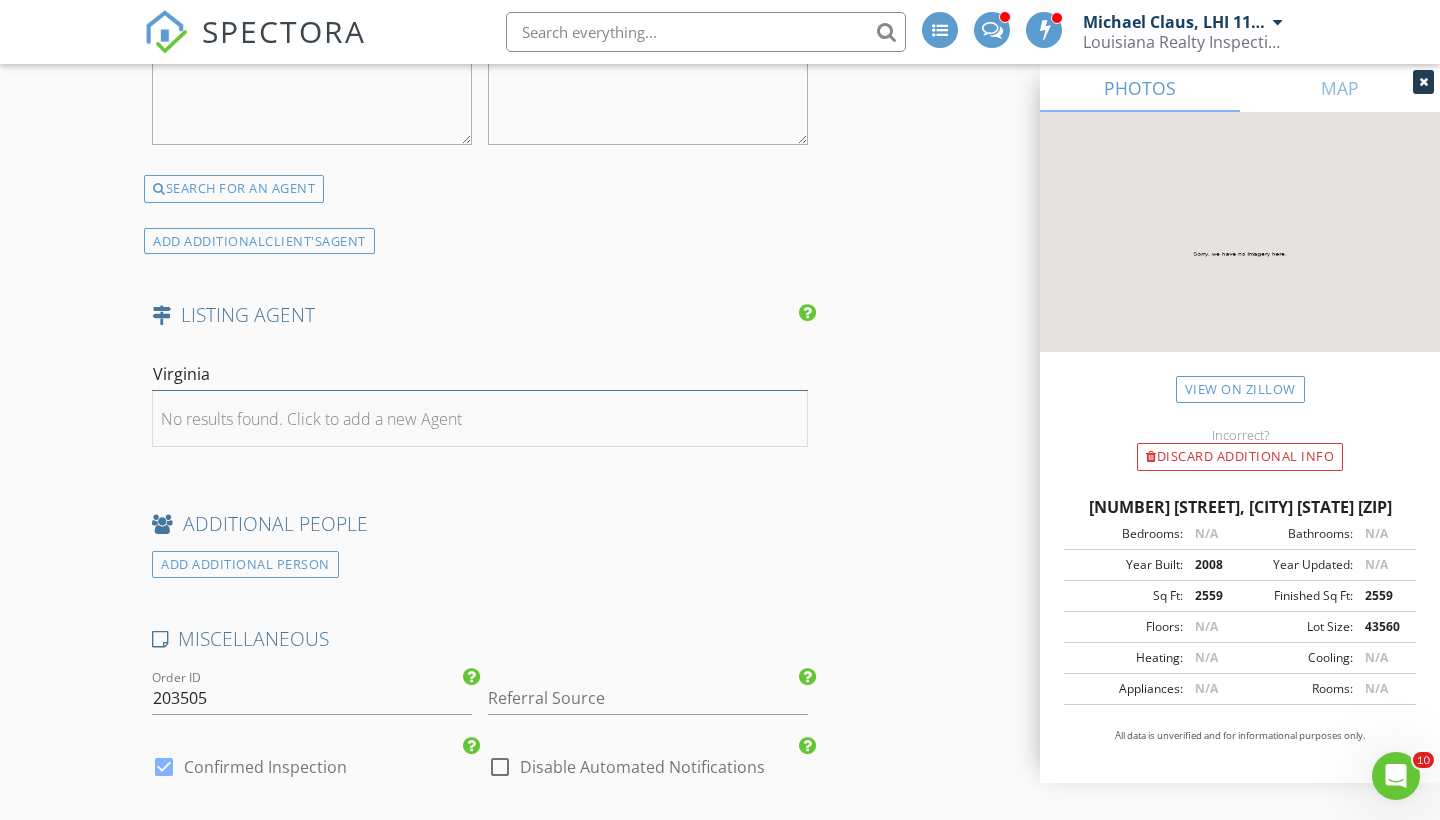 type on "Virginia" 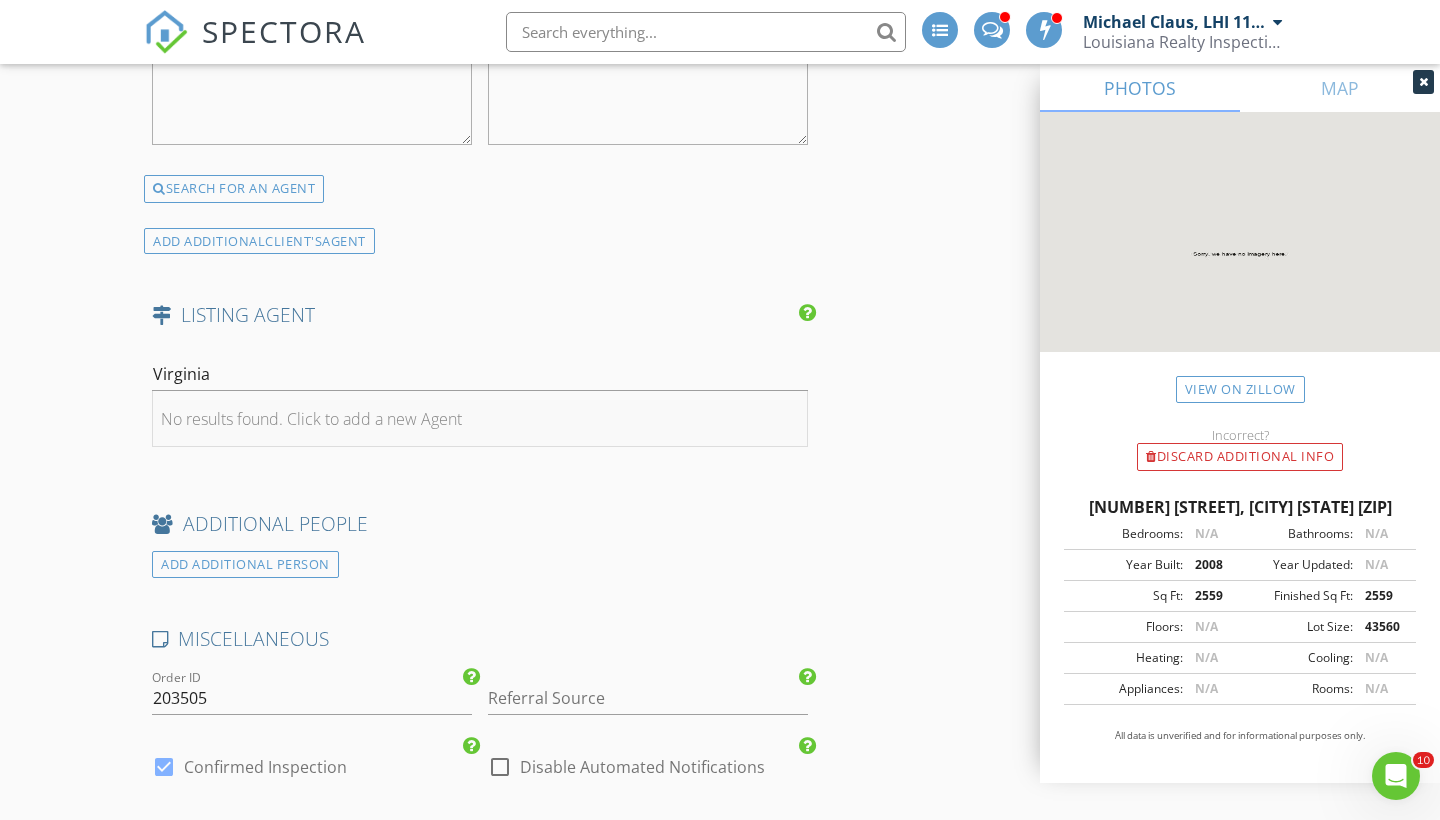 click on "No results found. Click to add a new Agent" at bounding box center [311, 419] 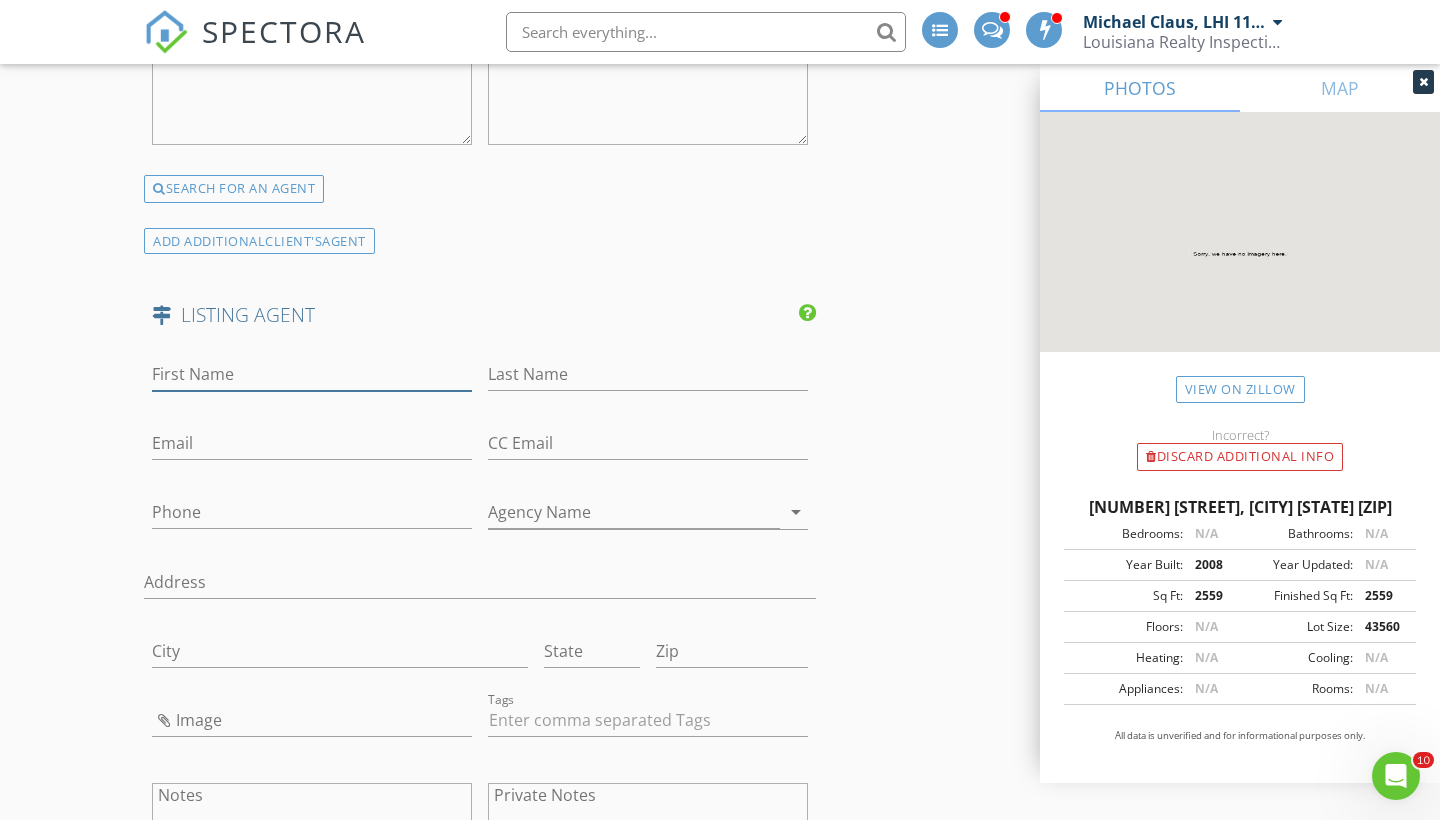 click on "First Name" at bounding box center (312, 374) 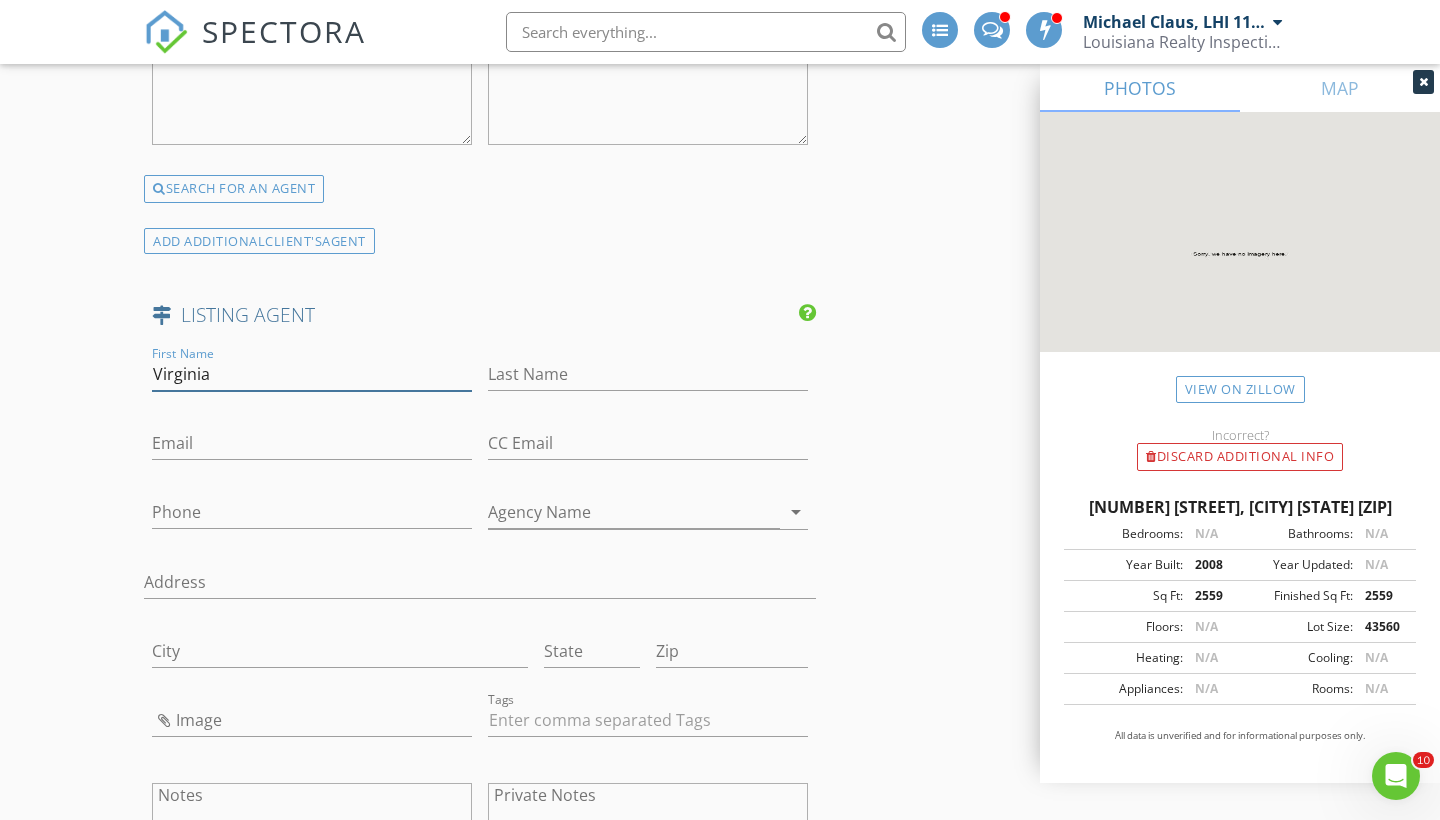 type on "Virginia" 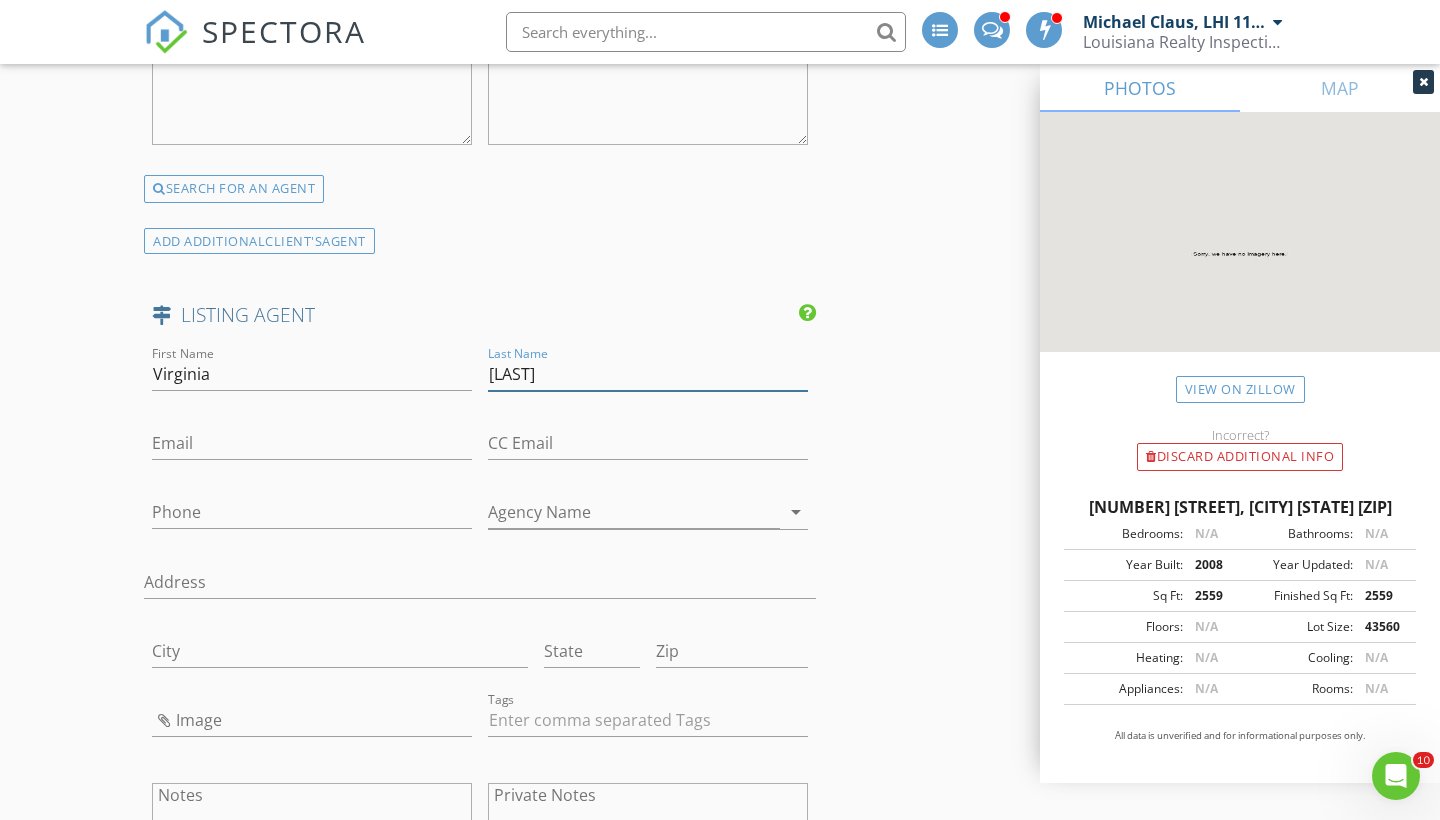 type on "Bordelon" 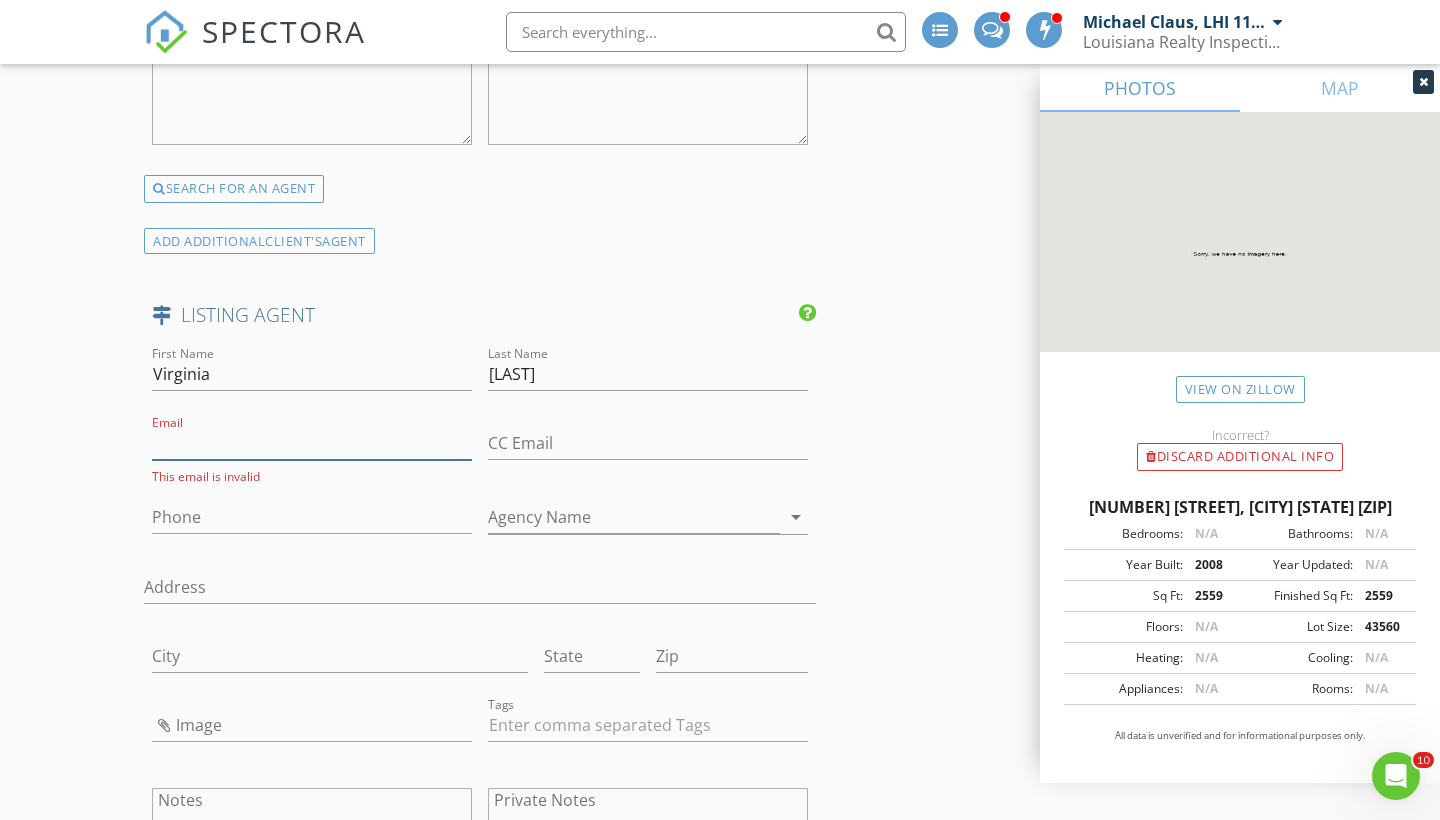 paste on "Vmbordelon@gmail.com" 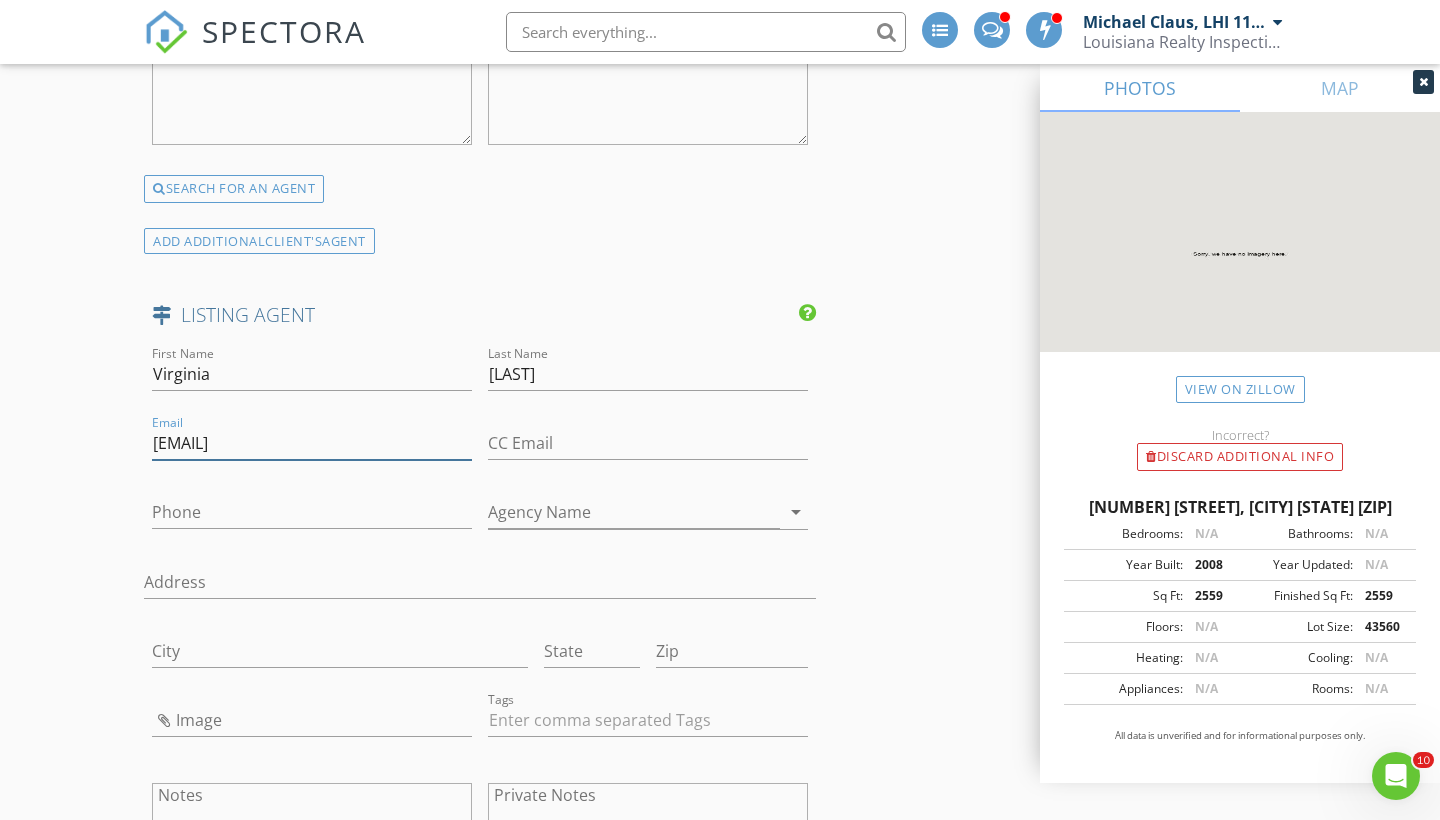 type on "Vmbordelon@gmail.com" 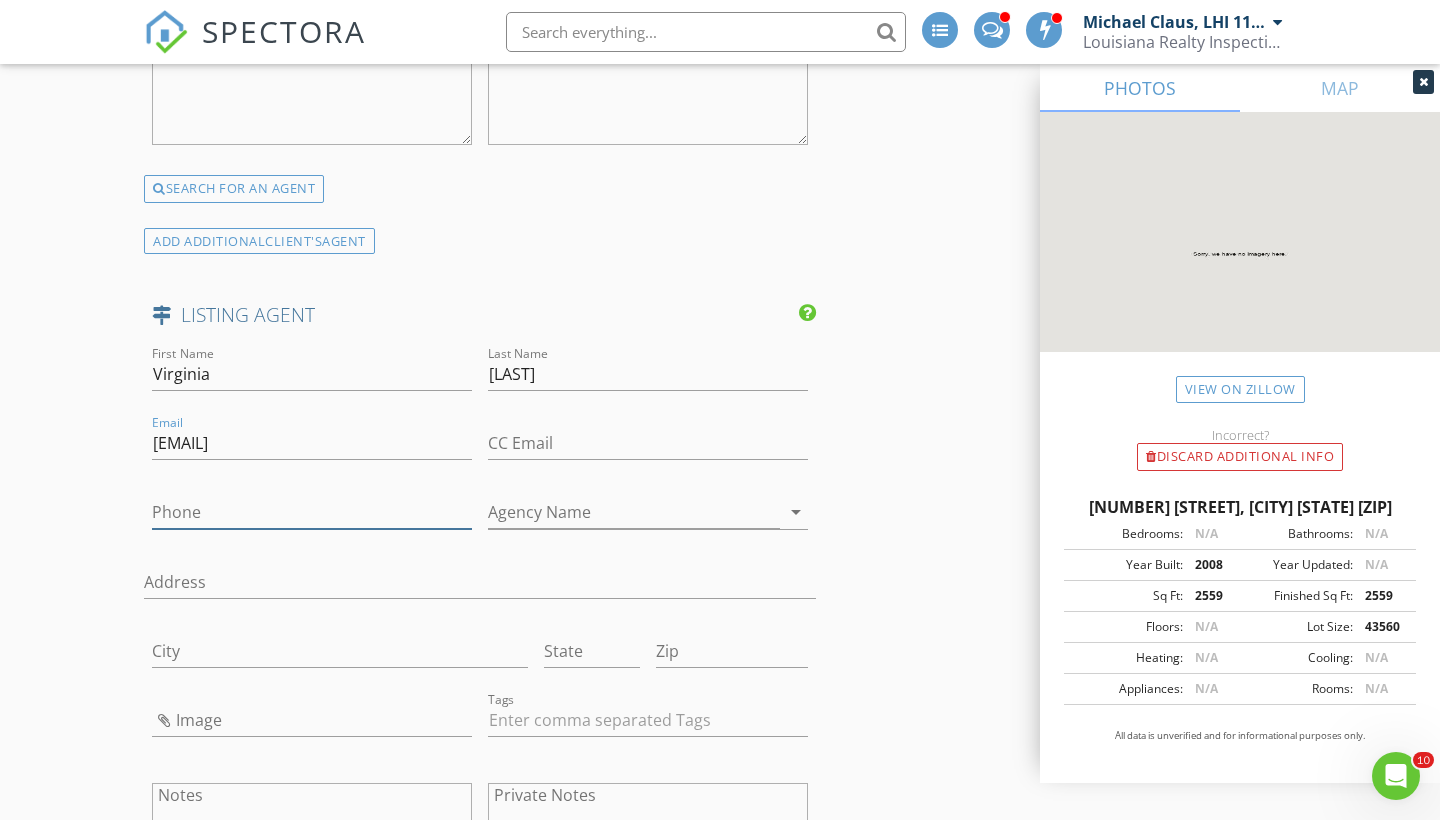 click on "Phone" at bounding box center [312, 512] 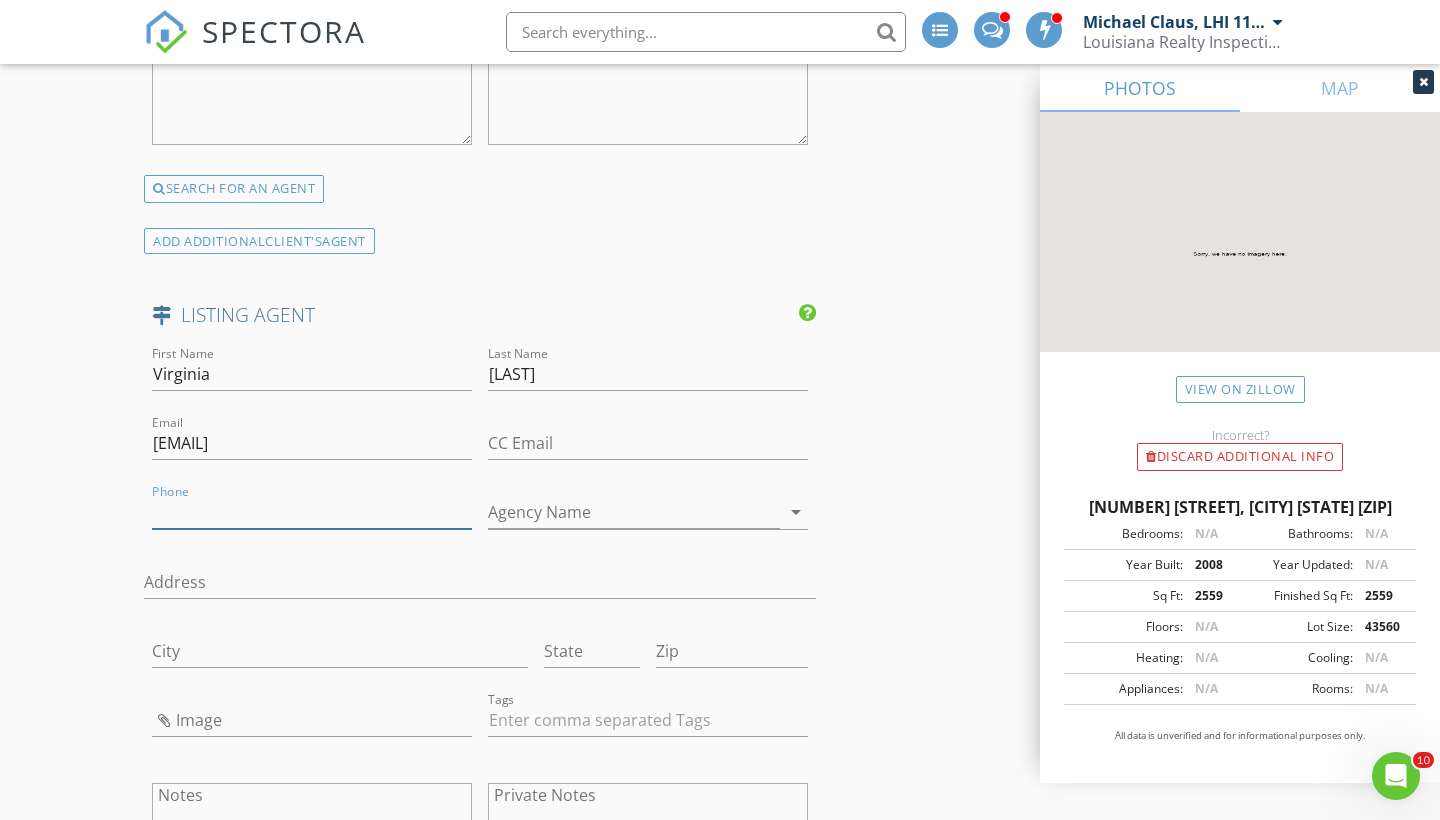 paste on "985-290-0696" 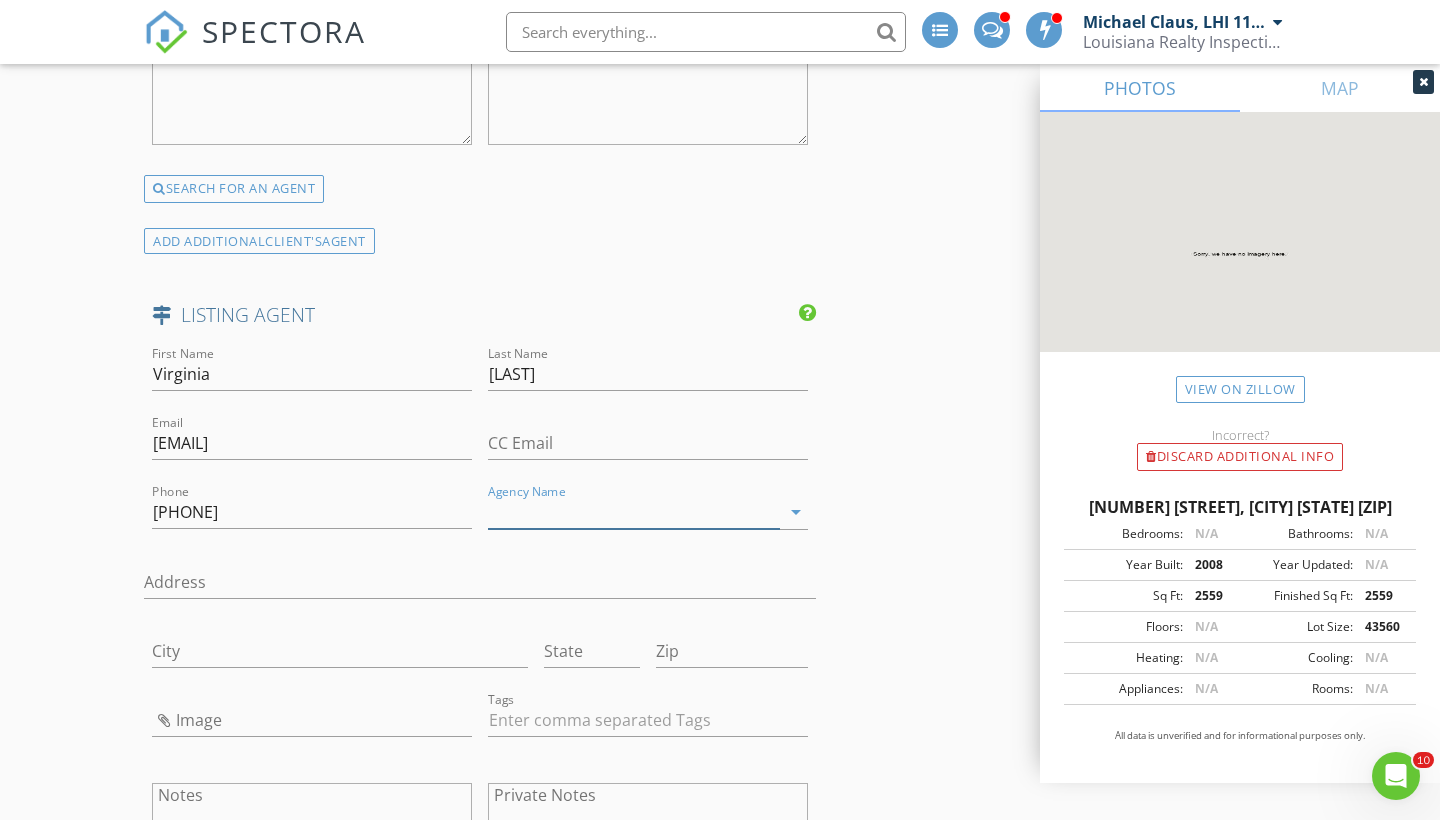 click on "Agency Name" at bounding box center [634, 512] 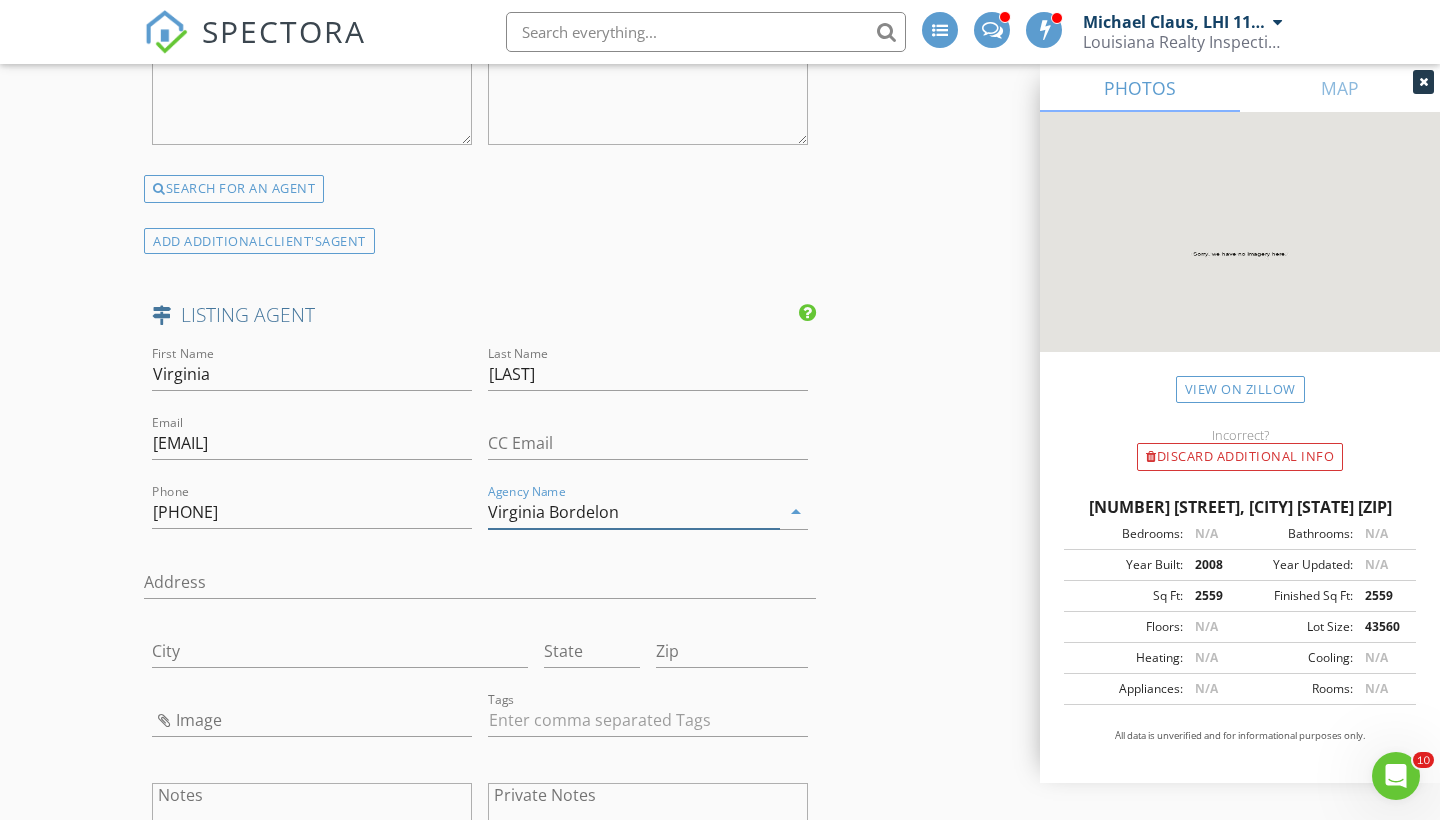 type on "Virginia Bordelon" 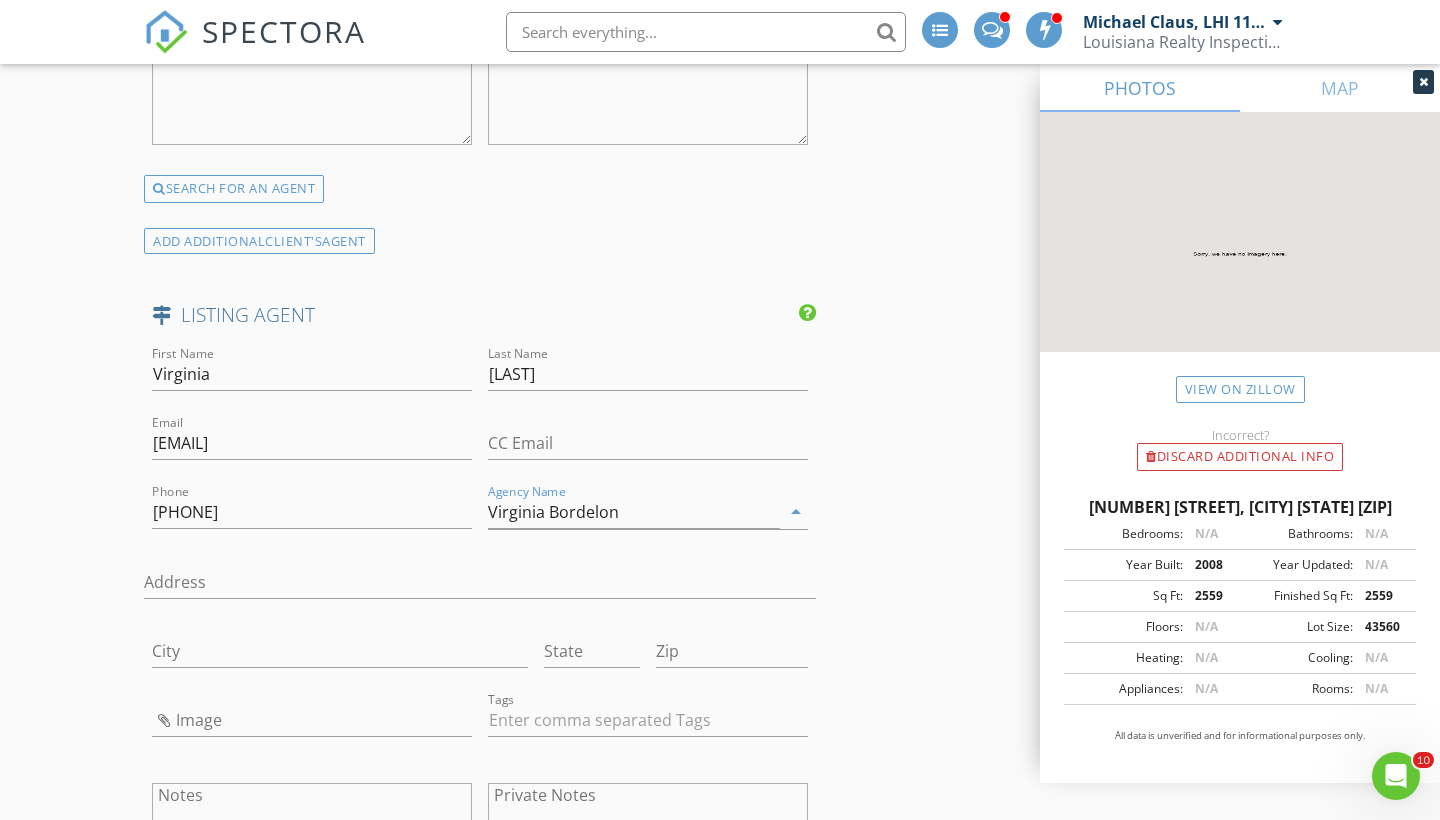 click on "INSPECTOR(S)
check_box   Michael Claus, LHI 11246   PRIMARY   Michael Claus, LHI 11246 arrow_drop_down   check_box Michael Claus, LHI 11246 specifically requested
Date/Time
08/05/2025 9:00 AM
Location
Address Search       Address 132 Kanawha Ct   Unit   City Covington   State LA   Zip 70433   County St. Tammany Parish     Square Feet 3413   Year Built 2008   Foundation Slab arrow_drop_down     Michael Claus, LHI 11246     6.8 miles     (12 minutes)
client
check_box Enable Client CC email for this inspection   Client Search     check_box_outline_blank Client is a Company/Organization     First Name Rick   Last Name Miller   Email Rmillerfloors@att.net   CC Email   Phone 985-807-4826   Address   City   State   Zip     Tags         Notes   Private Notes
ADD ADDITIONAL client
check_box     check_box_outline_blank" at bounding box center [720, -520] 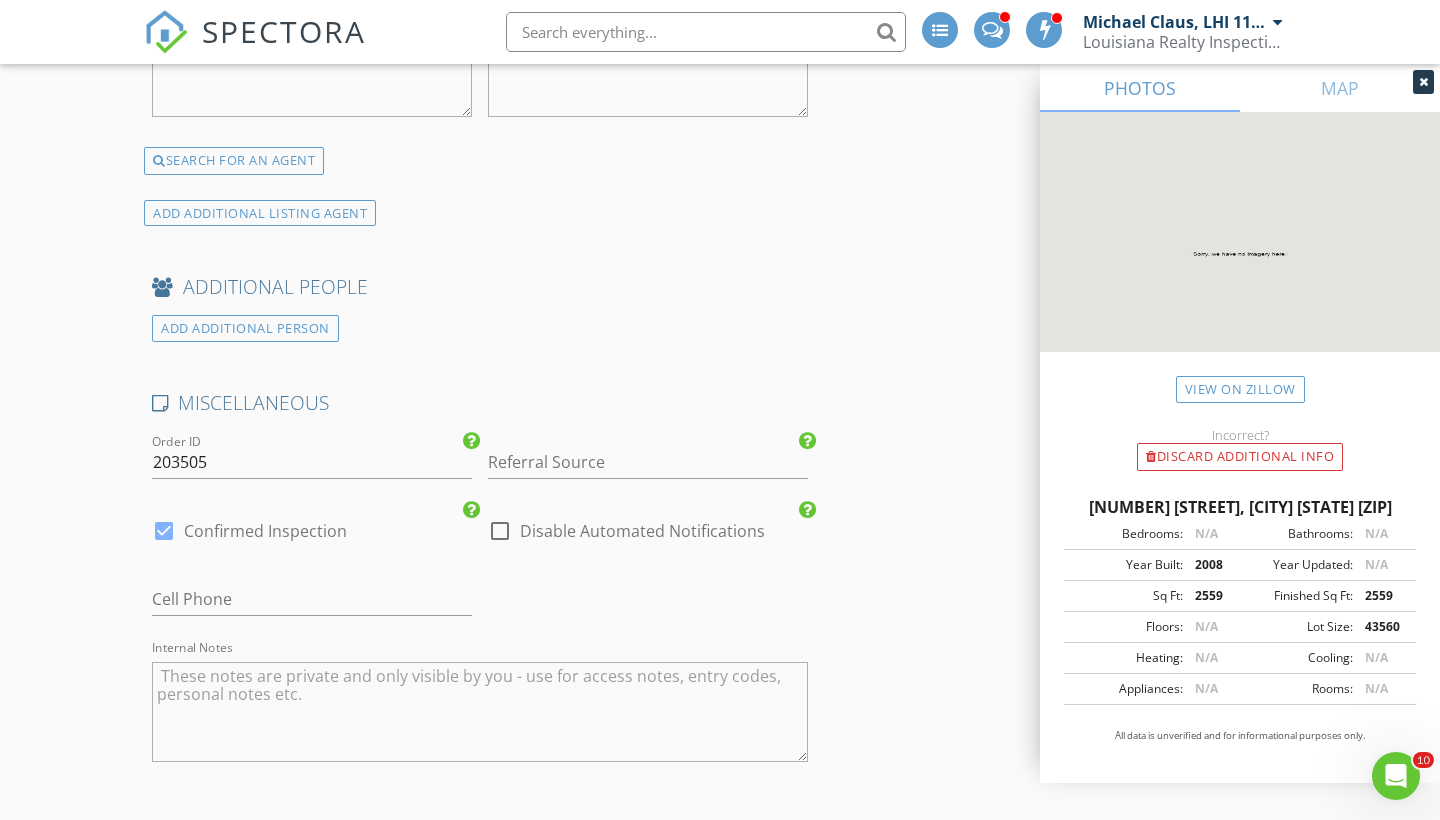 scroll, scrollTop: 4200, scrollLeft: 0, axis: vertical 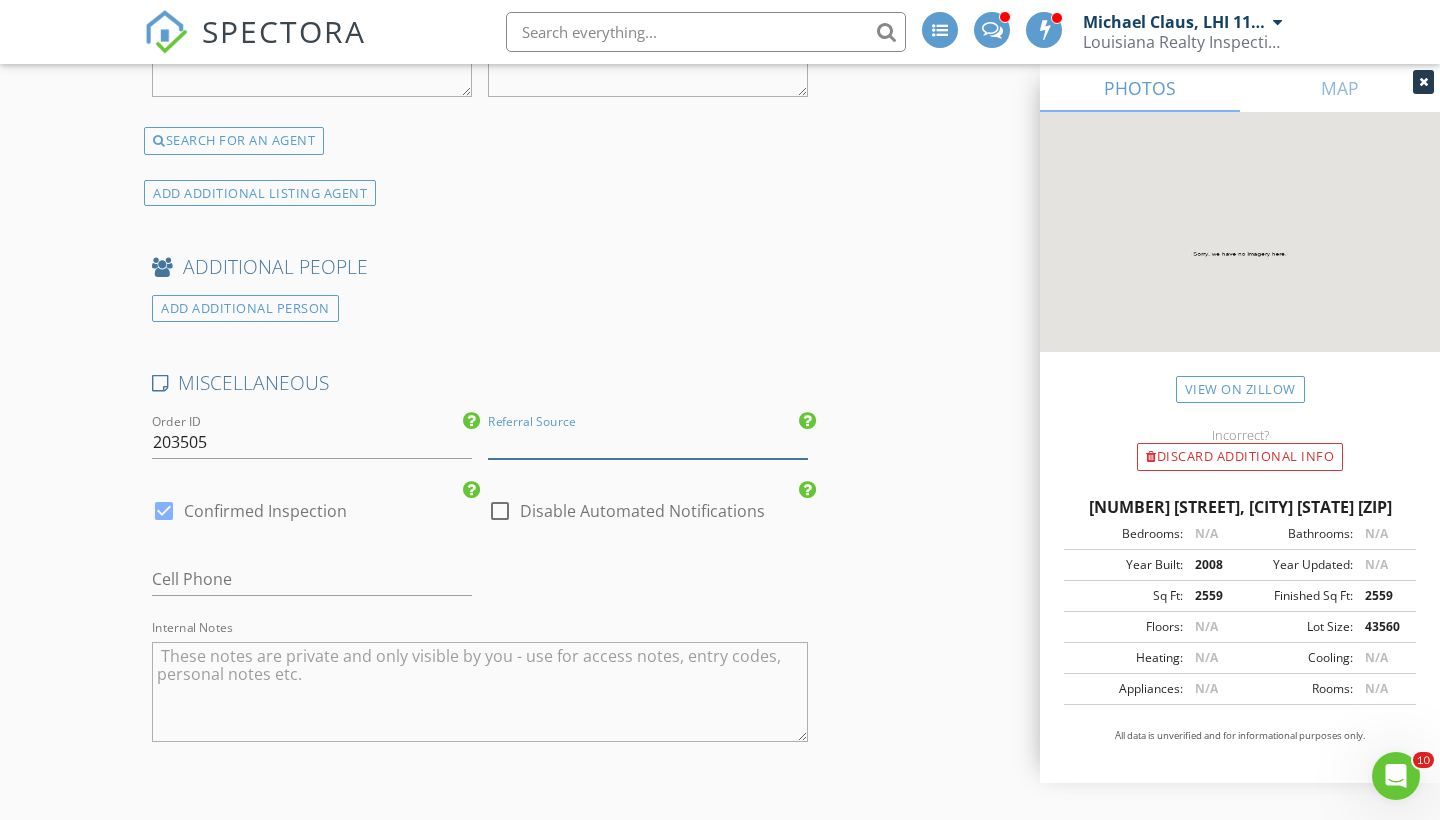click at bounding box center (648, 442) 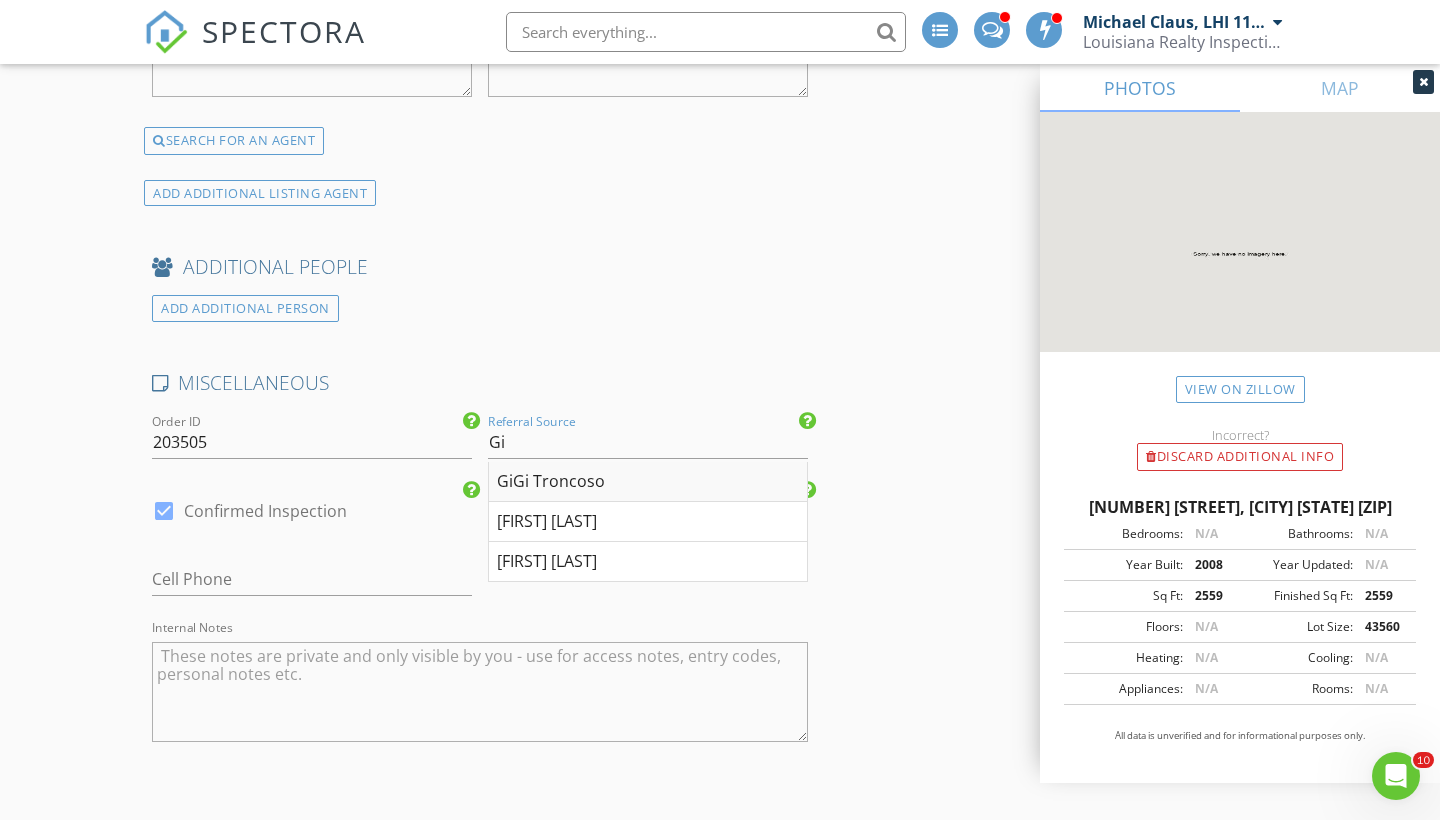 click on "GiGi Troncoso" at bounding box center (648, 482) 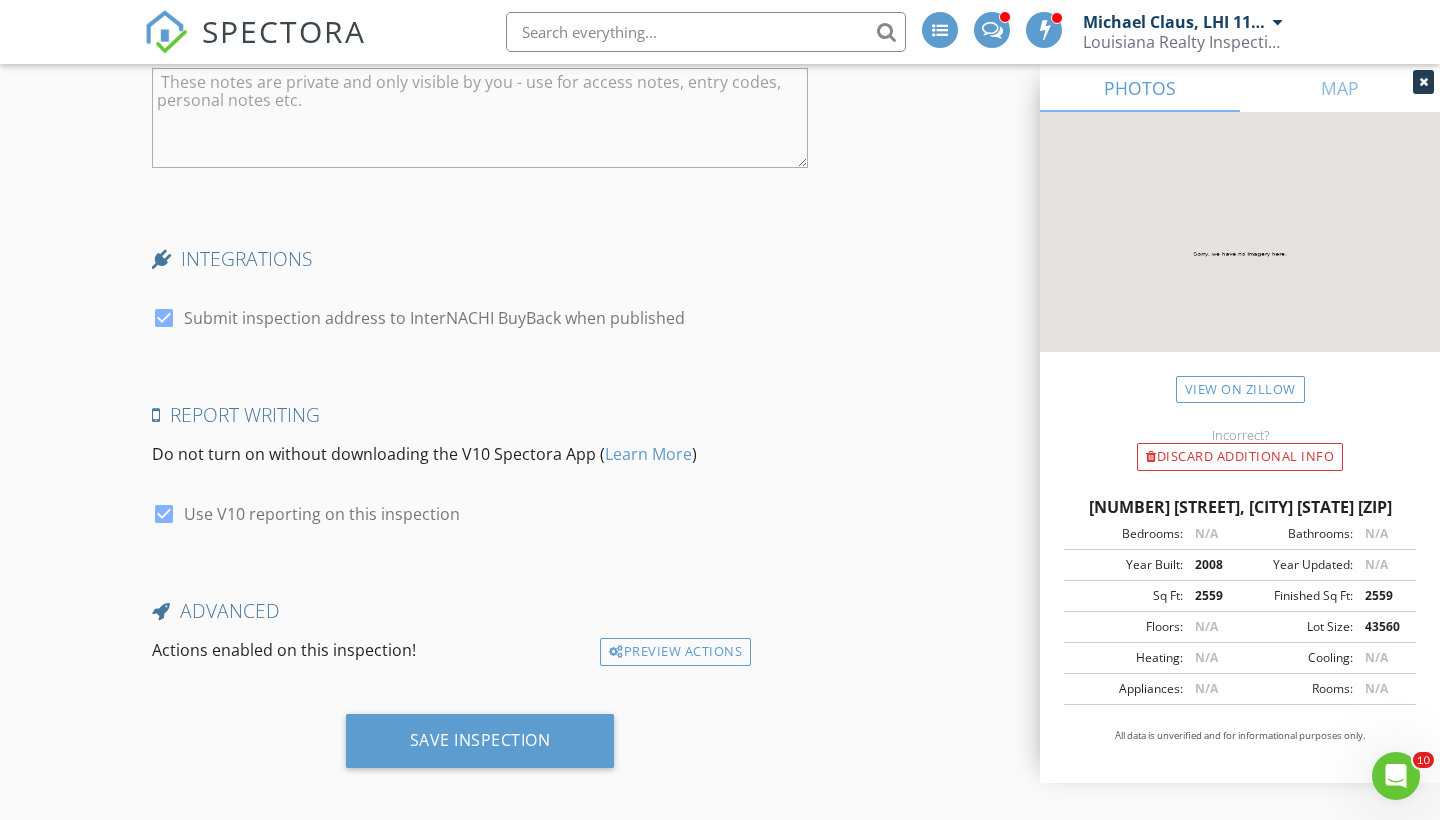scroll, scrollTop: 4773, scrollLeft: 0, axis: vertical 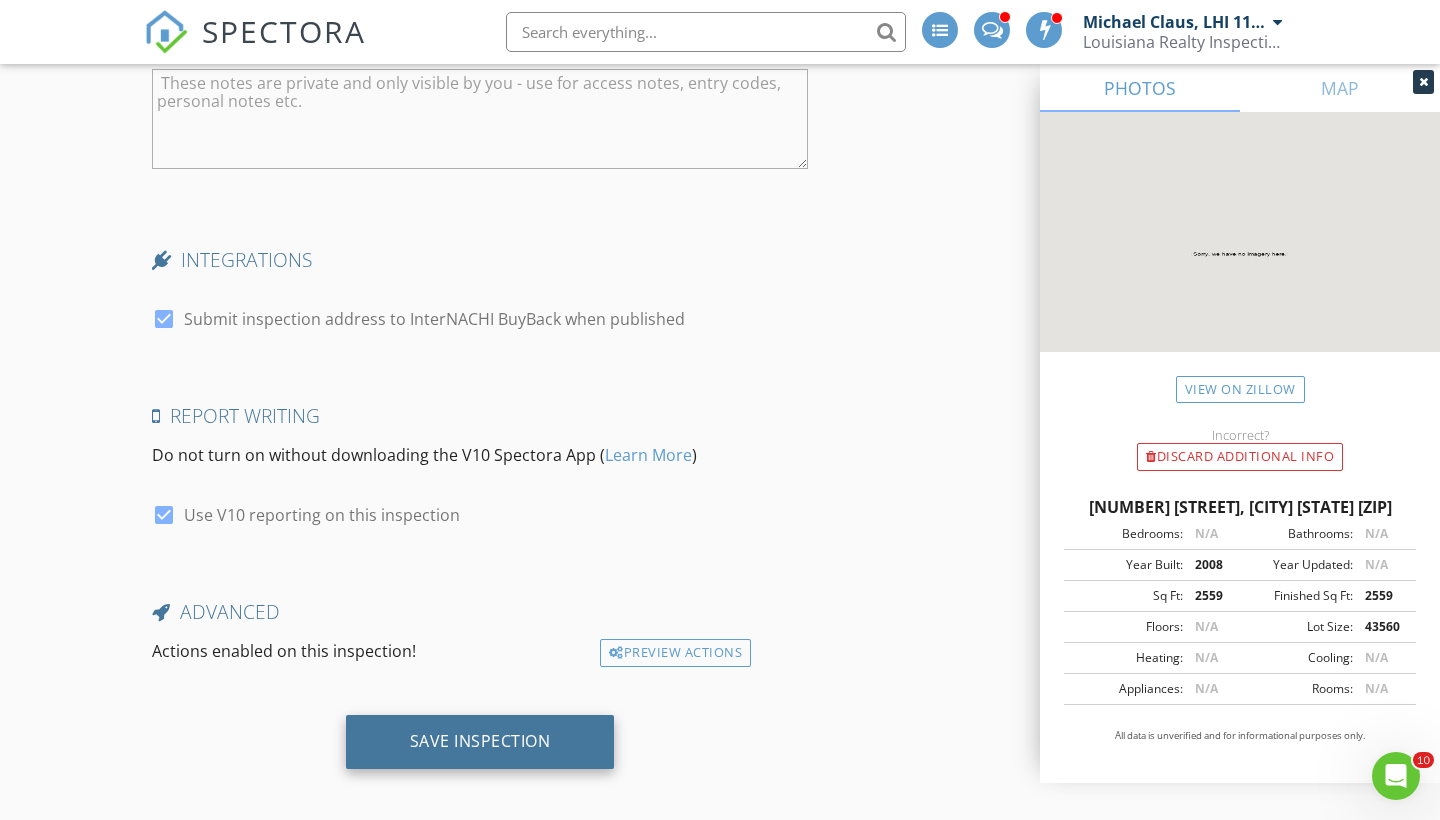 click on "Save Inspection" at bounding box center (480, 741) 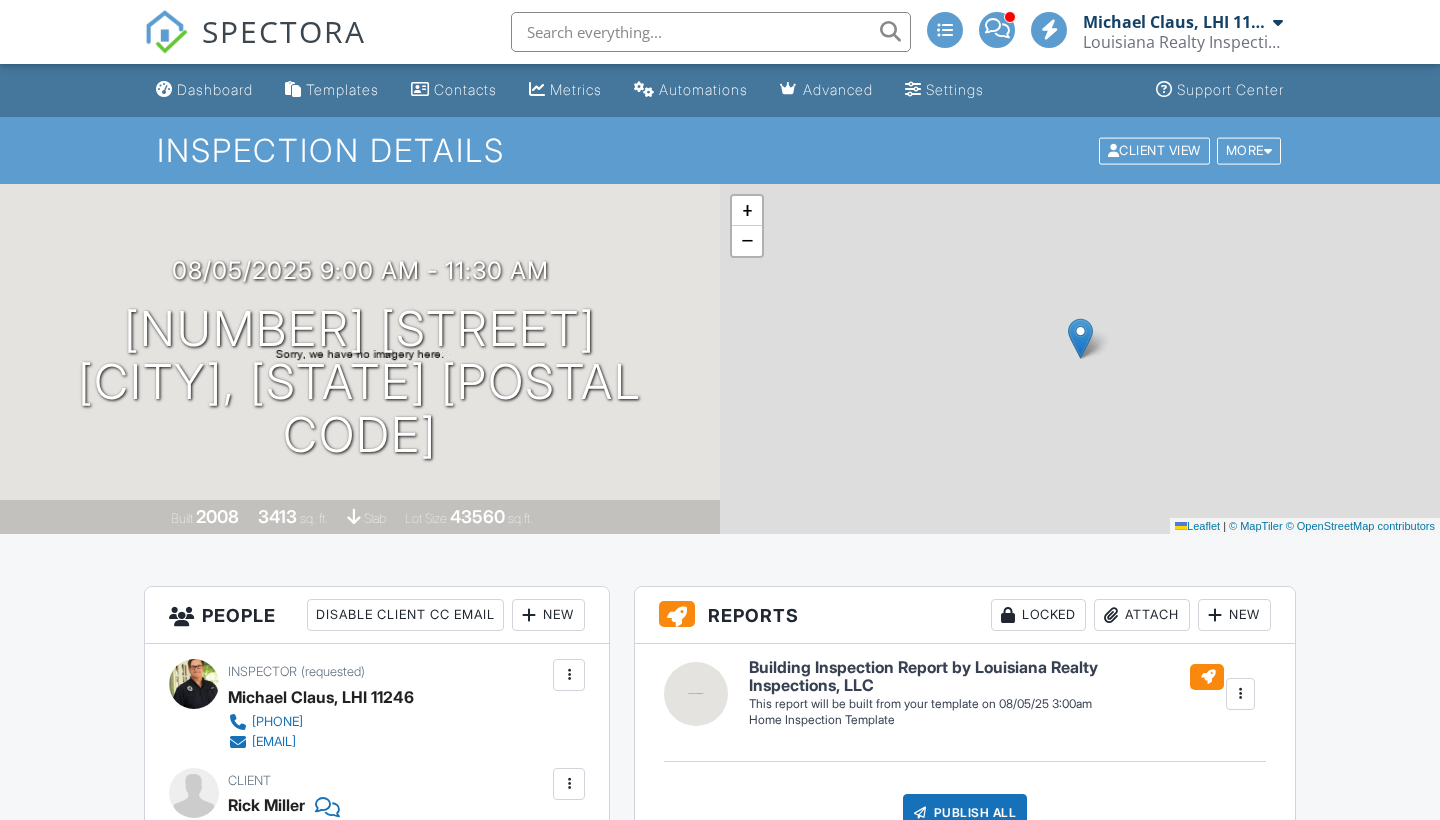 scroll, scrollTop: 0, scrollLeft: 0, axis: both 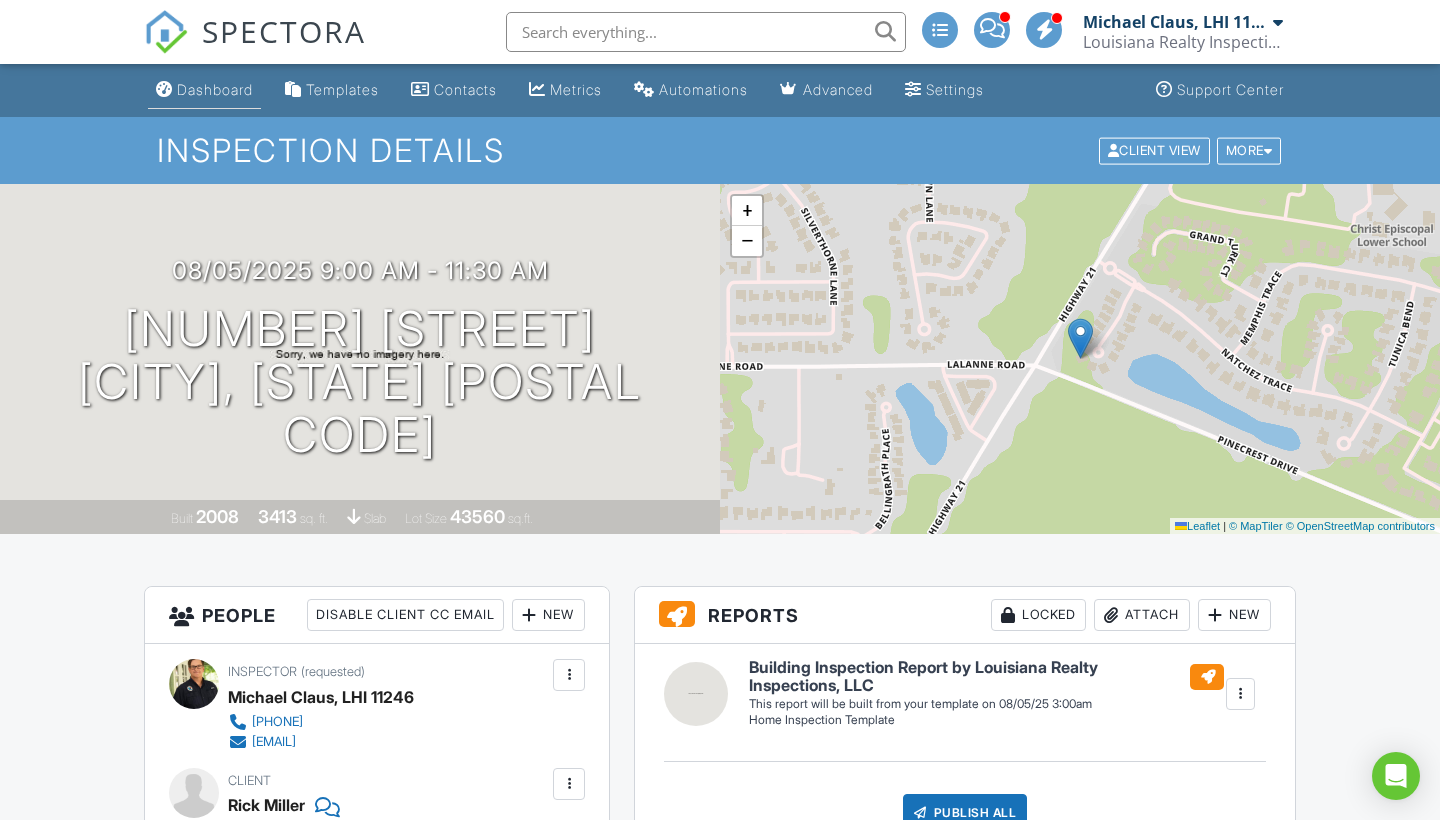 click on "Dashboard" at bounding box center (215, 89) 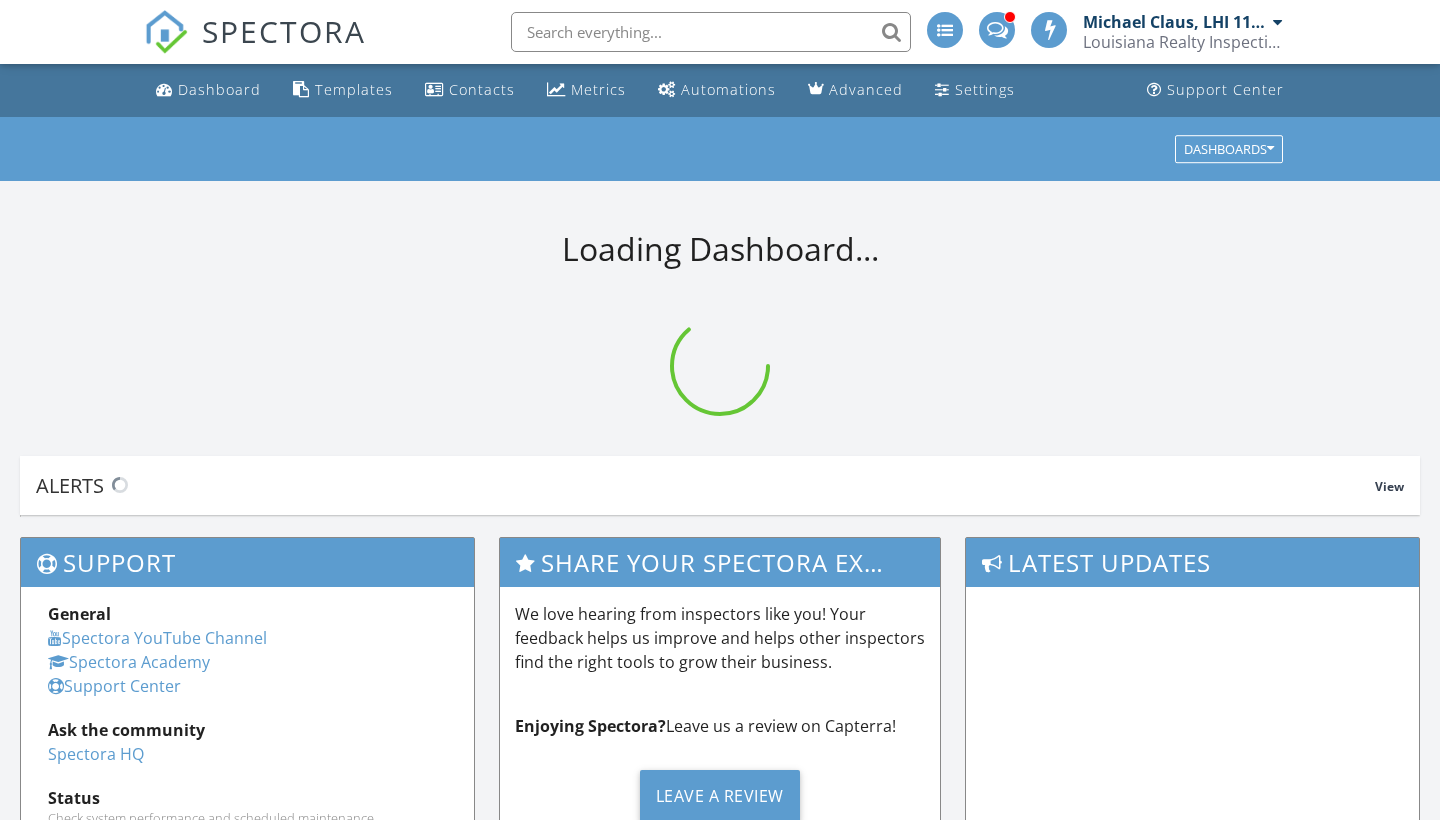 scroll, scrollTop: 0, scrollLeft: 0, axis: both 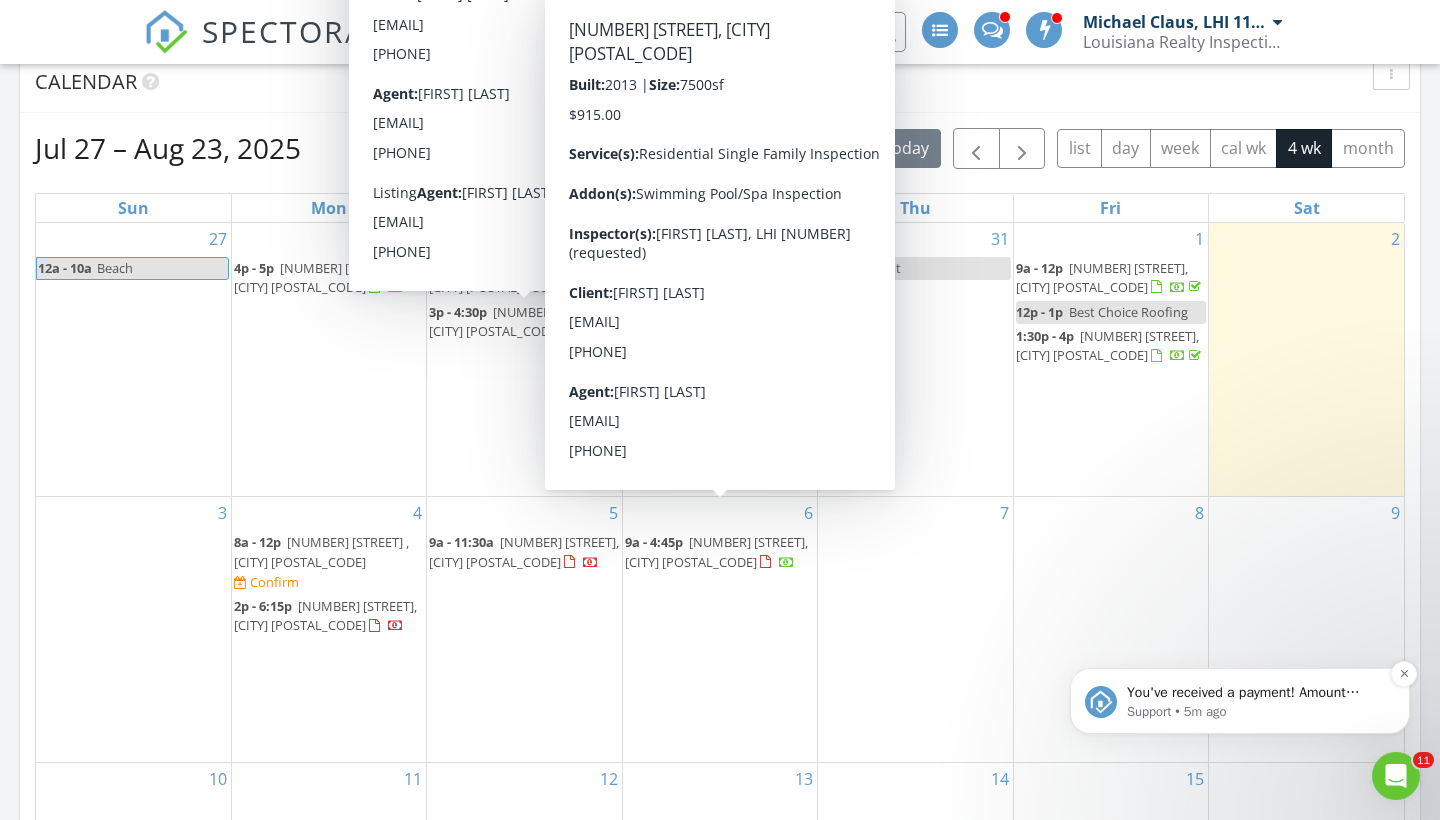 click on "Support • 5m ago" at bounding box center [1256, 712] 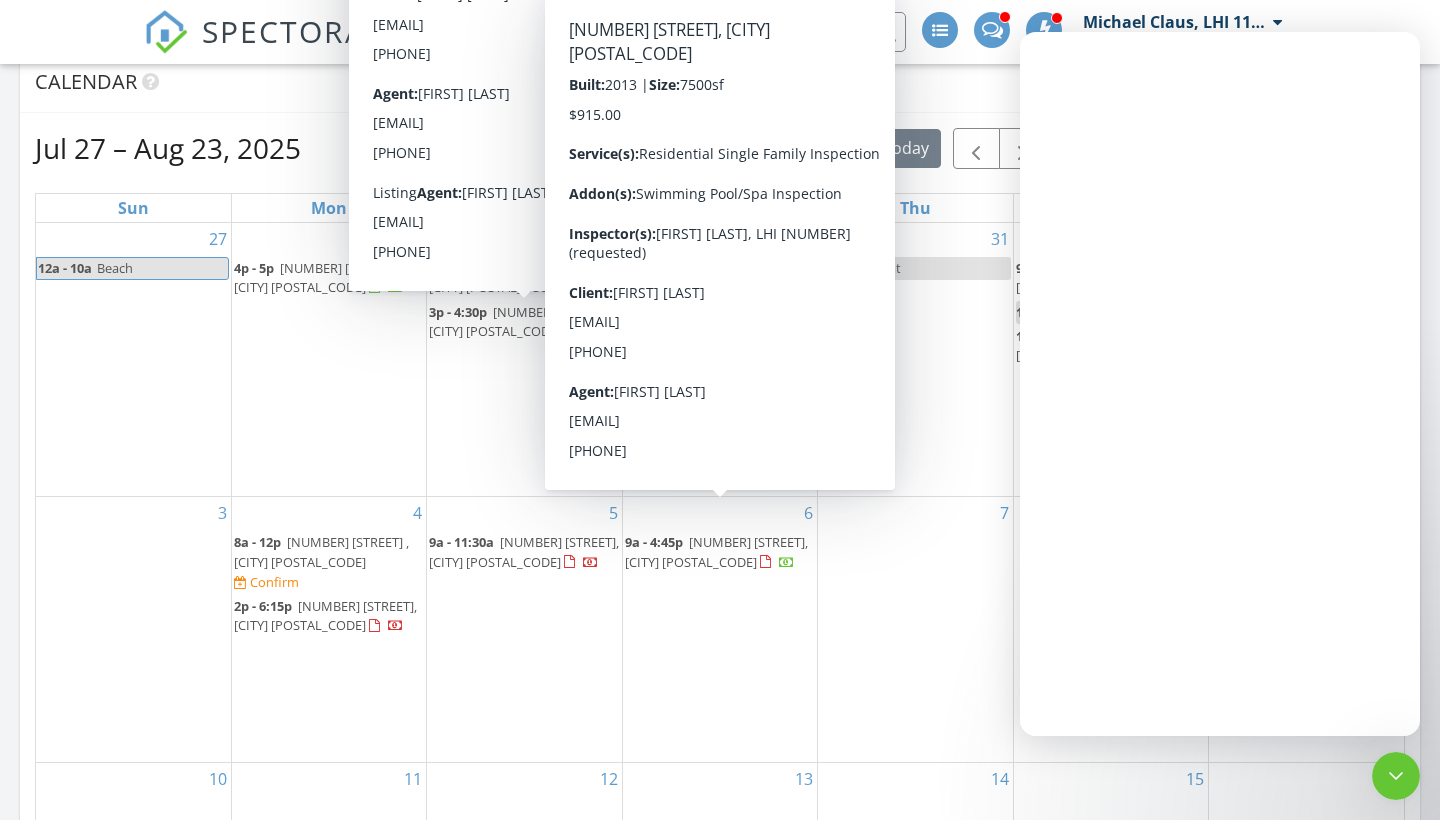 scroll, scrollTop: 0, scrollLeft: 0, axis: both 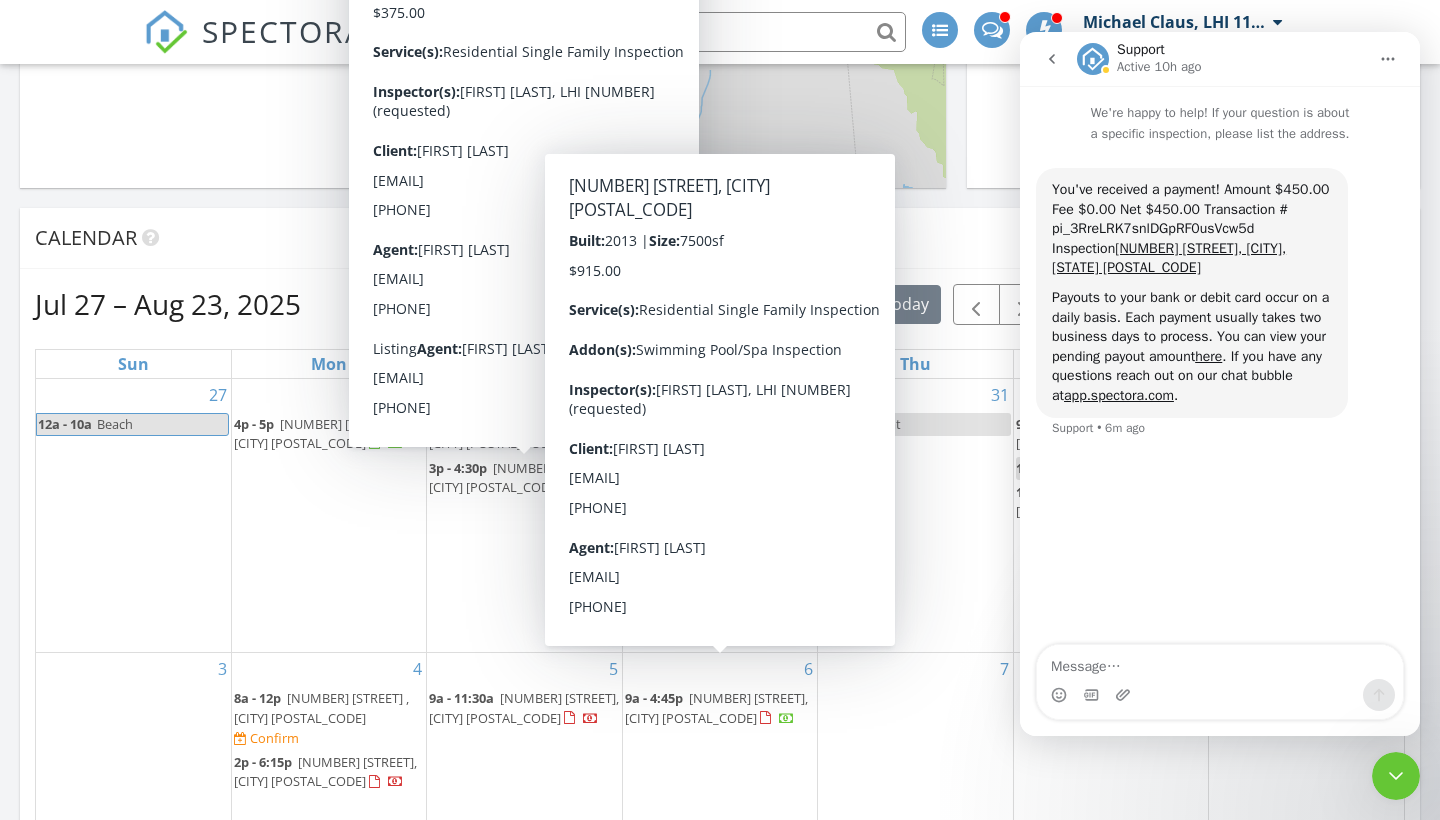 click 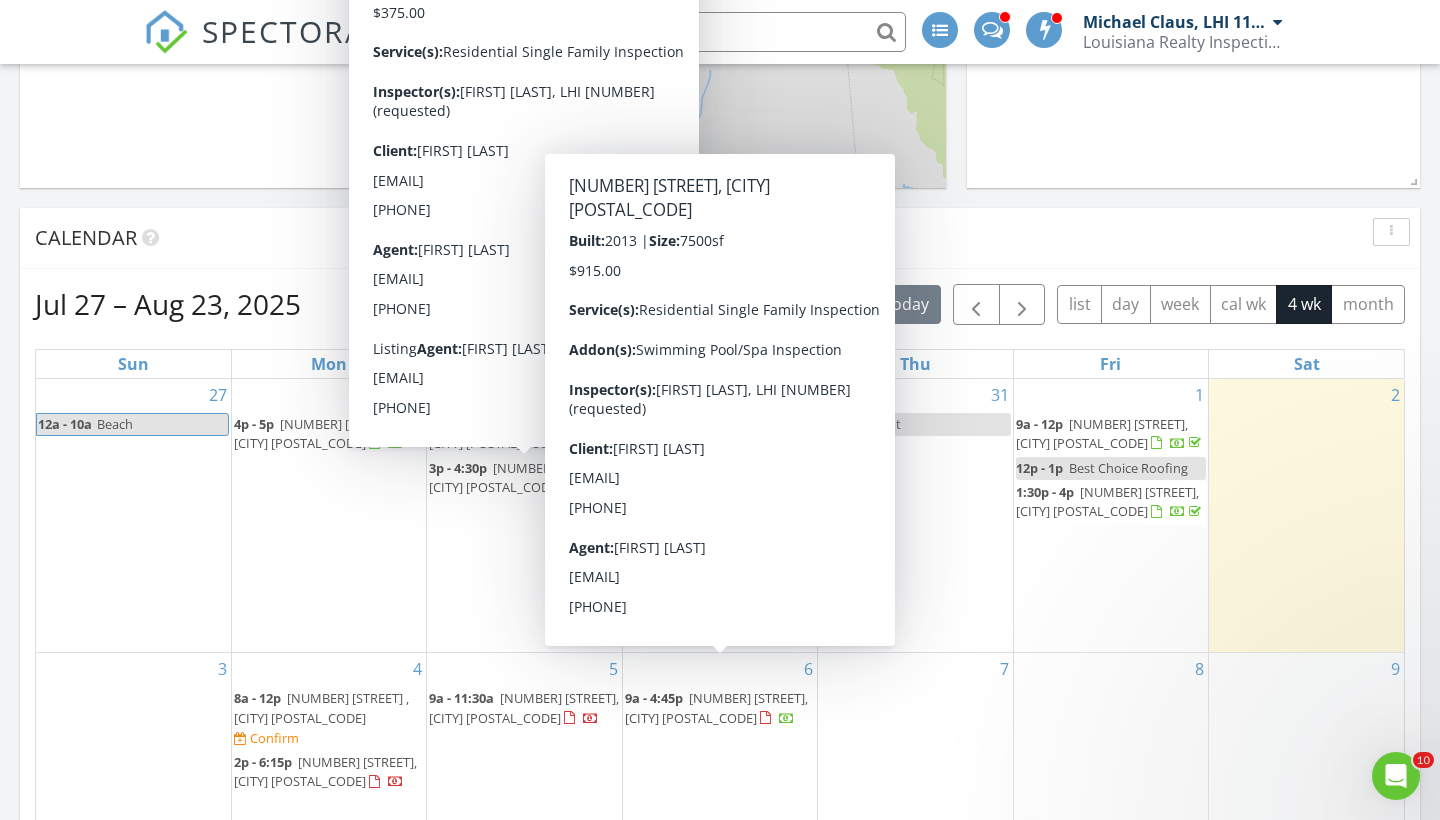 scroll, scrollTop: 516, scrollLeft: 0, axis: vertical 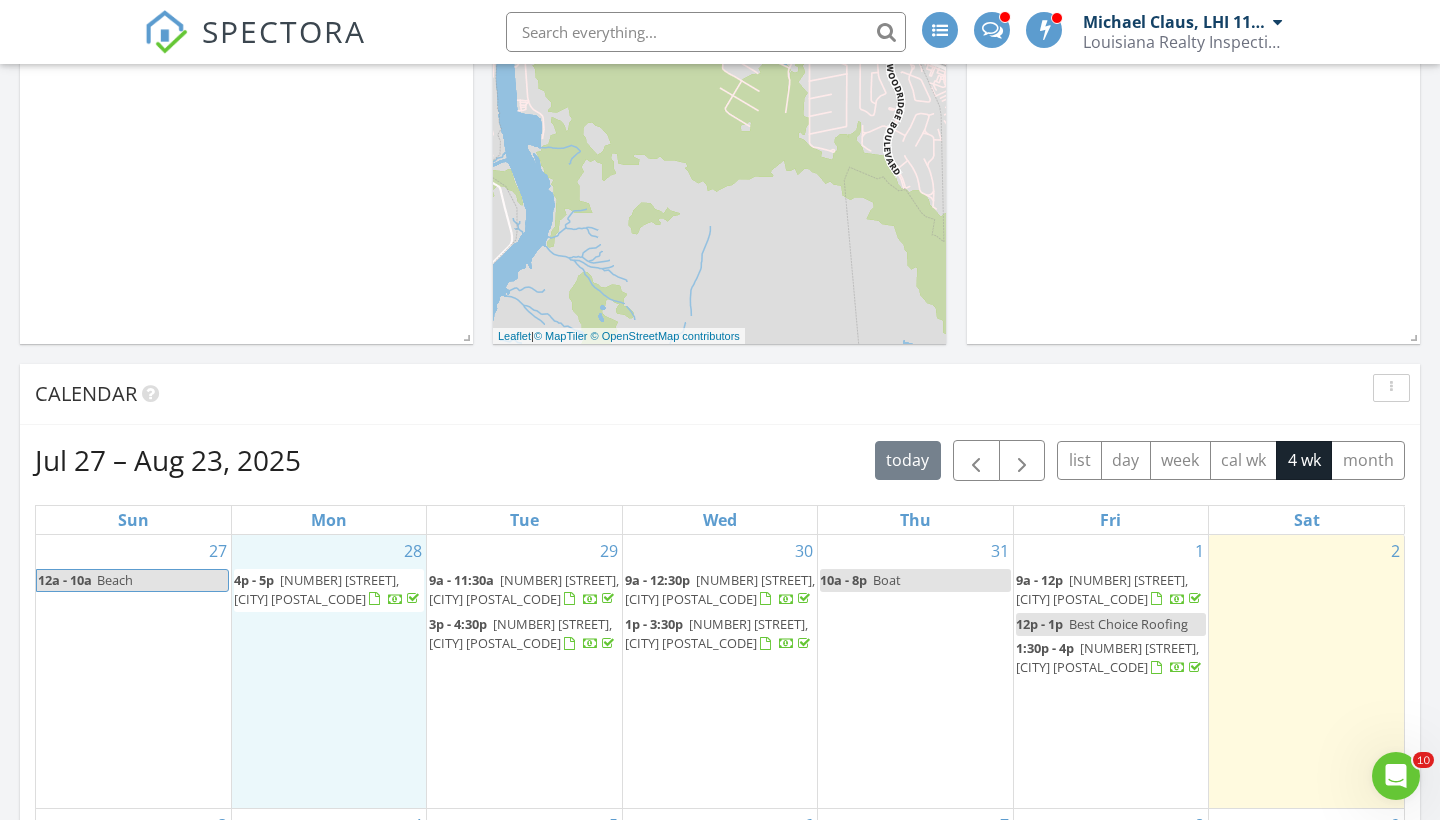 click on "28
4p - 5p
42224 Surrey Ln, Slidell 70461" at bounding box center [329, 672] 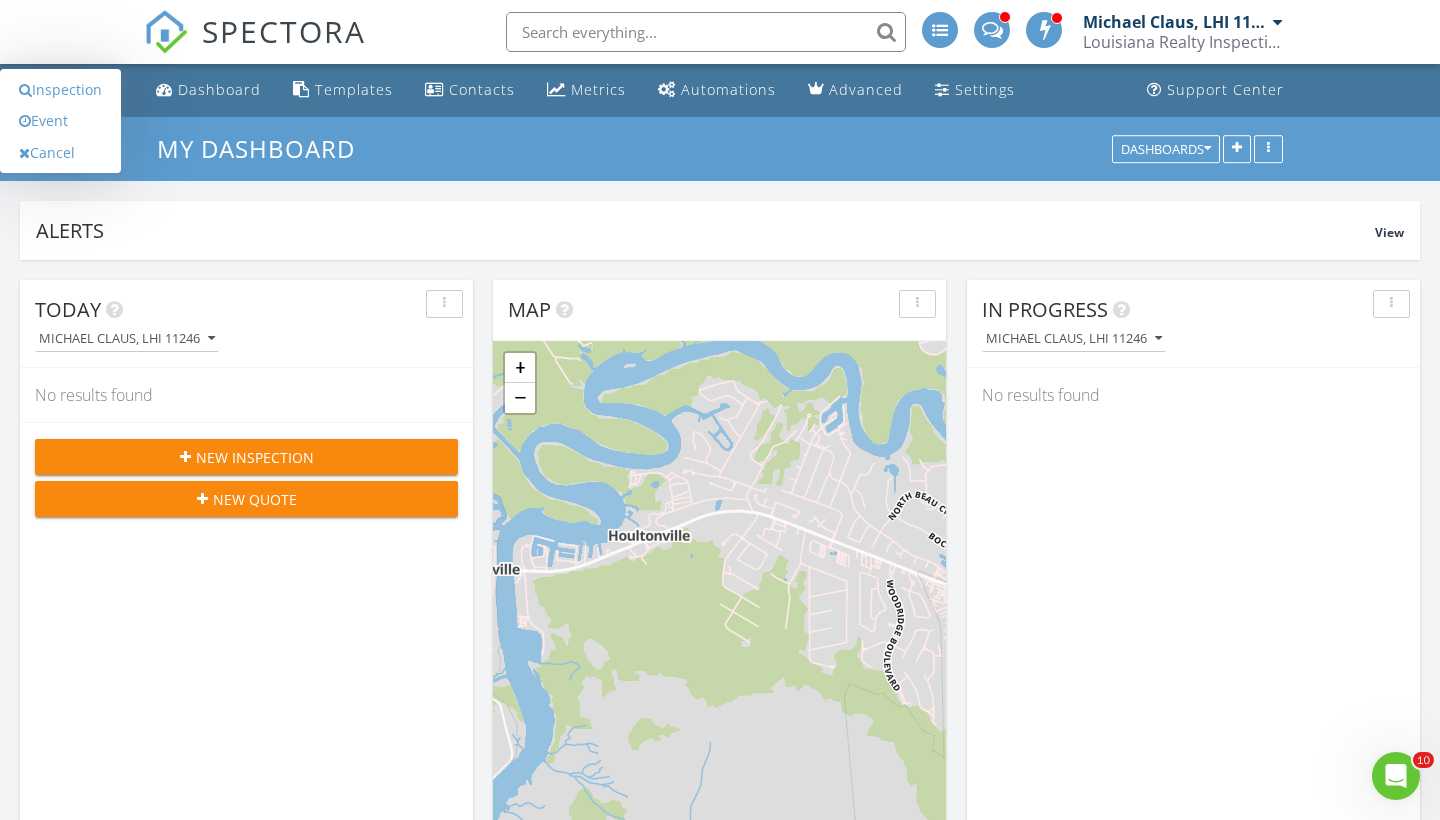 scroll, scrollTop: 0, scrollLeft: 0, axis: both 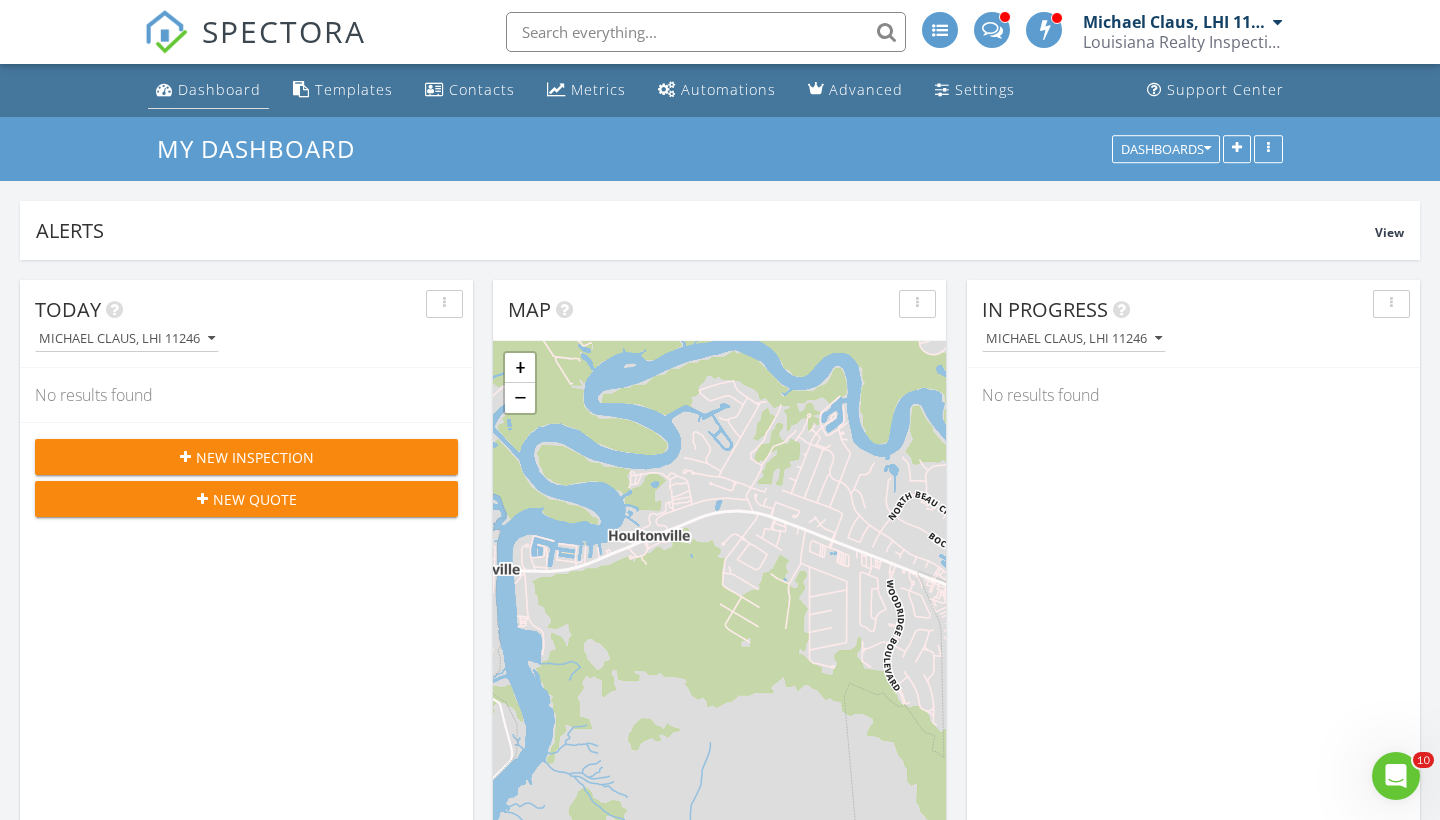 click on "Dashboard" at bounding box center [208, 90] 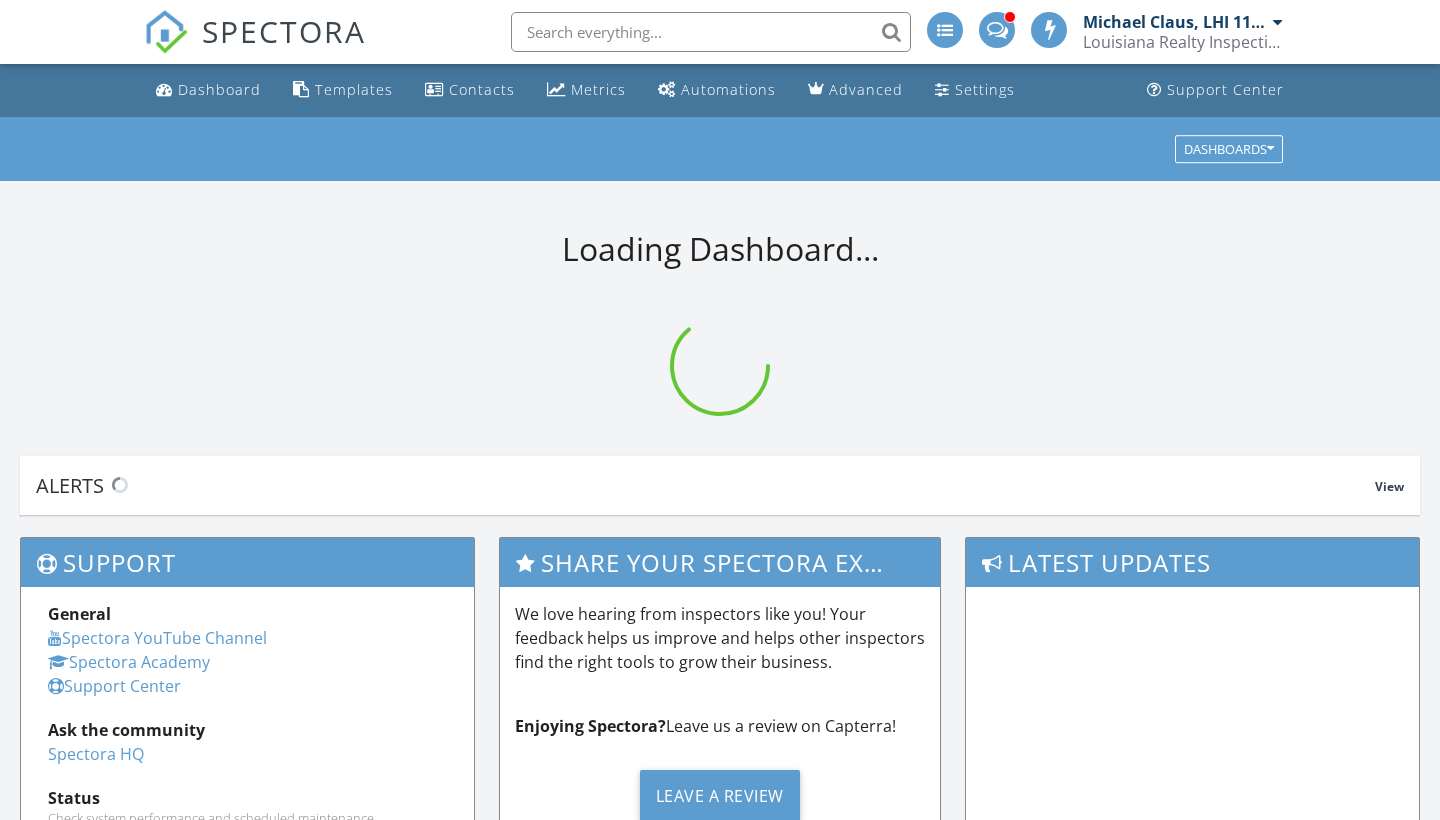 scroll, scrollTop: 0, scrollLeft: 0, axis: both 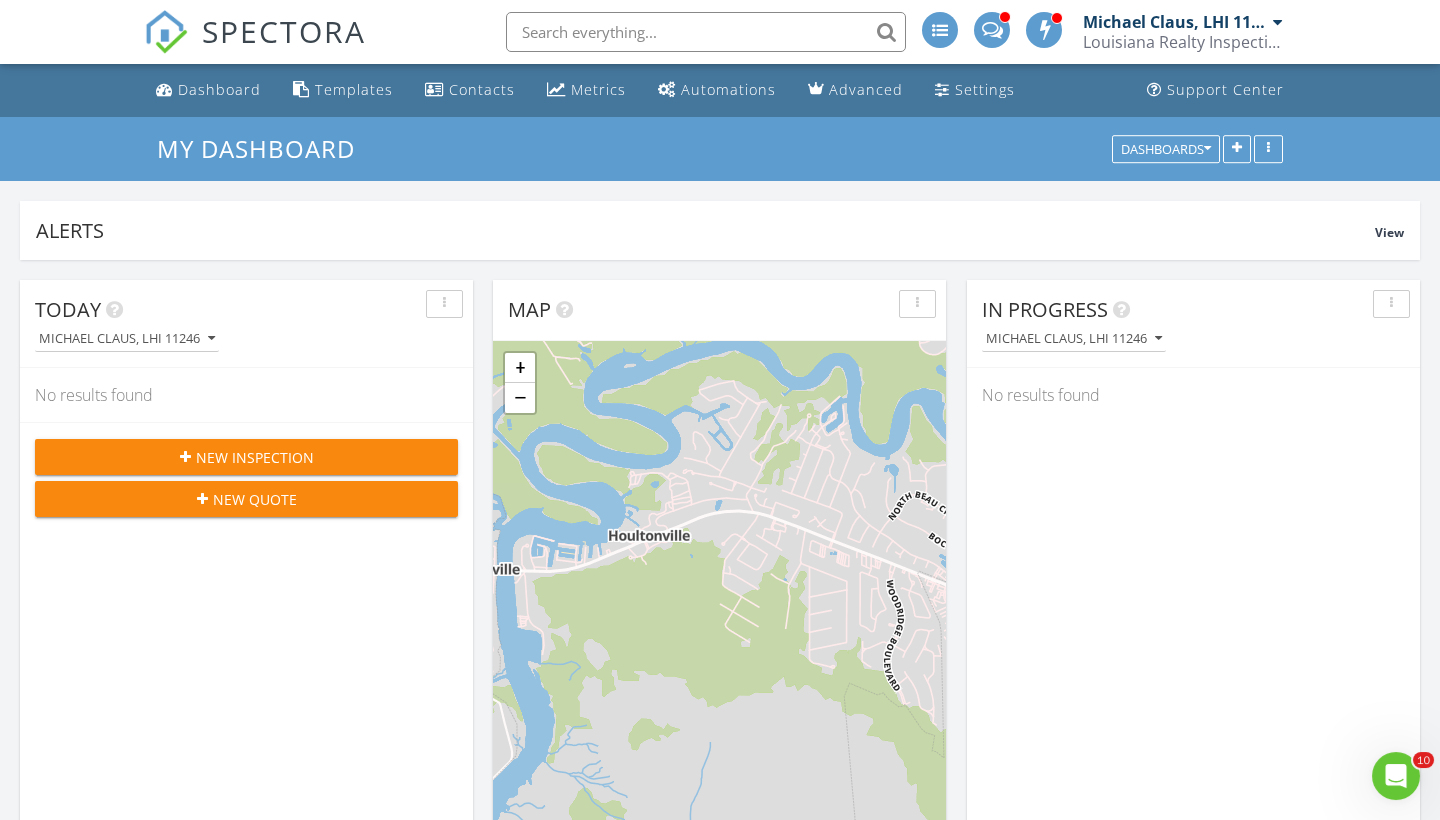 click on "Michael Claus, LHI 11246" at bounding box center [1175, 22] 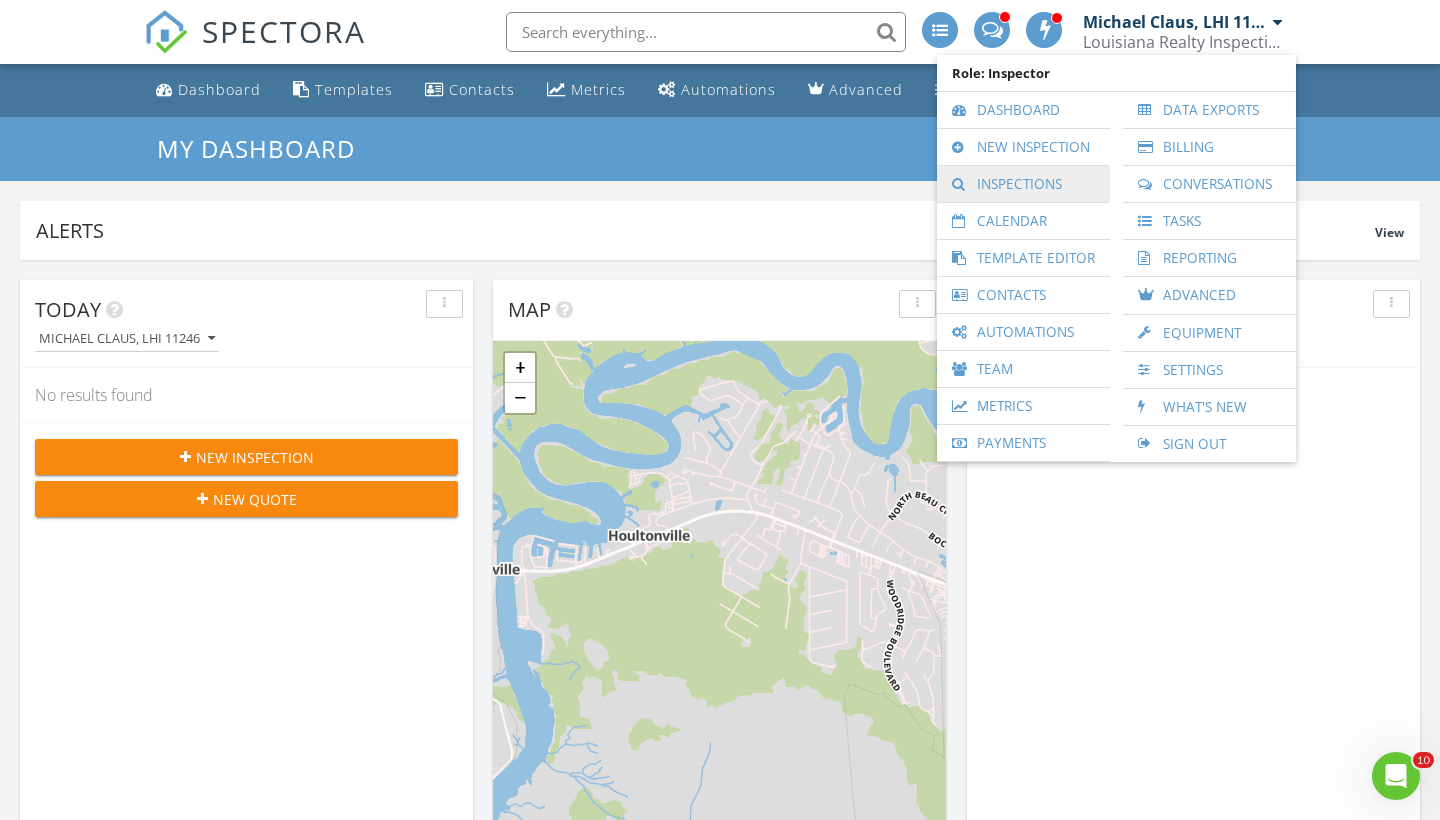 click on "Inspections" at bounding box center [1023, 184] 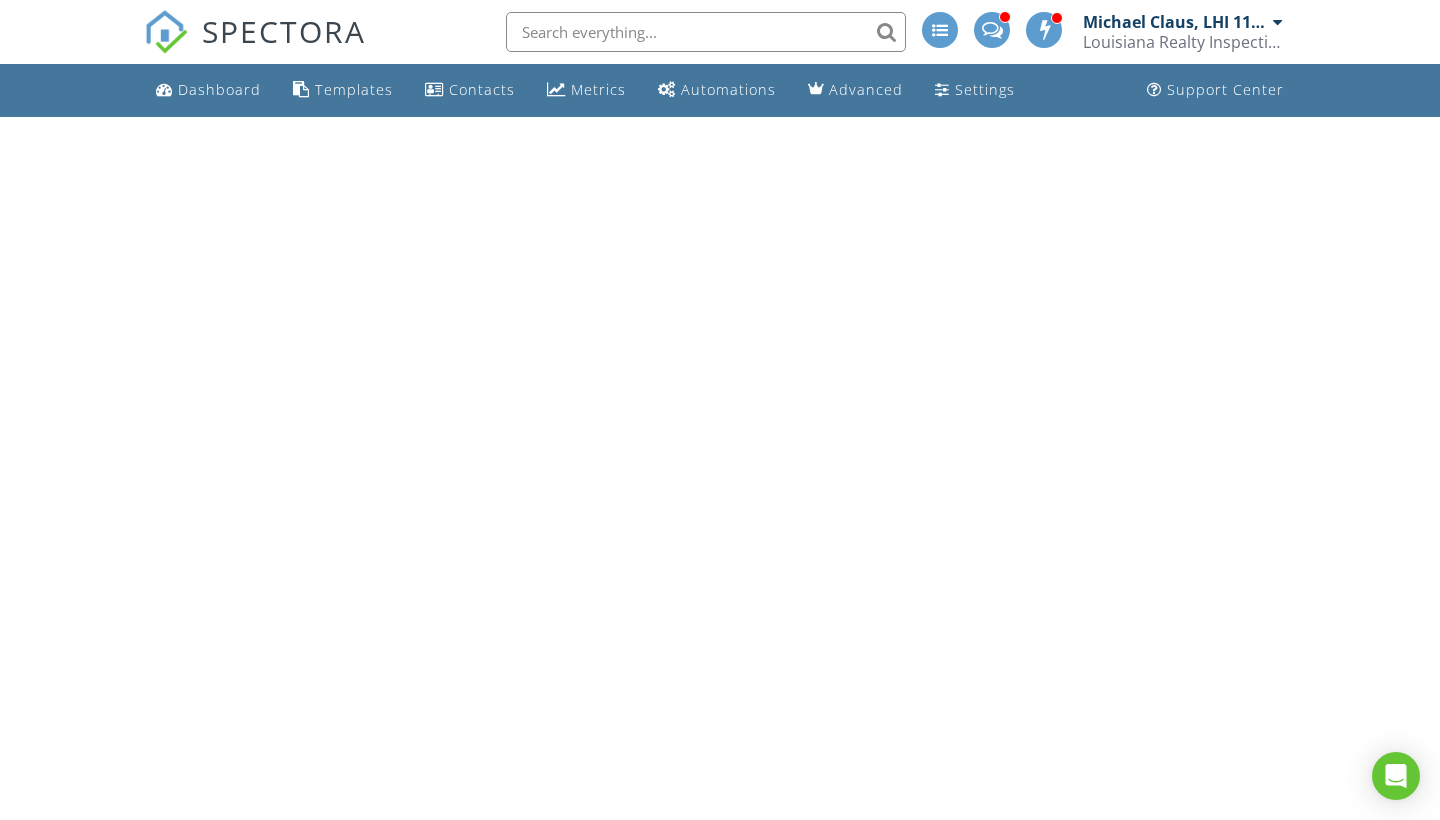 scroll, scrollTop: 0, scrollLeft: 0, axis: both 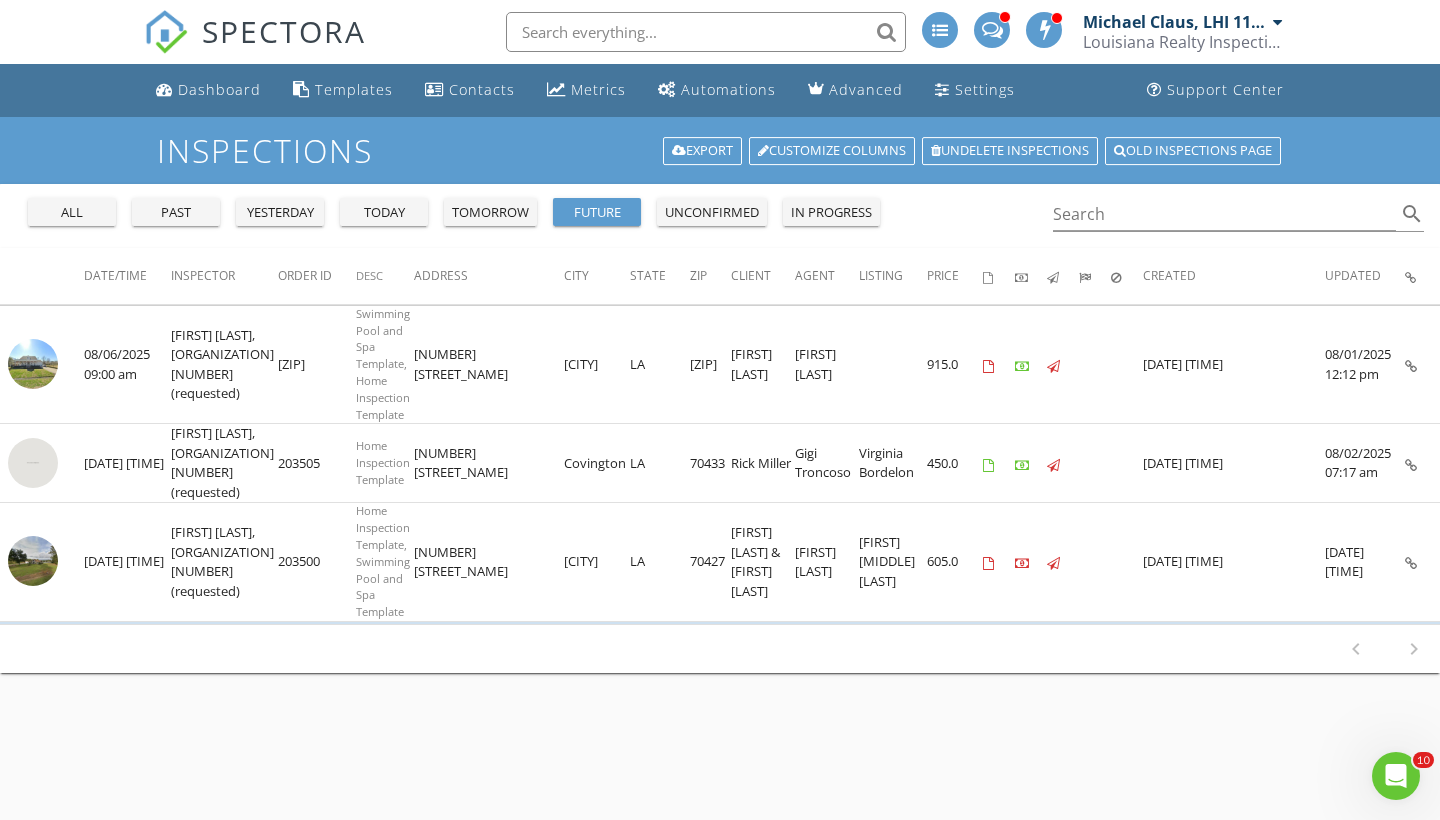 click on "past" at bounding box center (176, 213) 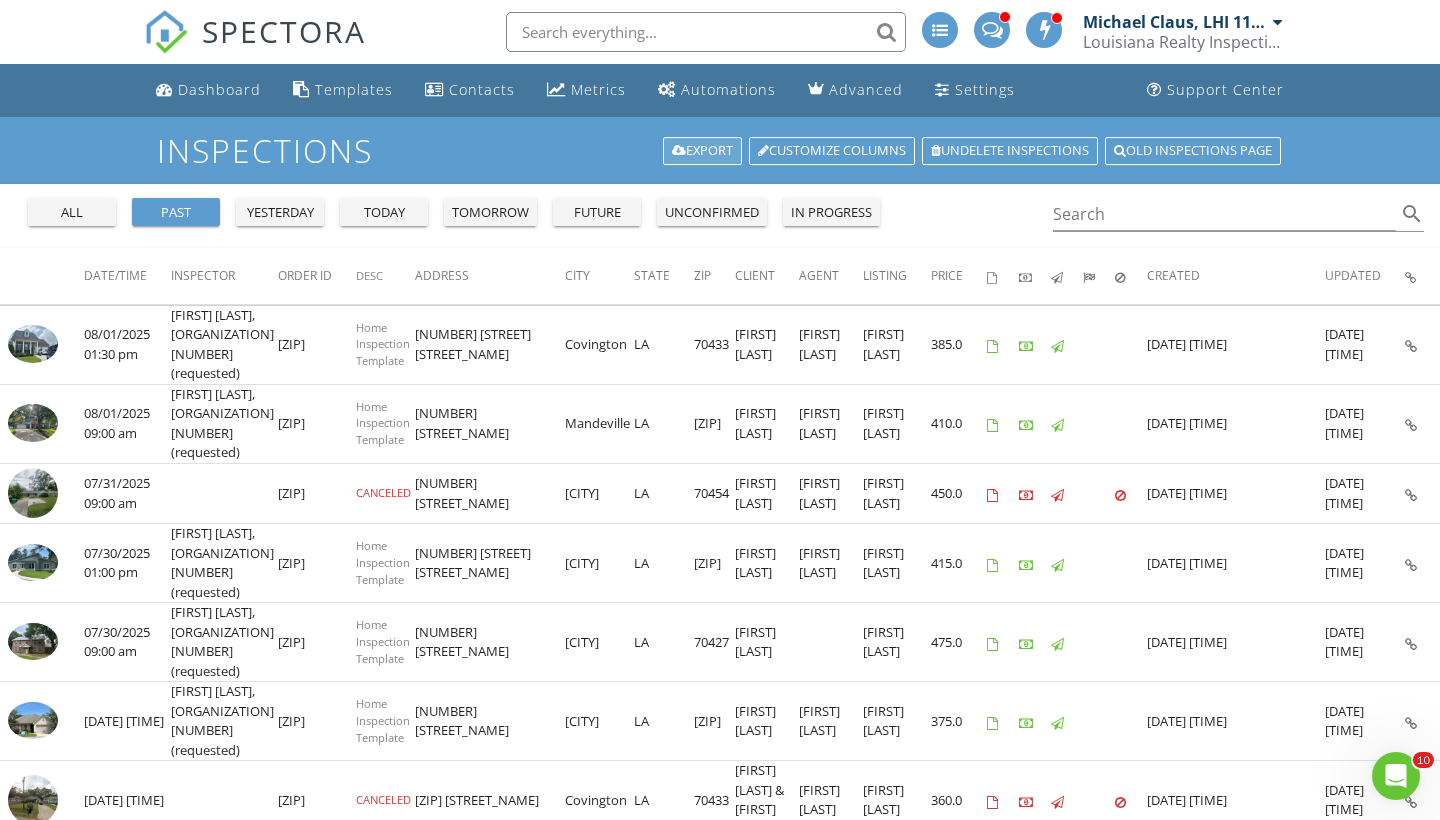 click on "Export" at bounding box center (702, 151) 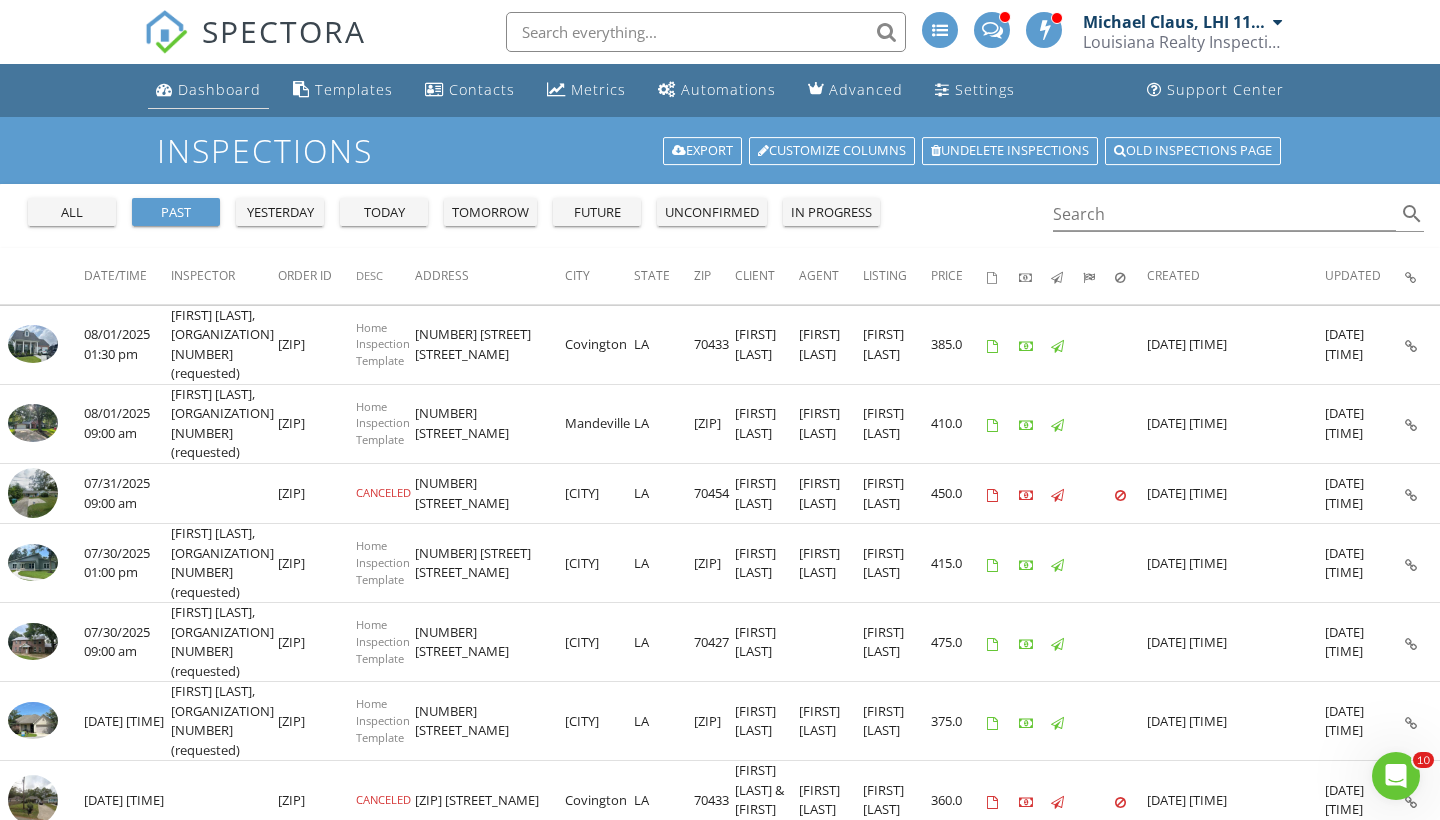 click on "Dashboard" at bounding box center (219, 89) 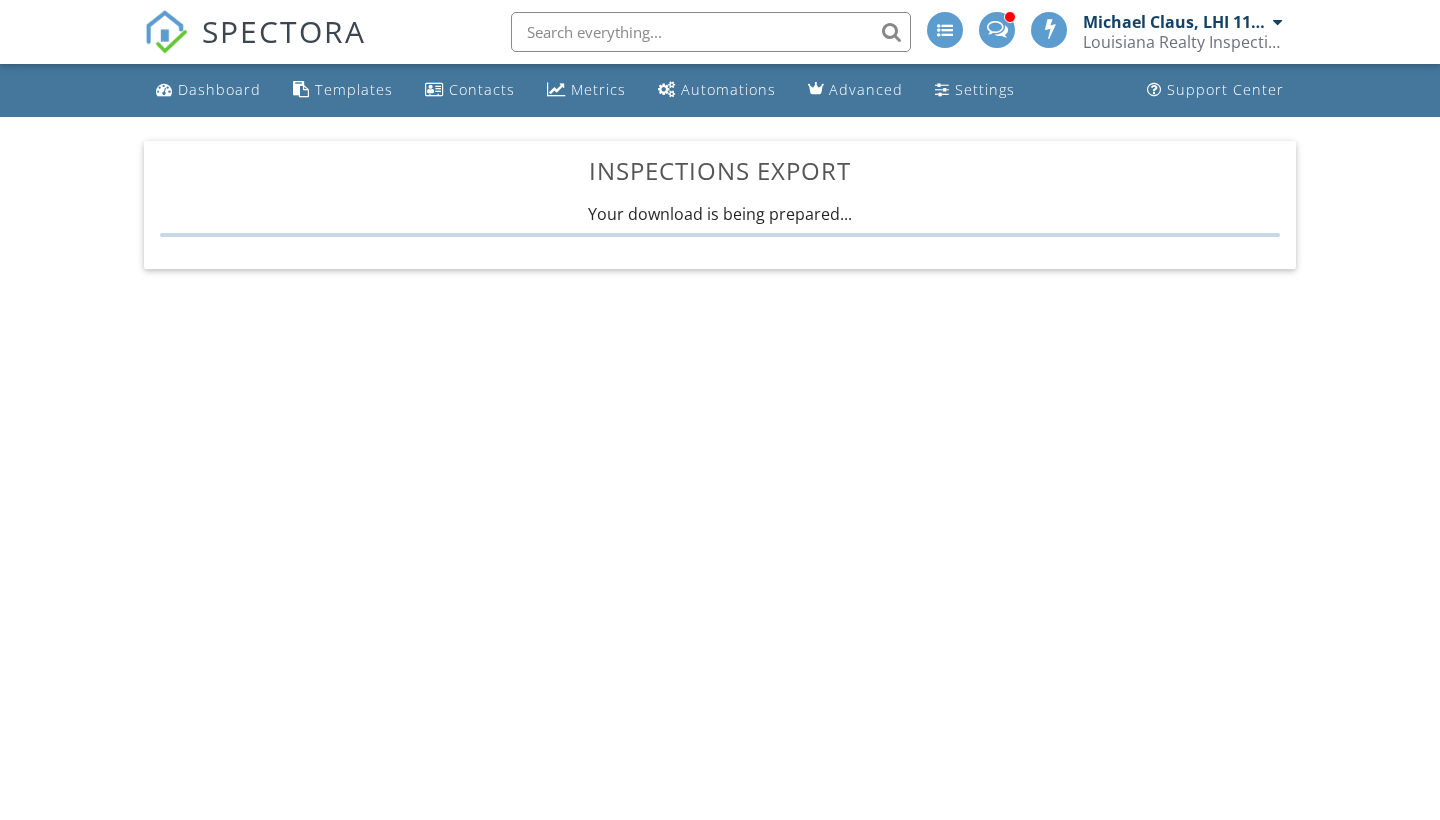 scroll, scrollTop: 0, scrollLeft: 0, axis: both 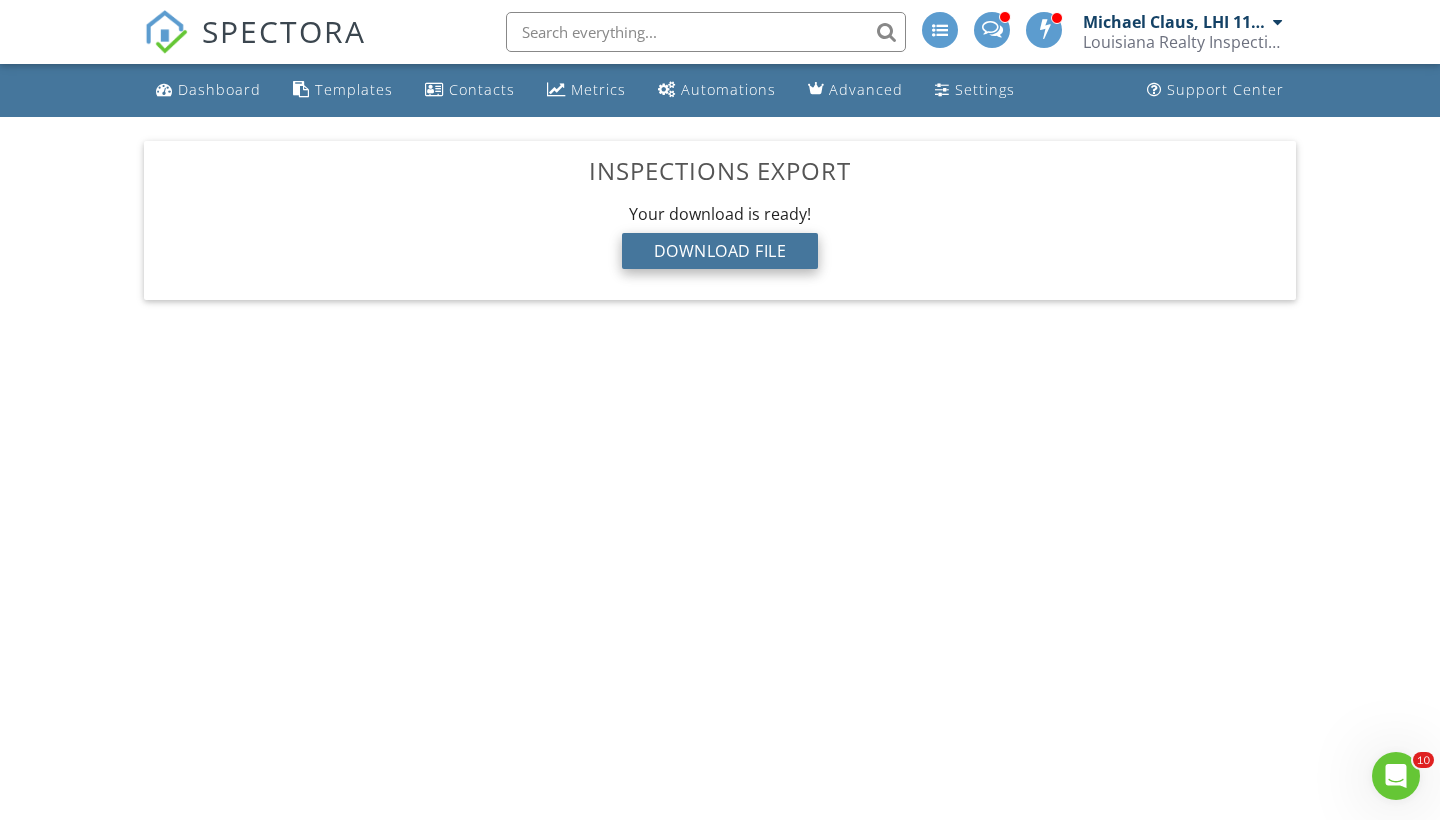 click on "Download File" at bounding box center [720, 251] 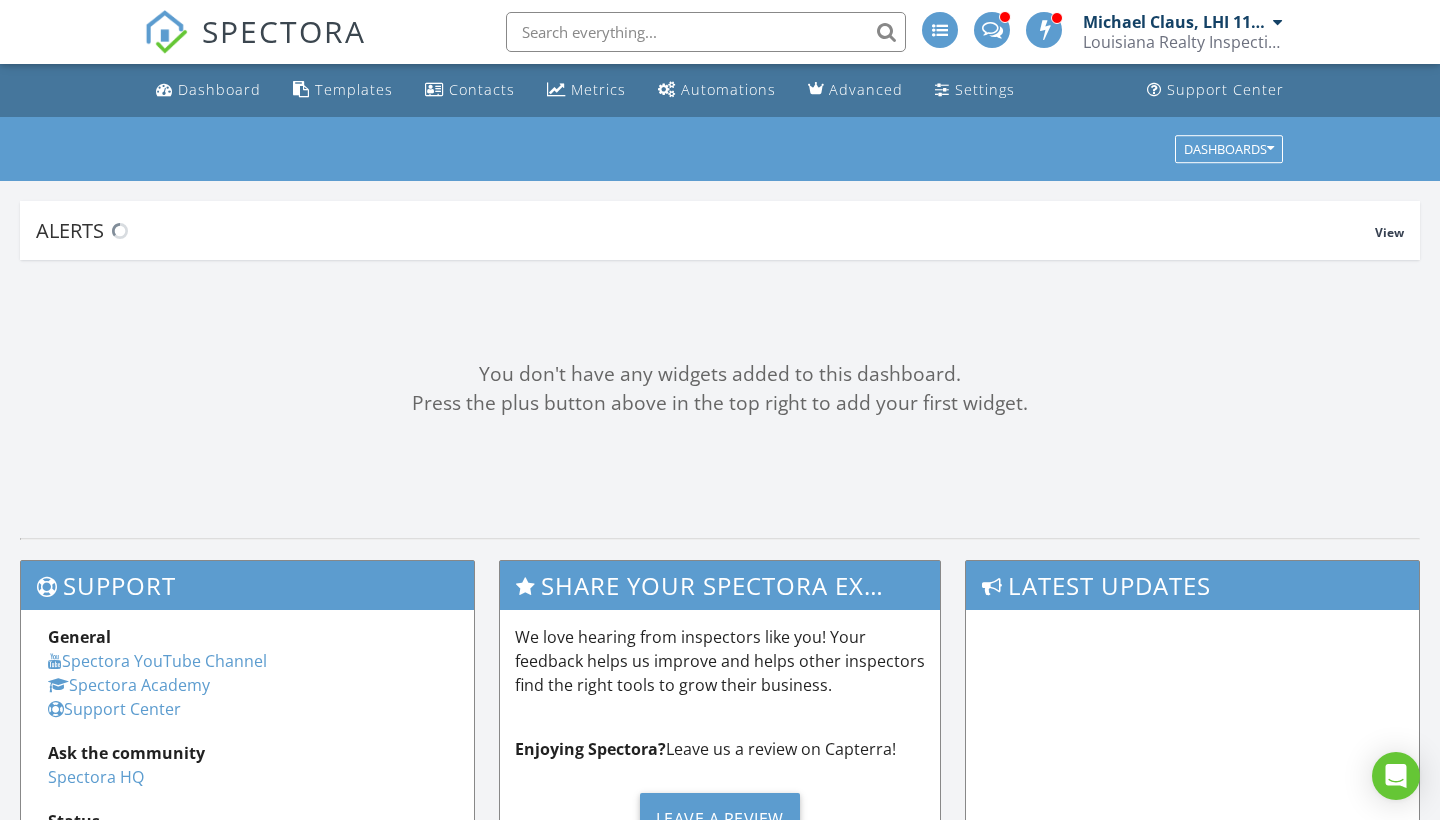 scroll, scrollTop: 0, scrollLeft: 0, axis: both 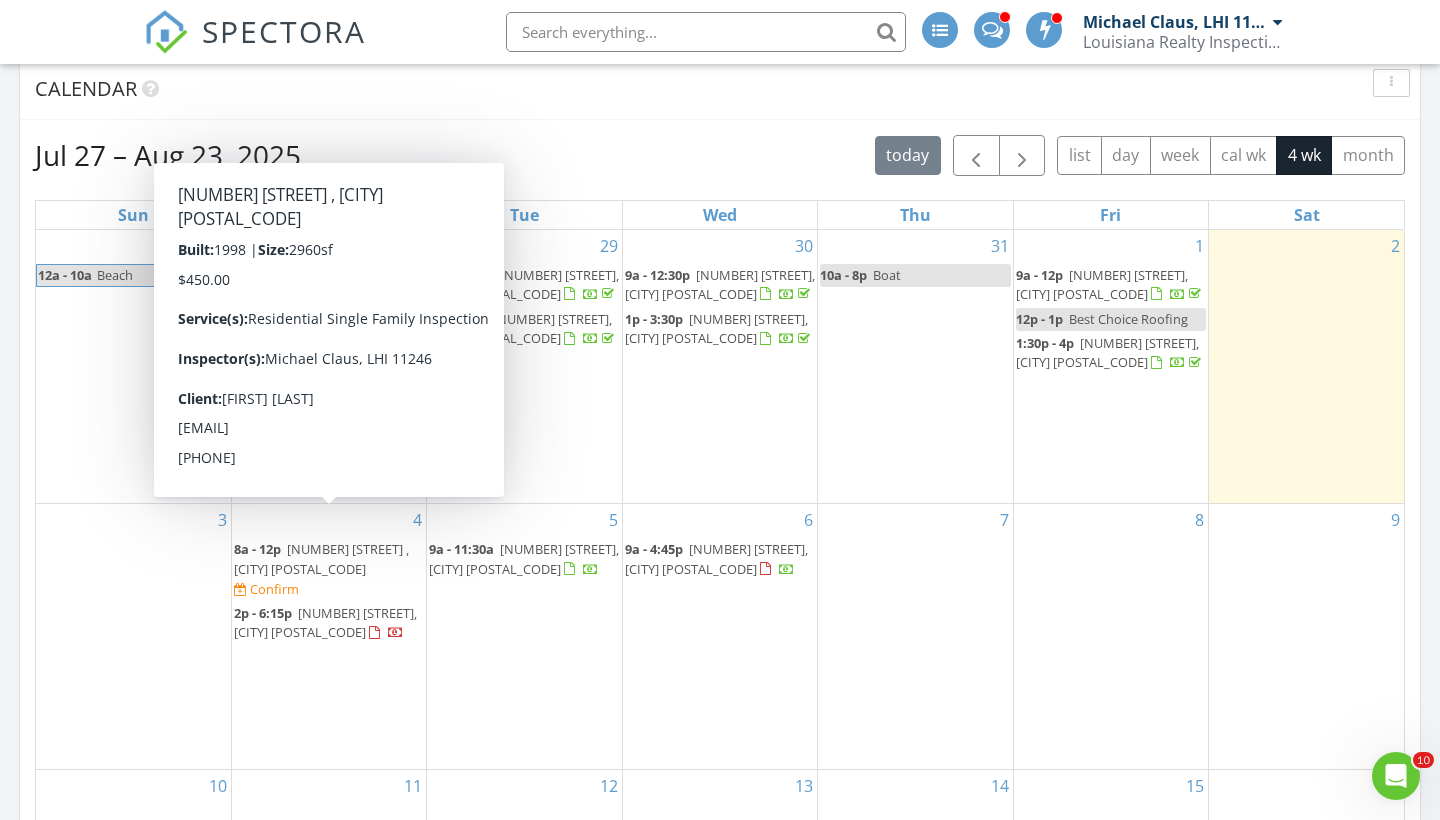 click on "[NUMBER] [STREET] , [CITY] [POSTAL_CODE]" at bounding box center (321, 558) 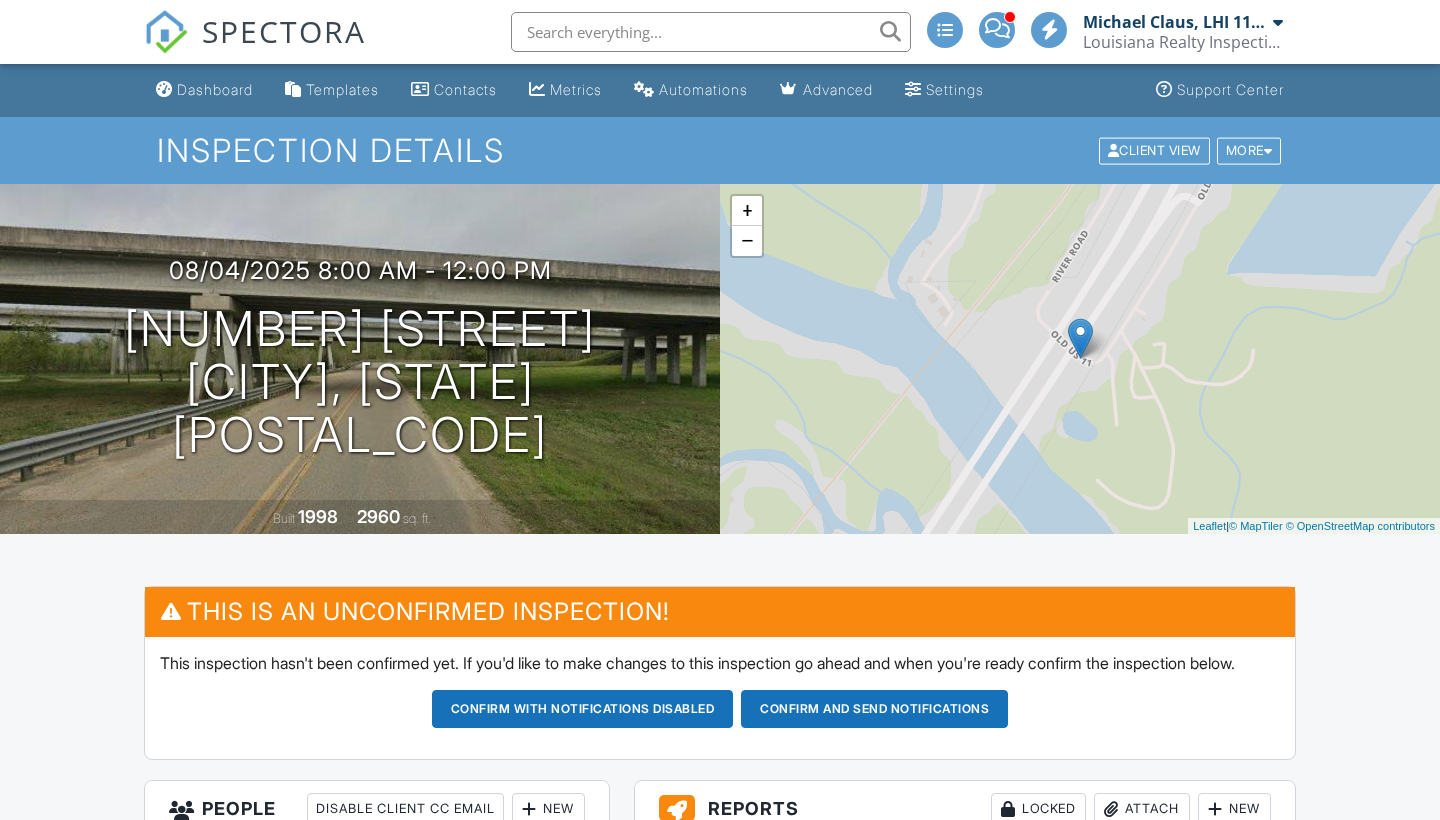 scroll, scrollTop: 0, scrollLeft: 0, axis: both 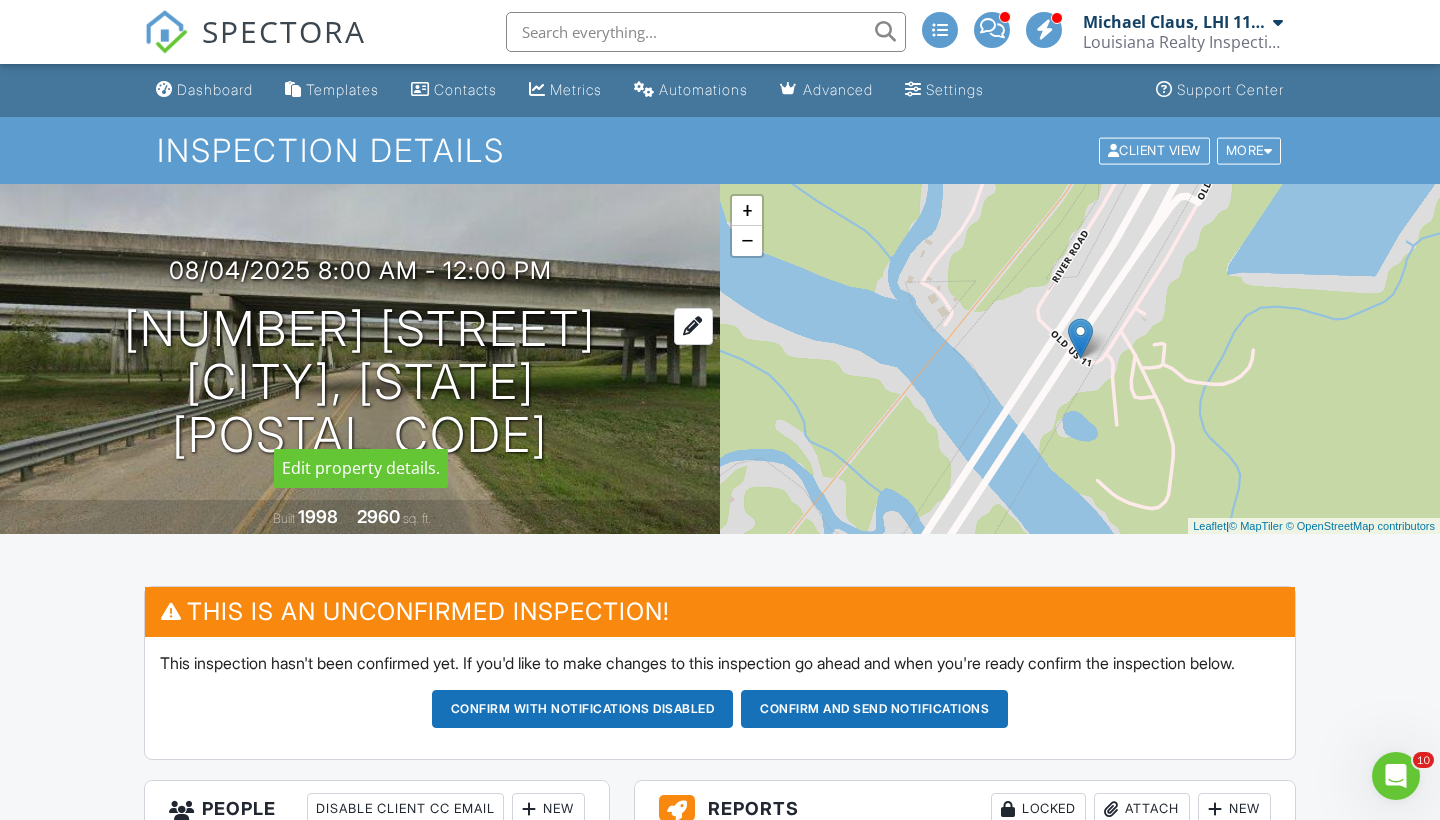 click on "39523 River Rd
Pearl River, LA 70452" at bounding box center (360, 382) 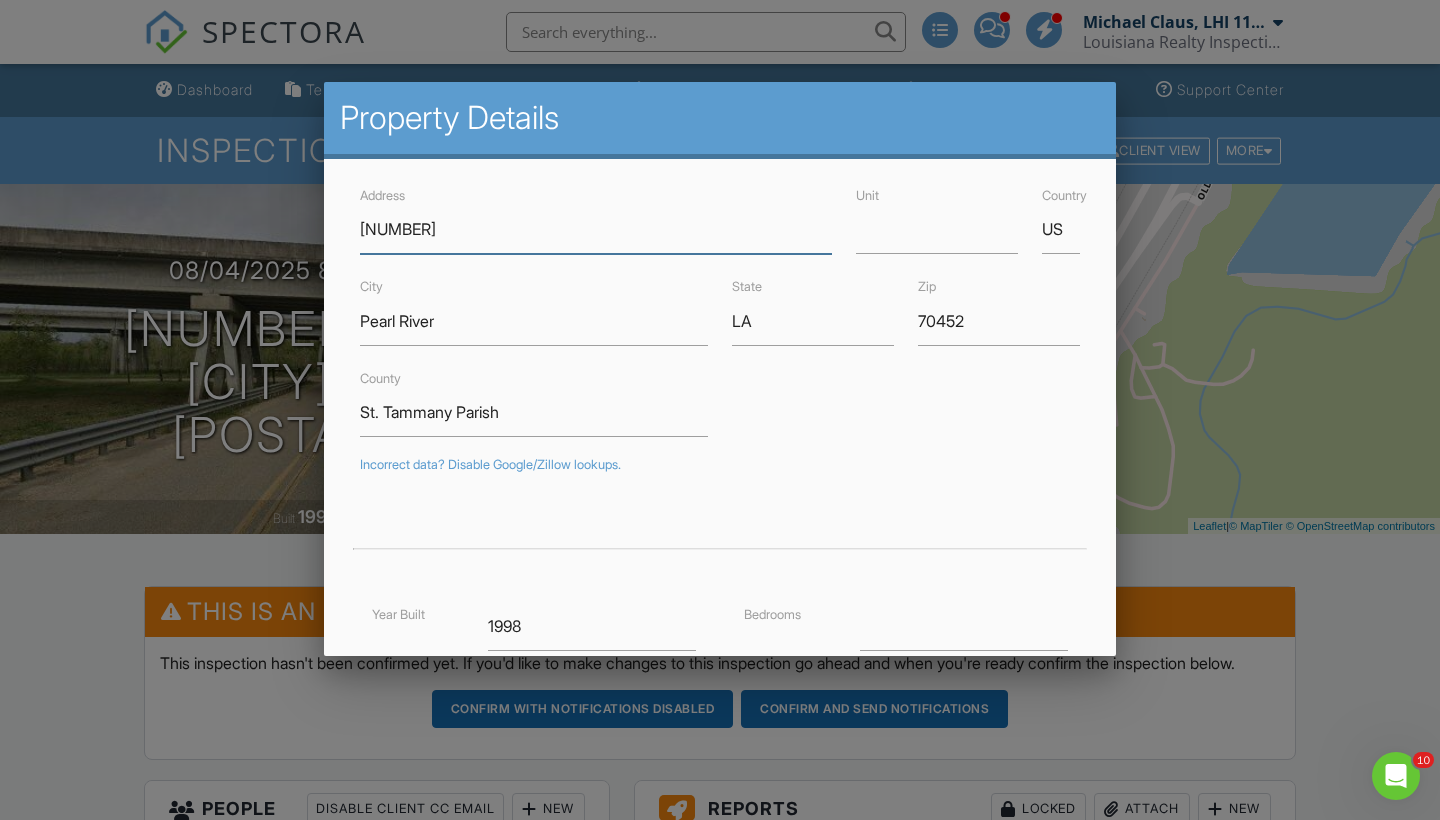 type on "66165" 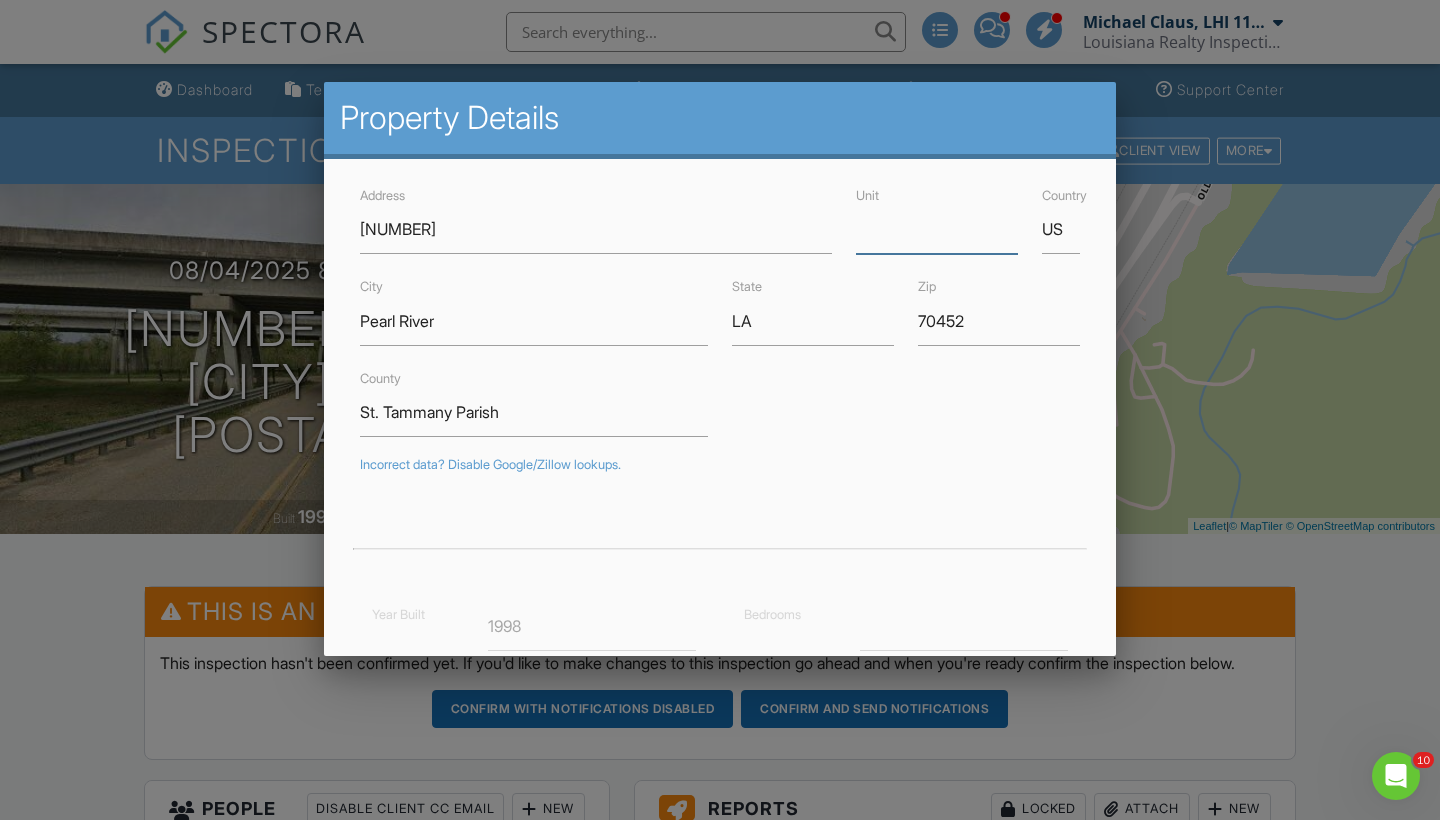 type on "30.4585803" 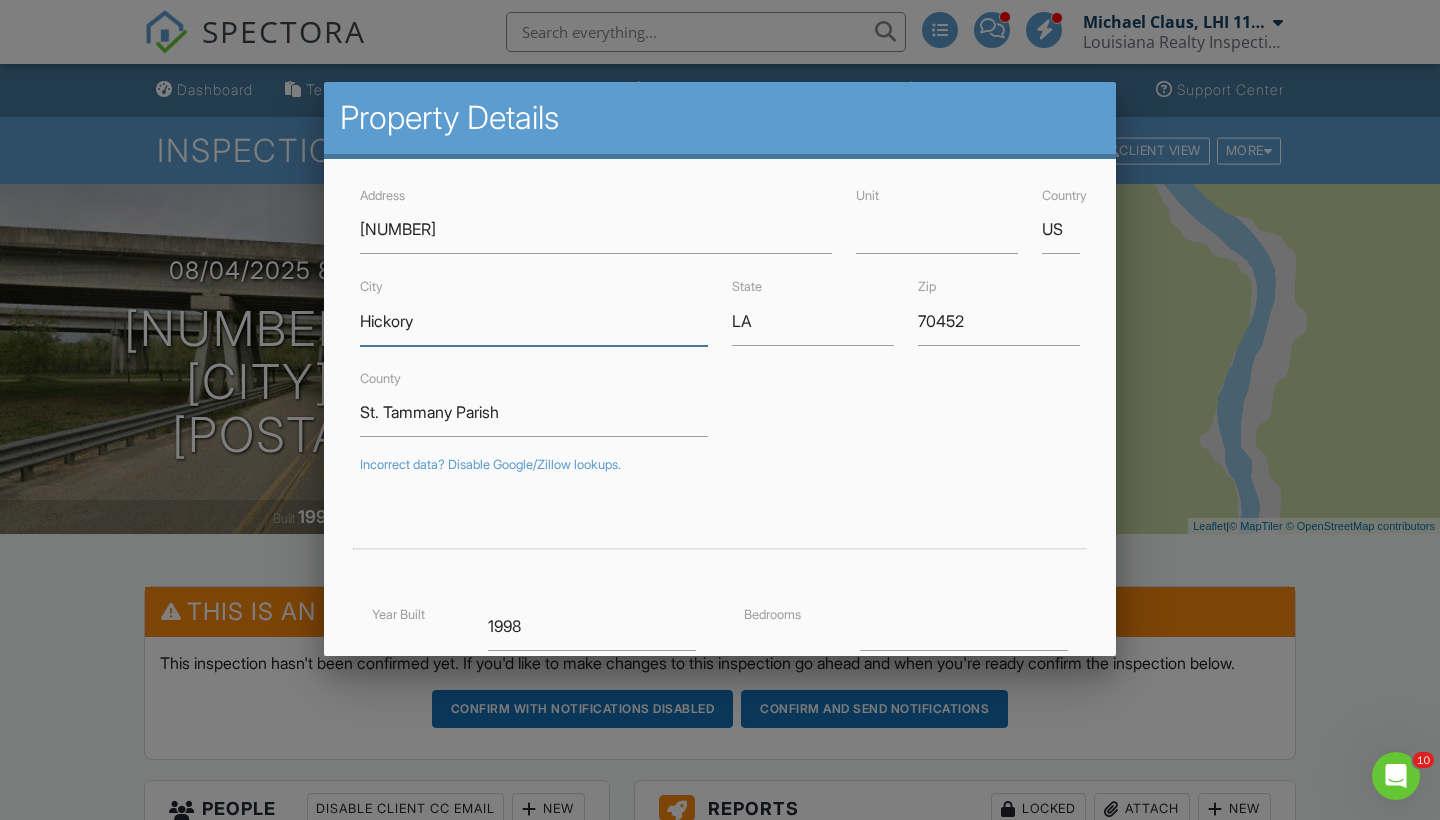 type on "Hickory" 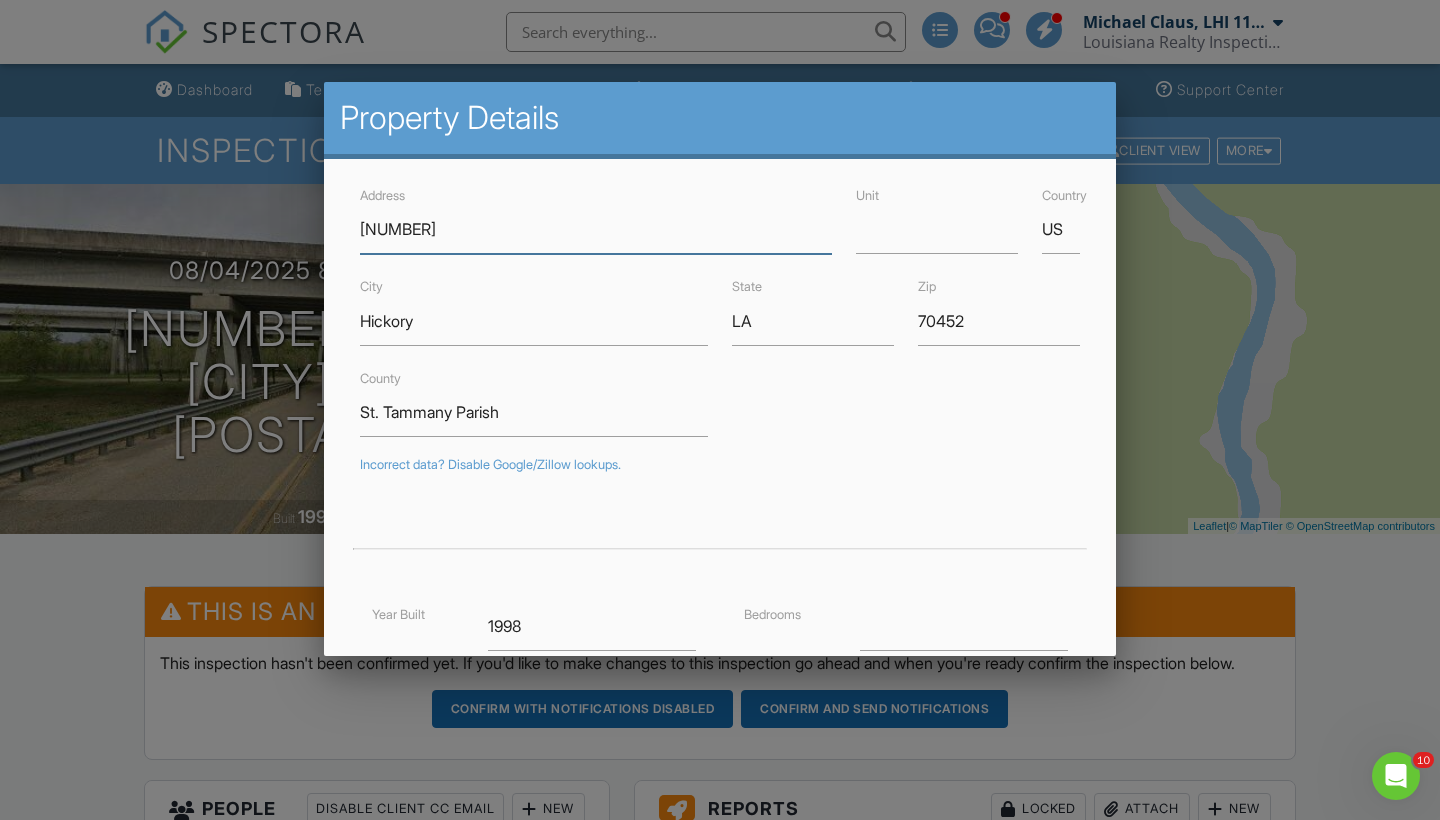click on "66165" at bounding box center [596, 229] 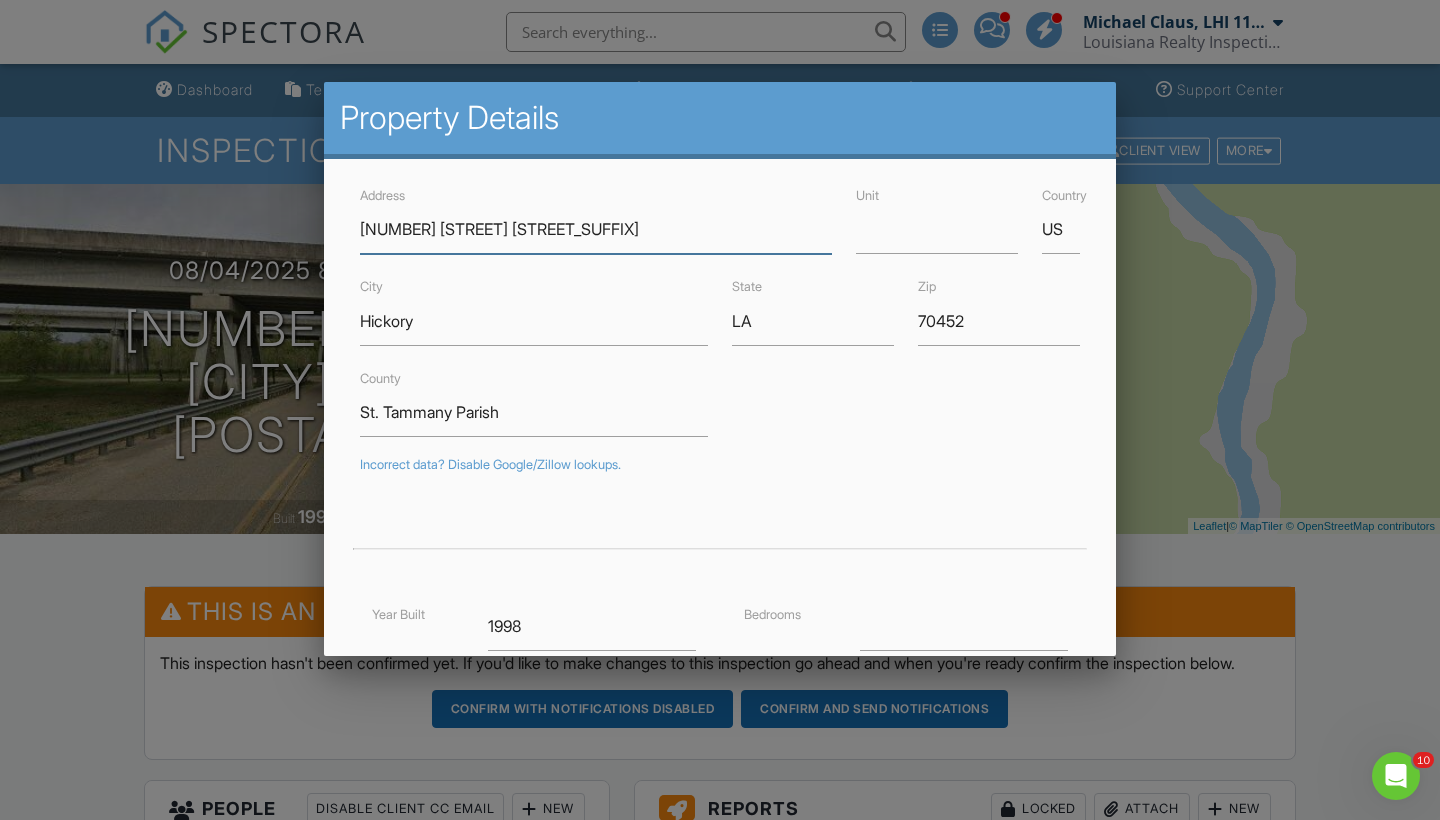 type on "[NUMBER] [STREET]" 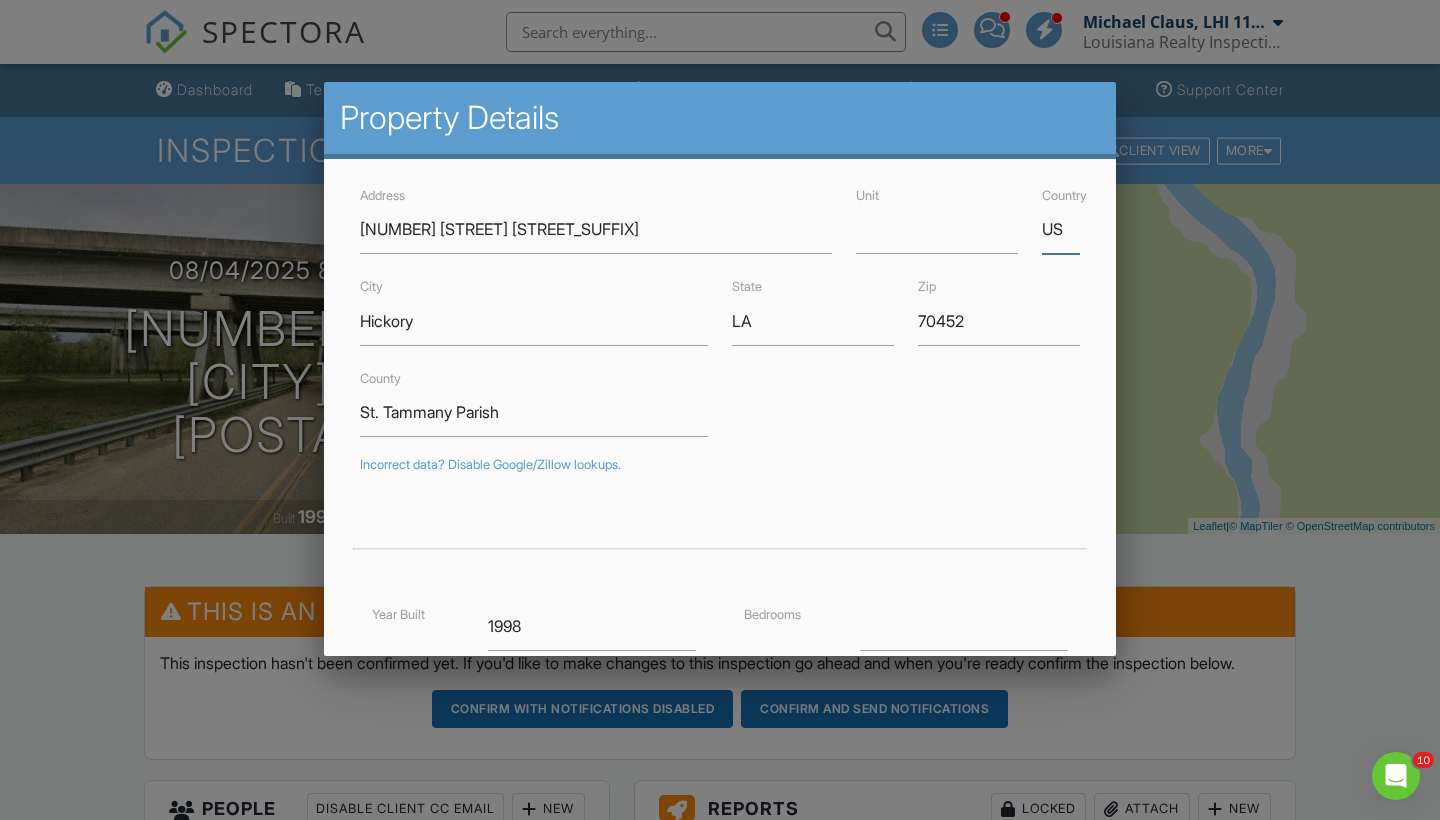 type on "30.3881156" 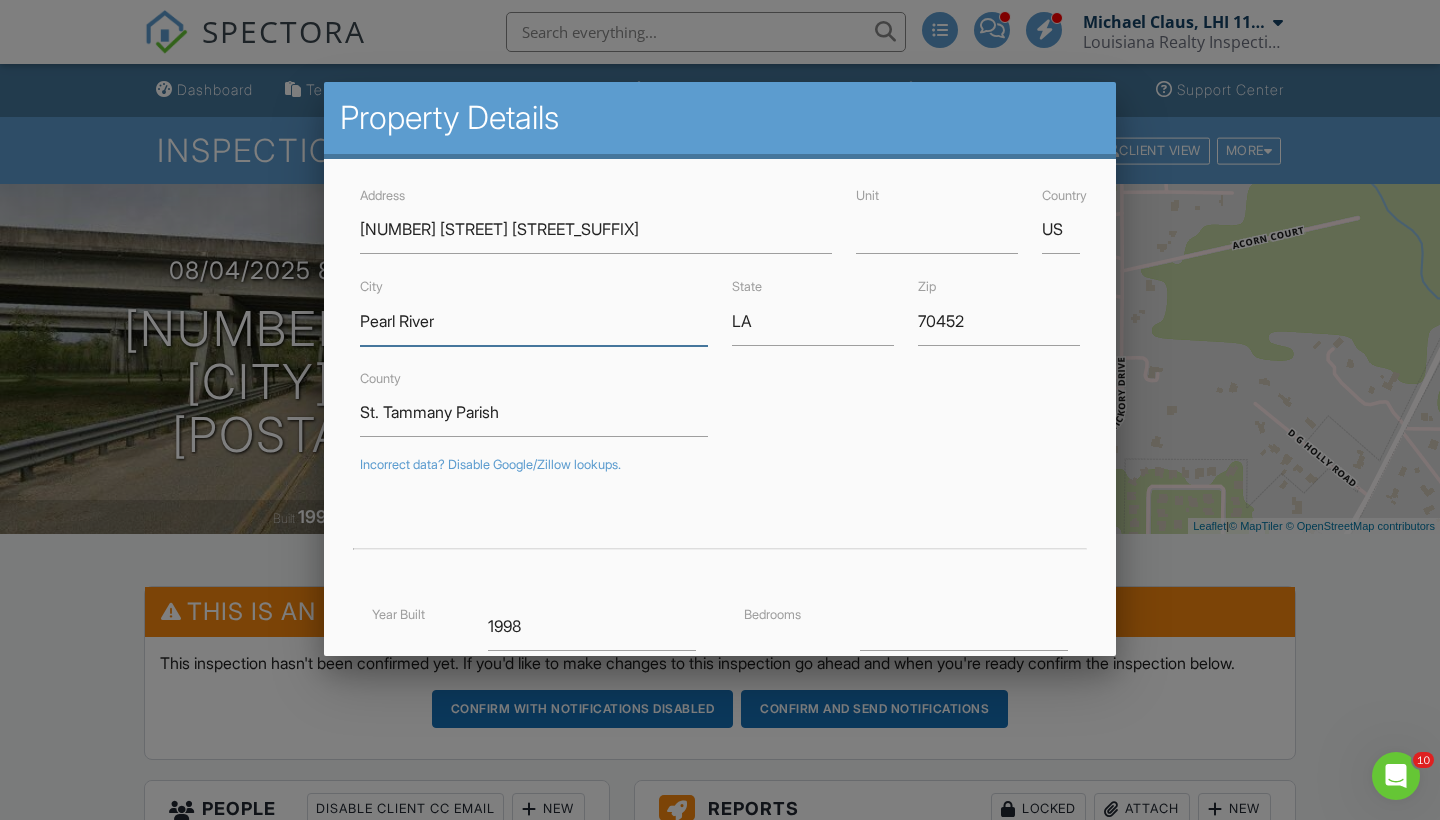 type on "Pearl River" 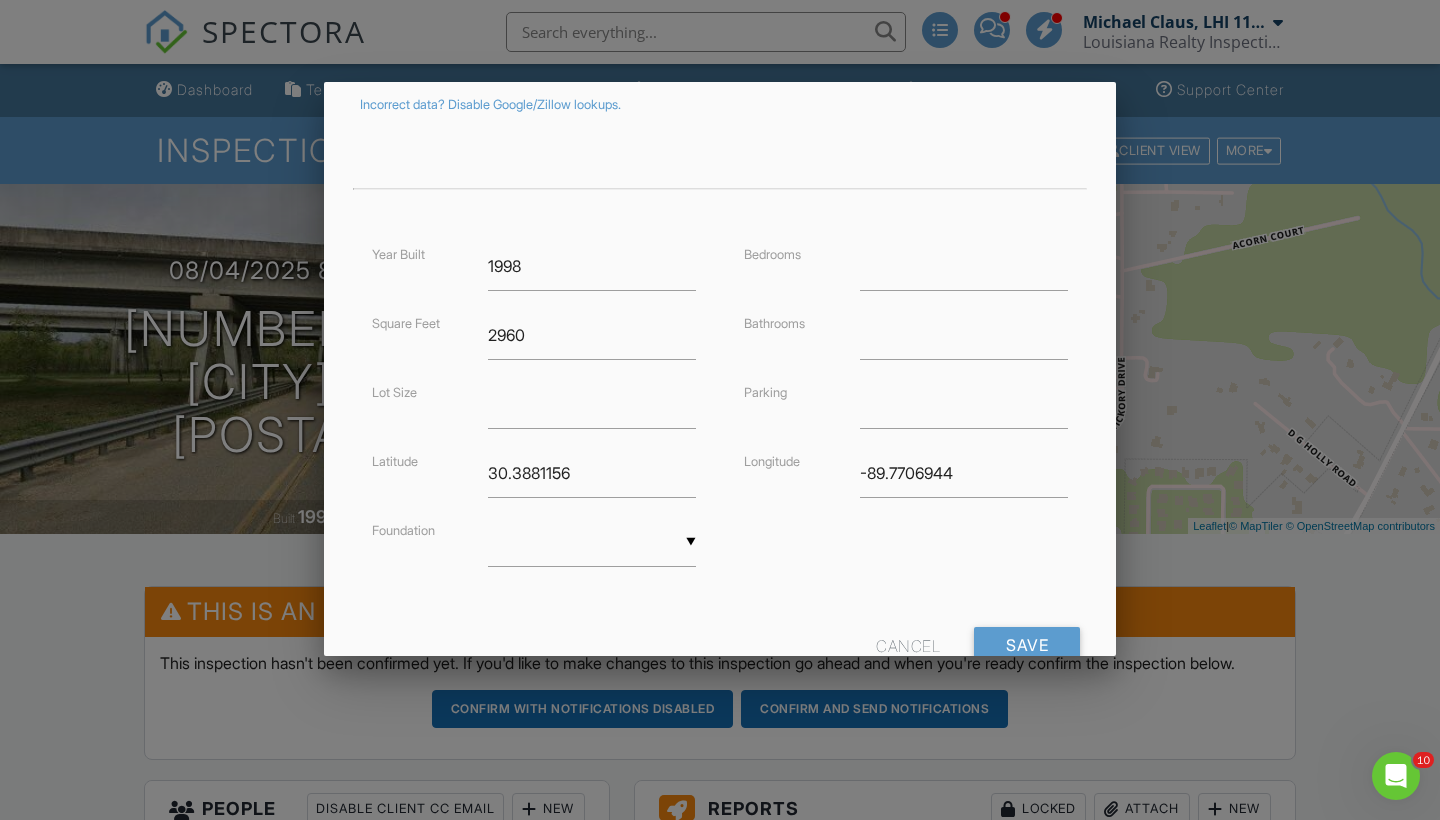 scroll, scrollTop: 396, scrollLeft: 0, axis: vertical 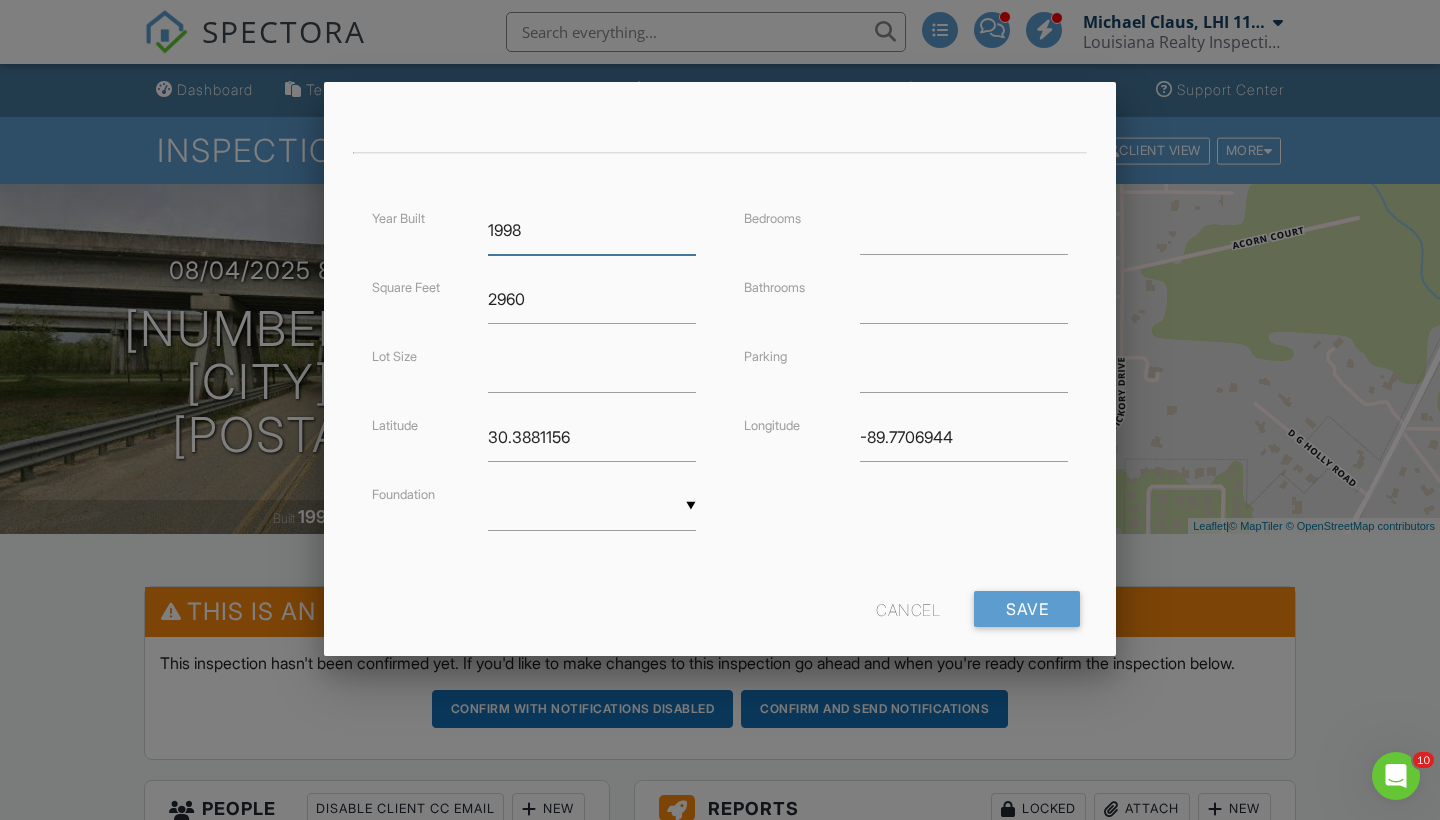 drag, startPoint x: 569, startPoint y: 233, endPoint x: 445, endPoint y: 226, distance: 124.197426 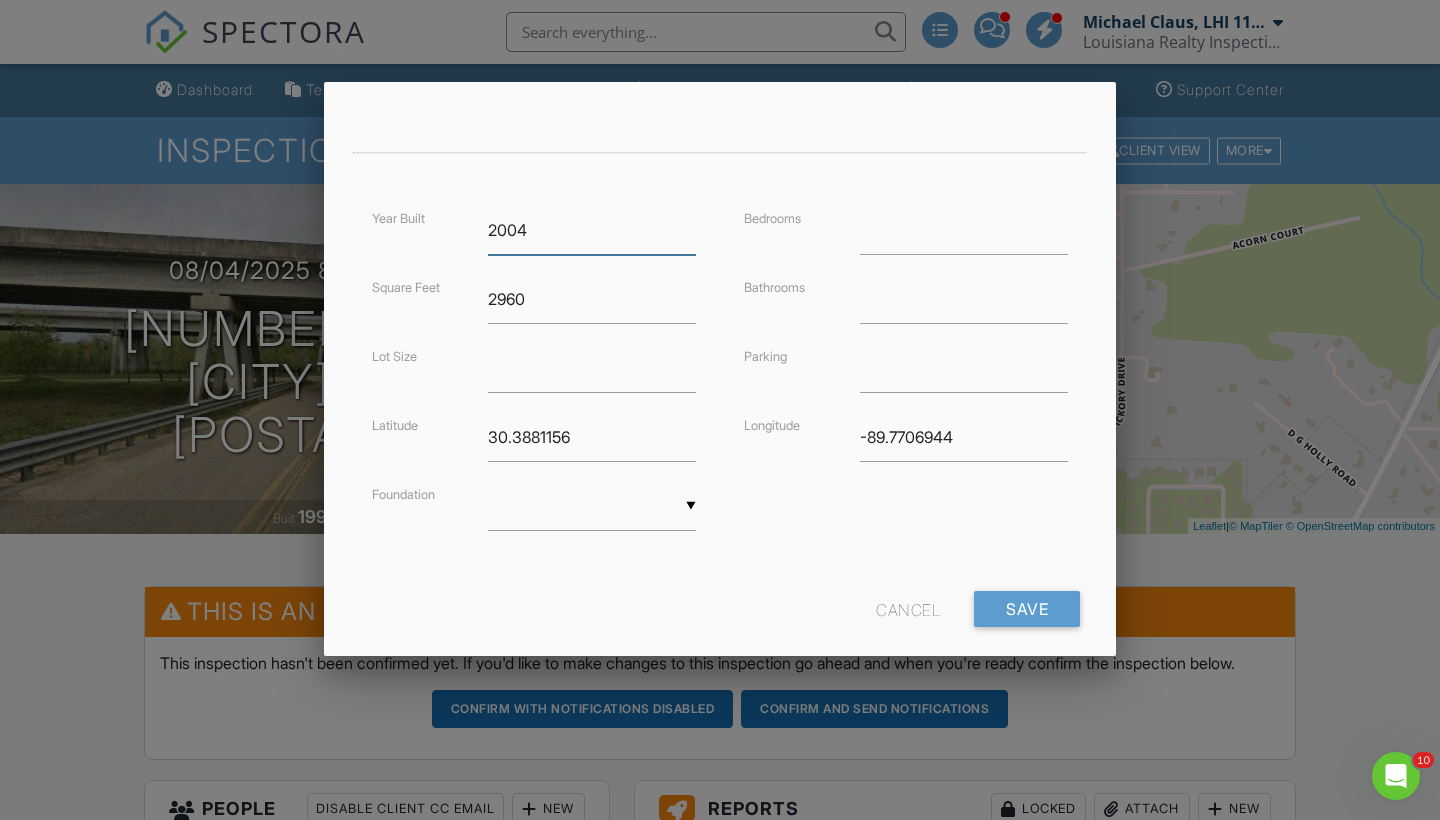 type on "2004" 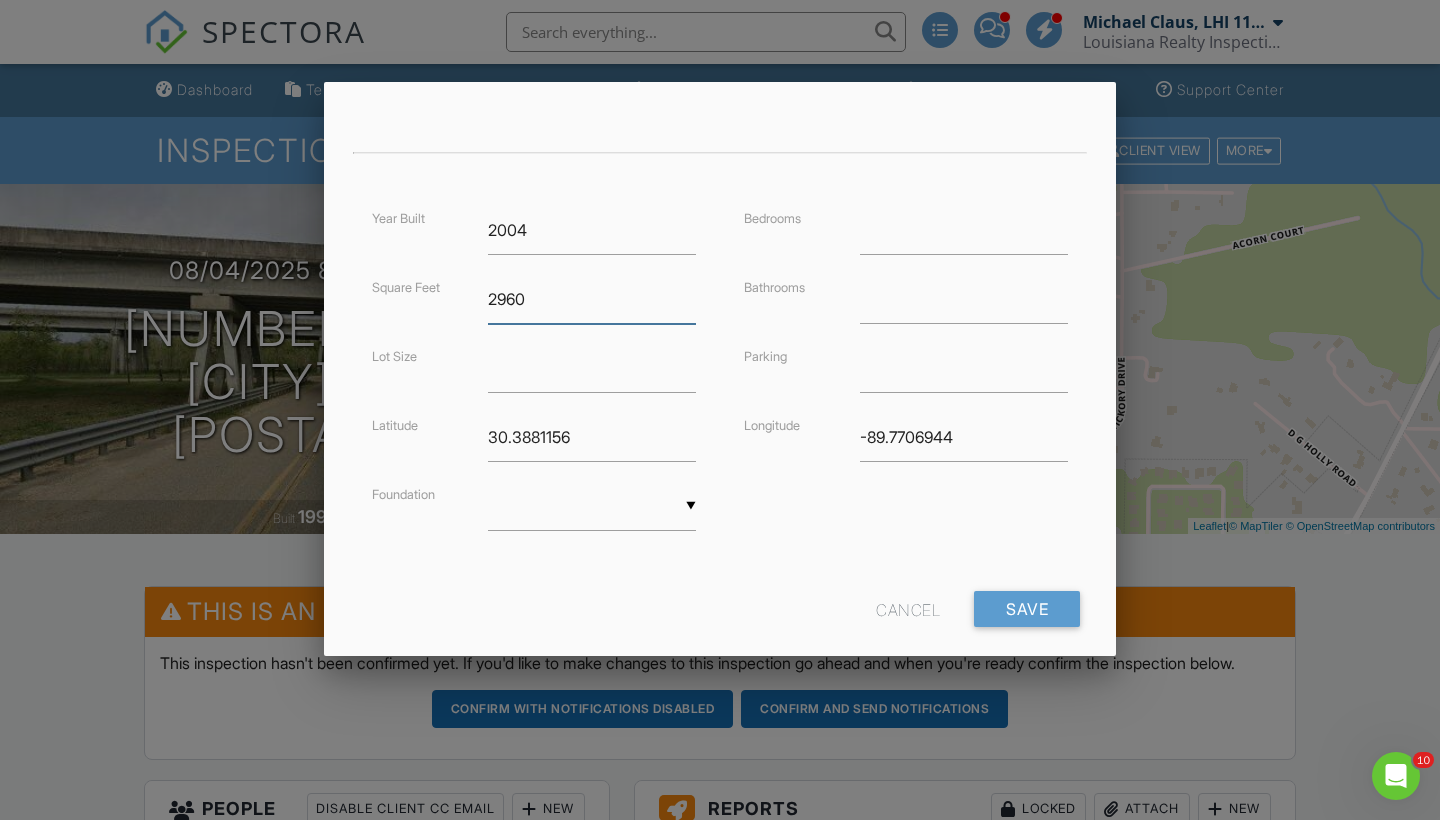 drag, startPoint x: 557, startPoint y: 301, endPoint x: 399, endPoint y: 276, distance: 159.96562 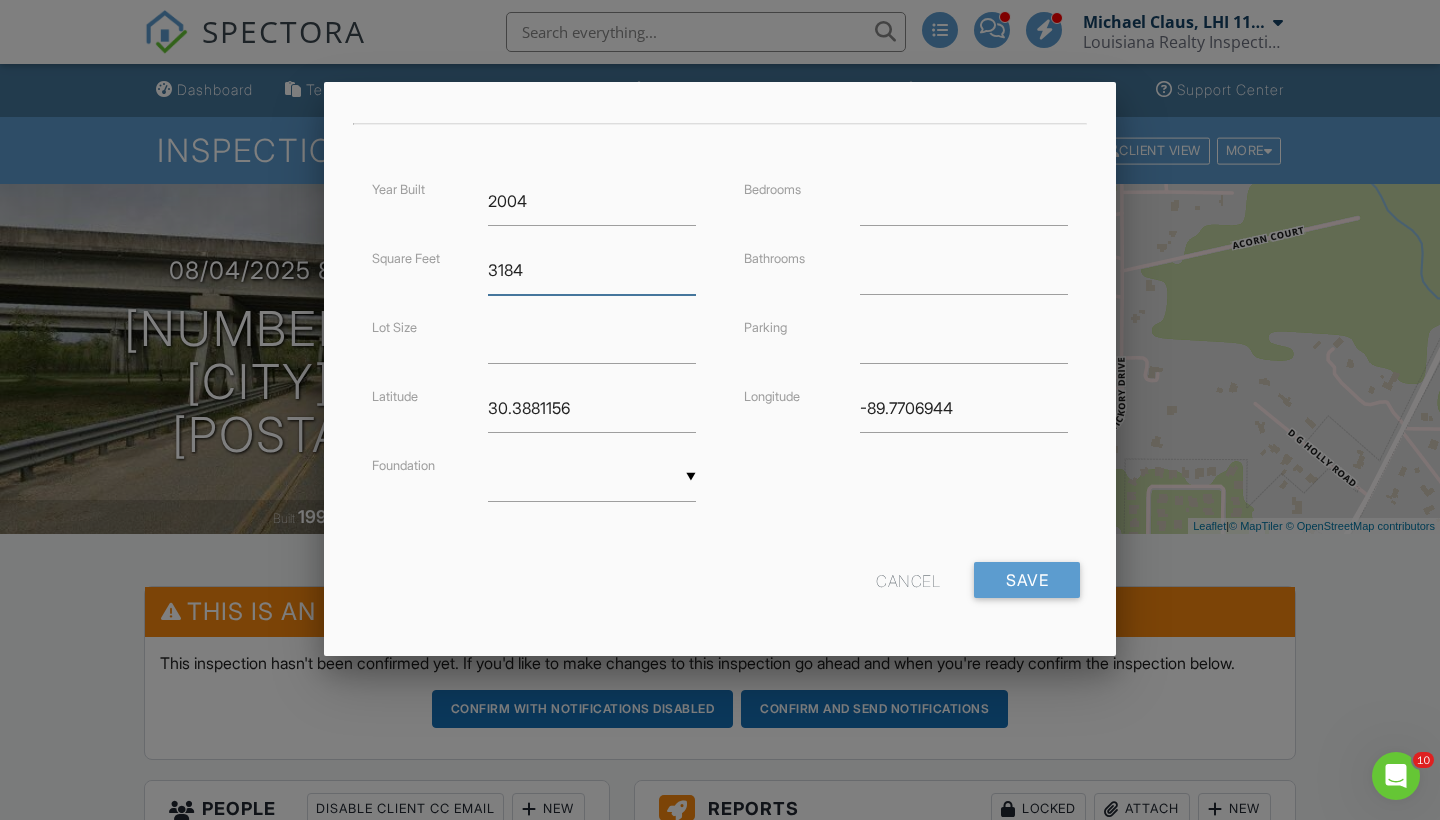 scroll, scrollTop: 424, scrollLeft: 0, axis: vertical 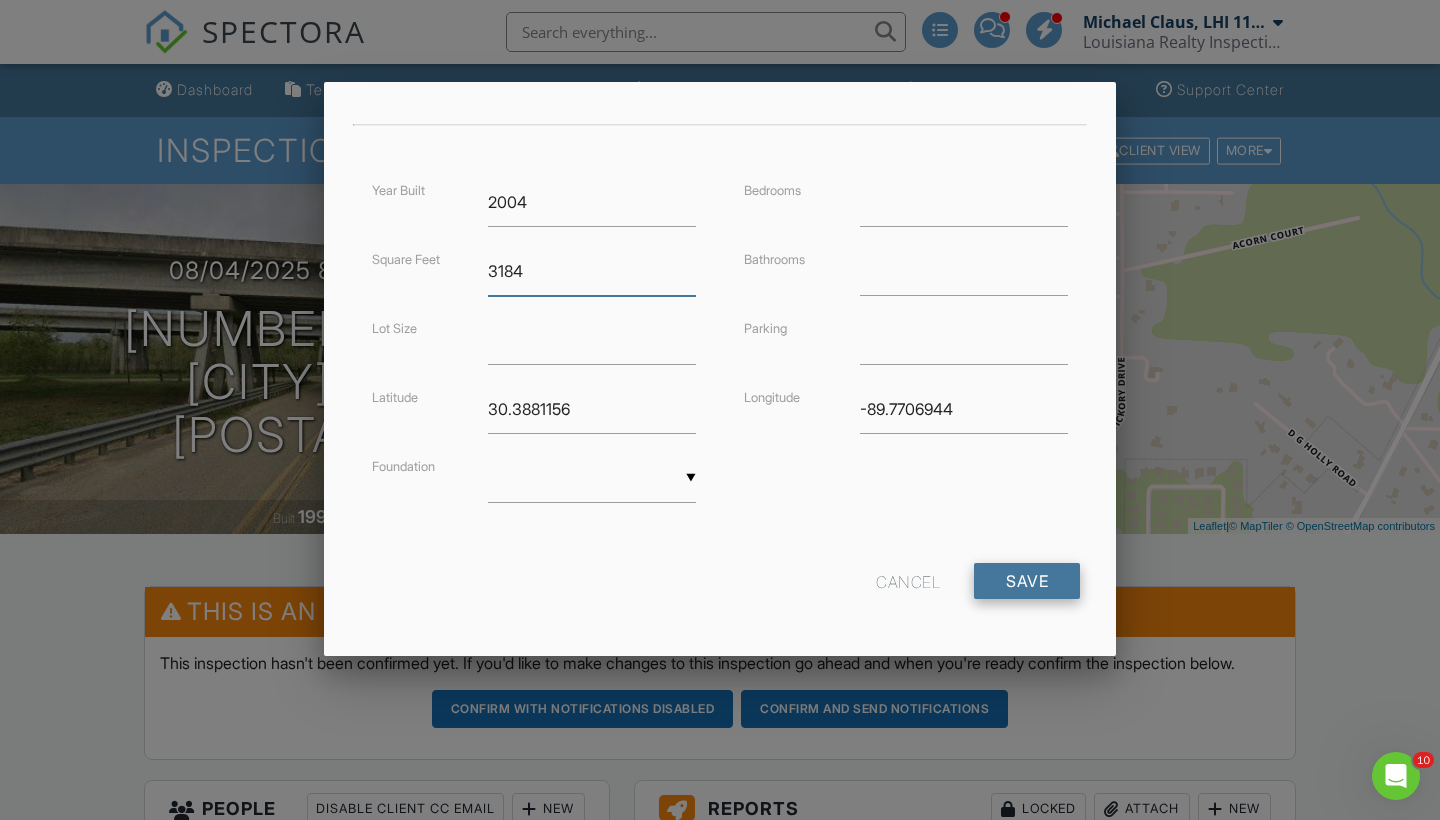 type on "3184" 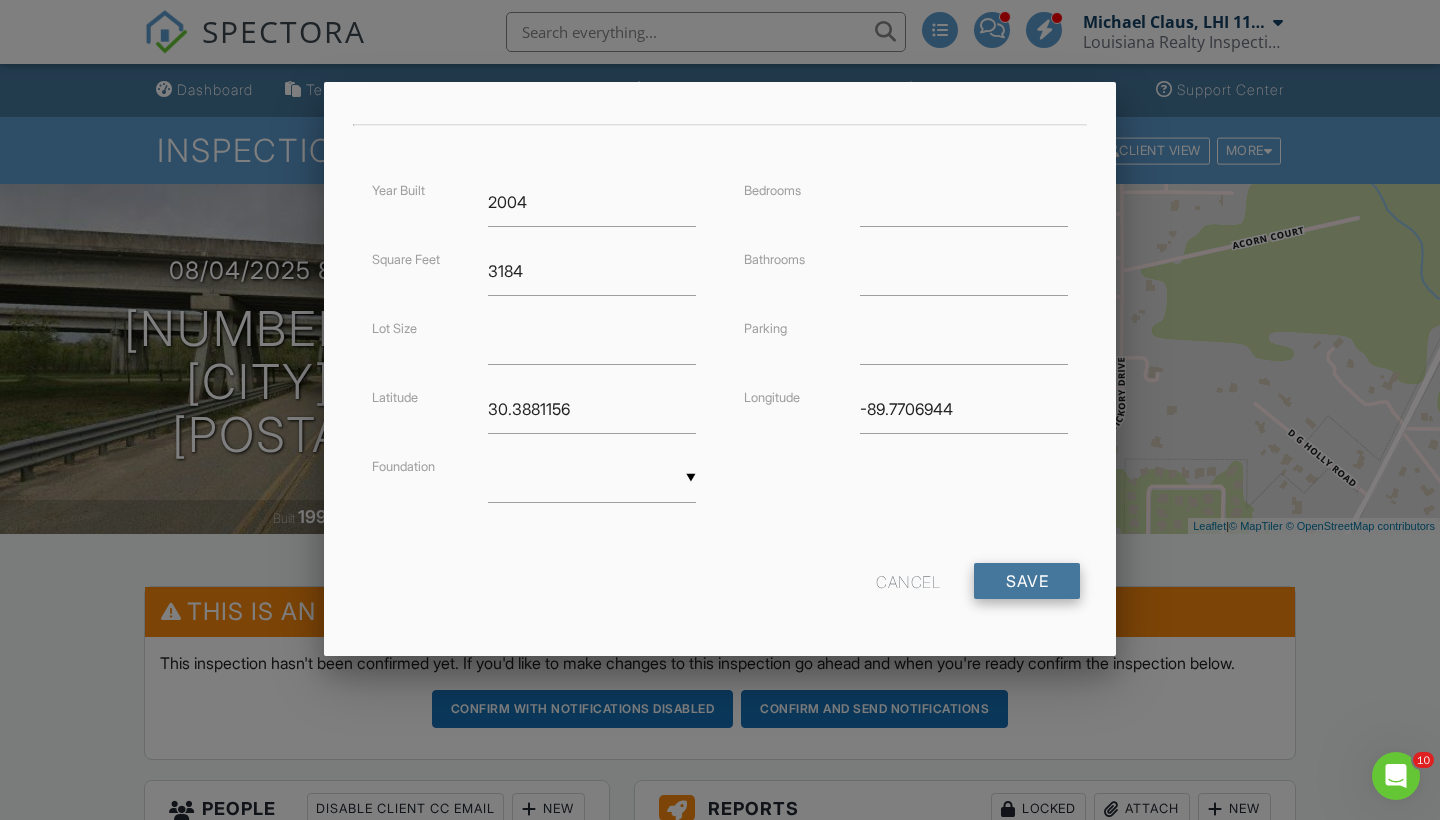 click on "Save" at bounding box center (1027, 581) 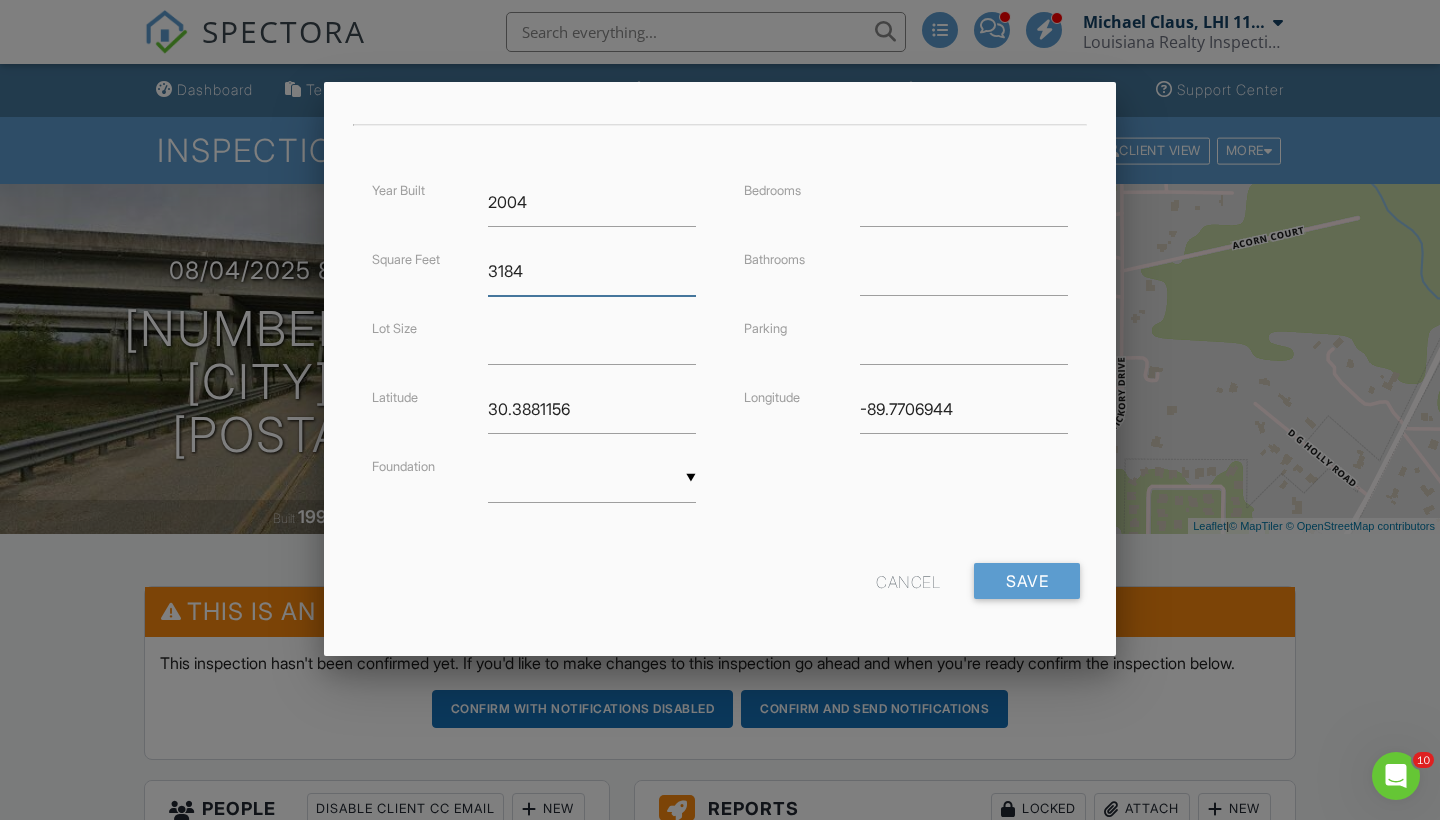 click on "3184" at bounding box center (592, 271) 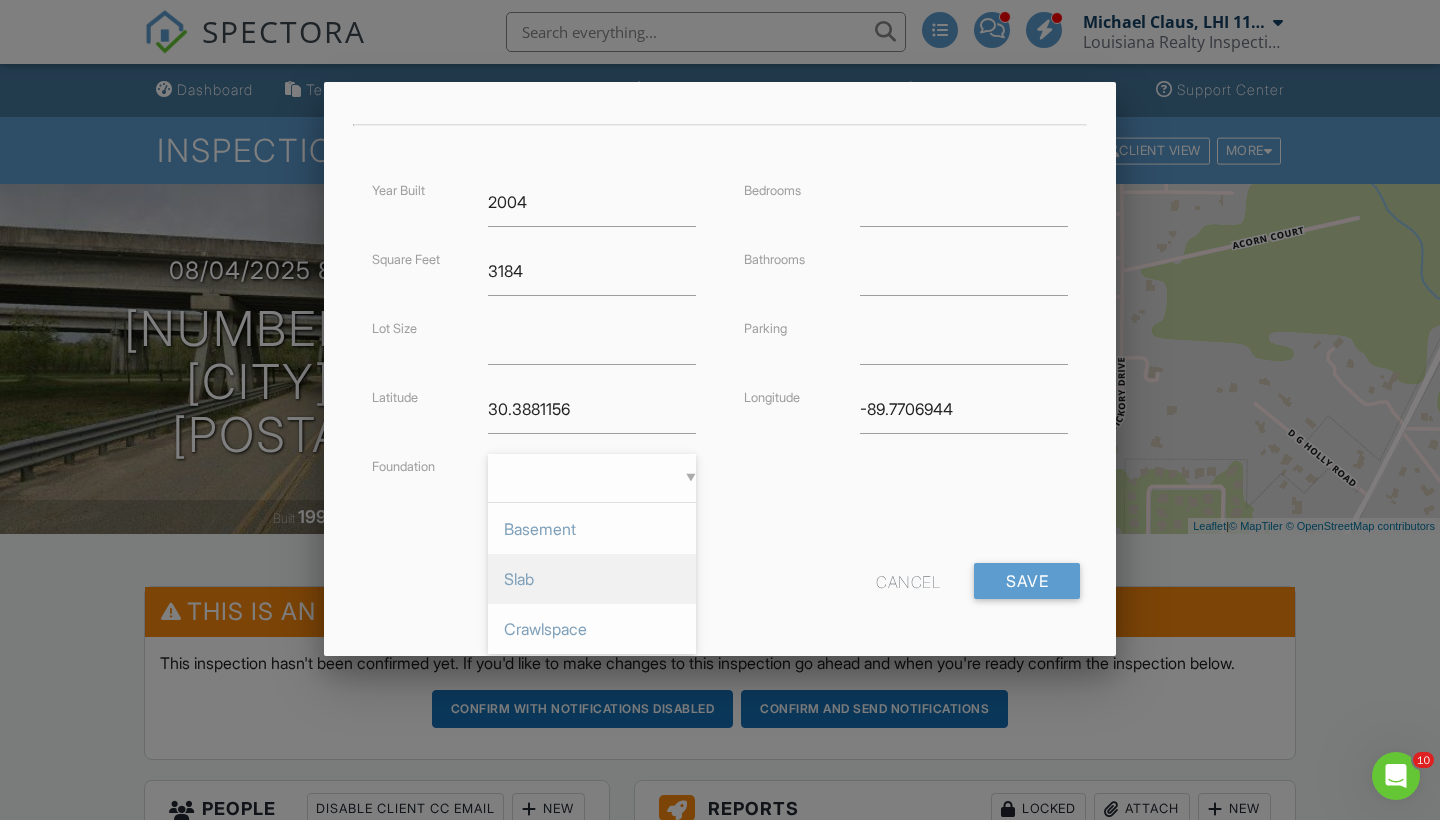 click on "Slab" at bounding box center [592, 579] 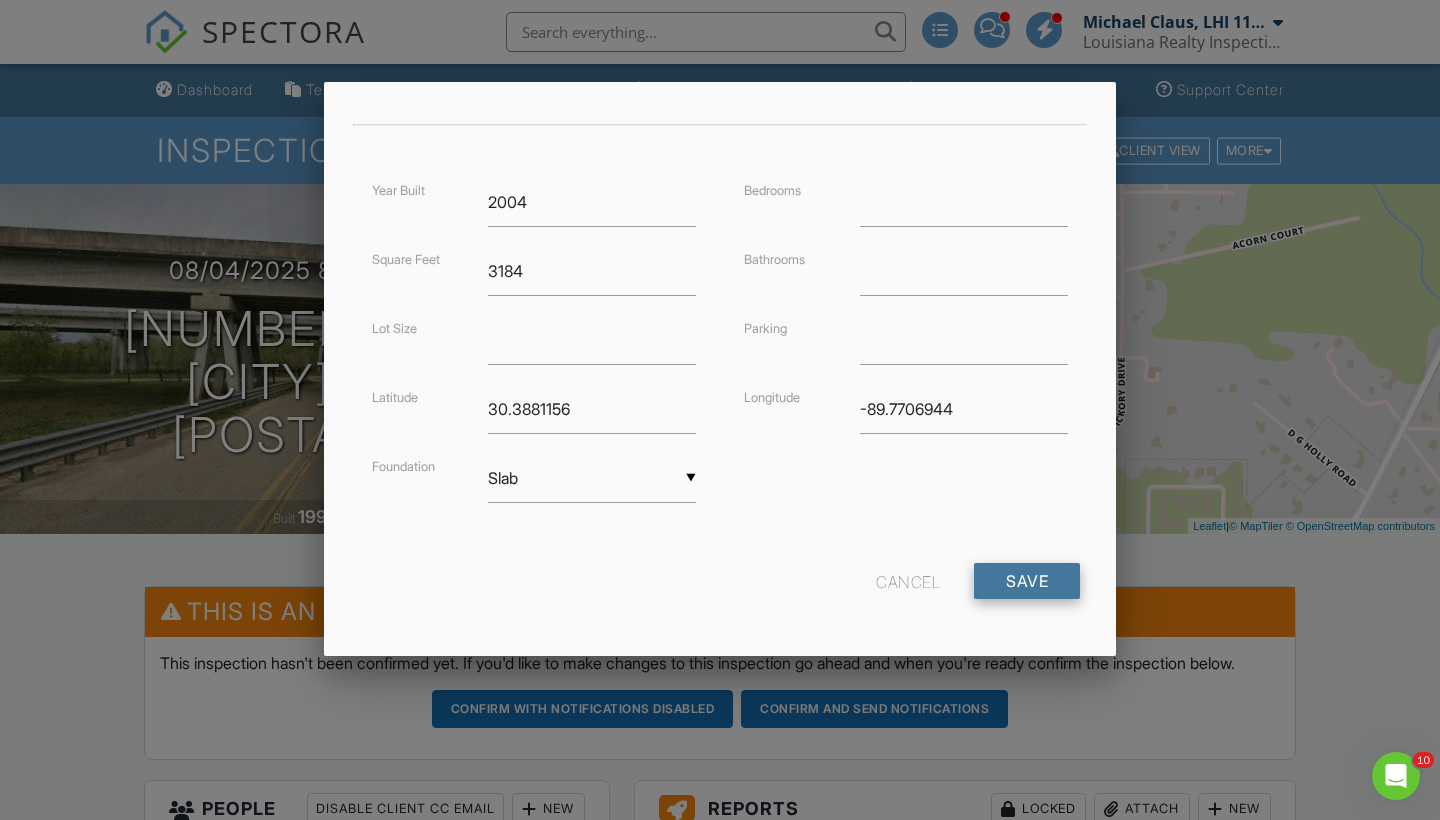 click on "Save" at bounding box center (1027, 581) 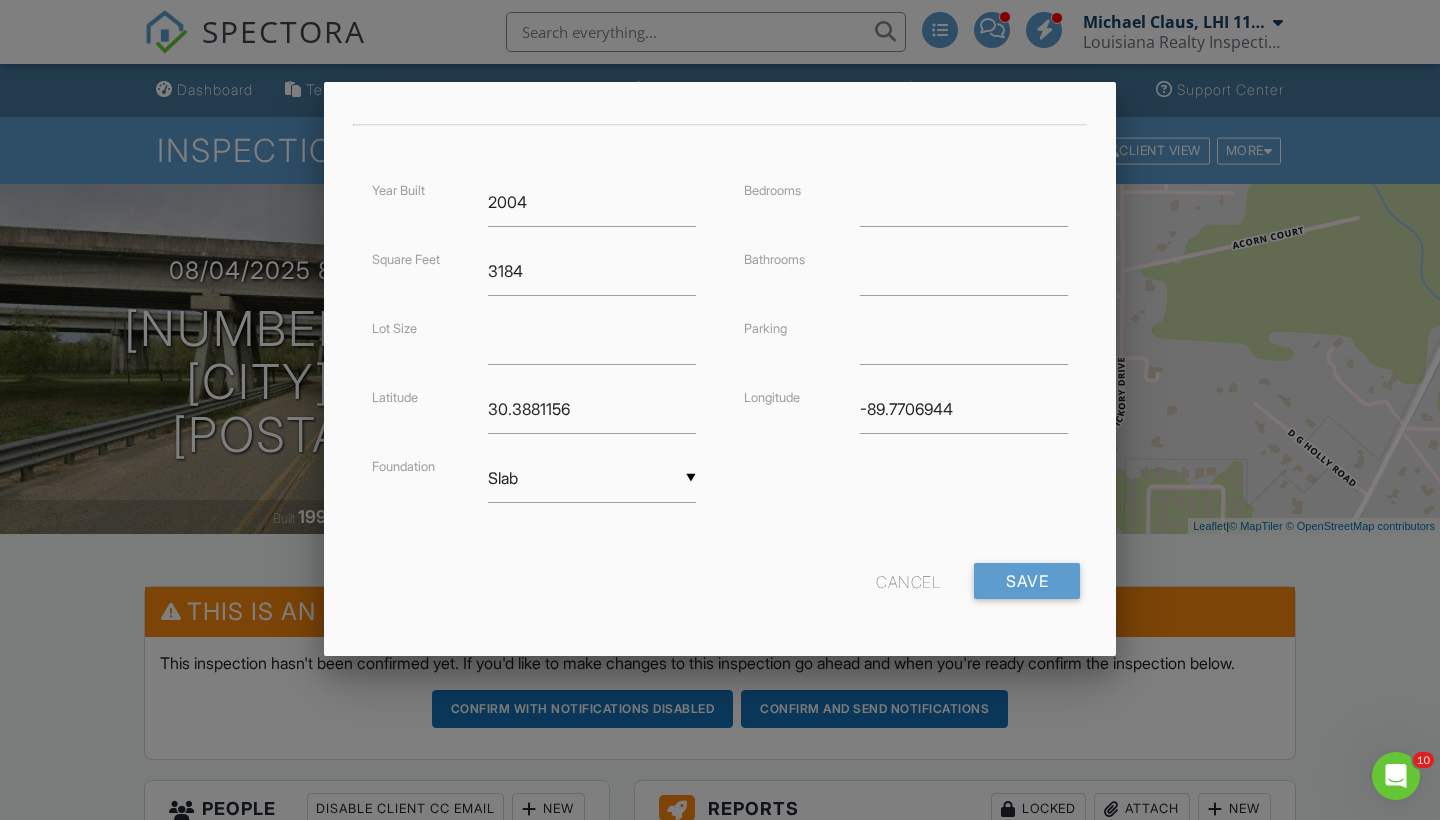 click on "Cancel" at bounding box center [908, 581] 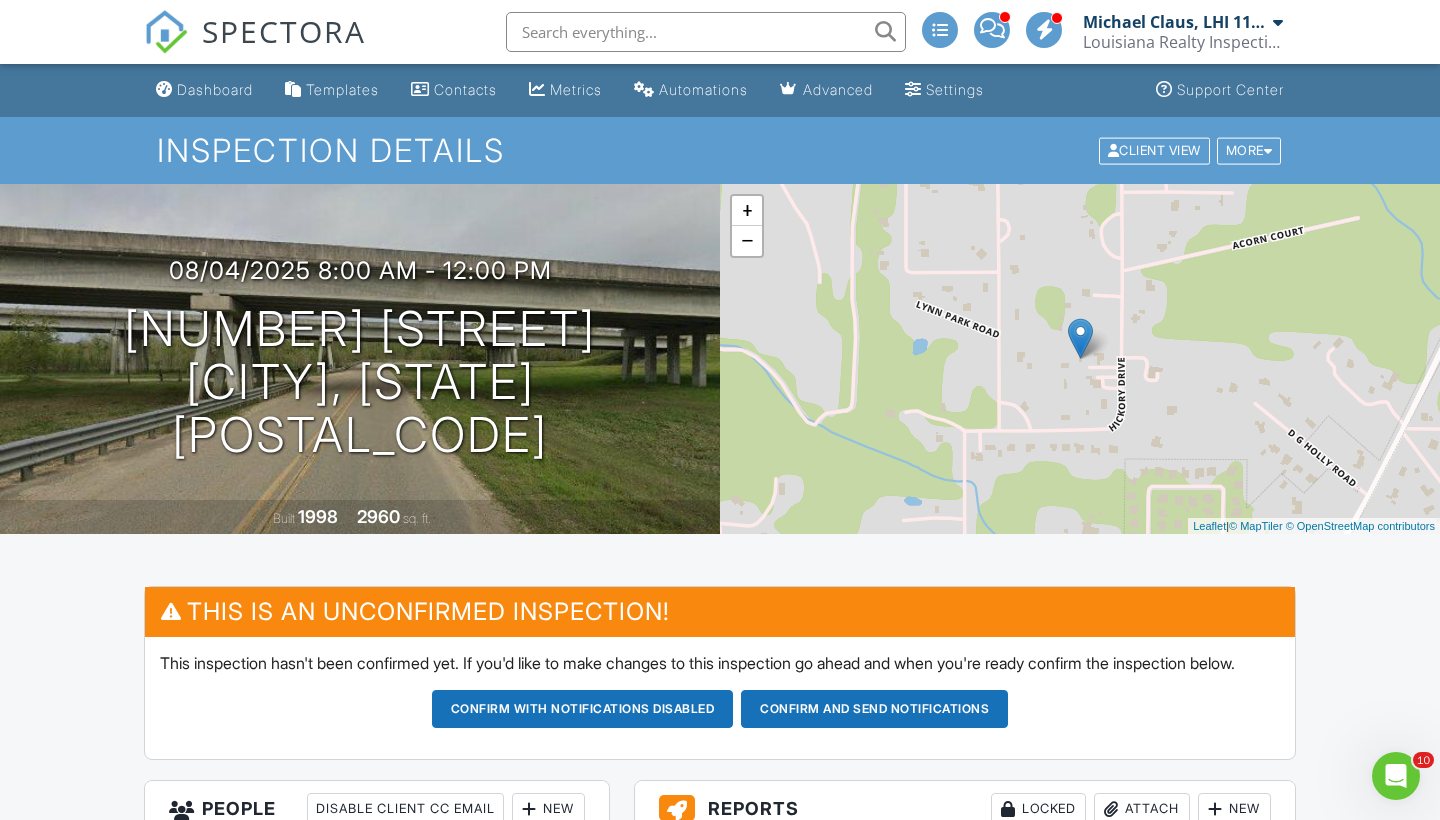 scroll, scrollTop: 0, scrollLeft: 0, axis: both 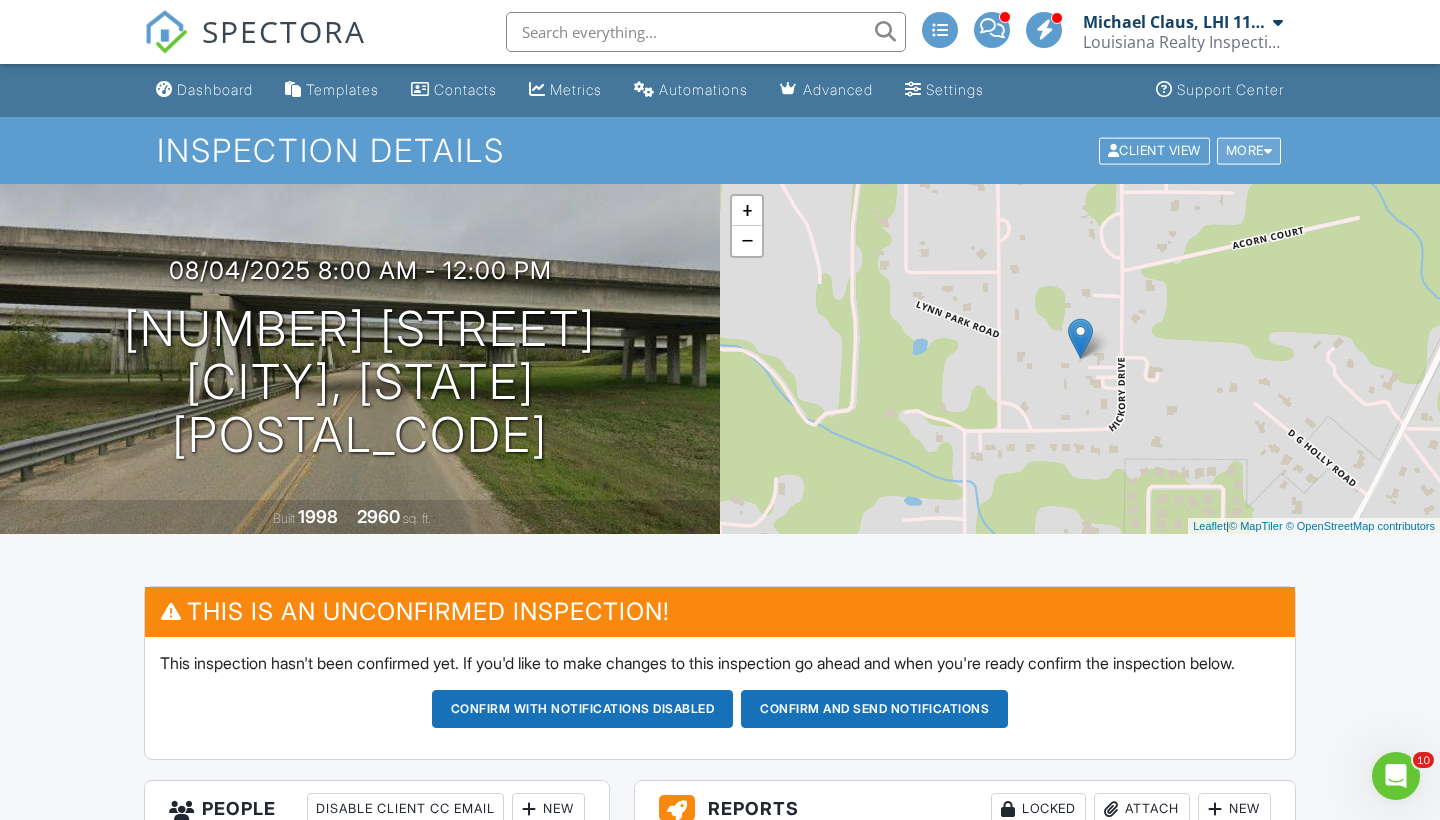 click on "More" at bounding box center [1249, 150] 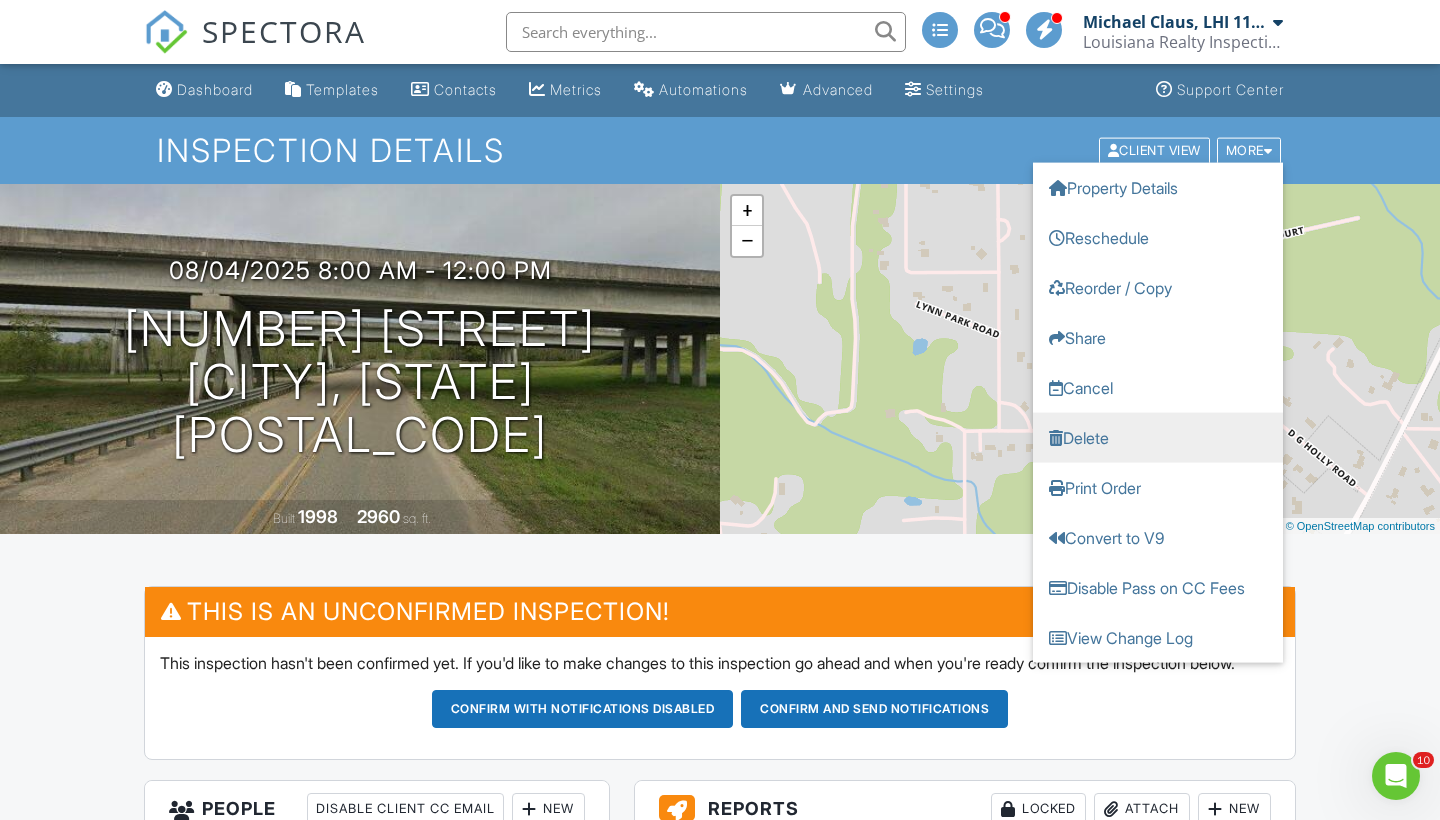 click on "Delete" at bounding box center [1158, 437] 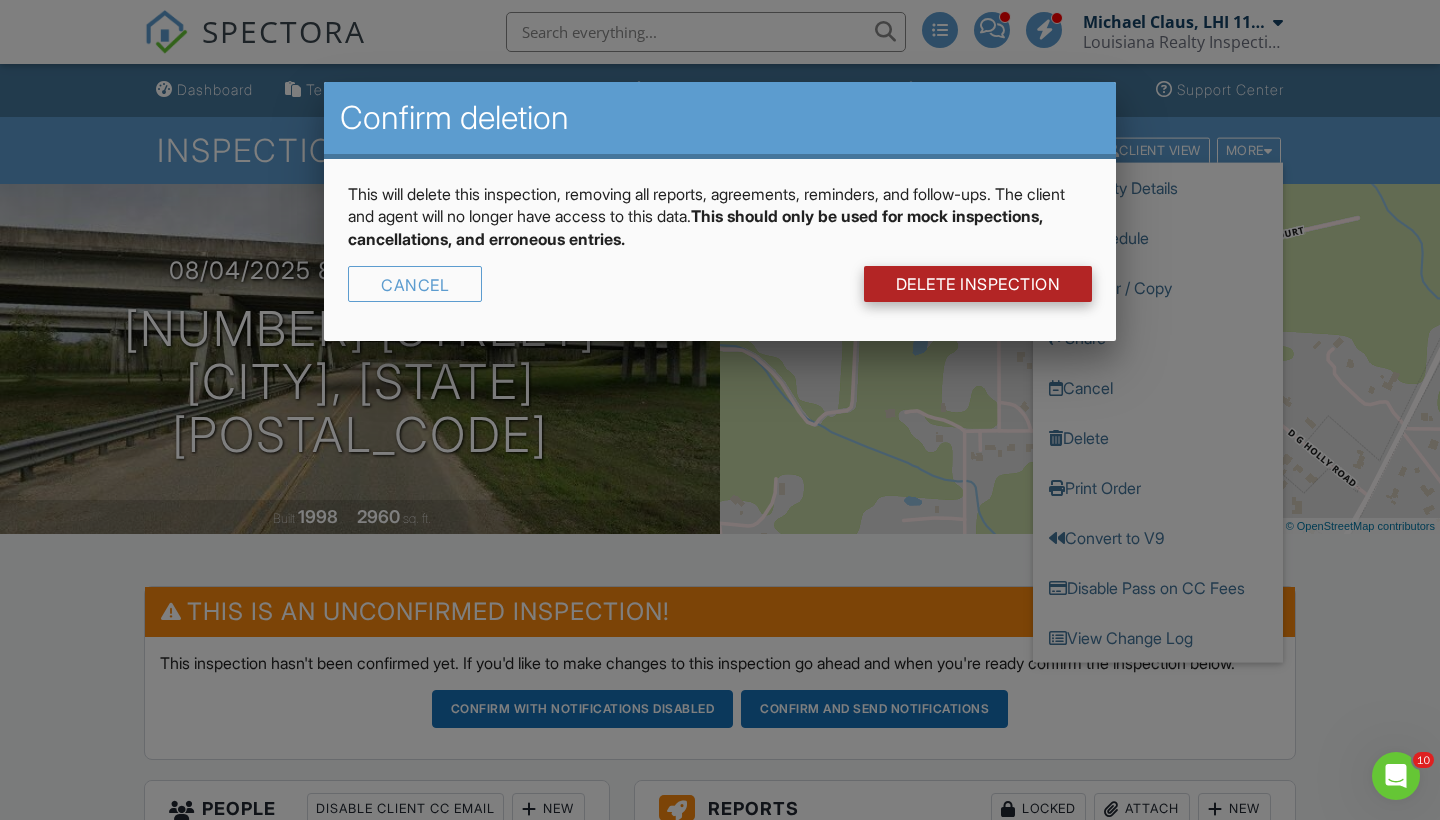 click on "DELETE Inspection" at bounding box center [978, 284] 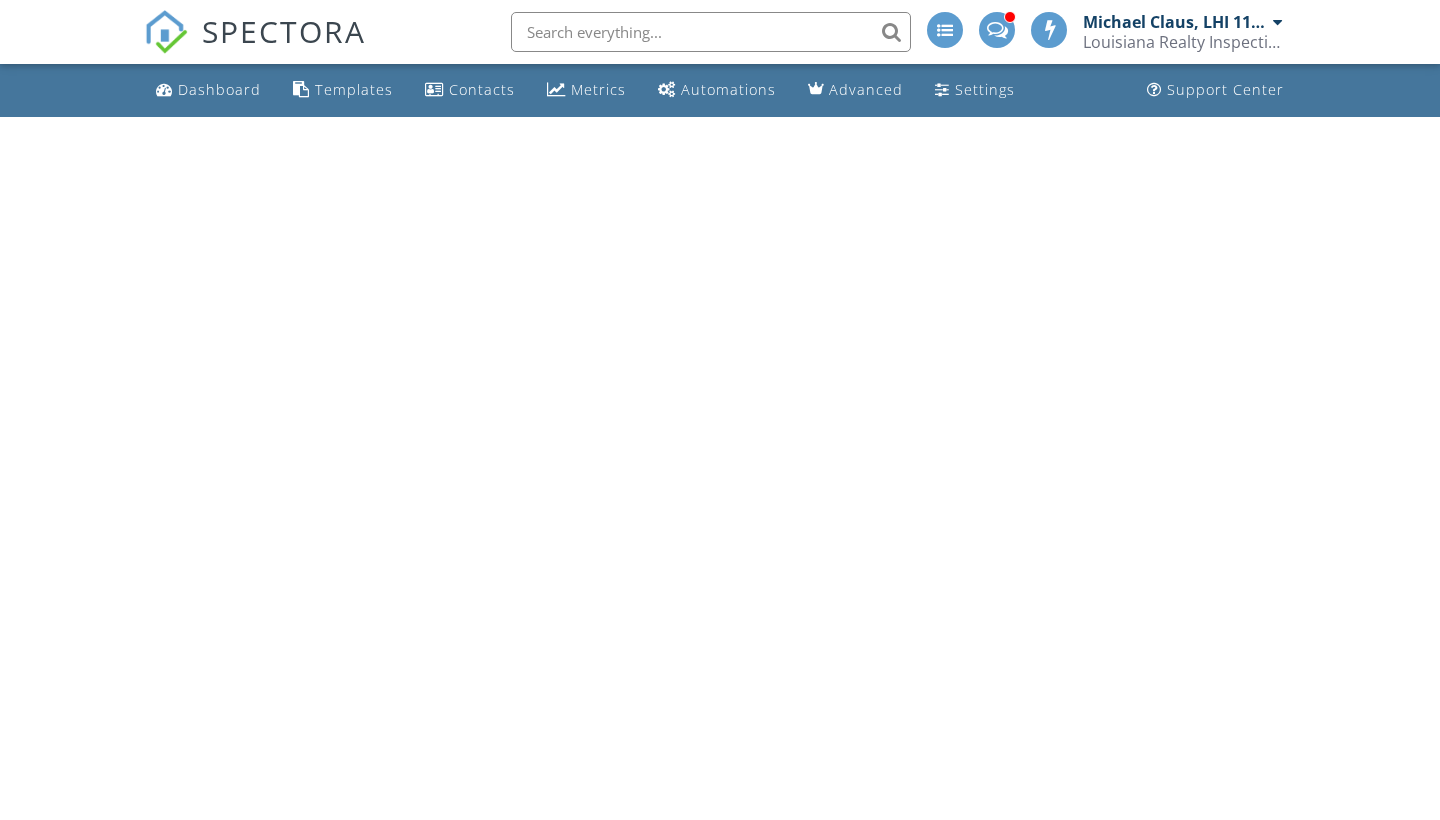 scroll, scrollTop: 0, scrollLeft: 0, axis: both 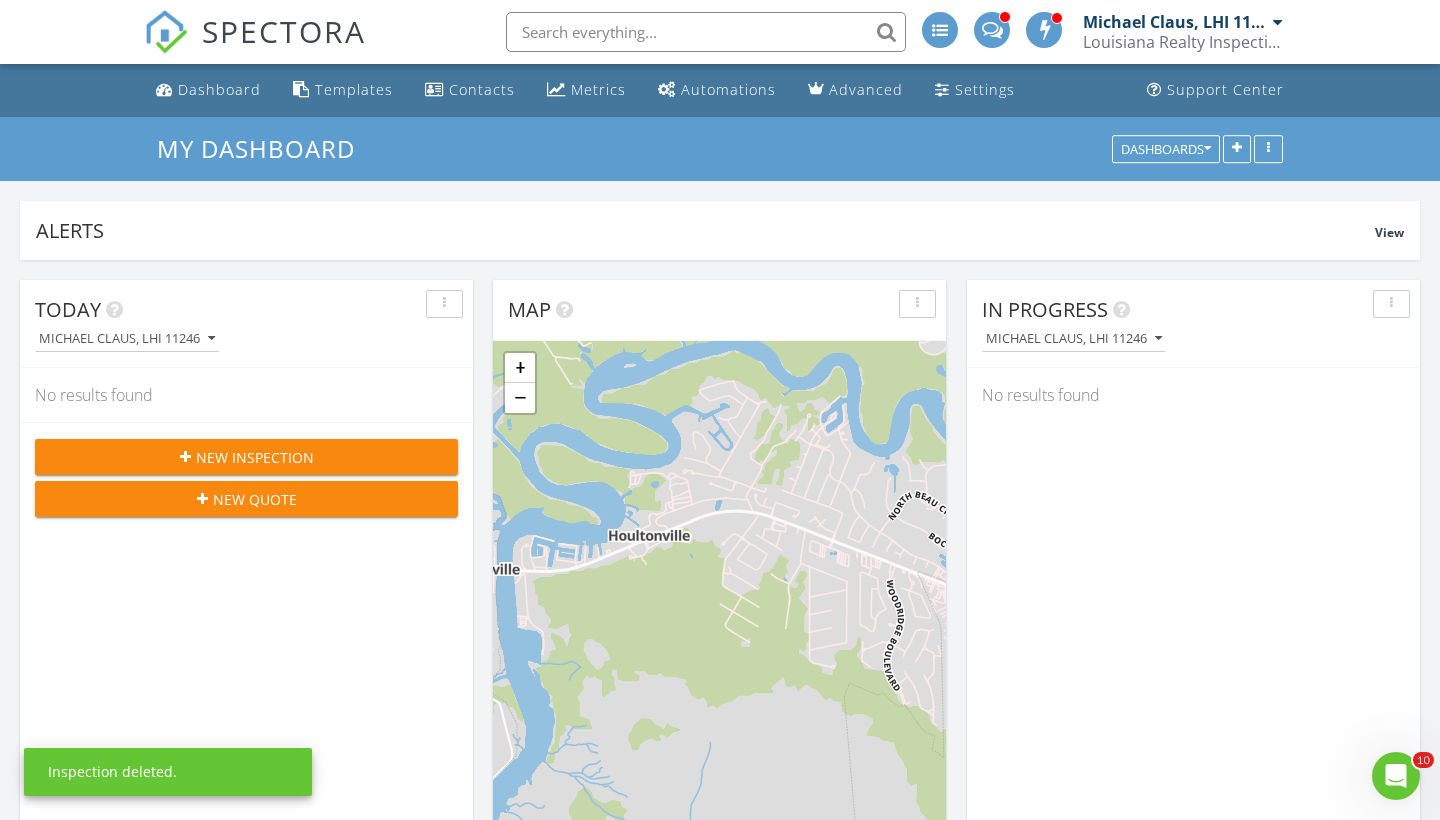 click on "New Inspection" at bounding box center (246, 457) 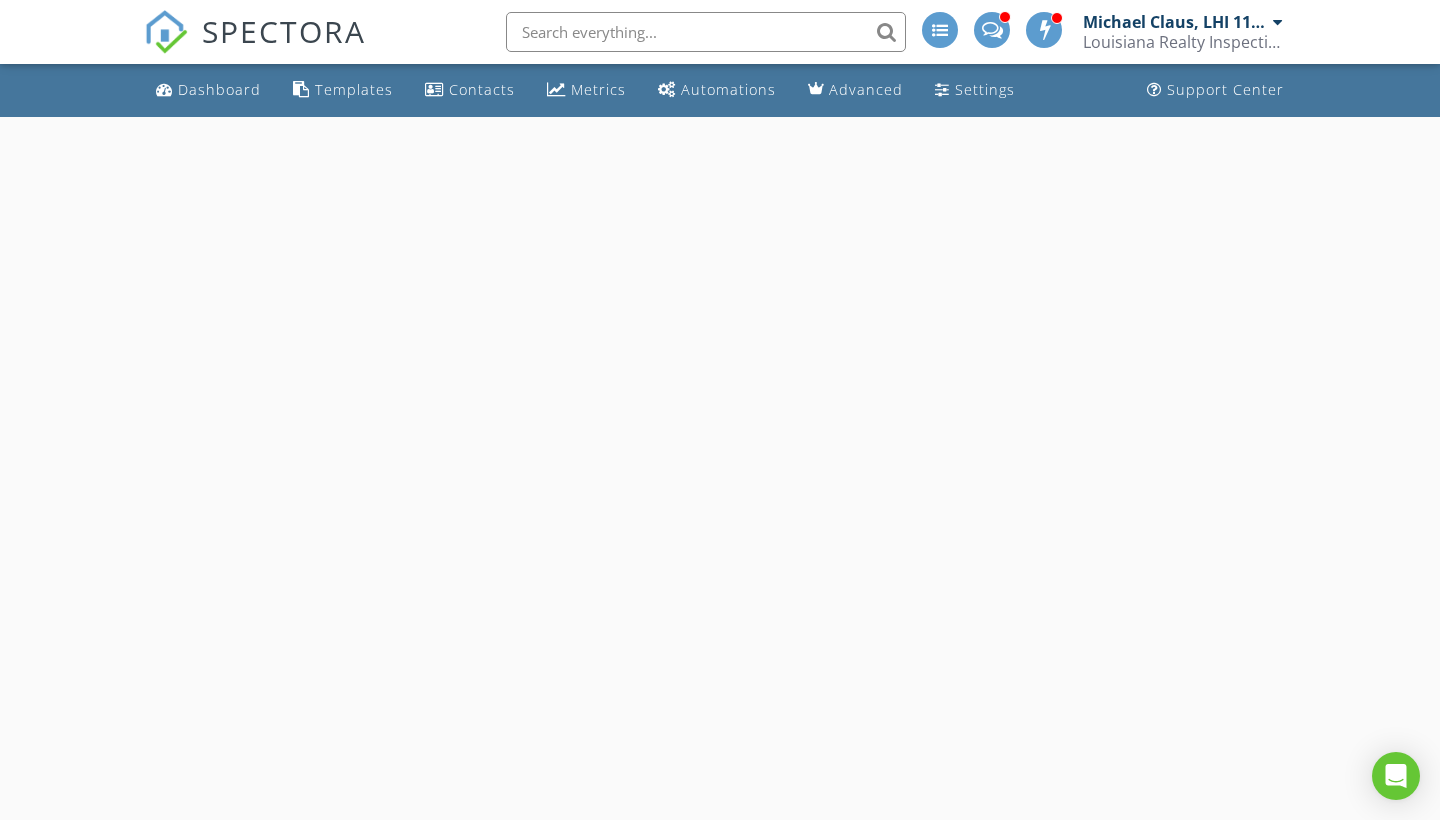 scroll, scrollTop: 0, scrollLeft: 0, axis: both 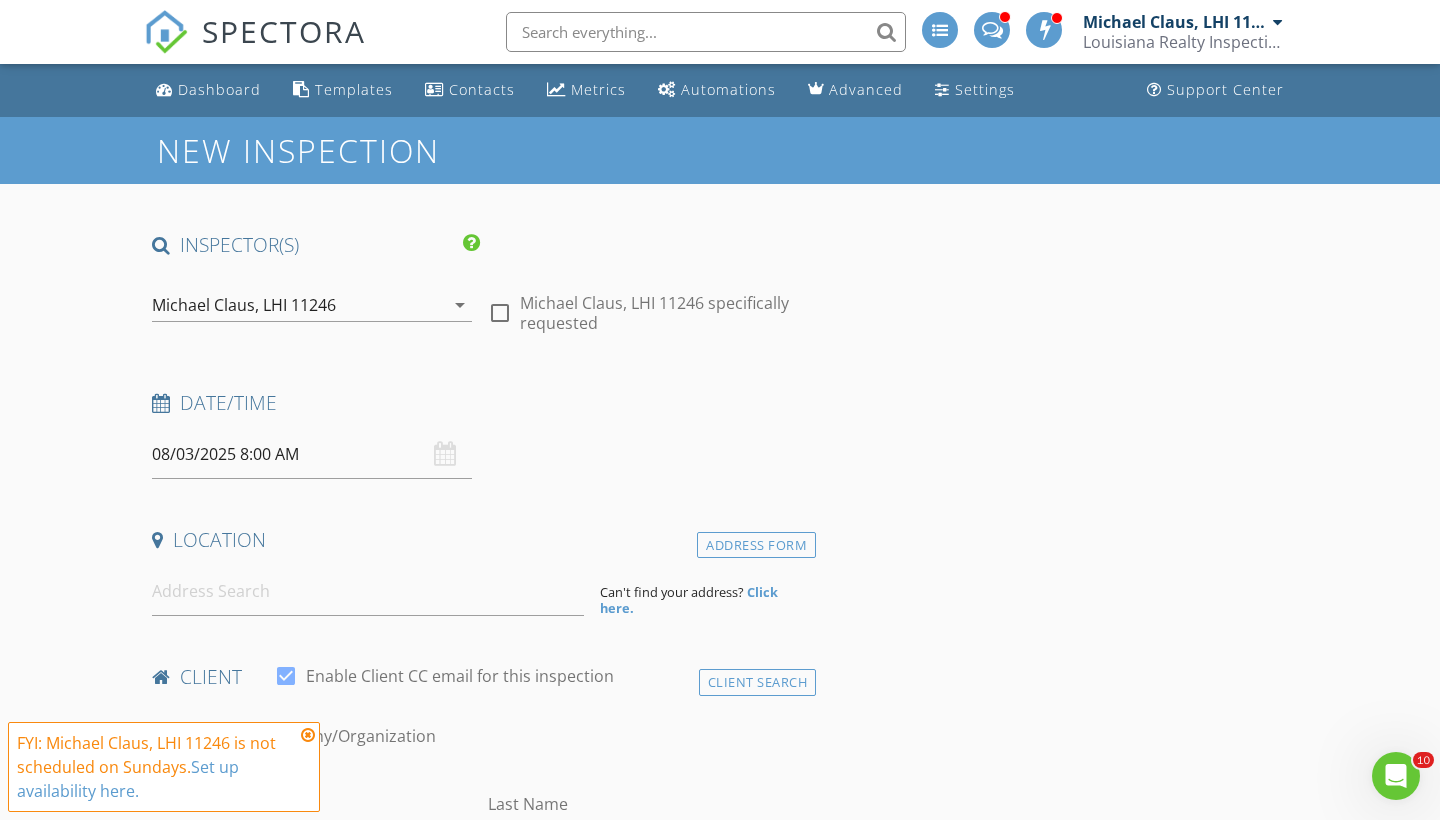 click at bounding box center (500, 313) 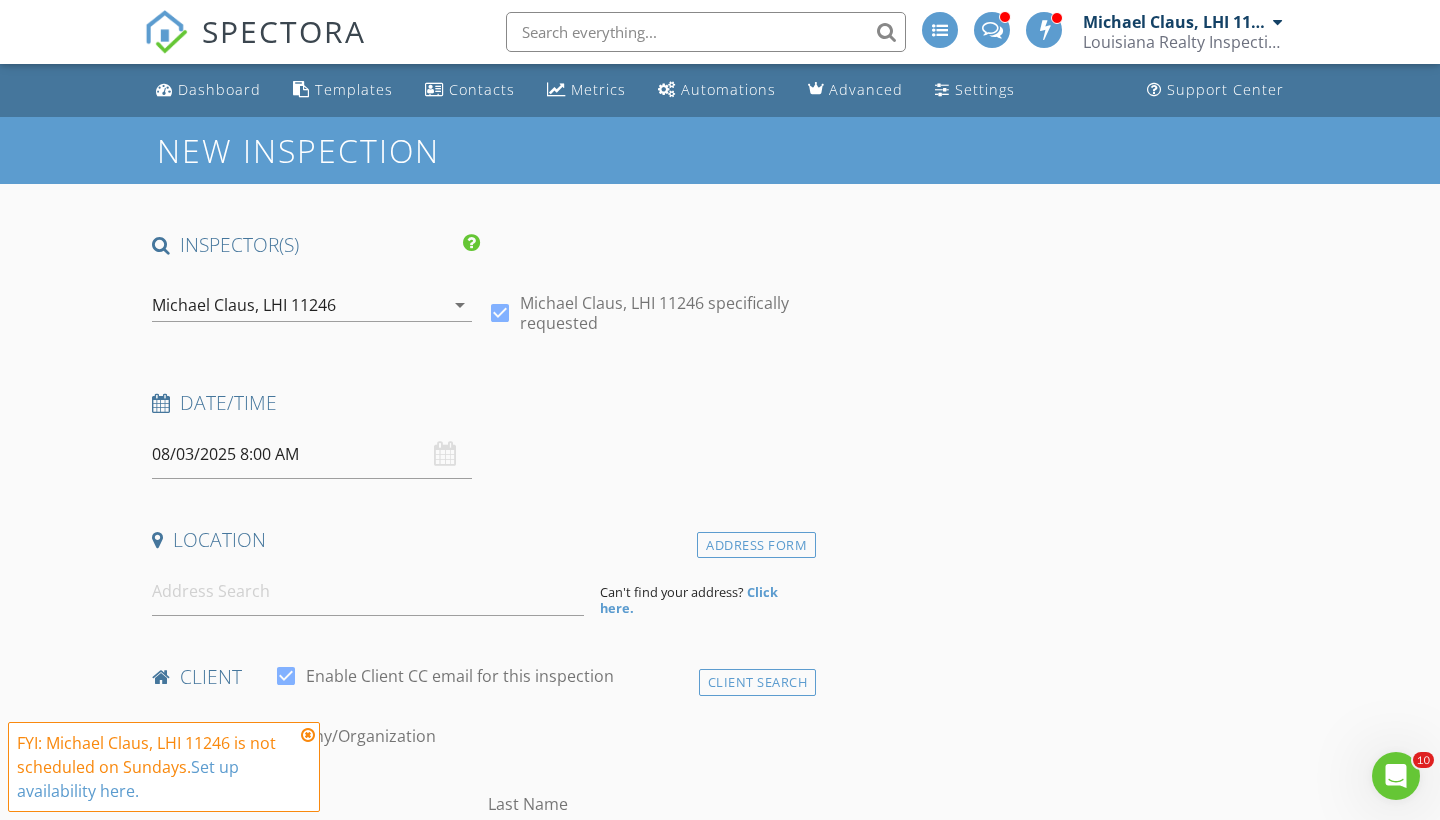 click on "08/03/2025 8:00 AM" at bounding box center (312, 454) 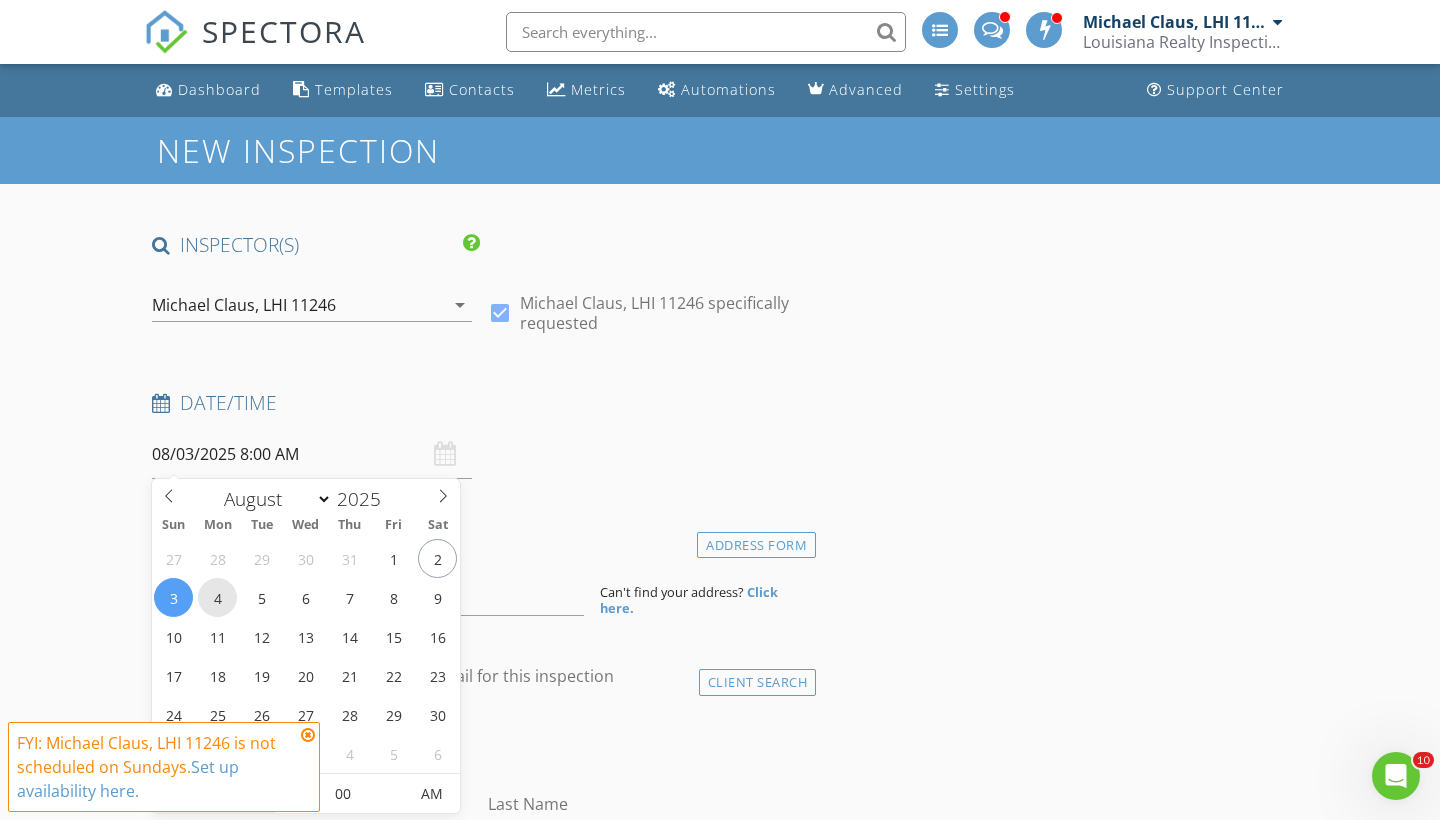 type on "08/04/2025 8:00 AM" 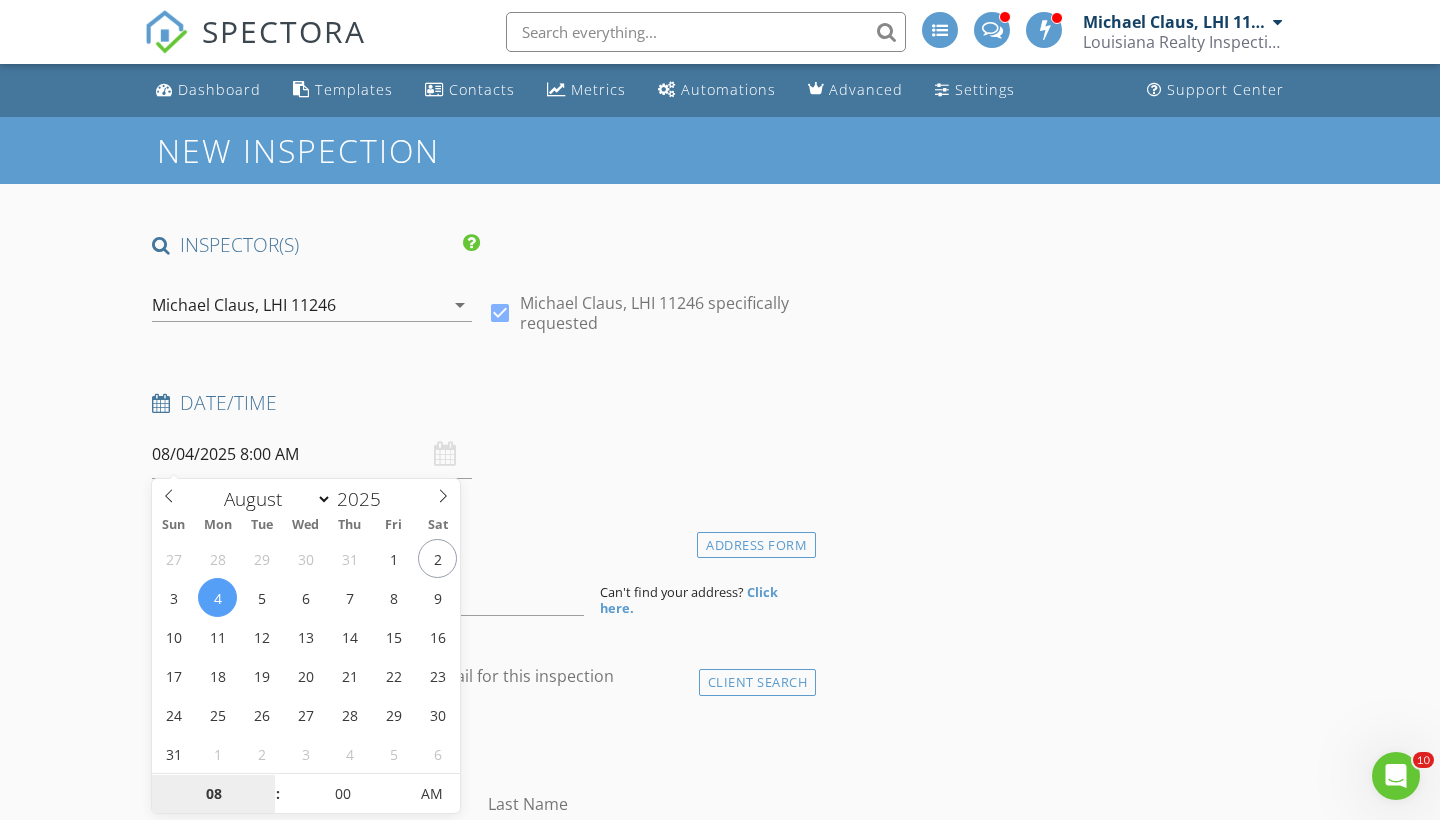 type on "9" 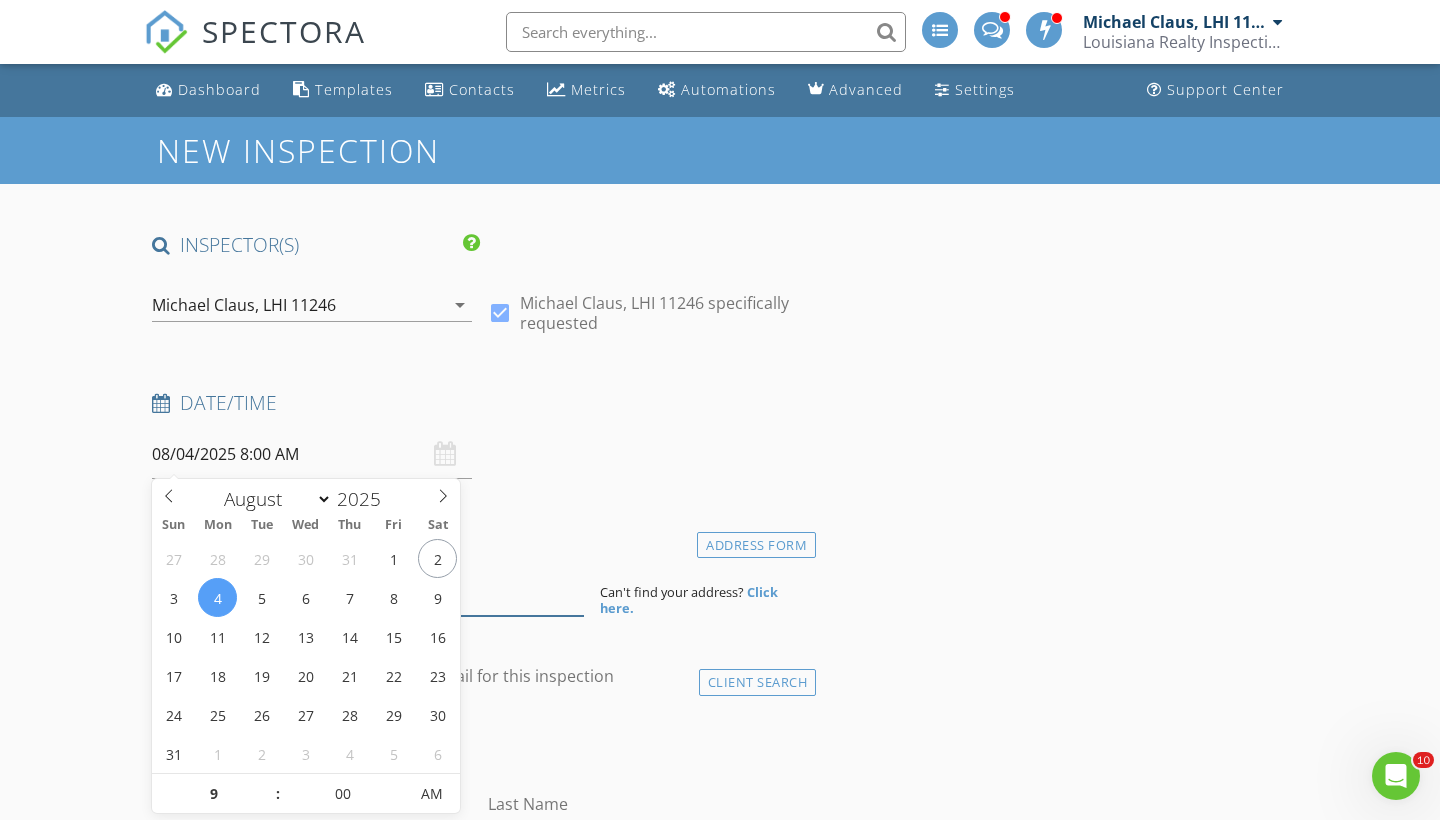 type on "08/04/2025 9:00 AM" 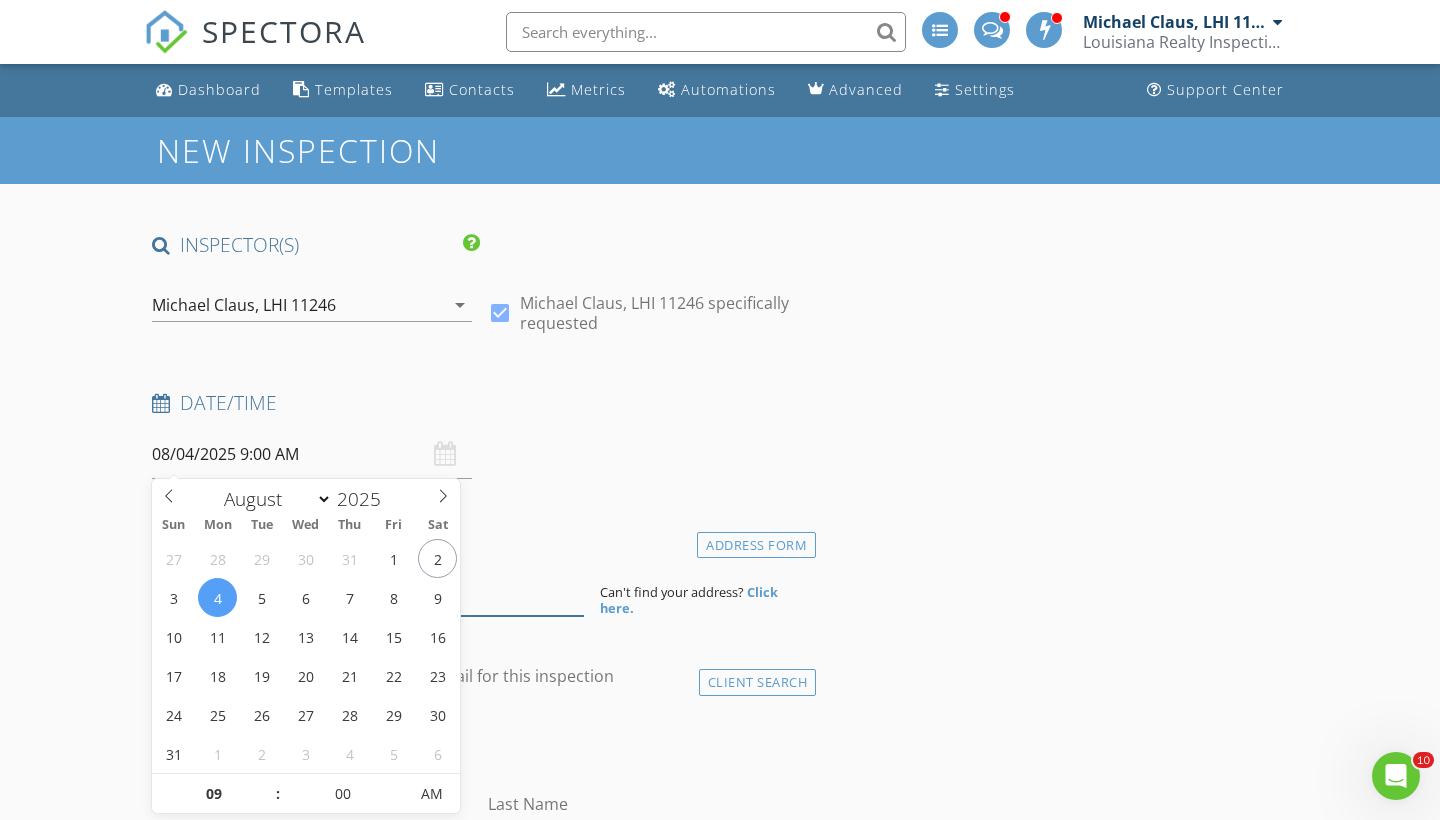 click at bounding box center (368, 591) 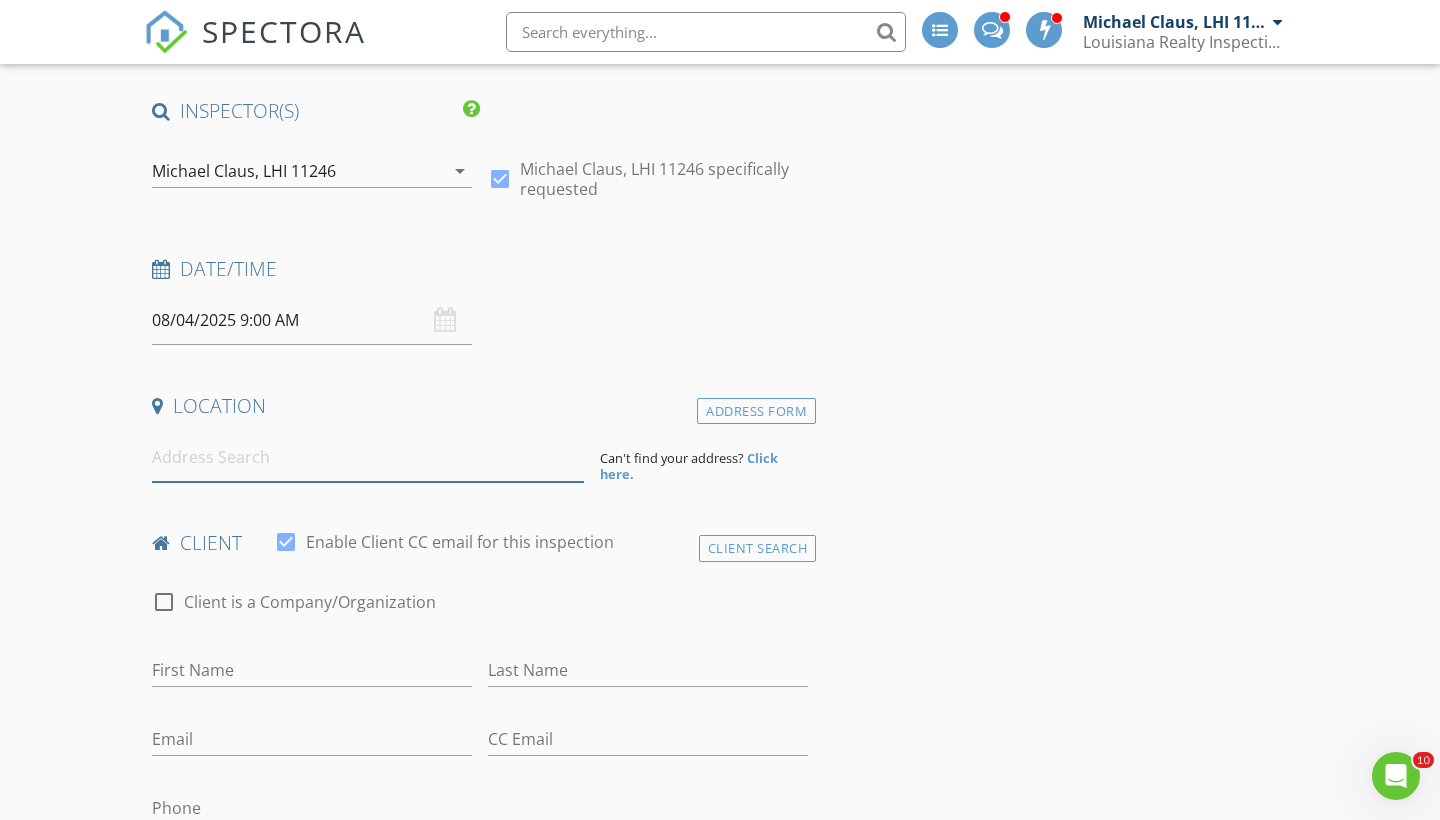 scroll, scrollTop: 135, scrollLeft: 0, axis: vertical 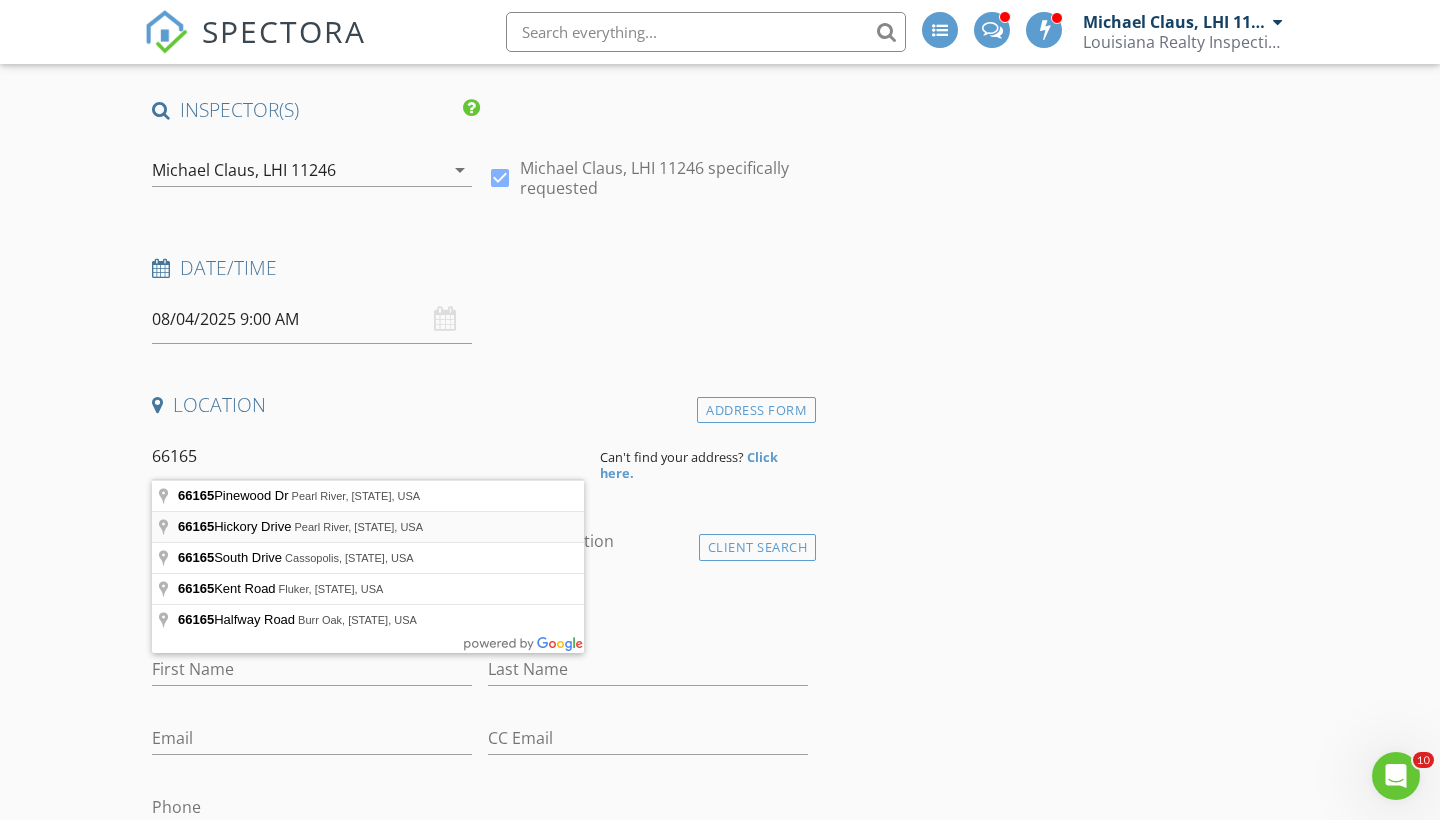 type on "66165 Hickory Drive, Pearl River, LA, USA" 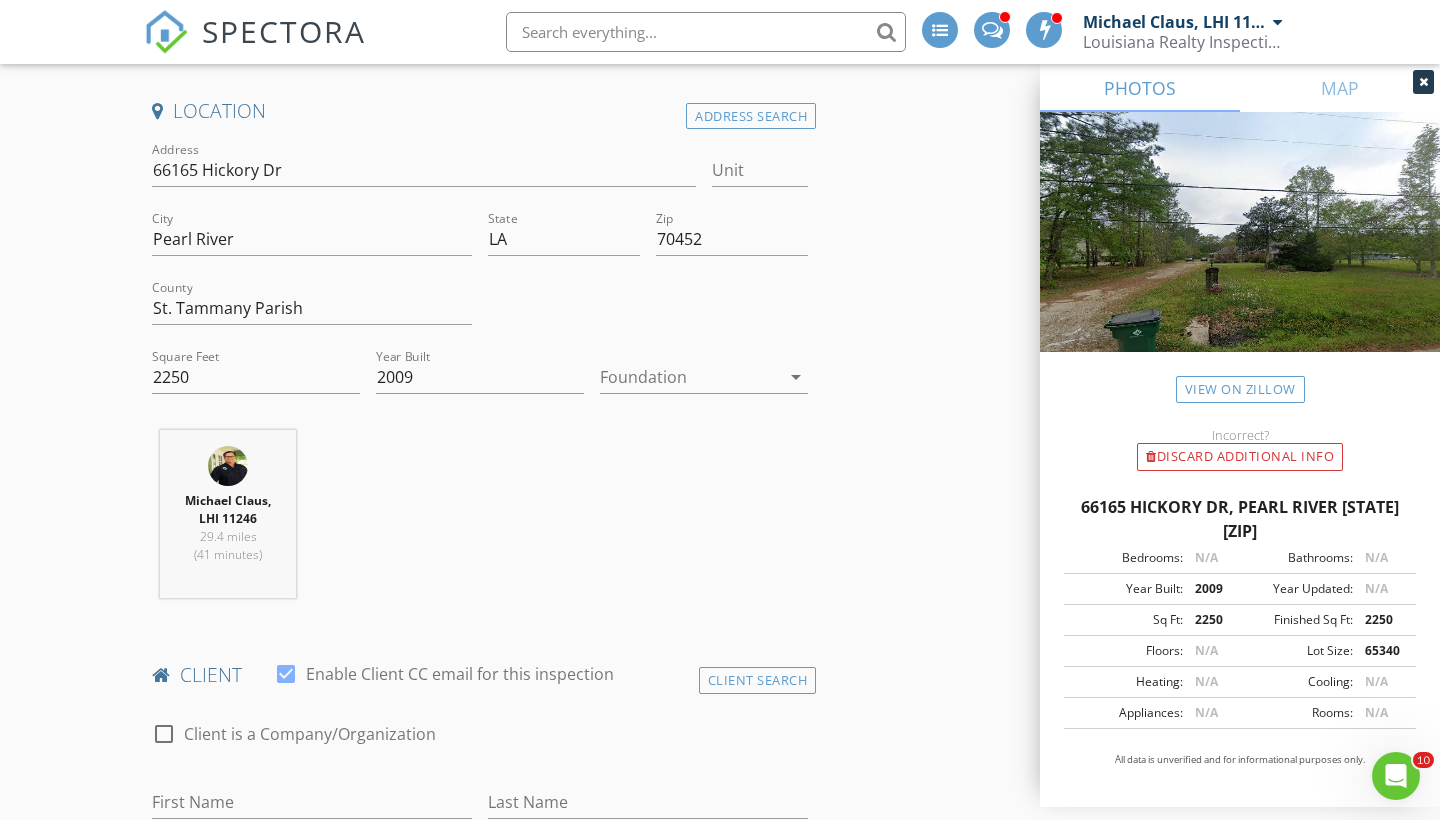 scroll, scrollTop: 441, scrollLeft: 0, axis: vertical 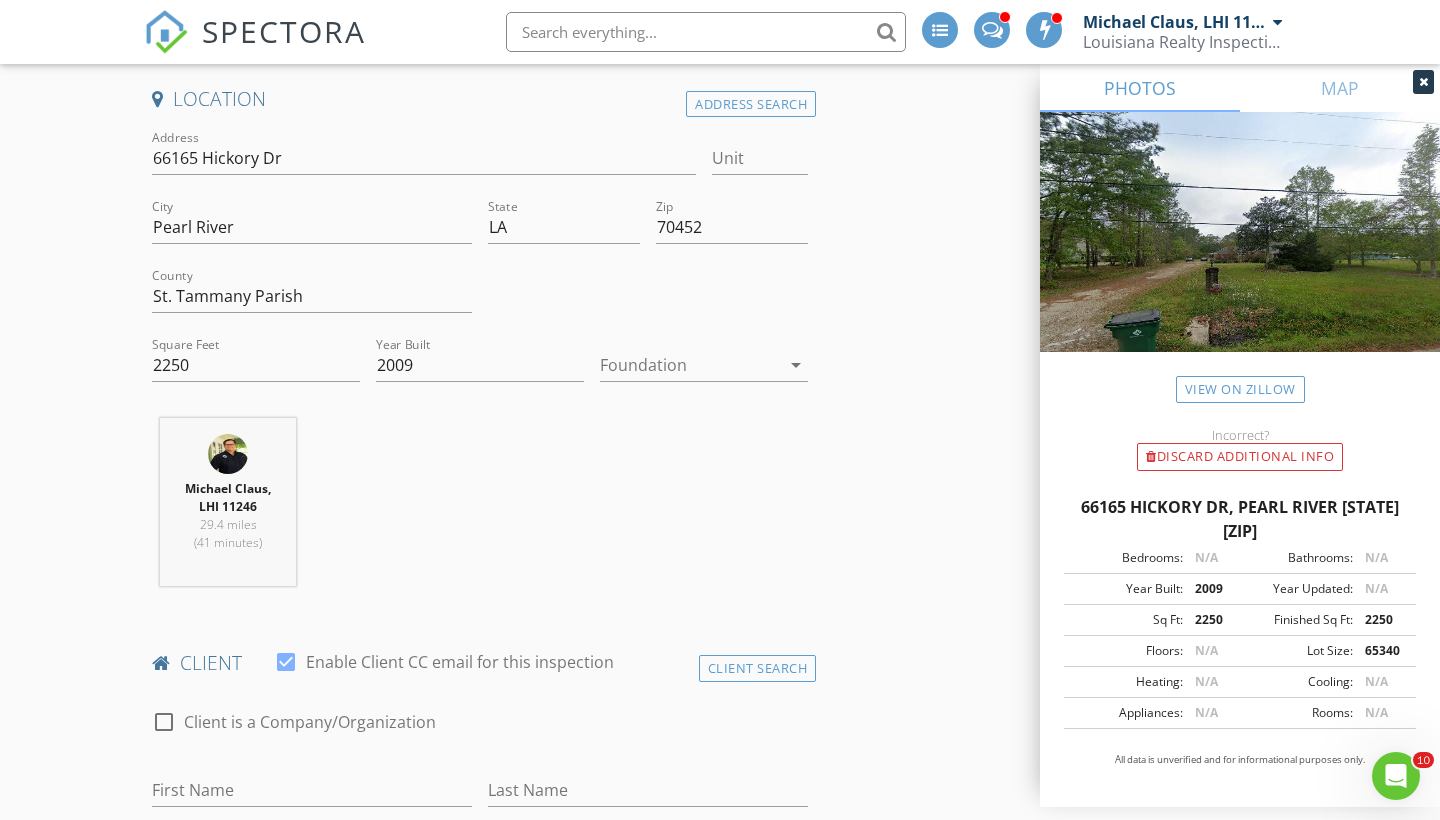 click at bounding box center [690, 365] 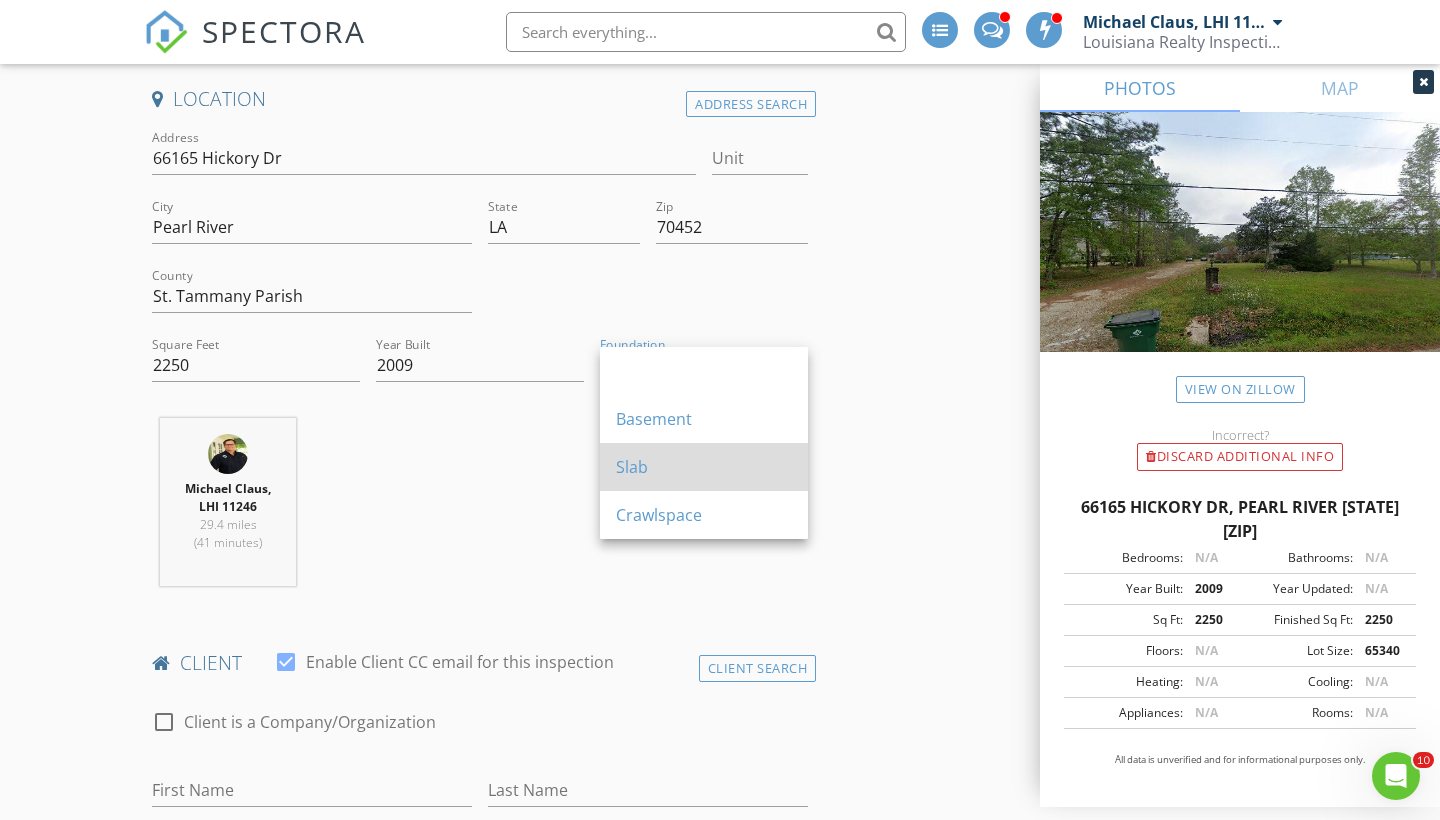click on "Slab" at bounding box center [704, 467] 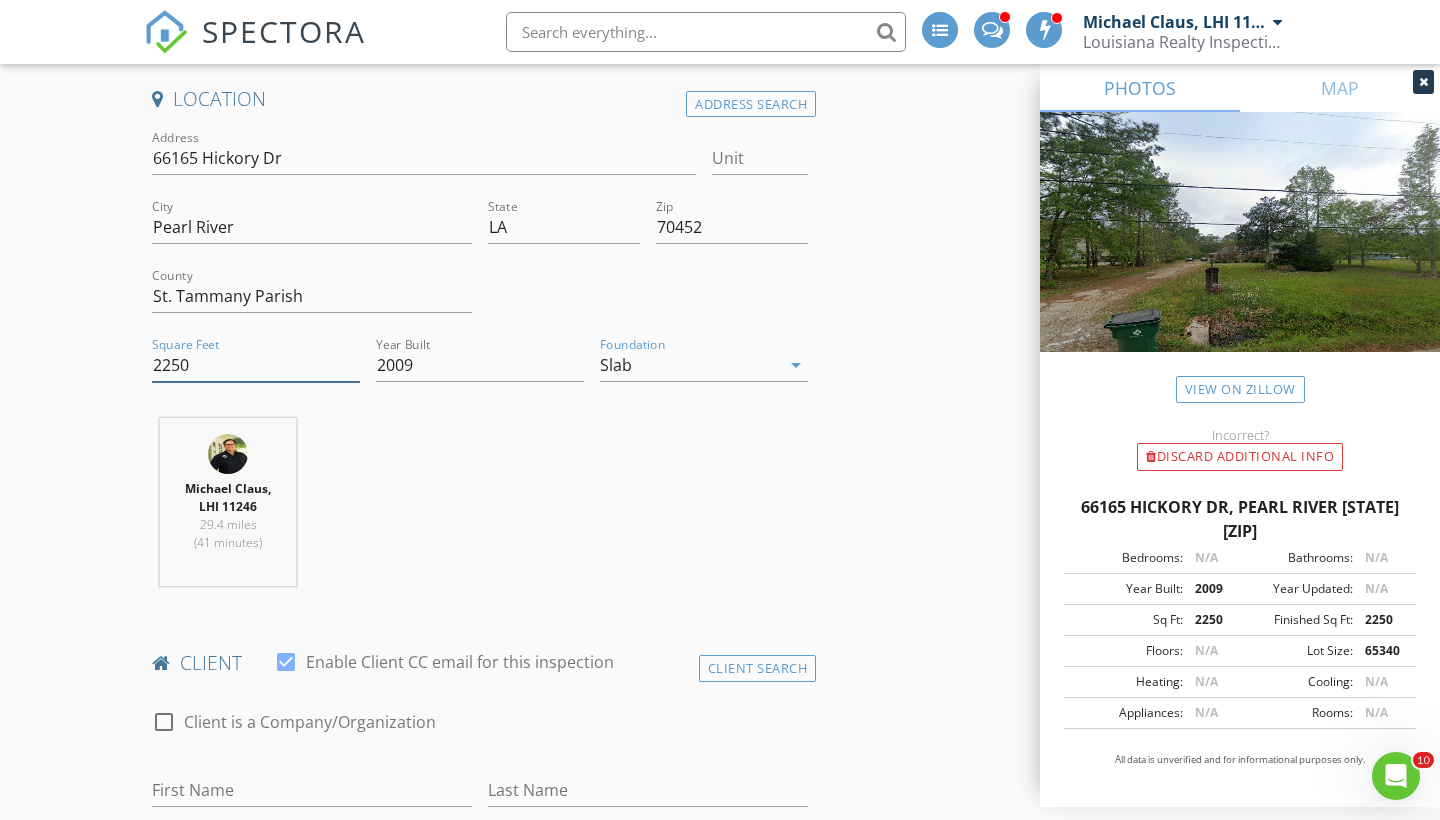 drag, startPoint x: 217, startPoint y: 358, endPoint x: 85, endPoint y: 361, distance: 132.03409 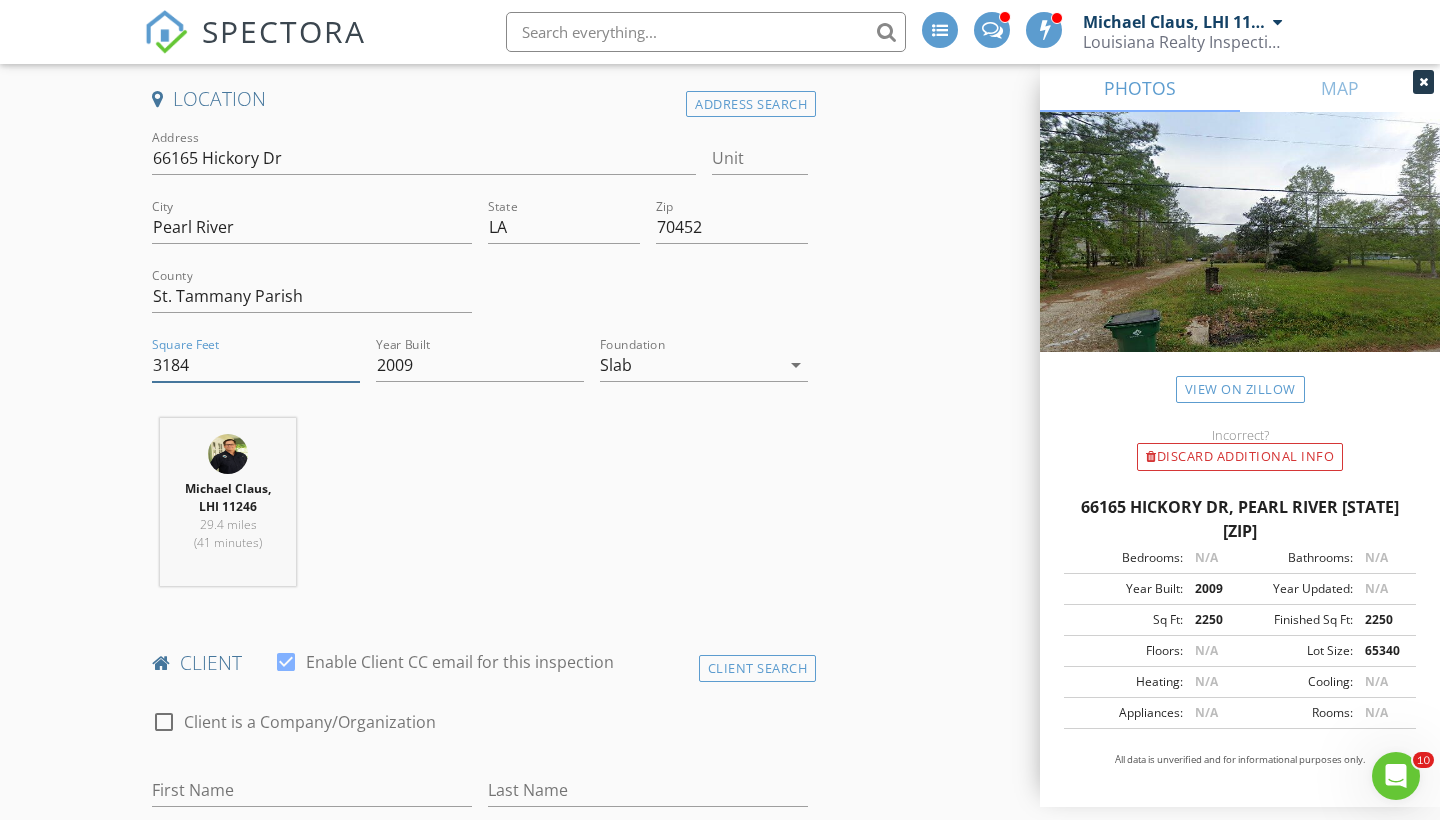 type on "3184" 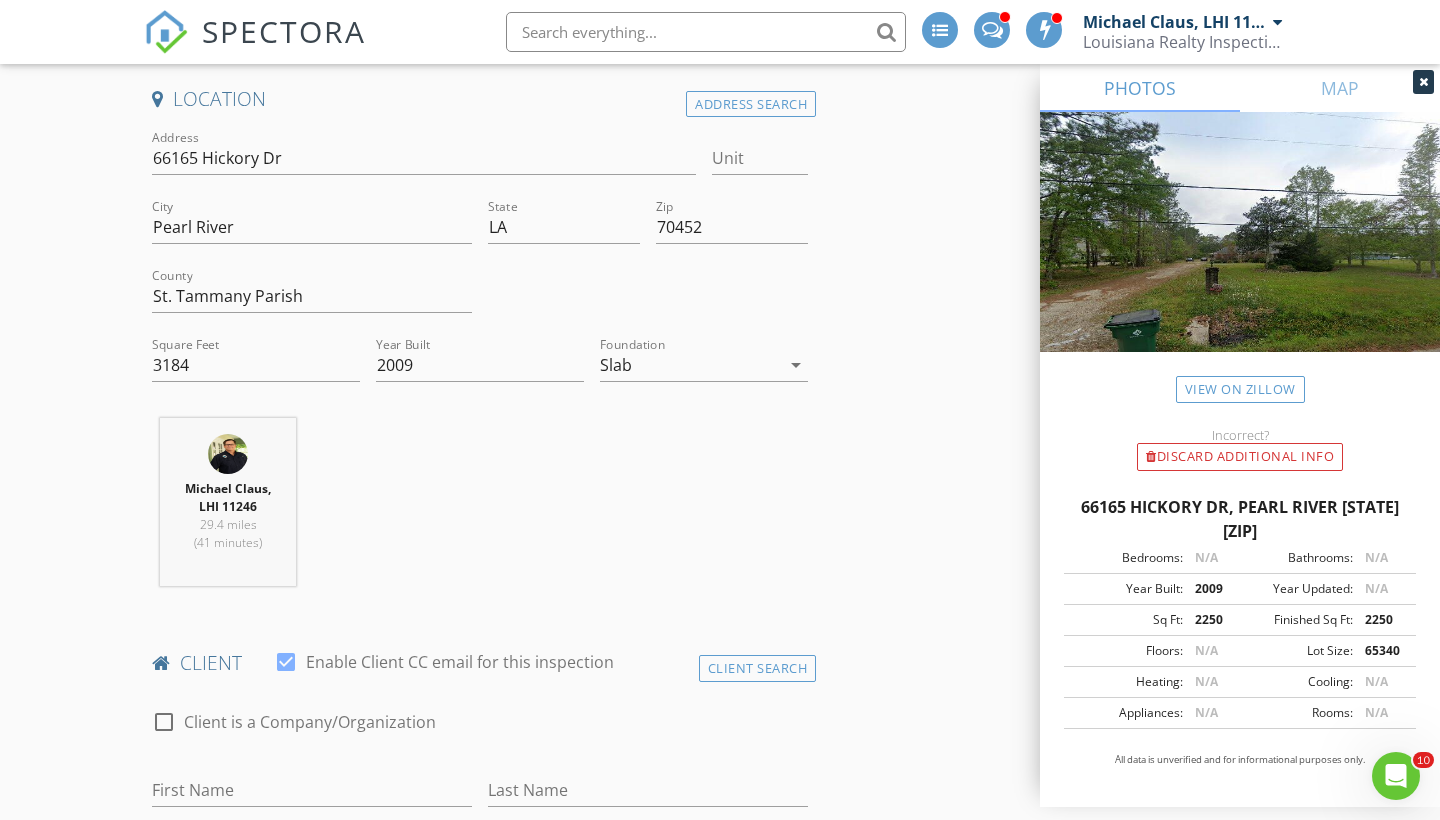 click on "INSPECTOR(S)
check_box   Michael Claus, LHI 11246   PRIMARY   Michael Claus, LHI 11246 arrow_drop_down   check_box Michael Claus, LHI 11246 specifically requested
Date/Time
08/04/2025 9:00 AM
Location
Address Search       Address 66165 Hickory Dr   Unit   City Pearl River   State LA   Zip 70452   County St. Tammany Parish     Square Feet 3184   Year Built 2009   Foundation Slab arrow_drop_down     Michael Claus, LHI 11246     29.4 miles     (41 minutes)
client
check_box Enable Client CC email for this inspection   Client Search     check_box_outline_blank Client is a Company/Organization     First Name   Last Name   Email   CC Email   Phone   Address   City   State   Zip     Tags         Notes   Private Notes
ADD ADDITIONAL client
SERVICES
check_box_outline_blank" at bounding box center (720, 1802) 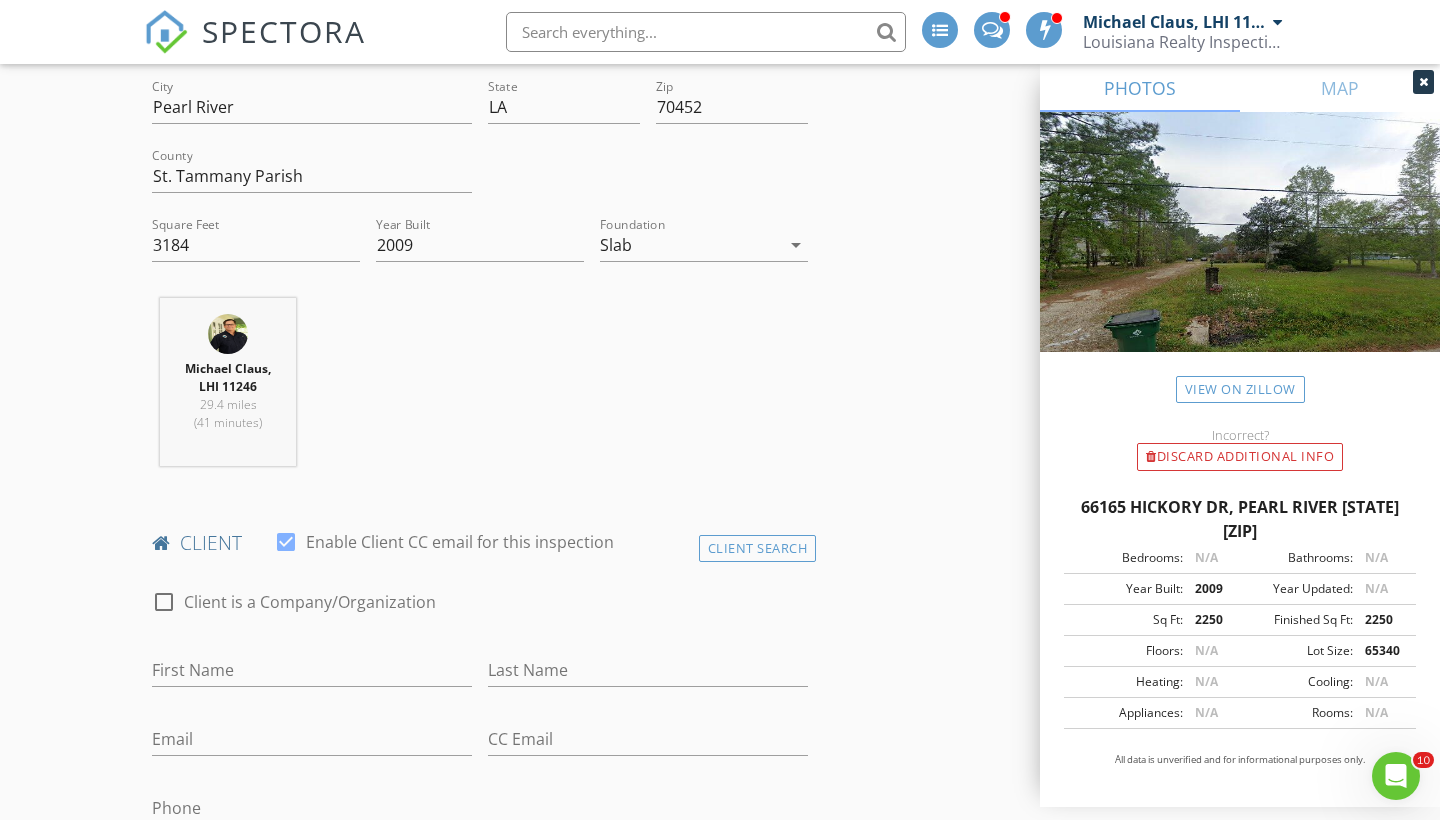 scroll, scrollTop: 574, scrollLeft: 0, axis: vertical 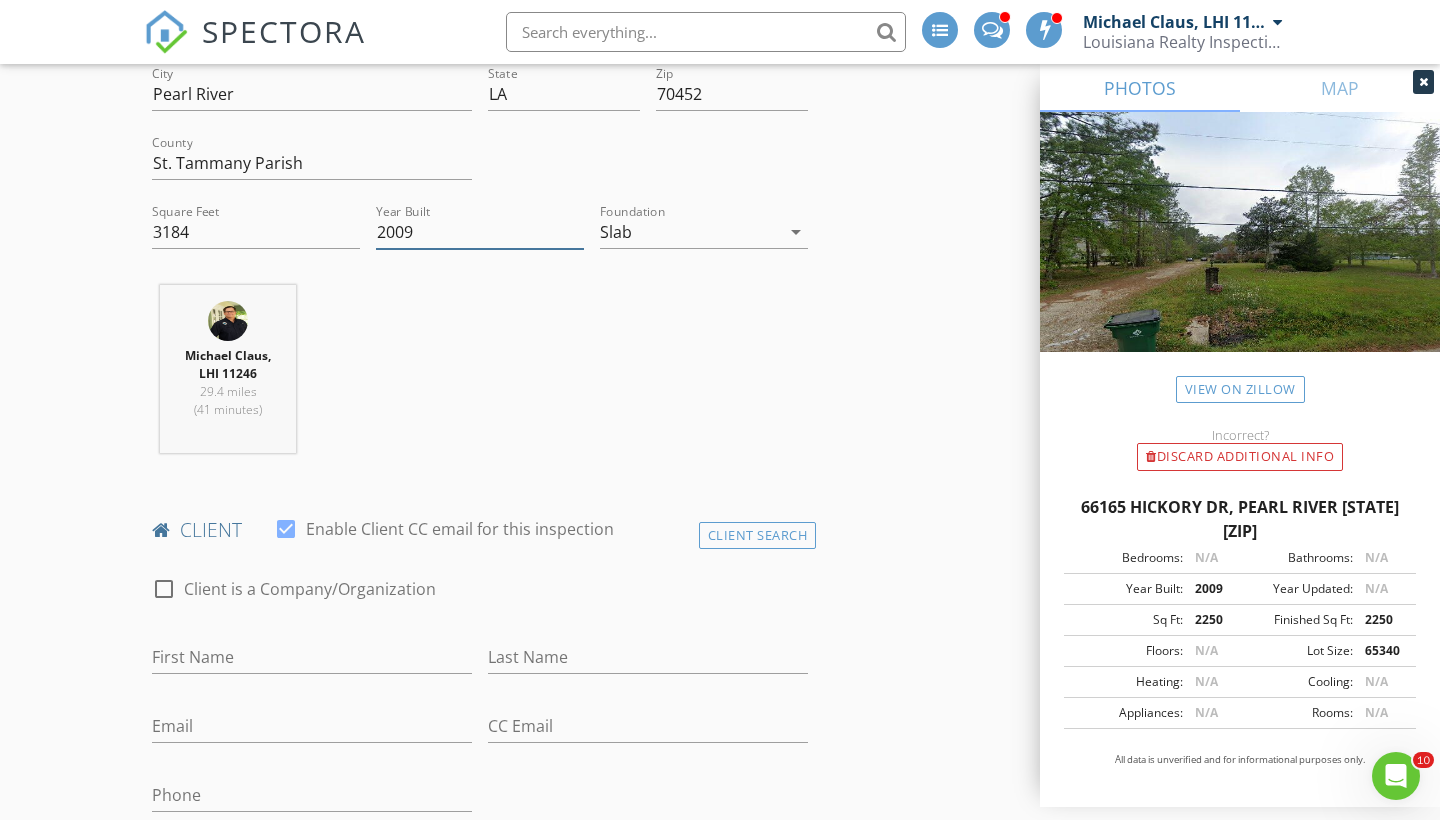 click on "2009" at bounding box center [480, 232] 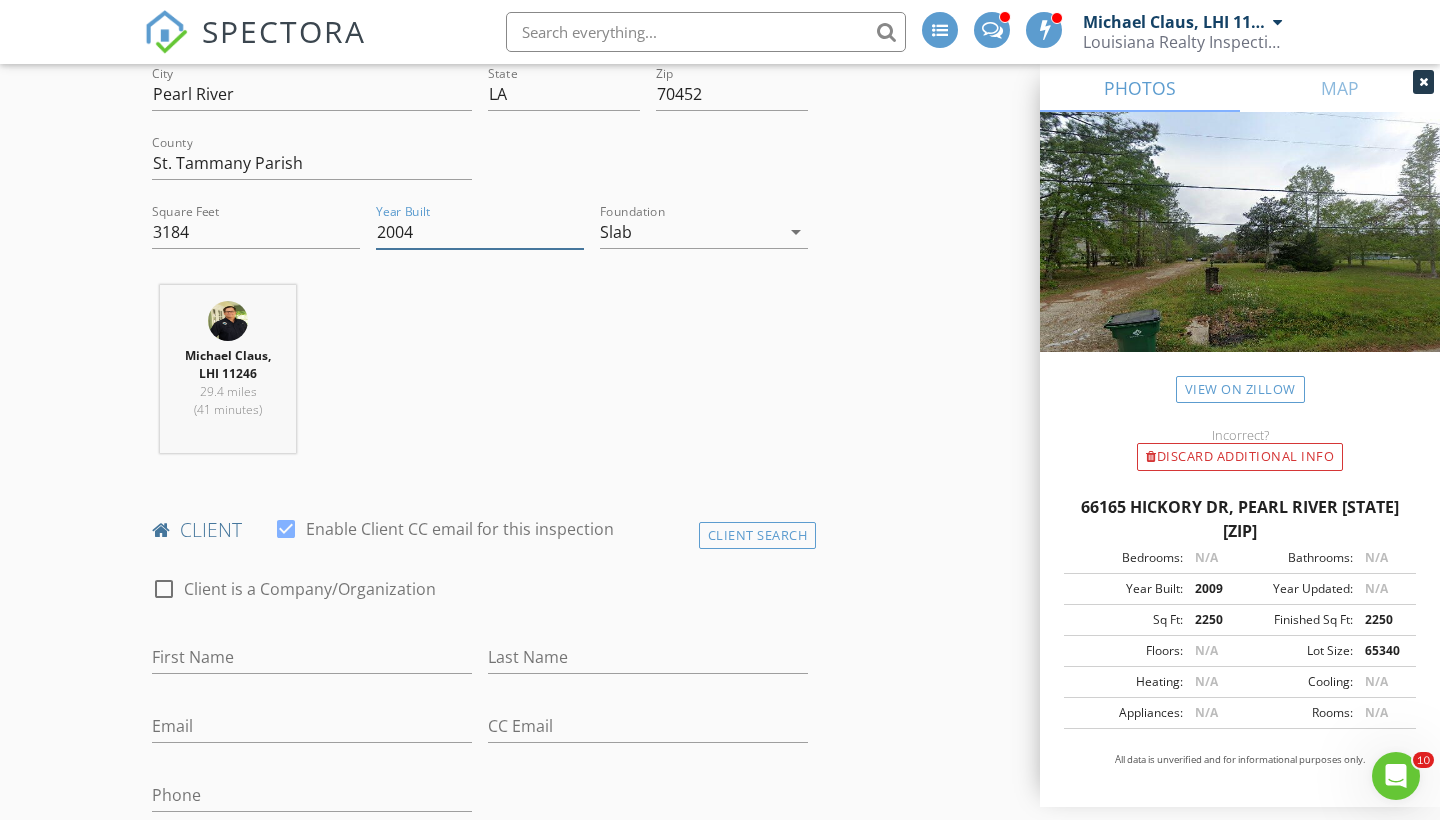 type on "2004" 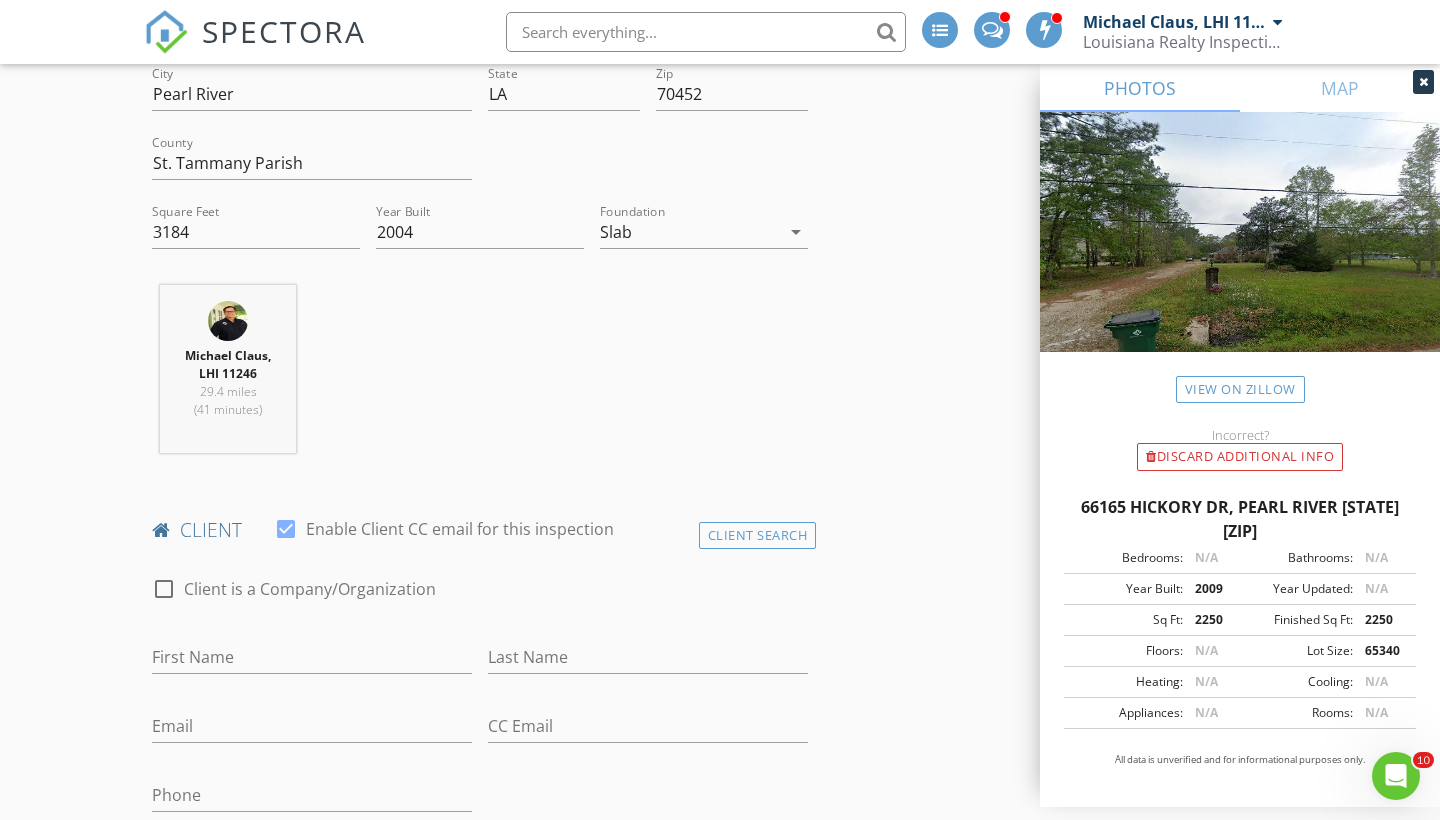 click on "INSPECTOR(S)
check_box   Michael Claus, LHI 11246   PRIMARY   Michael Claus, LHI 11246 arrow_drop_down   check_box Michael Claus, LHI 11246 specifically requested
Date/Time
08/04/2025 9:00 AM
Location
Address Search       Address 66165 Hickory Dr   Unit   City Pearl River   State LA   Zip 70452   County St. Tammany Parish     Square Feet 3184   Year Built 2004   Foundation Slab arrow_drop_down     Michael Claus, LHI 11246     29.4 miles     (41 minutes)
client
check_box Enable Client CC email for this inspection   Client Search     check_box_outline_blank Client is a Company/Organization     First Name   Last Name   Email   CC Email   Phone   Address   City   State   Zip     Tags         Notes   Private Notes
ADD ADDITIONAL client
SERVICES
check_box_outline_blank" at bounding box center (720, 1669) 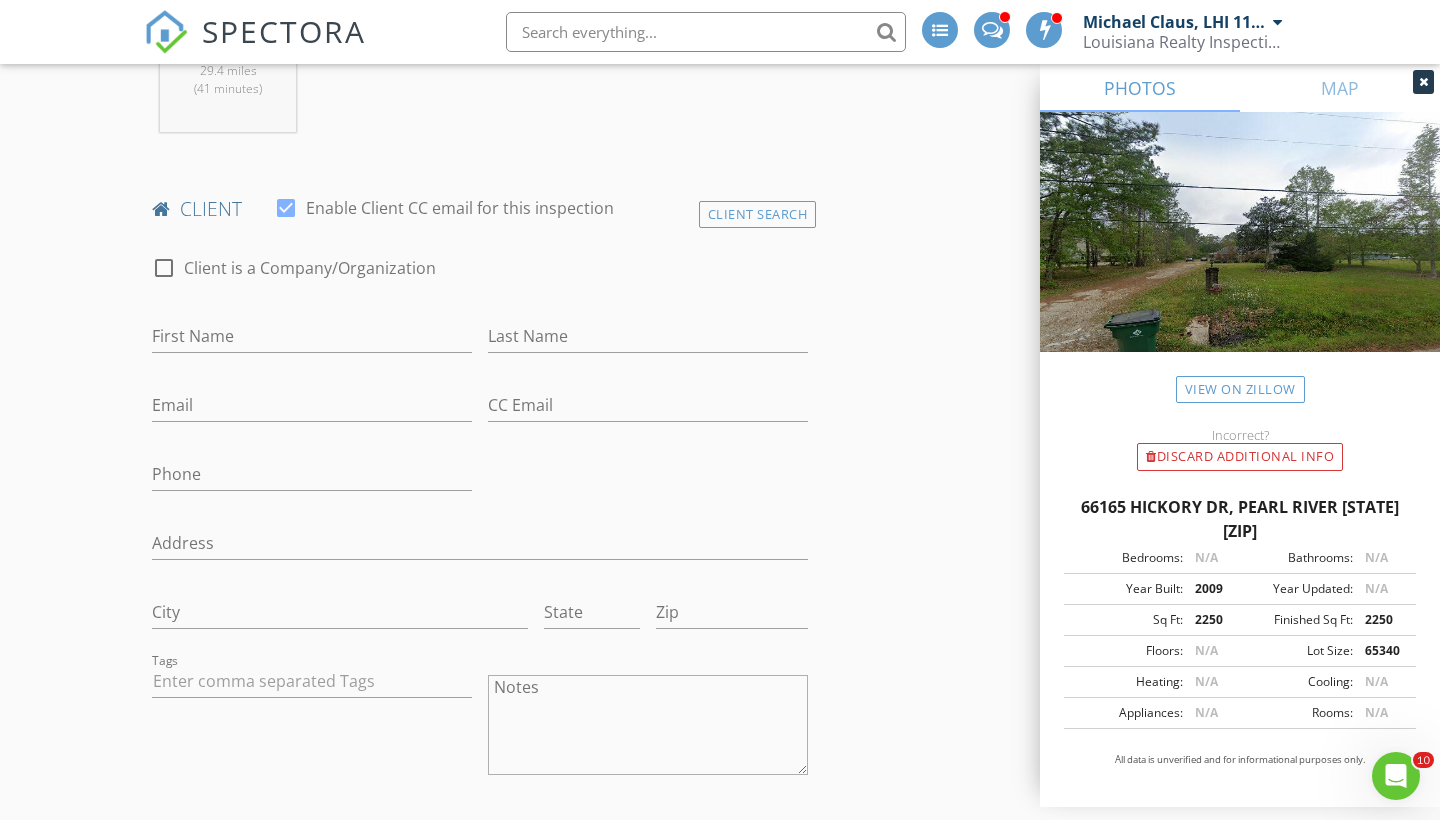 scroll, scrollTop: 897, scrollLeft: 0, axis: vertical 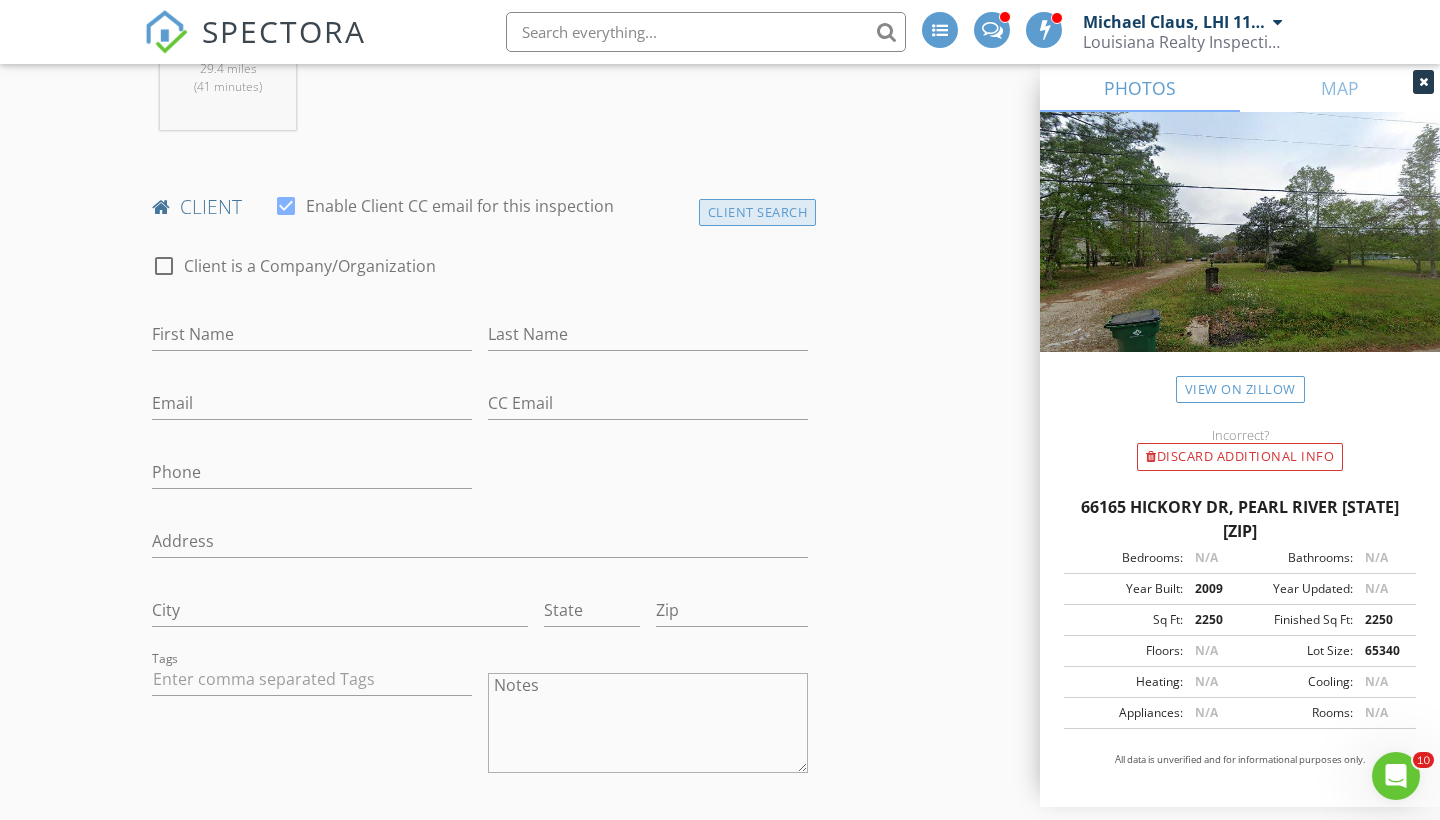 click on "Client Search" at bounding box center (758, 212) 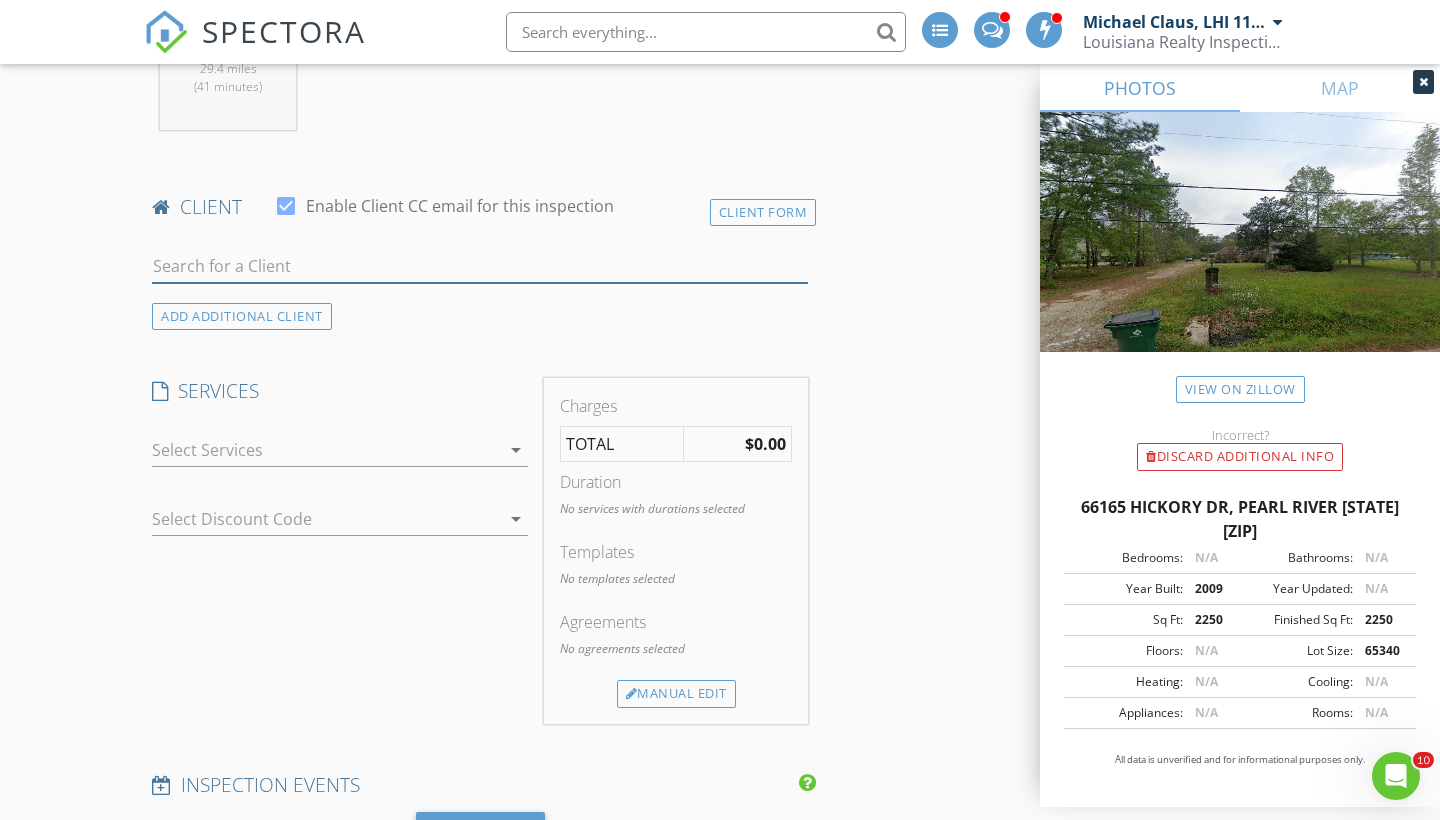 click at bounding box center (480, 266) 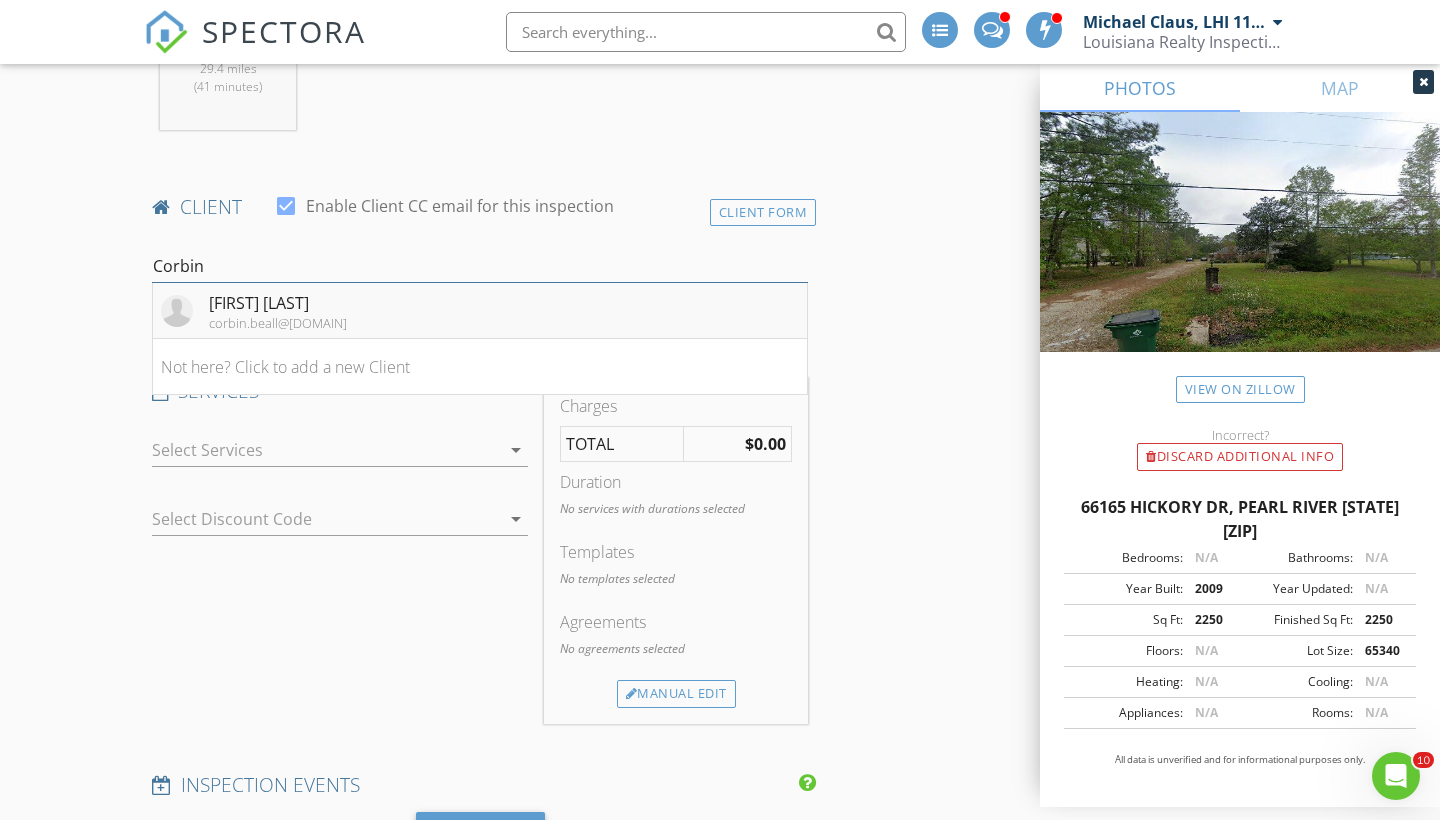 type on "Corbin" 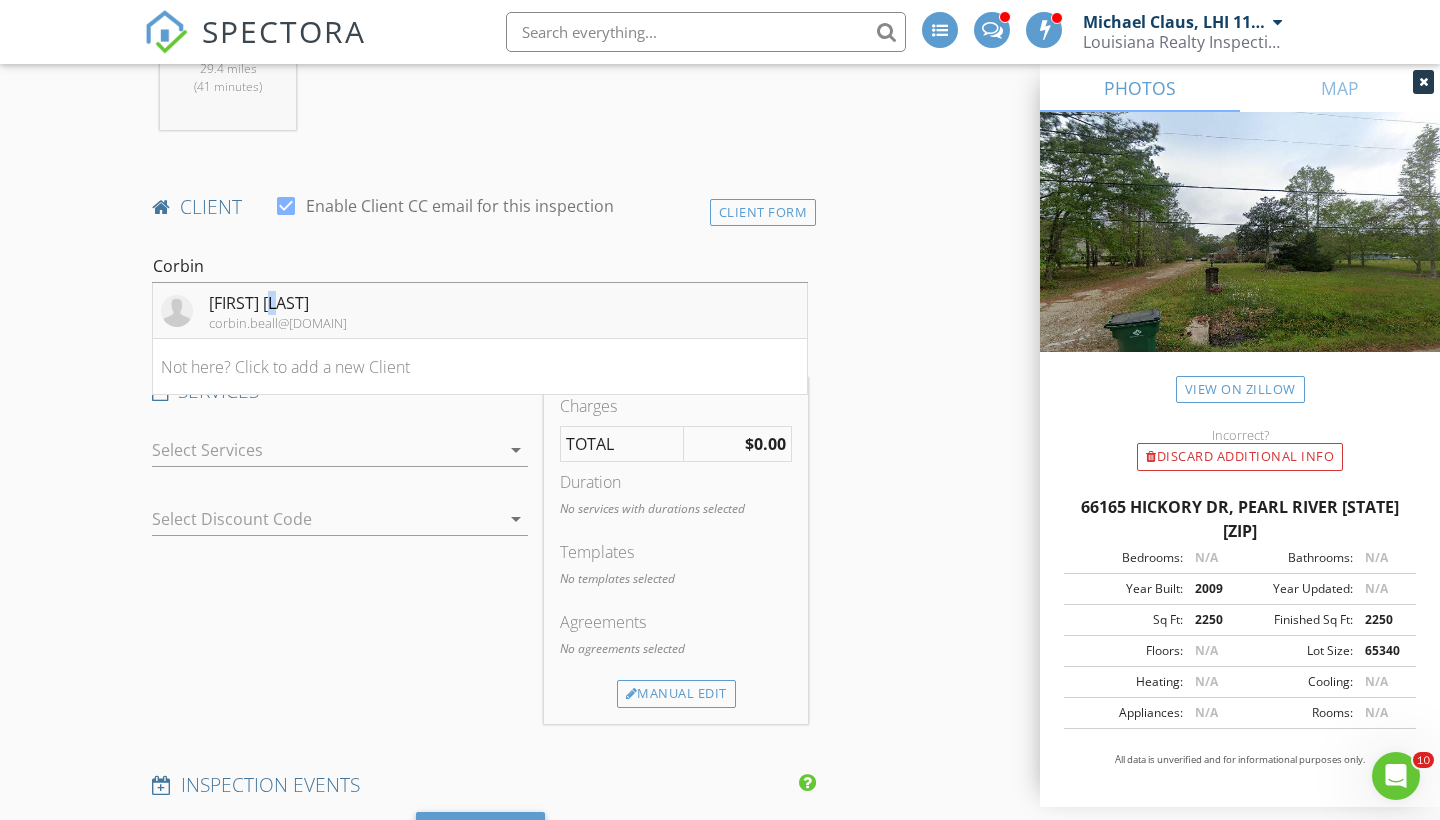 click on "[FIRST] [LAST]" at bounding box center [278, 303] 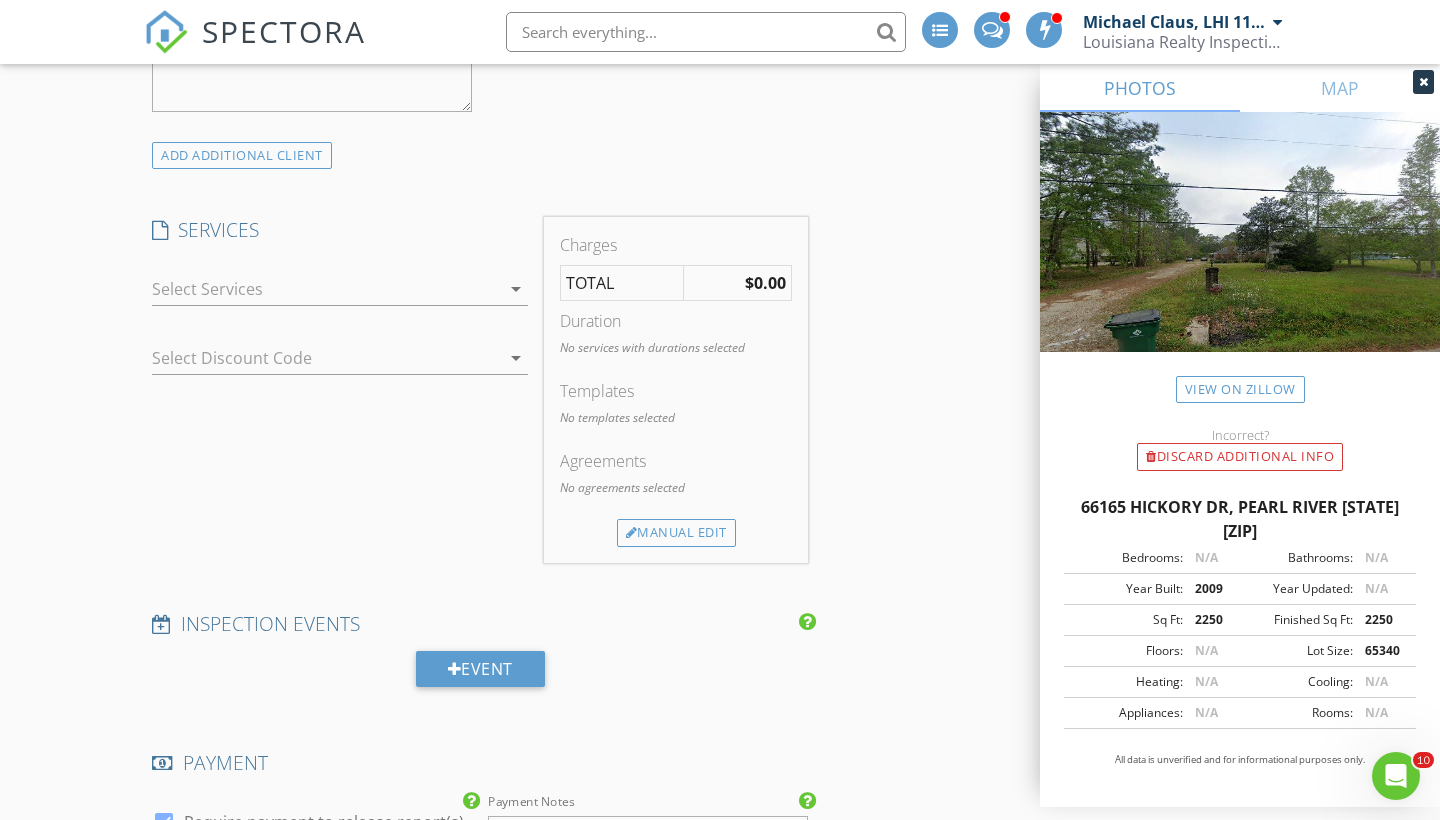 scroll, scrollTop: 1720, scrollLeft: 0, axis: vertical 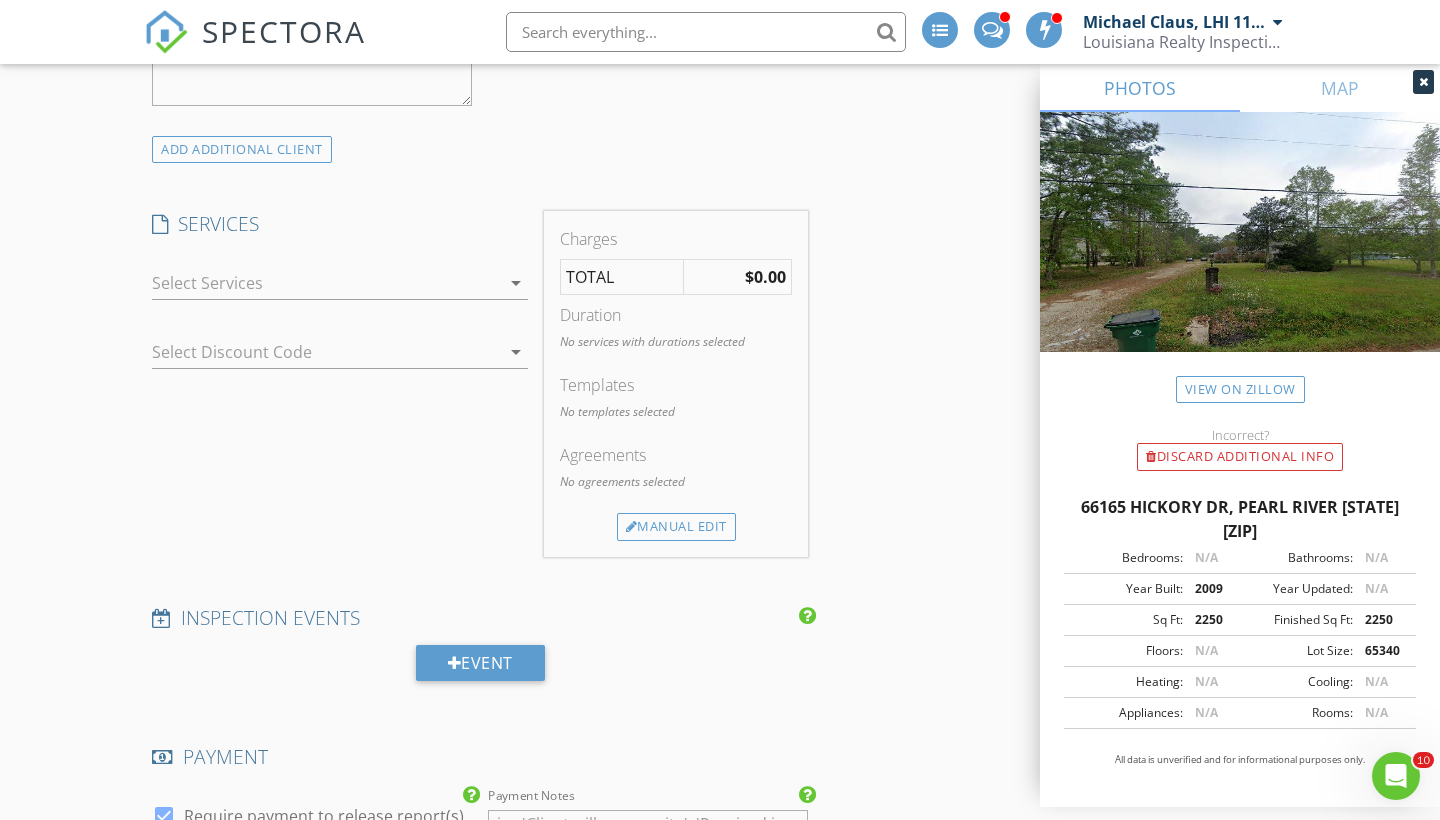 click at bounding box center (326, 283) 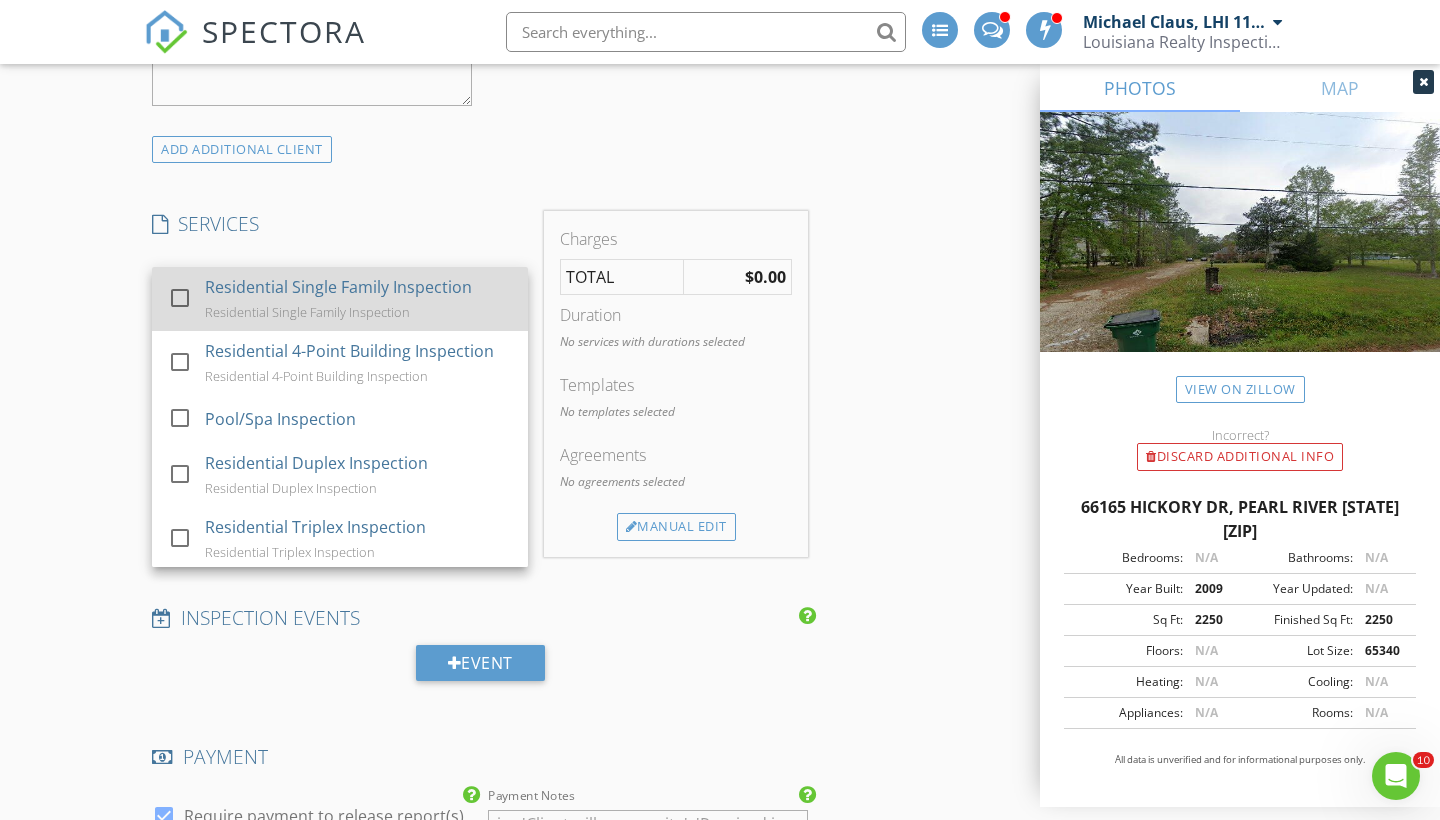 click on "Residential Single Family Inspection" at bounding box center [338, 287] 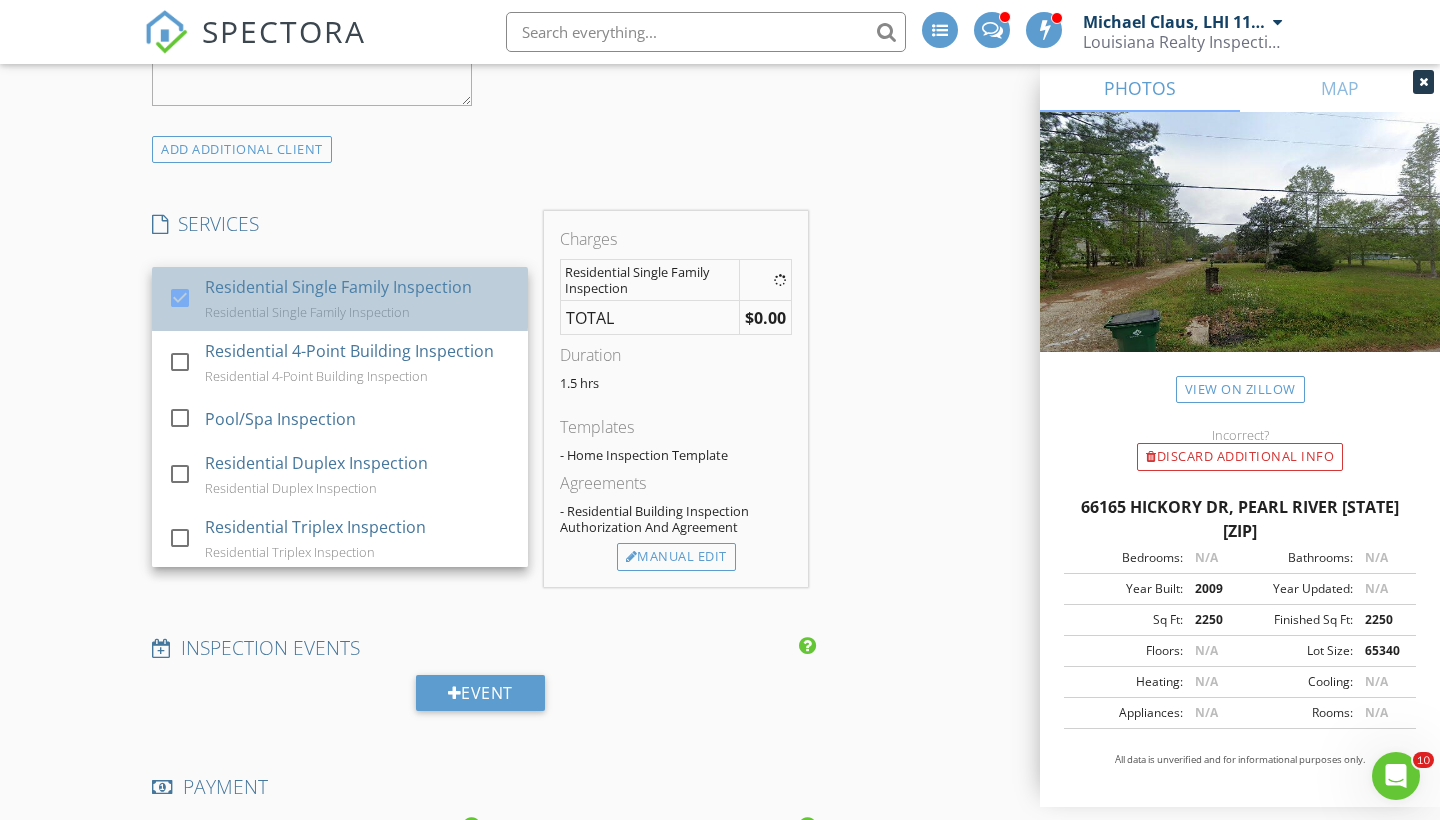 checkbox on "true" 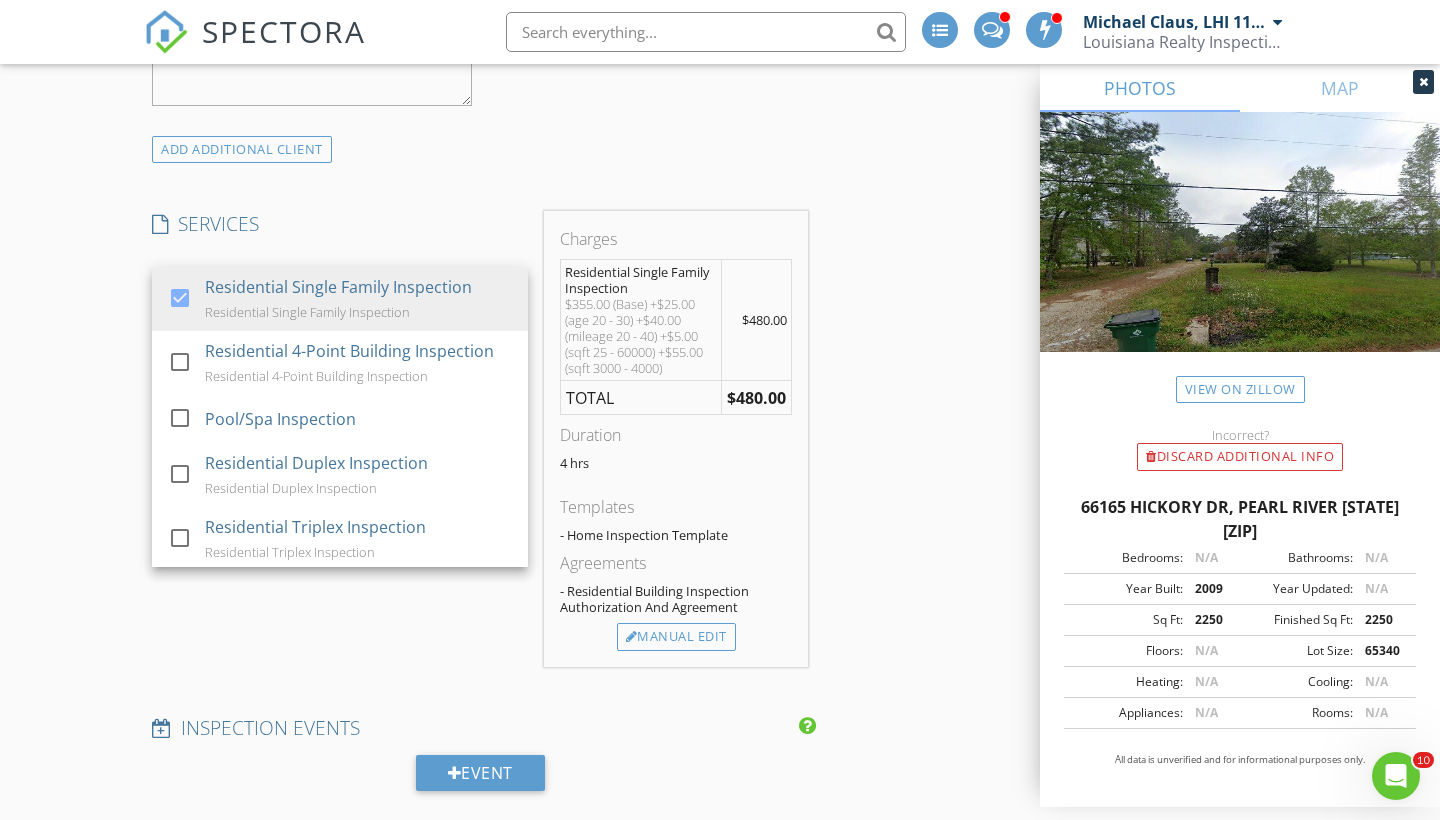click on "INSPECTOR(S)
check_box   Michael Claus, LHI 11246   PRIMARY   Michael Claus, LHI 11246 arrow_drop_down   check_box Michael Claus, LHI 11246 specifically requested
Date/Time
08/04/2025 9:00 AM
Location
Address Search       Address 66165 Hickory Dr   Unit   City Pearl River   State LA   Zip 70452   County St. Tammany Parish     Square Feet 3184   Year Built 2004   Foundation Slab arrow_drop_down     Michael Claus, LHI 11246     29.4 miles     (41 minutes)
client
check_box Enable Client CC email for this inspection   Client Search     check_box_outline_blank Client is a Company/Organization     First Name Corbin   Last Name Beall   Email corbin.beall@pillartopost.com   CC Email   Phone 317-603-6069   Address   City Tampa   State FL   Zip     Tags         Notes   Private Notes
ADD ADDITIONAL client
check_box" at bounding box center (720, 578) 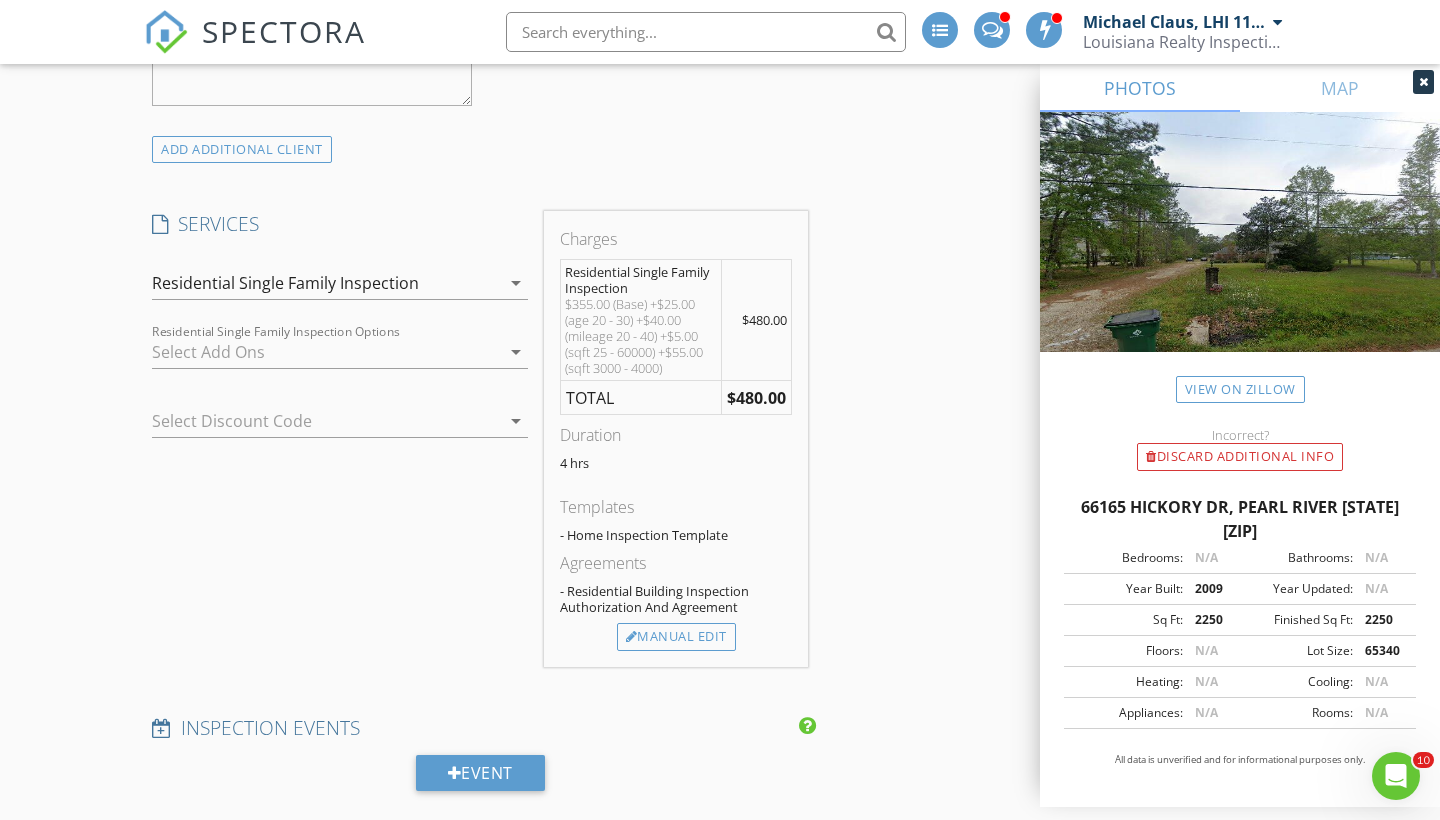 click on "INSPECTOR(S)
check_box   Michael Claus, LHI 11246   PRIMARY   Michael Claus, LHI 11246 arrow_drop_down   check_box Michael Claus, LHI 11246 specifically requested
Date/Time
08/04/2025 9:00 AM
Location
Address Search       Address 66165 Hickory Dr   Unit   City Pearl River   State LA   Zip 70452   County St. Tammany Parish     Square Feet 3184   Year Built 2004   Foundation Slab arrow_drop_down     Michael Claus, LHI 11246     29.4 miles     (41 minutes)
client
check_box Enable Client CC email for this inspection   Client Search     check_box_outline_blank Client is a Company/Organization     First Name Corbin   Last Name Beall   Email corbin.beall@pillartopost.com   CC Email   Phone 317-603-6069   Address   City Tampa   State FL   Zip     Tags         Notes   Private Notes
ADD ADDITIONAL client
check_box" at bounding box center [720, 578] 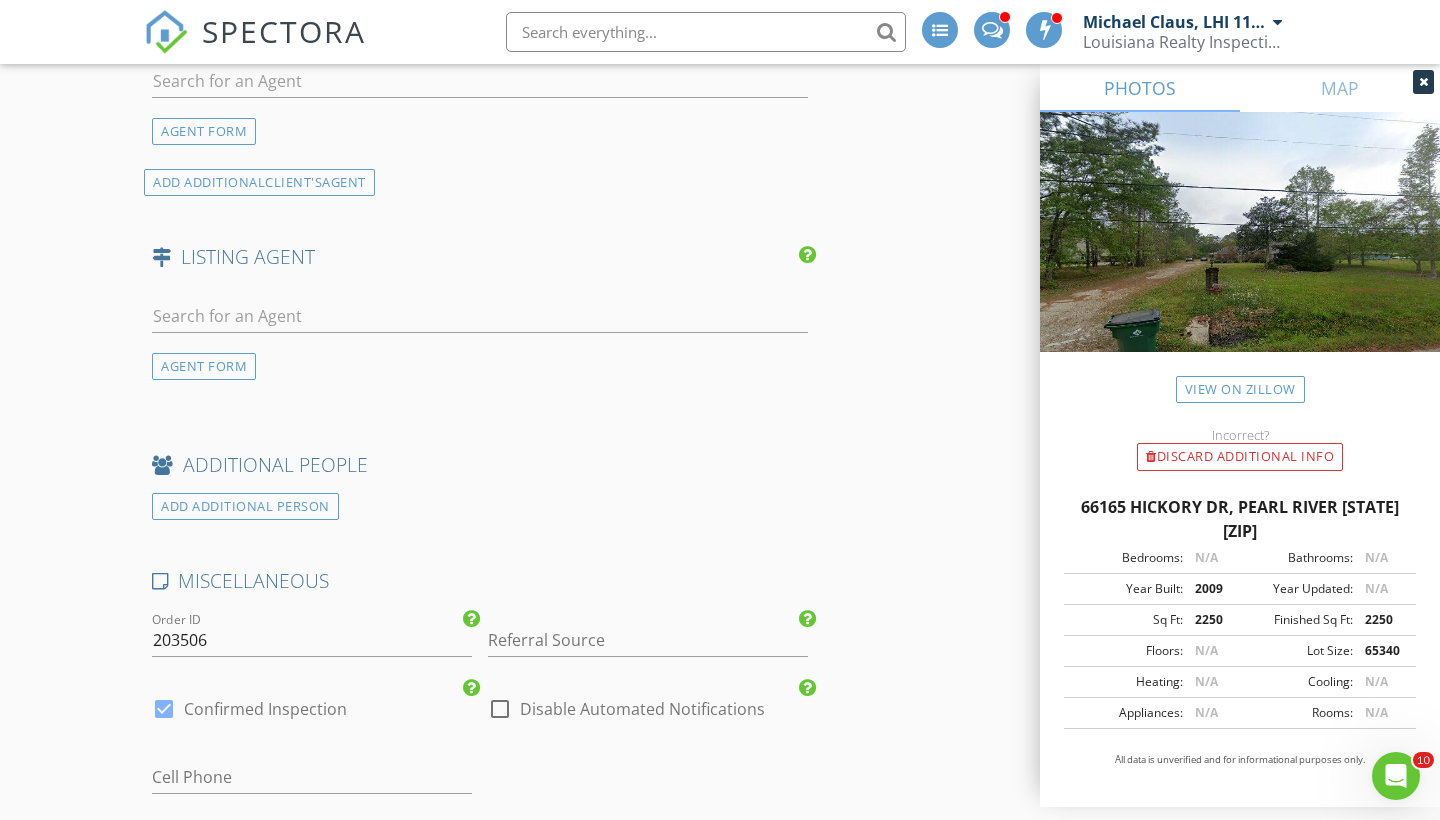 scroll, scrollTop: 2824, scrollLeft: 0, axis: vertical 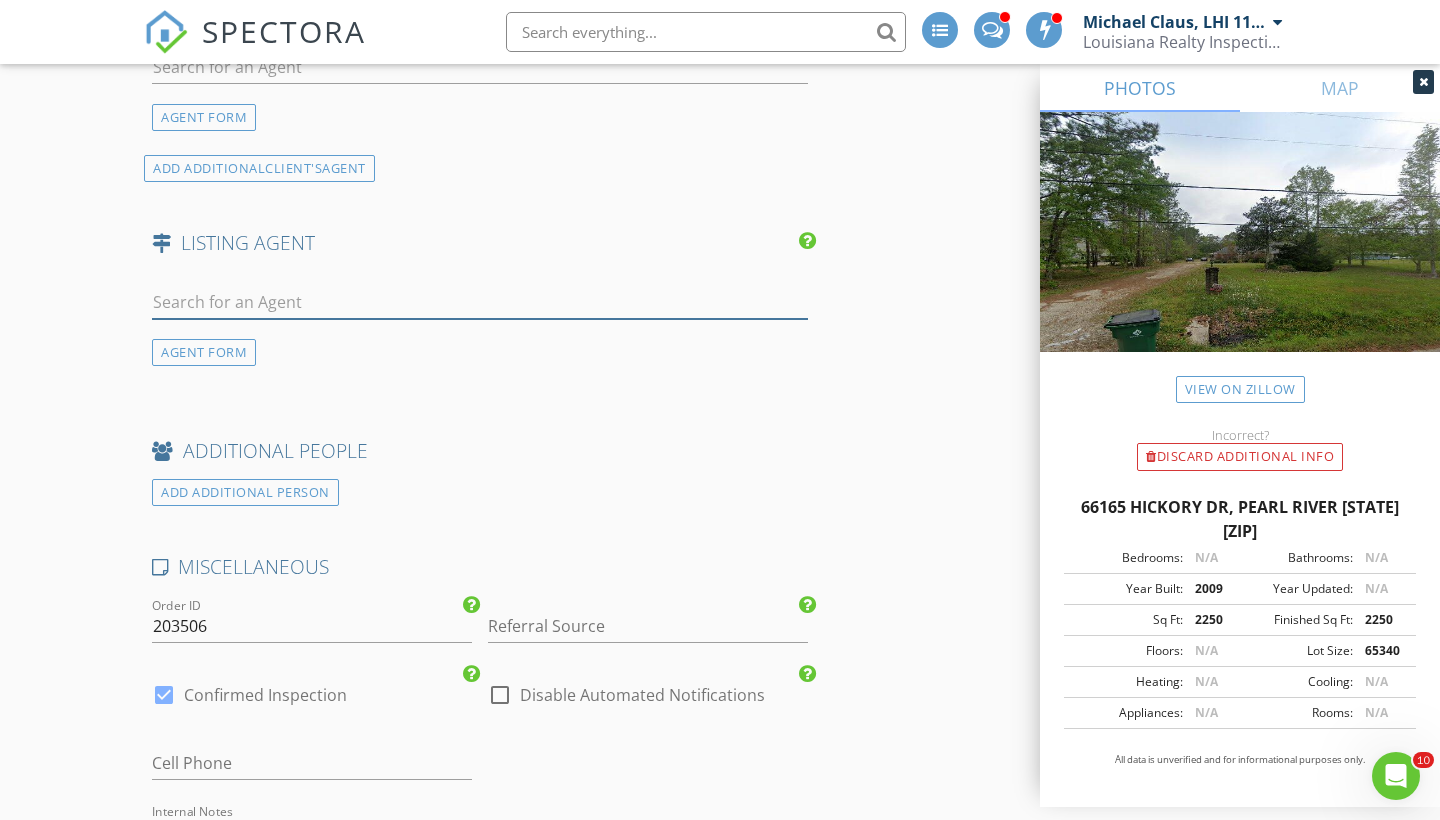 click at bounding box center (480, 302) 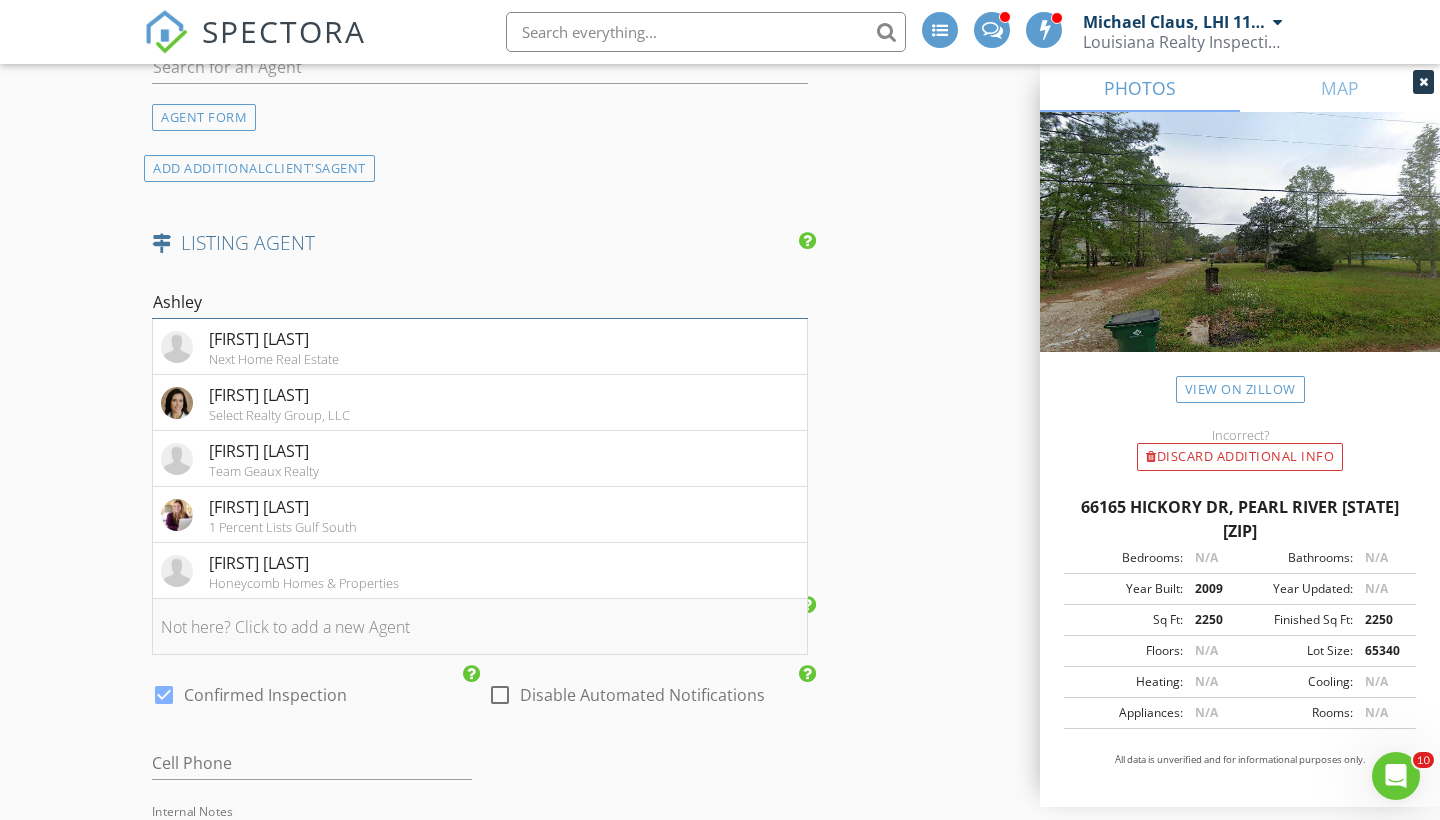 type on "Ashley" 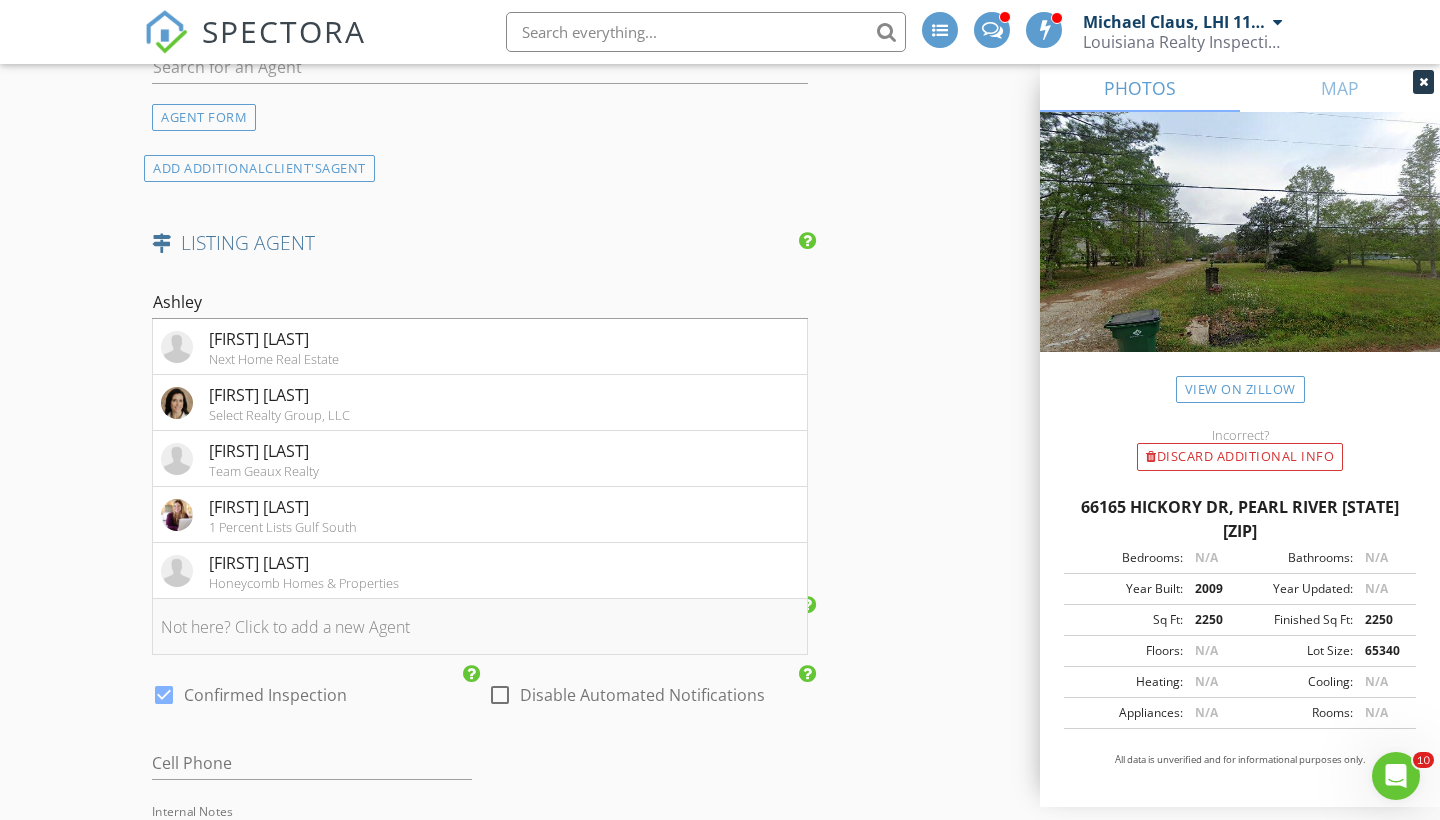 click on "Not here? Click to add a new Agent" at bounding box center (480, 627) 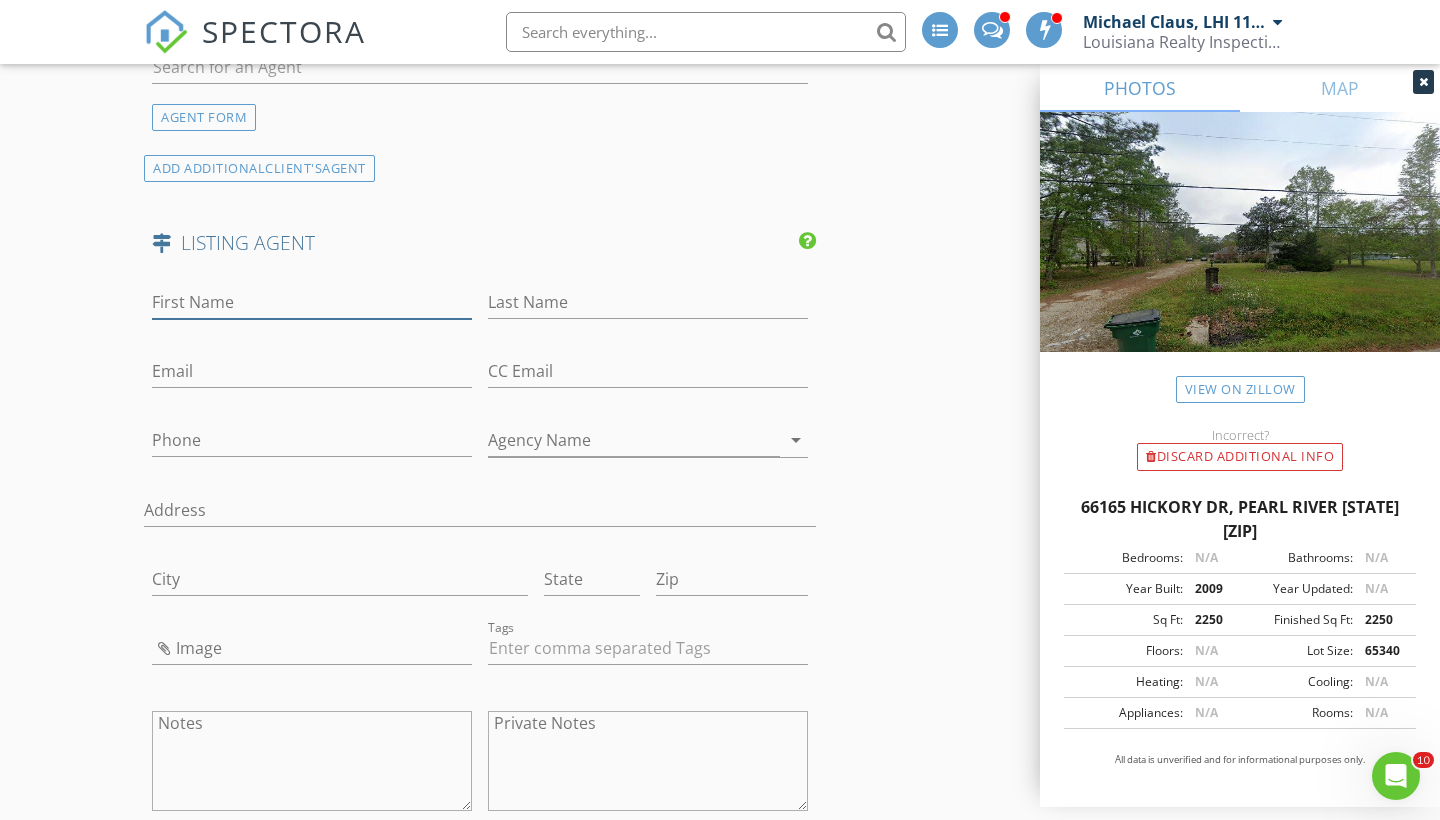 click on "First Name" at bounding box center (312, 302) 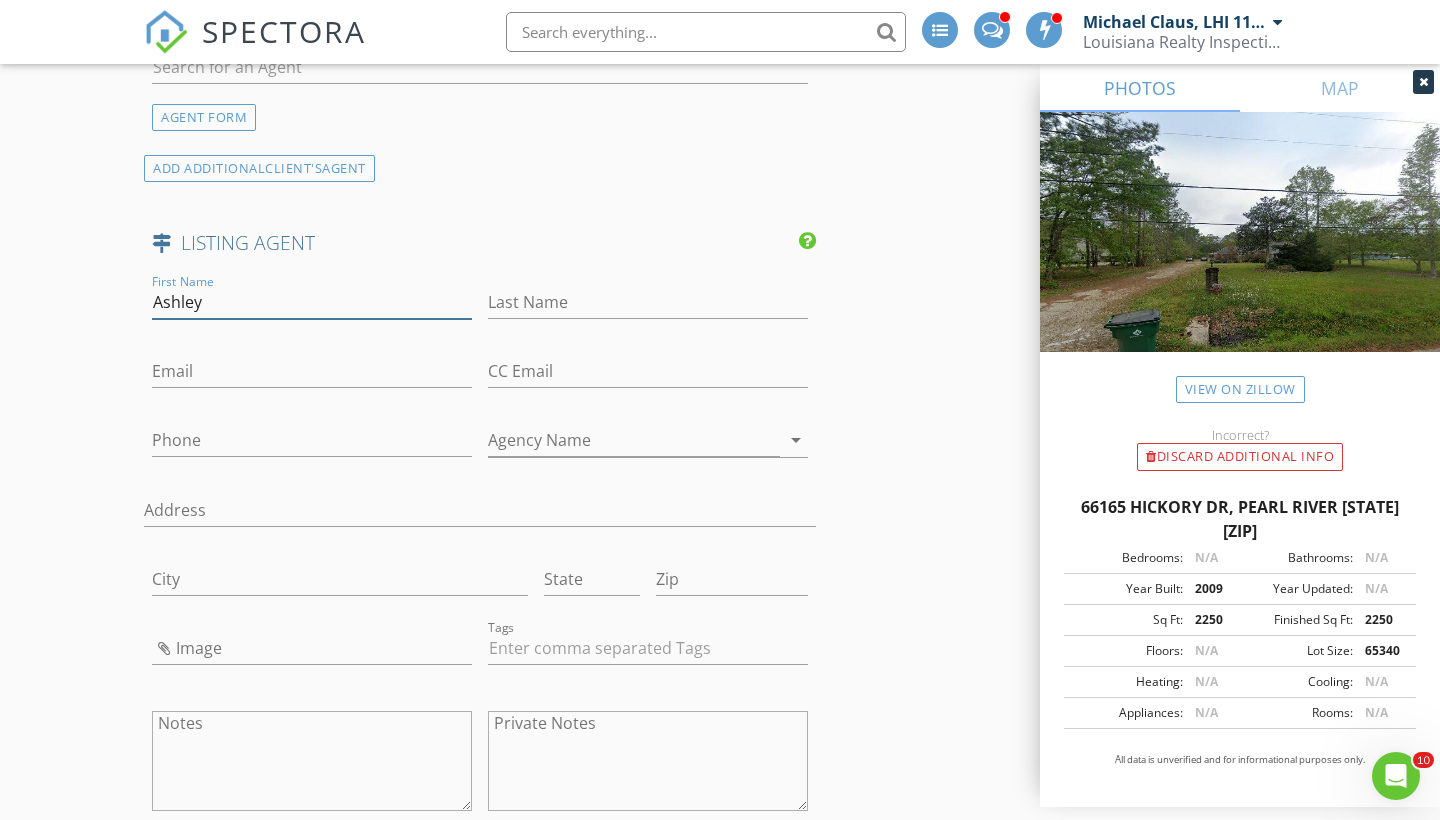 type on "Ashley" 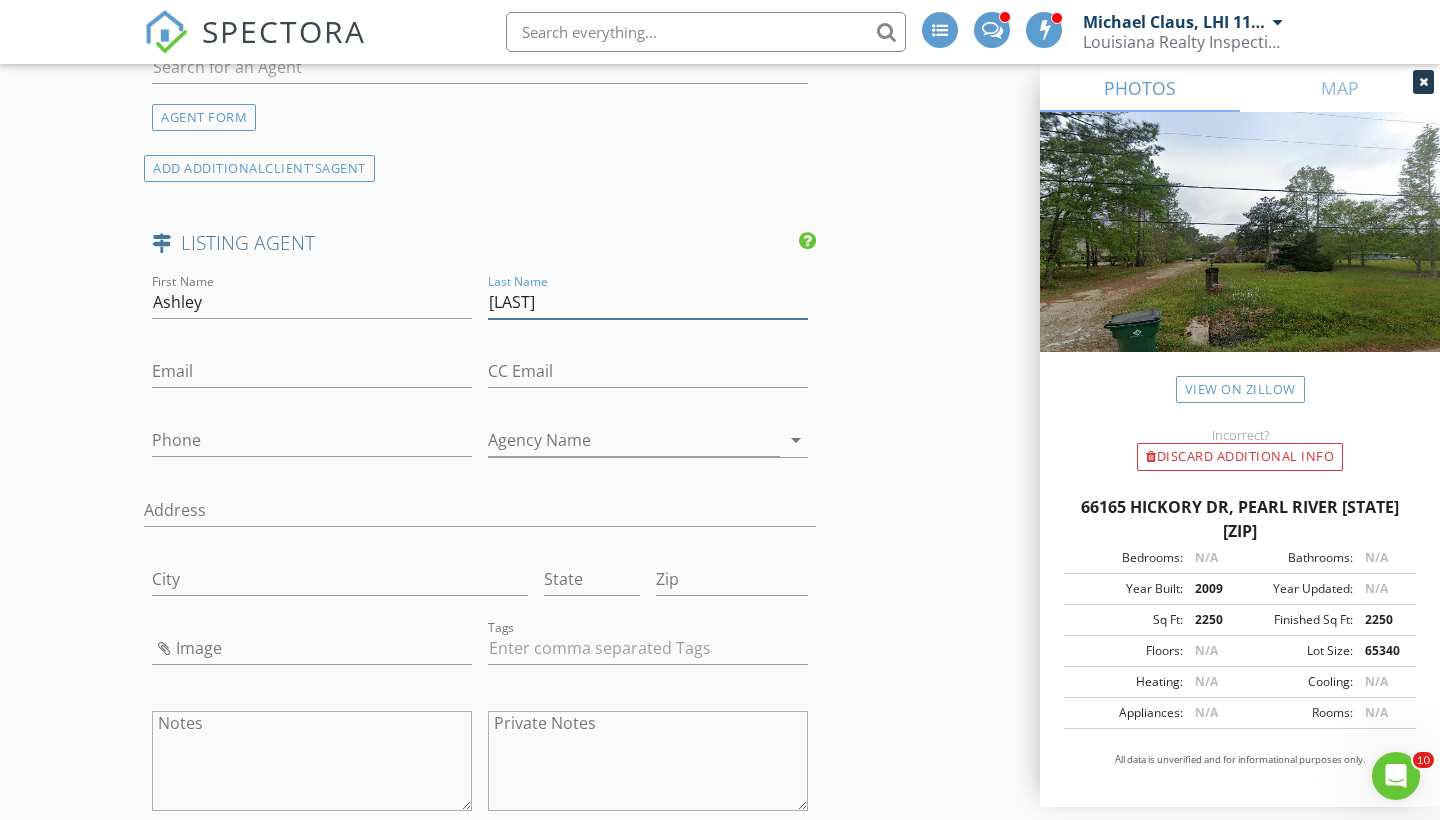 type on "Thorner" 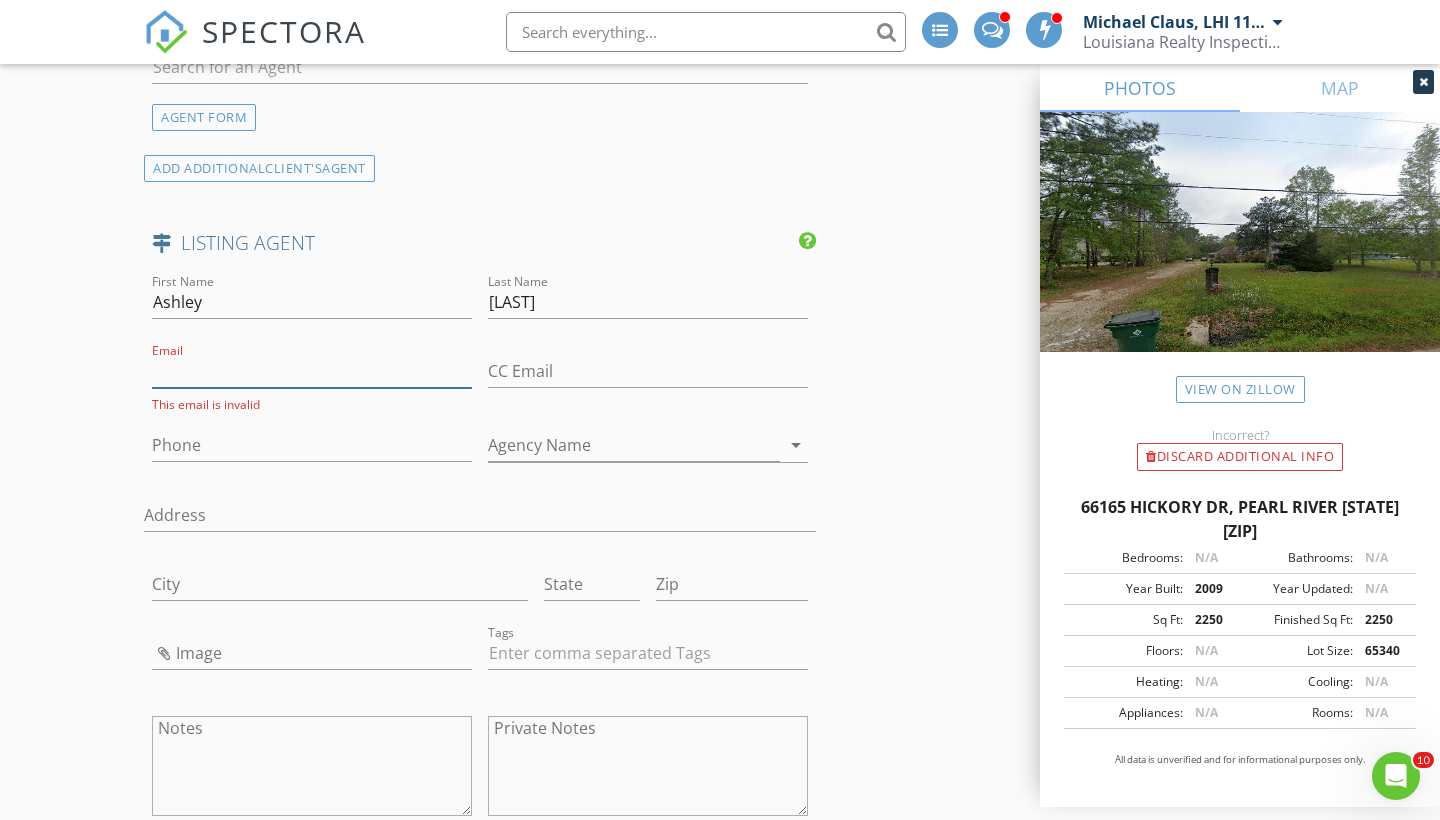 paste on "[EMAIL]" 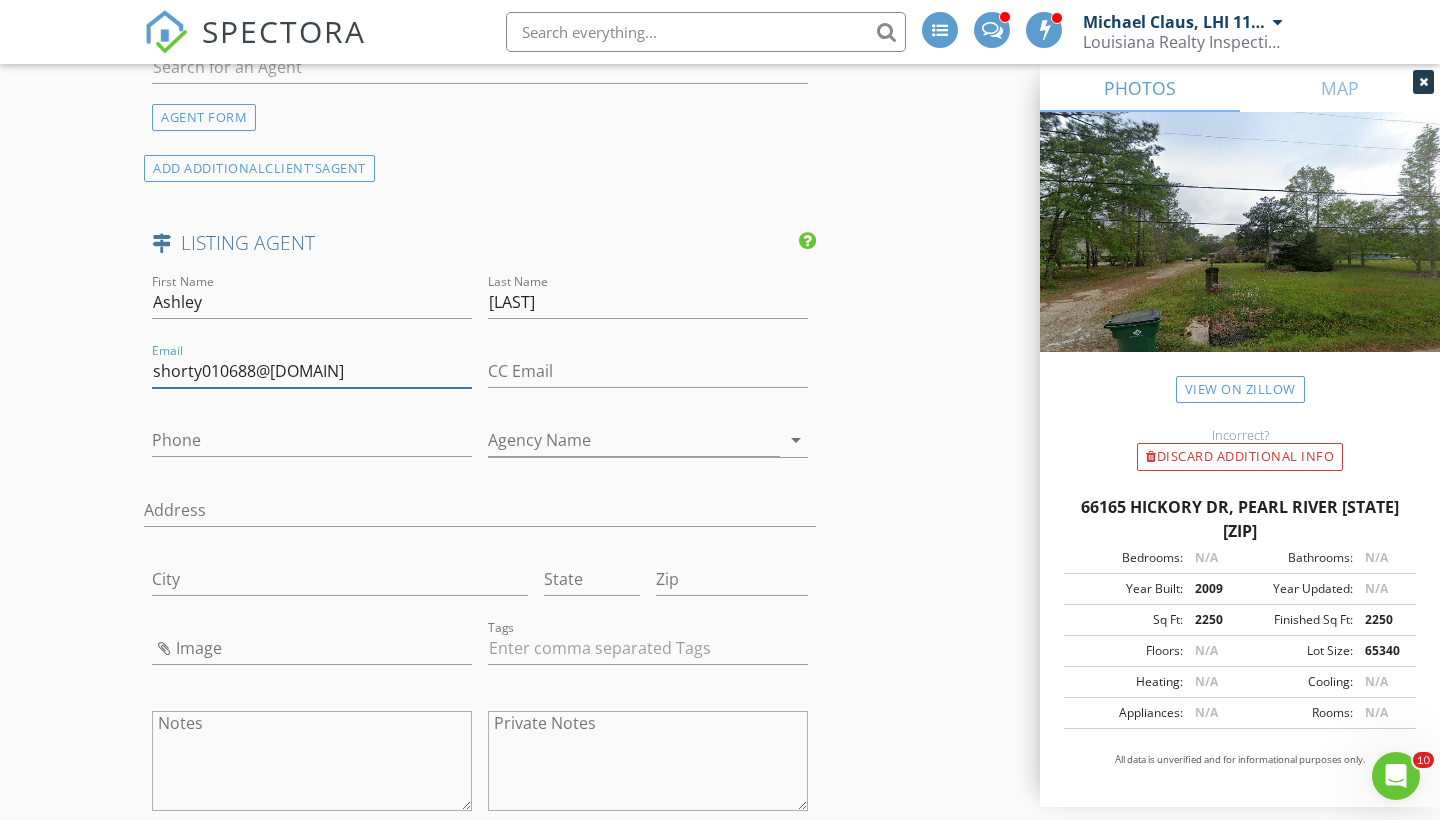 type on "[EMAIL]" 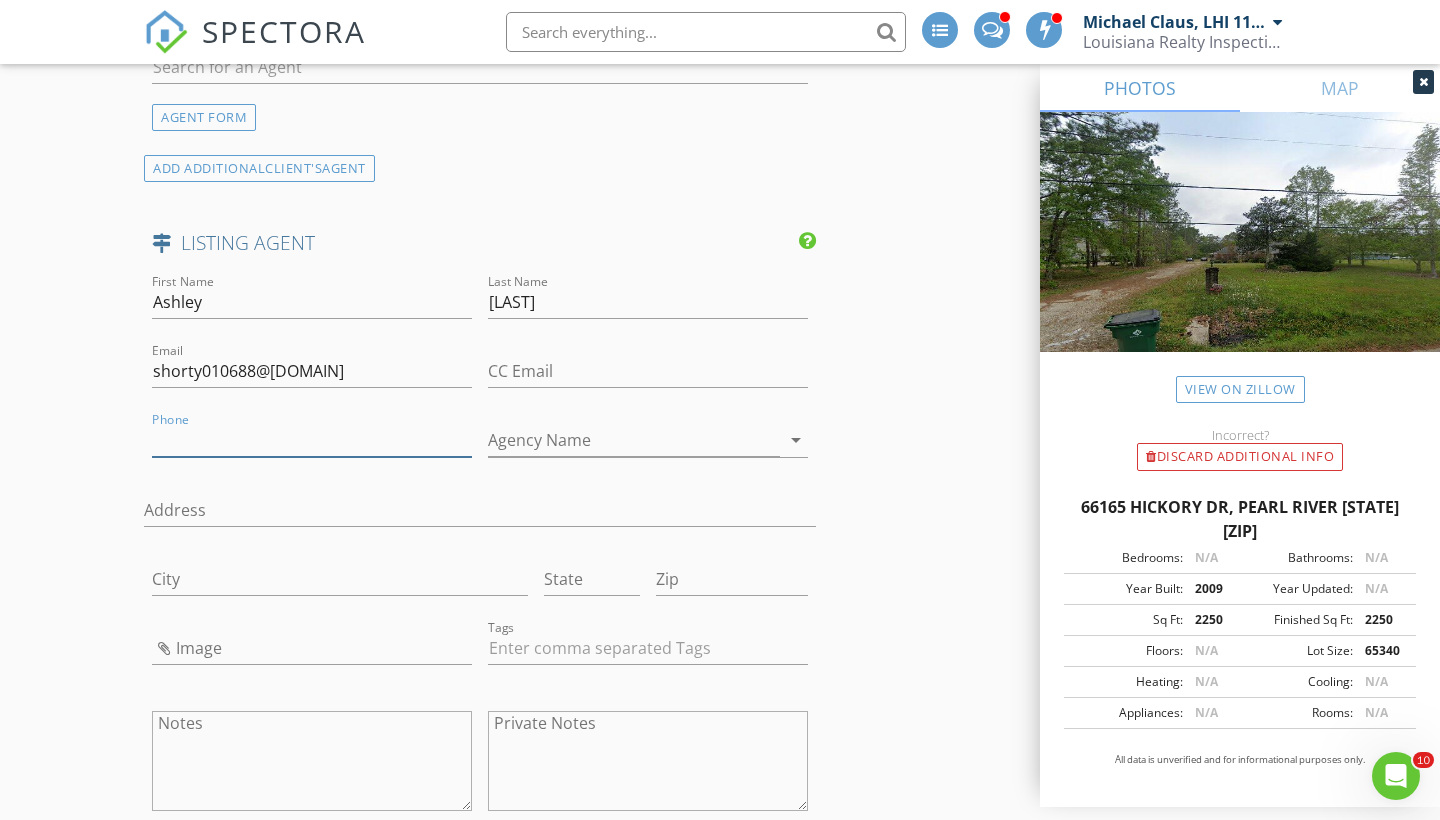 click on "Phone" at bounding box center (312, 440) 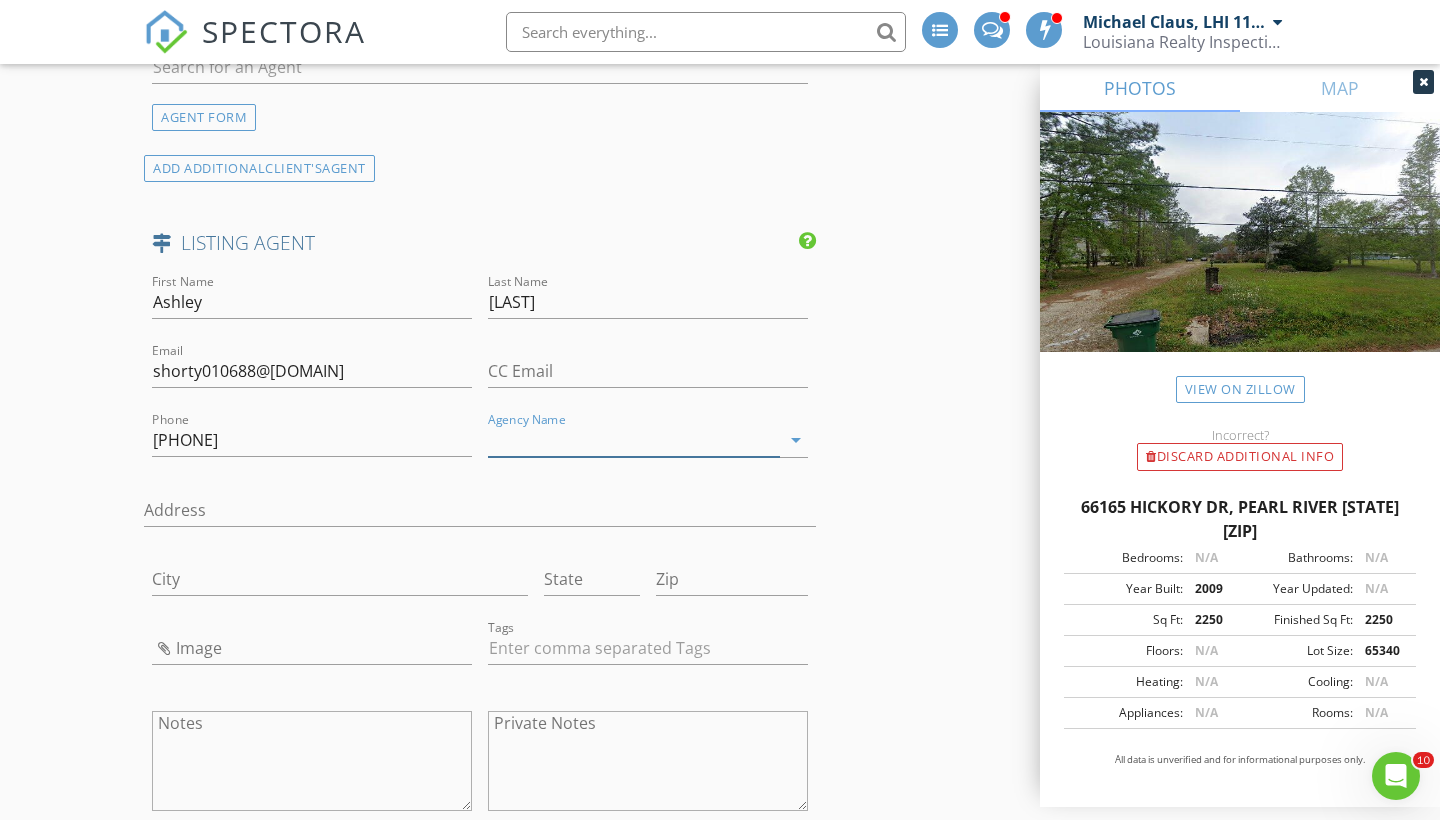 click on "Agency Name" at bounding box center [634, 440] 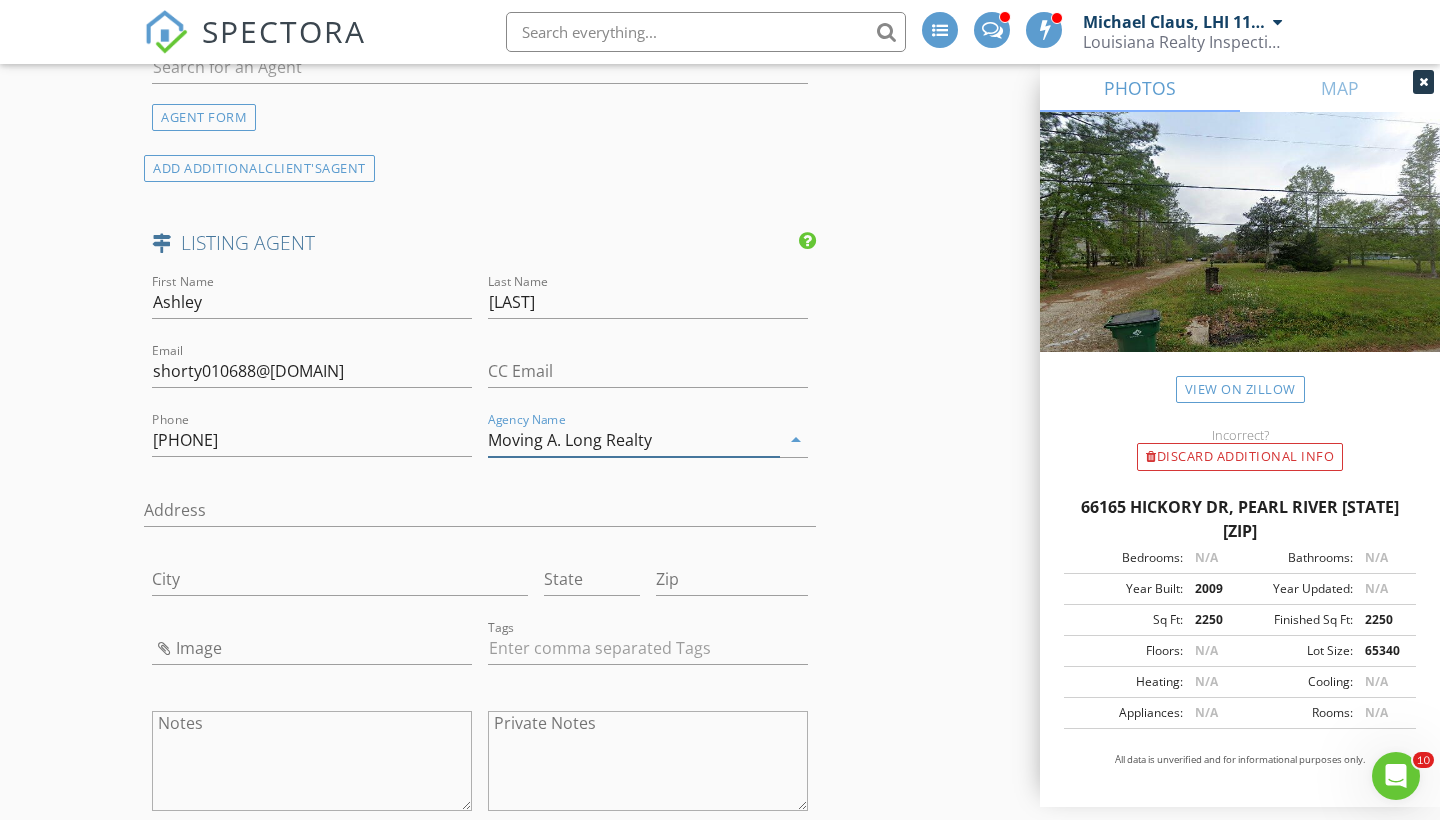 type on "Moving A. Long Realty" 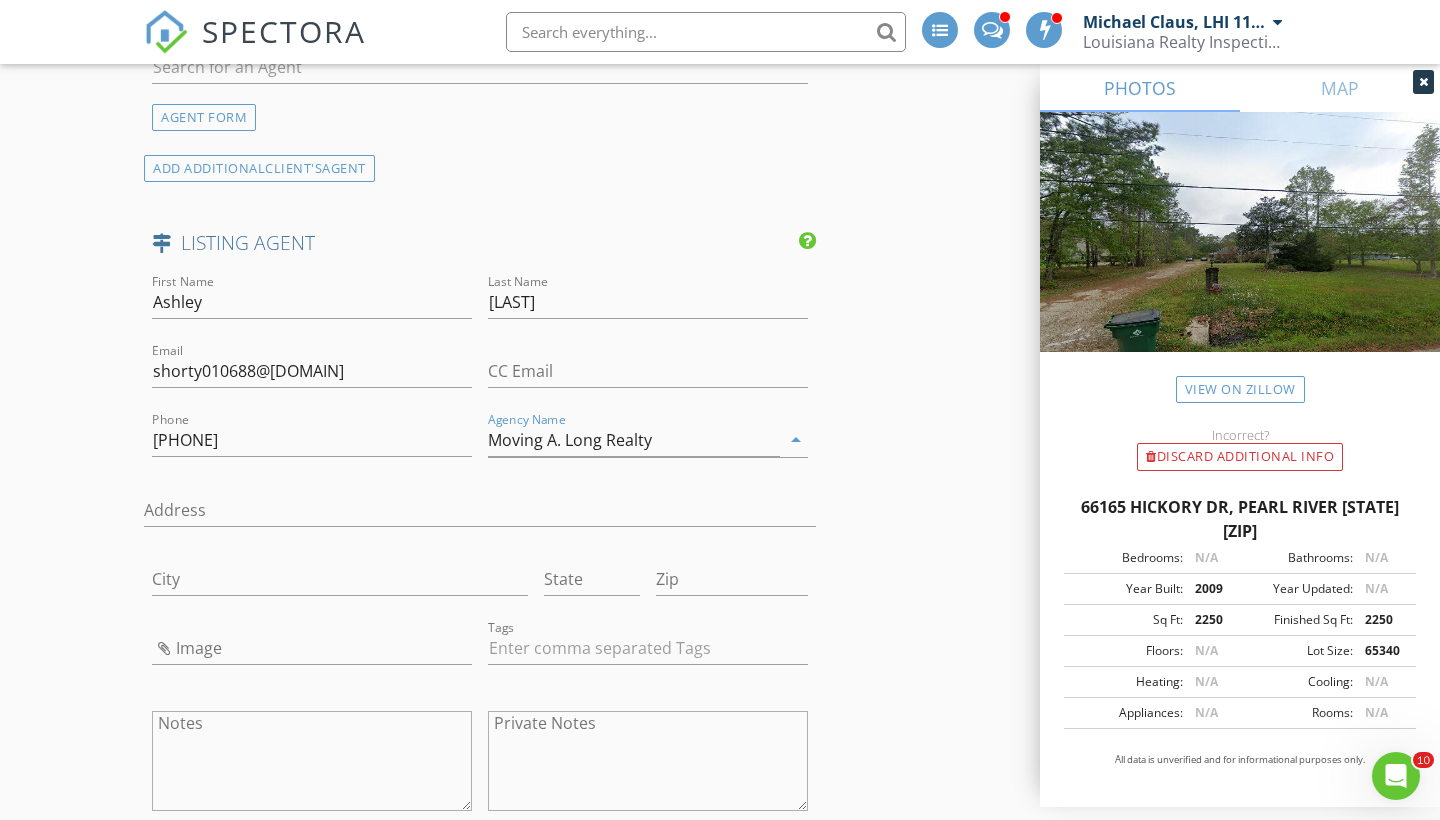 click on "INSPECTOR(S)
check_box   Michael Claus, LHI 11246   PRIMARY   Michael Claus, LHI 11246 arrow_drop_down   check_box Michael Claus, LHI 11246 specifically requested
Date/Time
08/04/2025 9:00 AM
Location
Address Search       Address 66165 Hickory Dr   Unit   City Pearl River   State LA   Zip 70452   County St. Tammany Parish     Square Feet 3184   Year Built 2004   Foundation Slab arrow_drop_down     Michael Claus, LHI 11246     29.4 miles     (41 minutes)
client
check_box Enable Client CC email for this inspection   Client Search     check_box_outline_blank Client is a Company/Organization     First Name Corbin   Last Name Beall   Email corbin.beall@pillartopost.com   CC Email   Phone 317-603-6069   Address   City Tampa   State FL   Zip     Tags         Notes   Private Notes
ADD ADDITIONAL client
check_box" at bounding box center (720, -261) 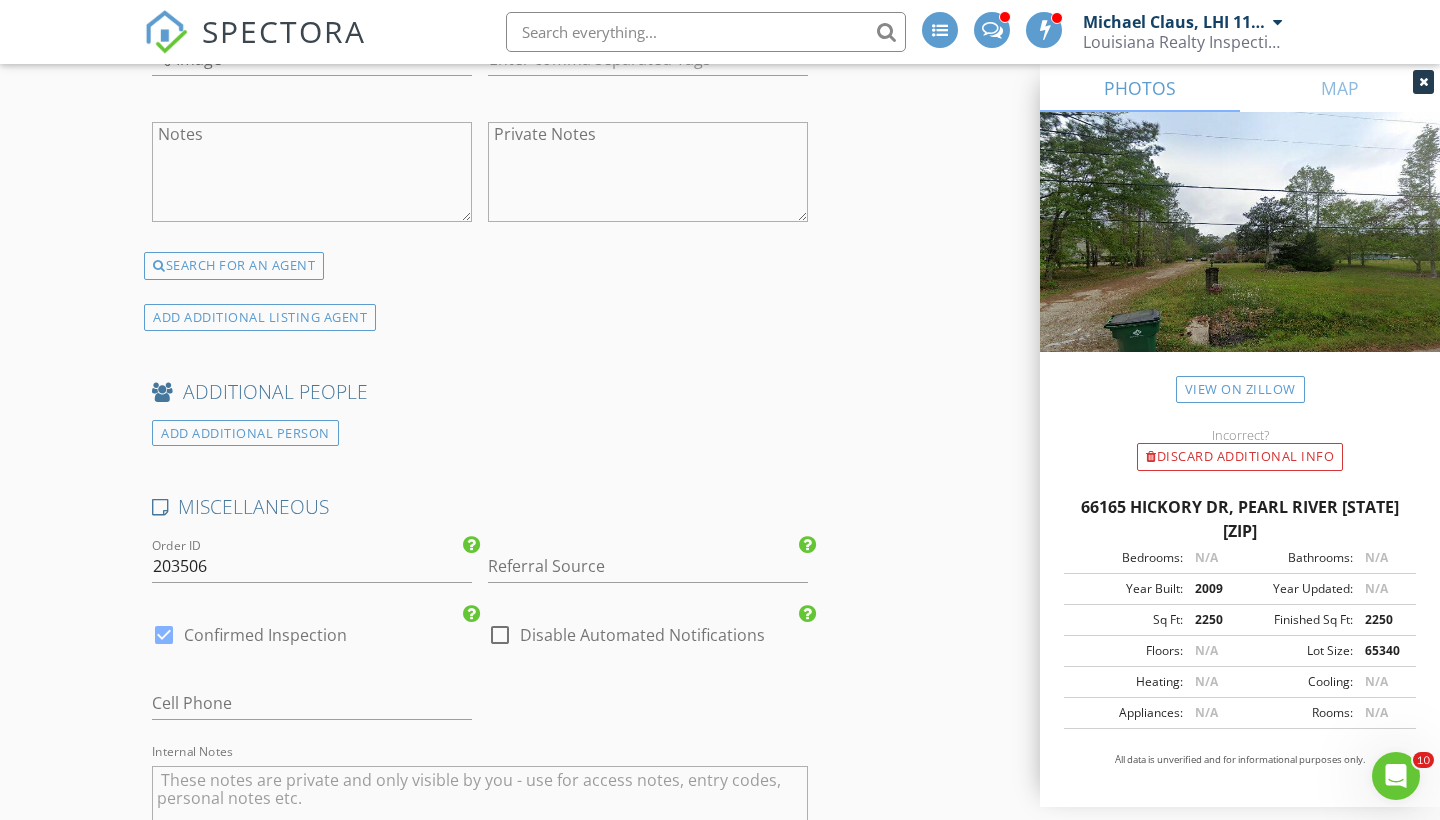 scroll, scrollTop: 3428, scrollLeft: 0, axis: vertical 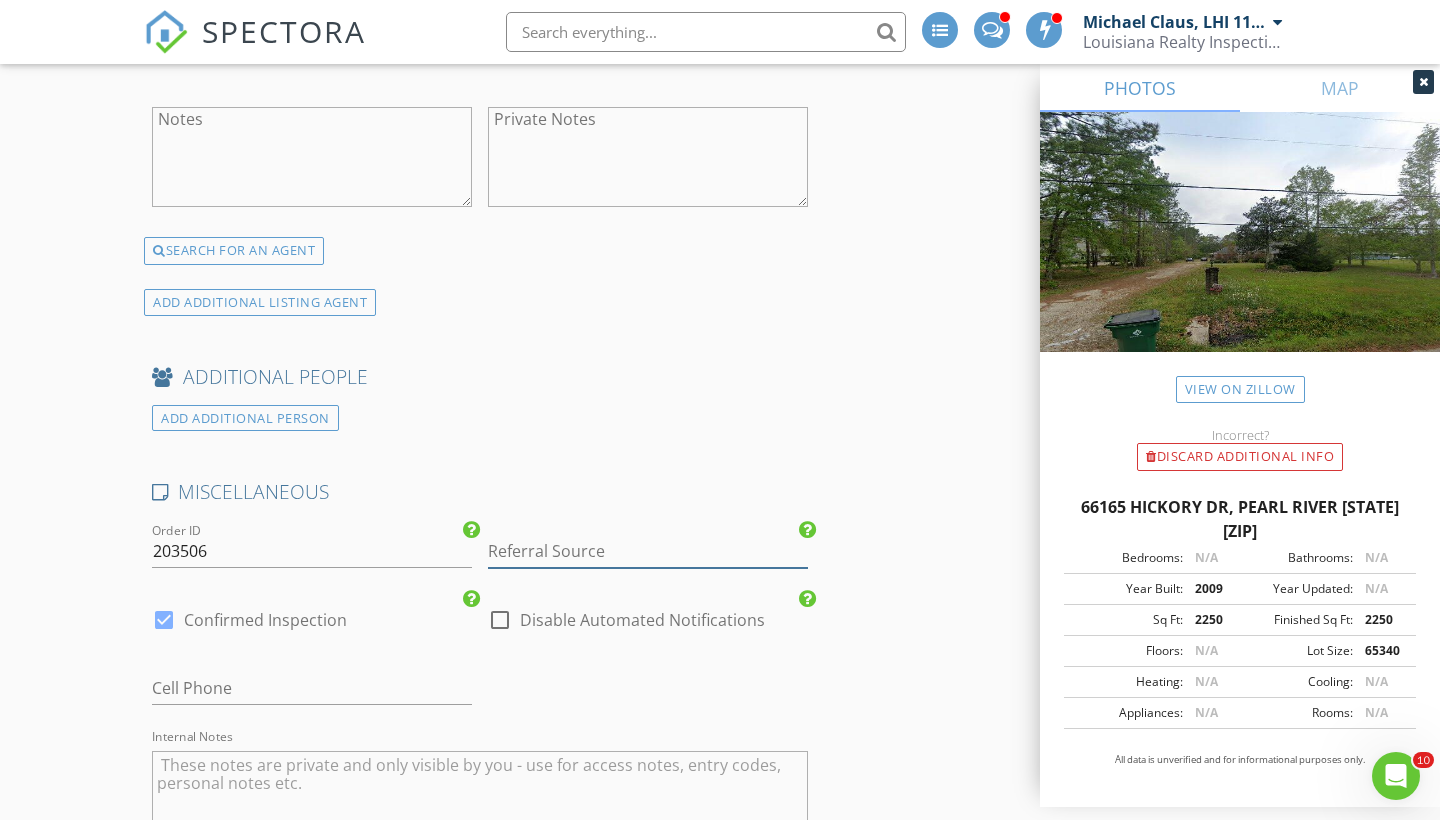 click at bounding box center (648, 551) 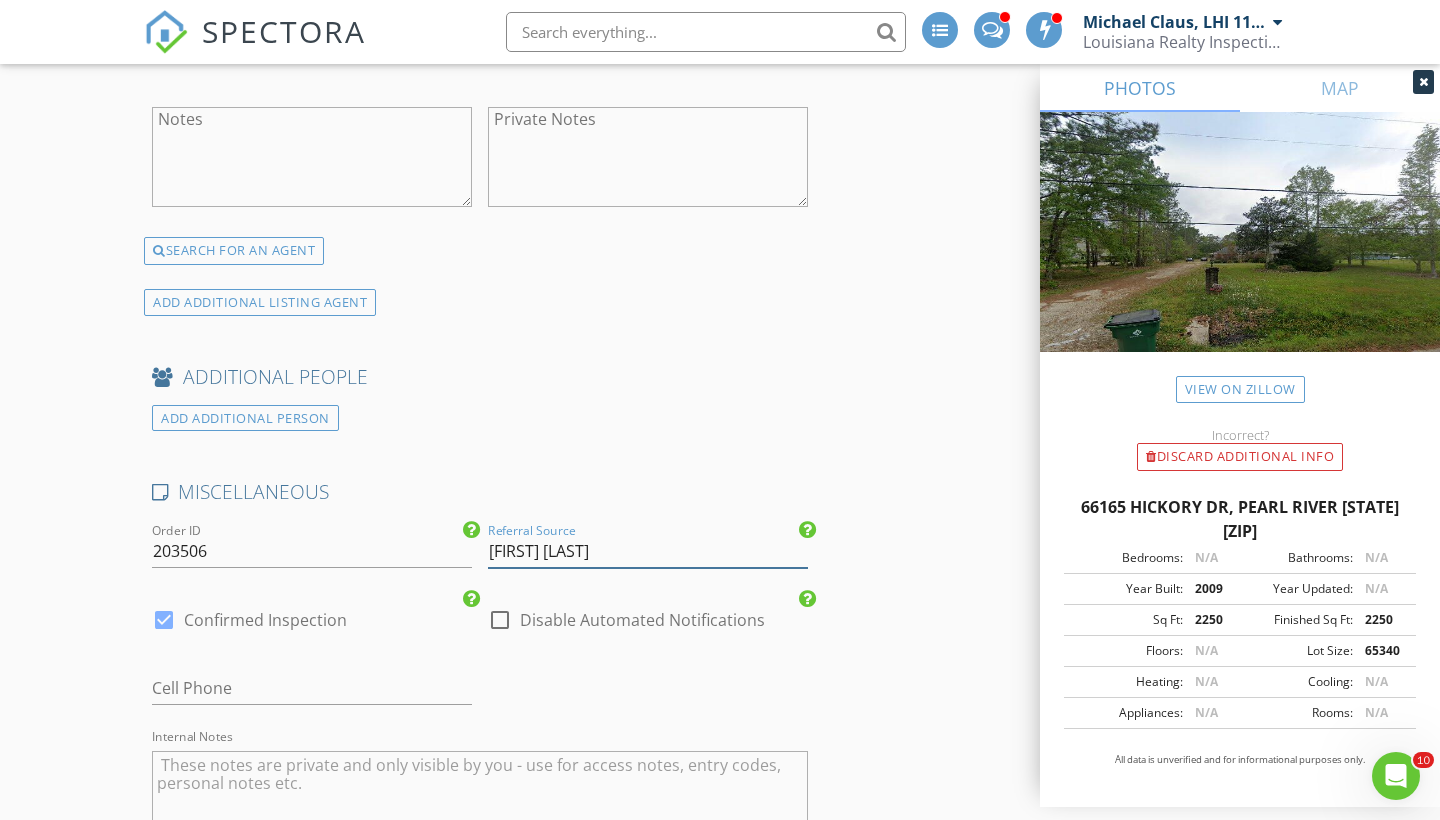 type on "[FIRST] [LAST]" 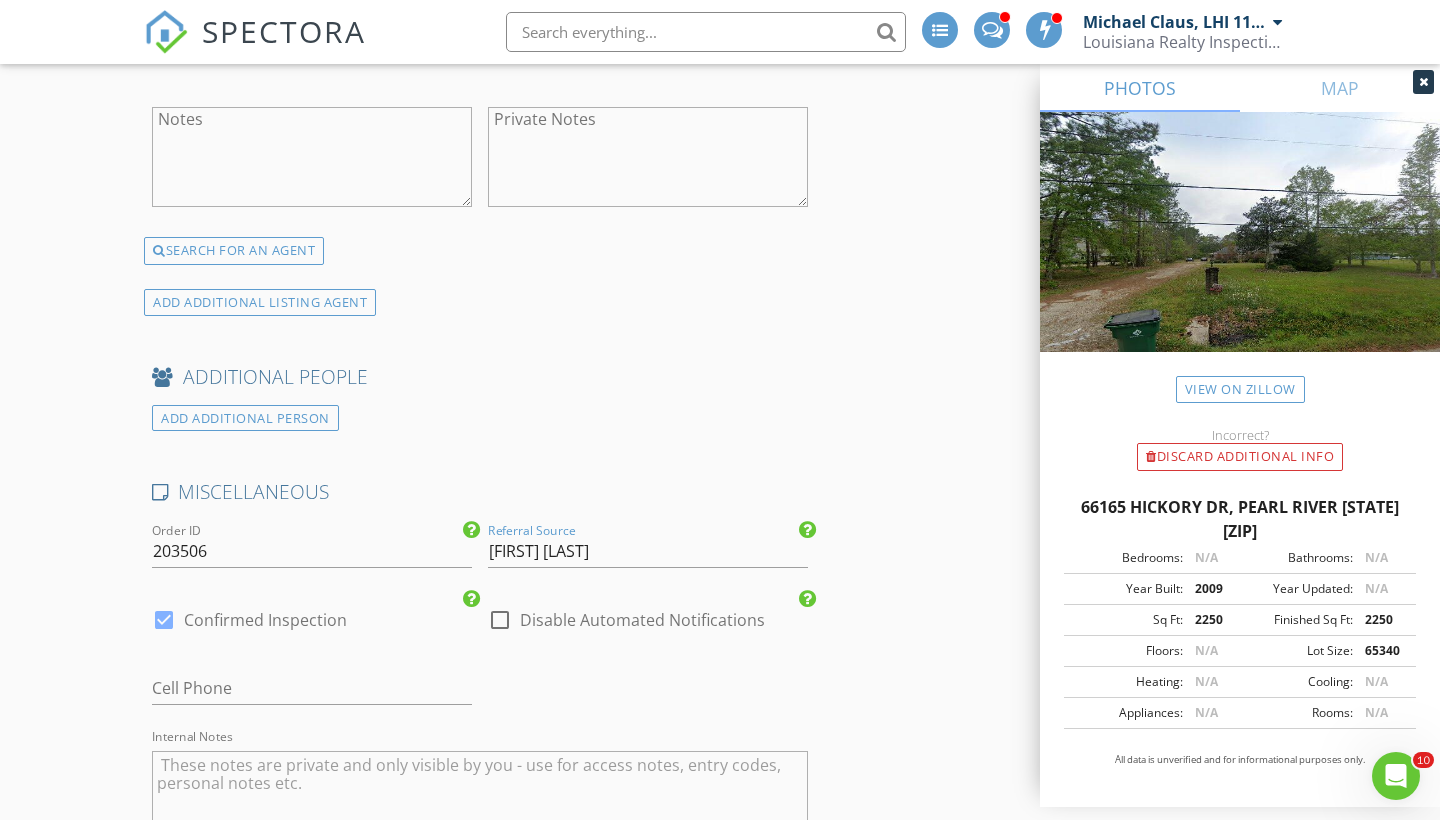 click on "INSPECTOR(S)
check_box   Michael Claus, LHI 11246   PRIMARY   Michael Claus, LHI 11246 arrow_drop_down   check_box Michael Claus, LHI 11246 specifically requested
Date/Time
08/04/2025 9:00 AM
Location
Address Search       Address 66165 Hickory Dr   Unit   City Pearl River   State LA   Zip 70452   County St. Tammany Parish     Square Feet 3184   Year Built 2004   Foundation Slab arrow_drop_down     Michael Claus, LHI 11246     29.4 miles     (41 minutes)
client
check_box Enable Client CC email for this inspection   Client Search     check_box_outline_blank Client is a Company/Organization     First Name Corbin   Last Name Beall   Email corbin.beall@pillartopost.com   CC Email   Phone 317-603-6069   Address   City Tampa   State FL   Zip     Tags         Notes   Private Notes
ADD ADDITIONAL client
check_box" at bounding box center (720, -865) 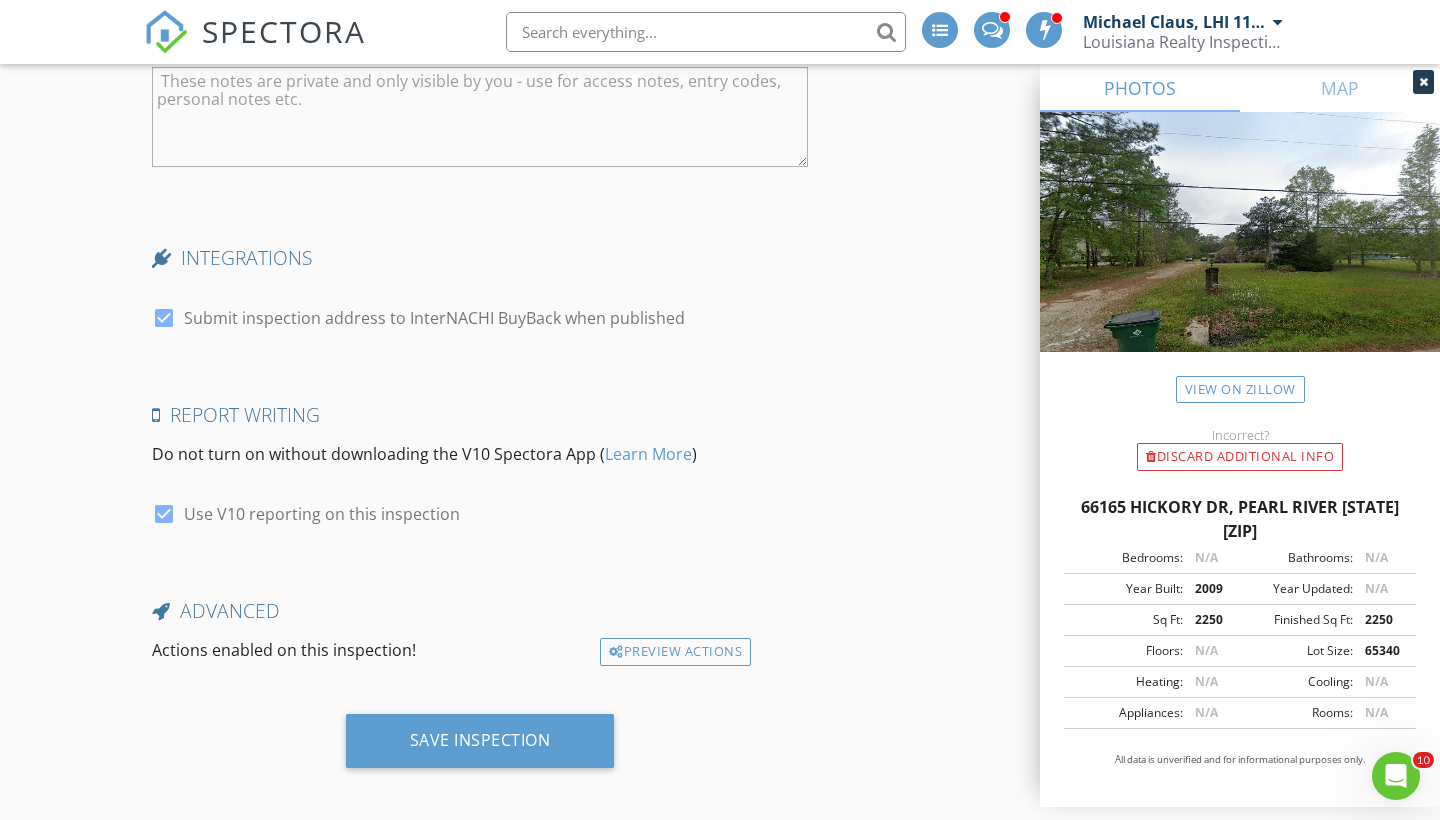 scroll, scrollTop: 4111, scrollLeft: 0, axis: vertical 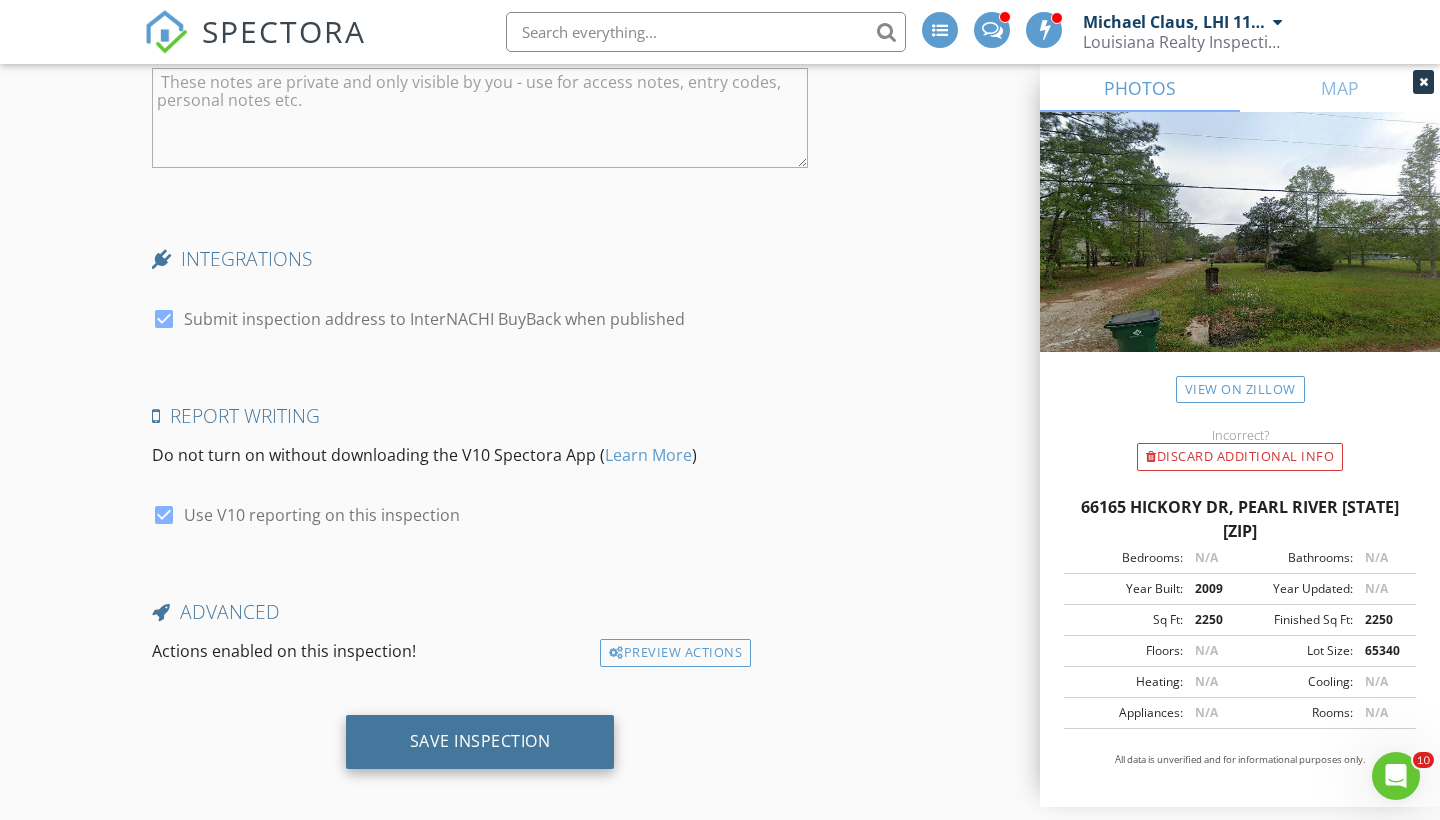 click on "Save Inspection" at bounding box center (480, 741) 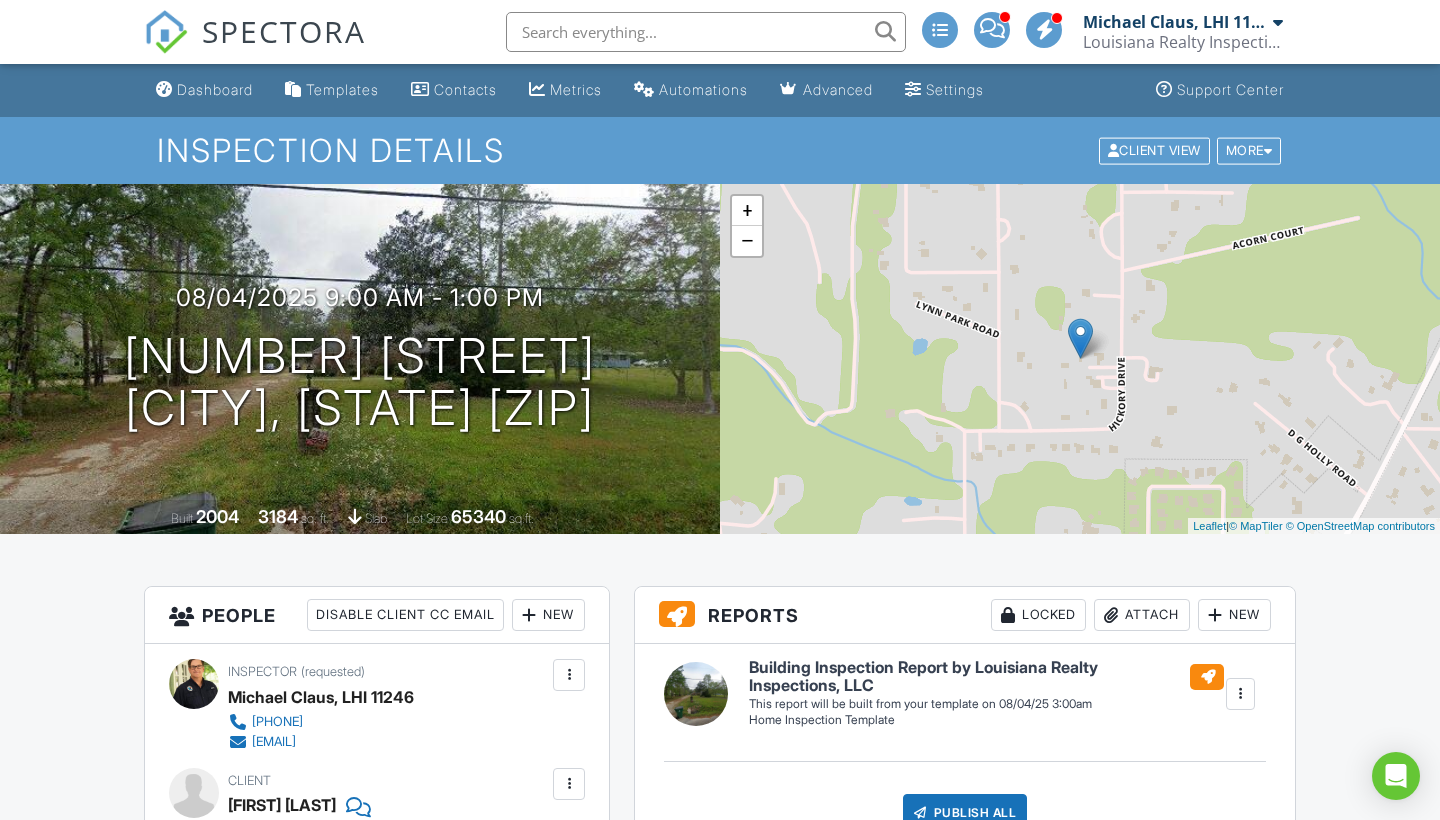 scroll, scrollTop: 0, scrollLeft: 0, axis: both 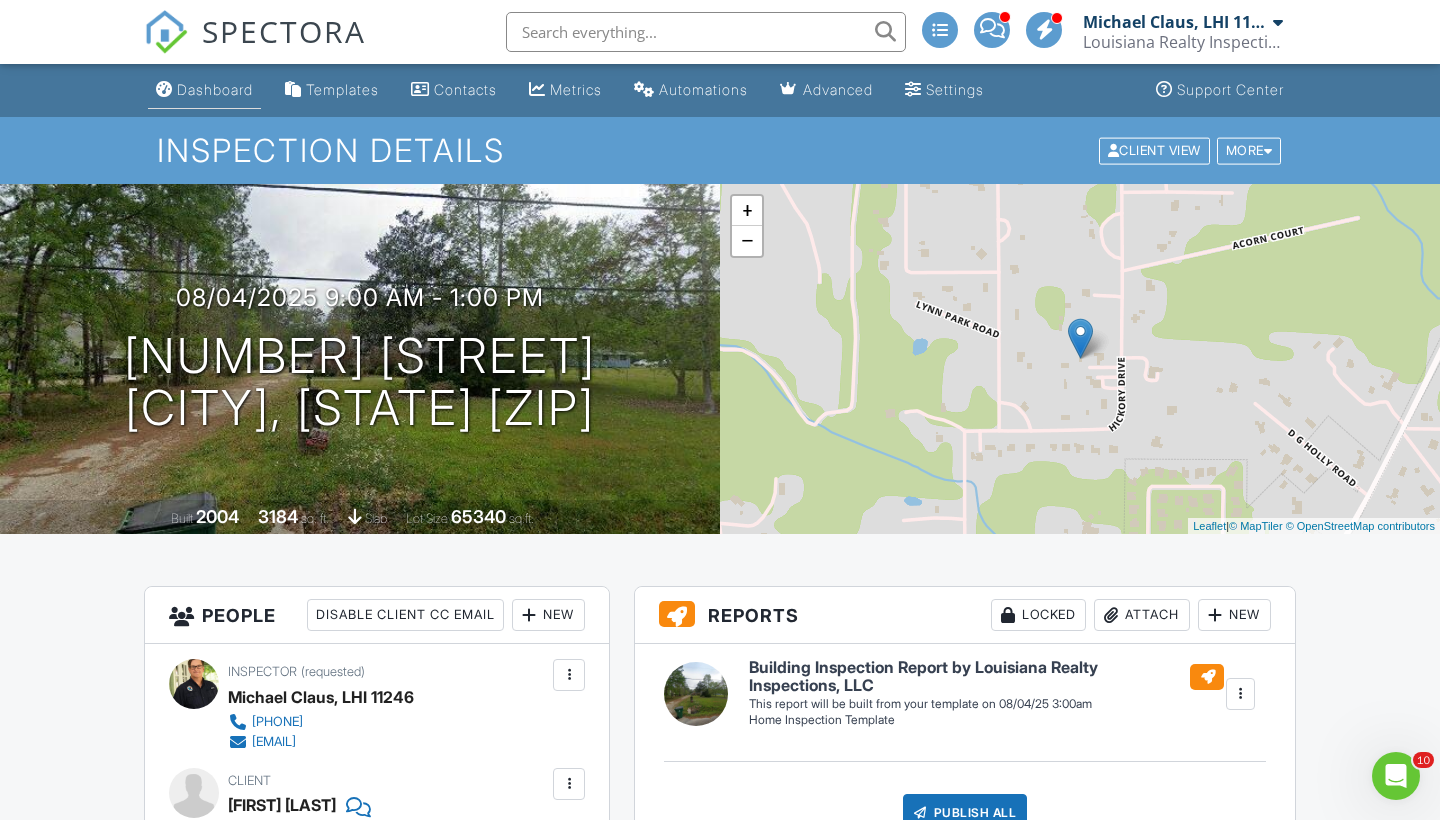 click on "Dashboard" at bounding box center (215, 89) 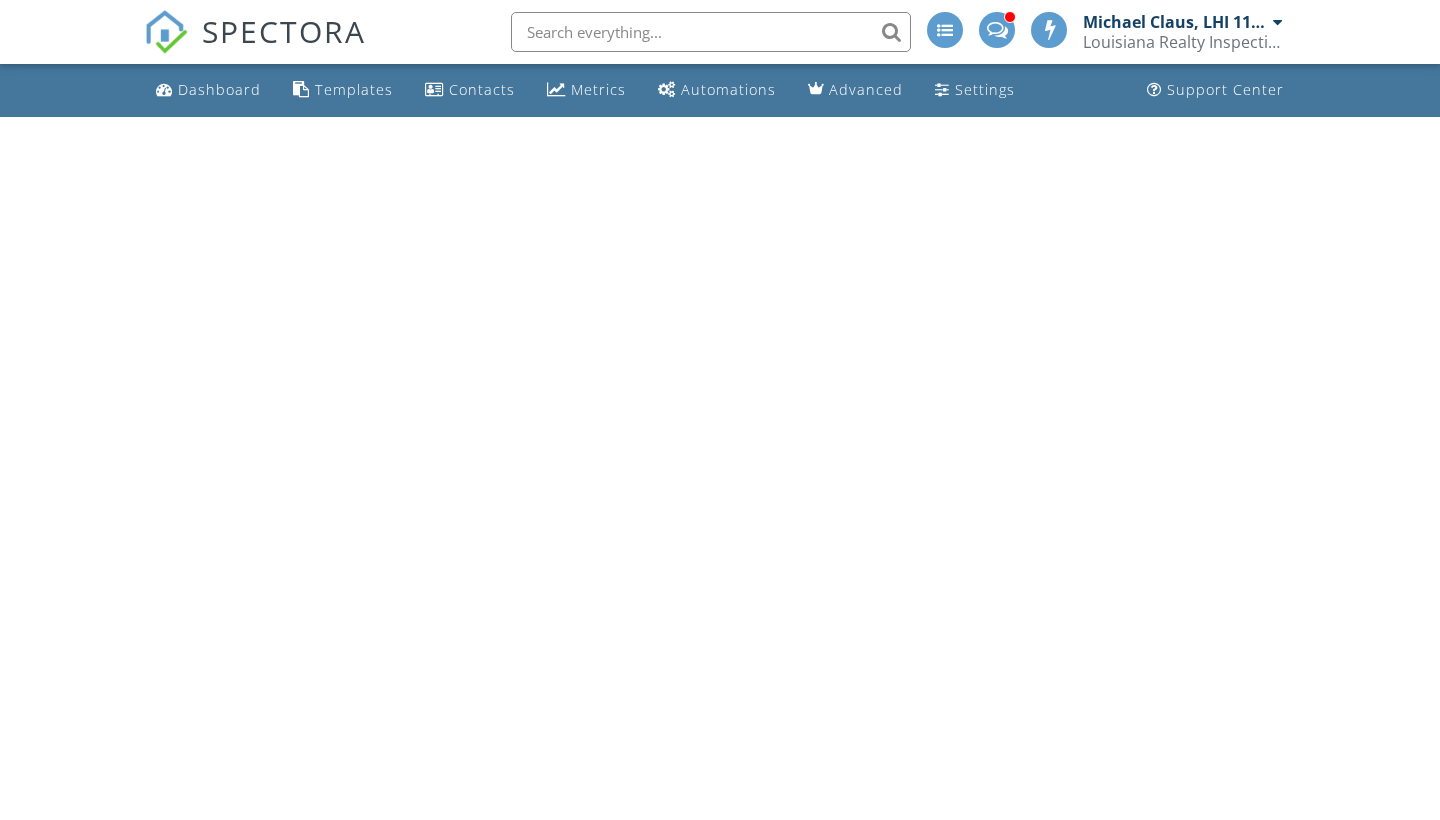 scroll, scrollTop: 0, scrollLeft: 0, axis: both 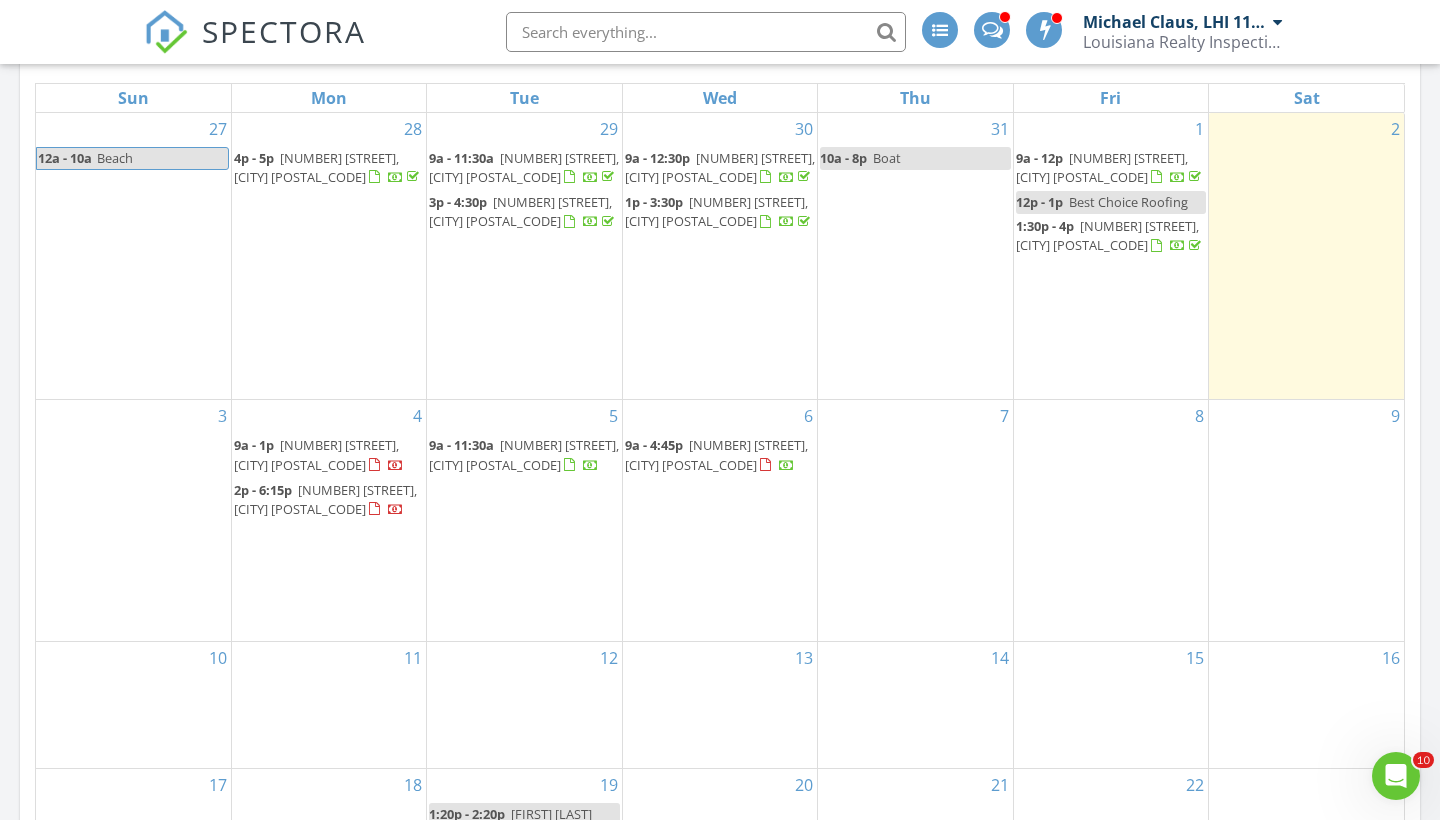 click on "[NUMBER] [STREET], [CITY] [POSTAL_CODE]" at bounding box center [316, 454] 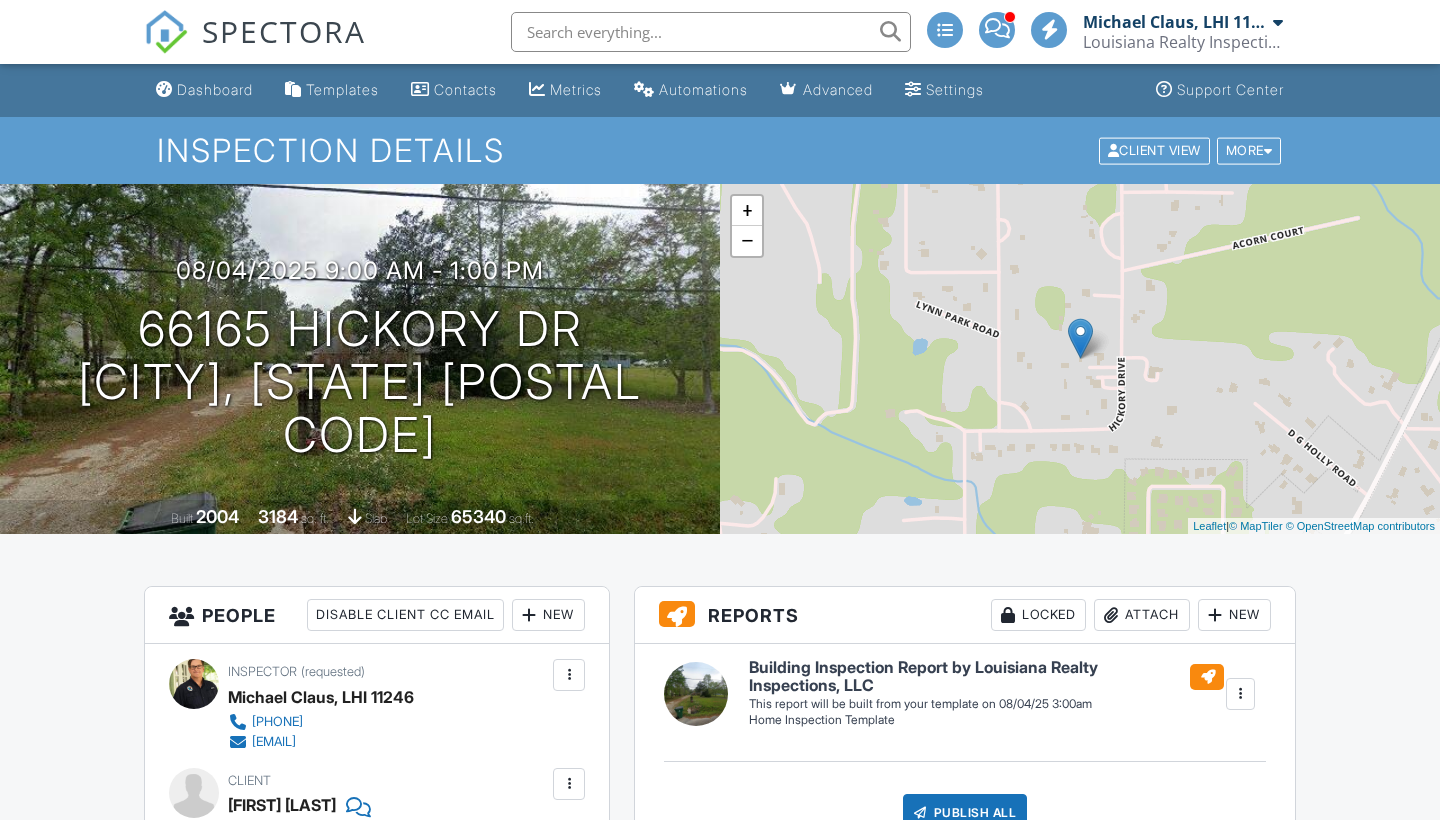 scroll, scrollTop: 0, scrollLeft: 0, axis: both 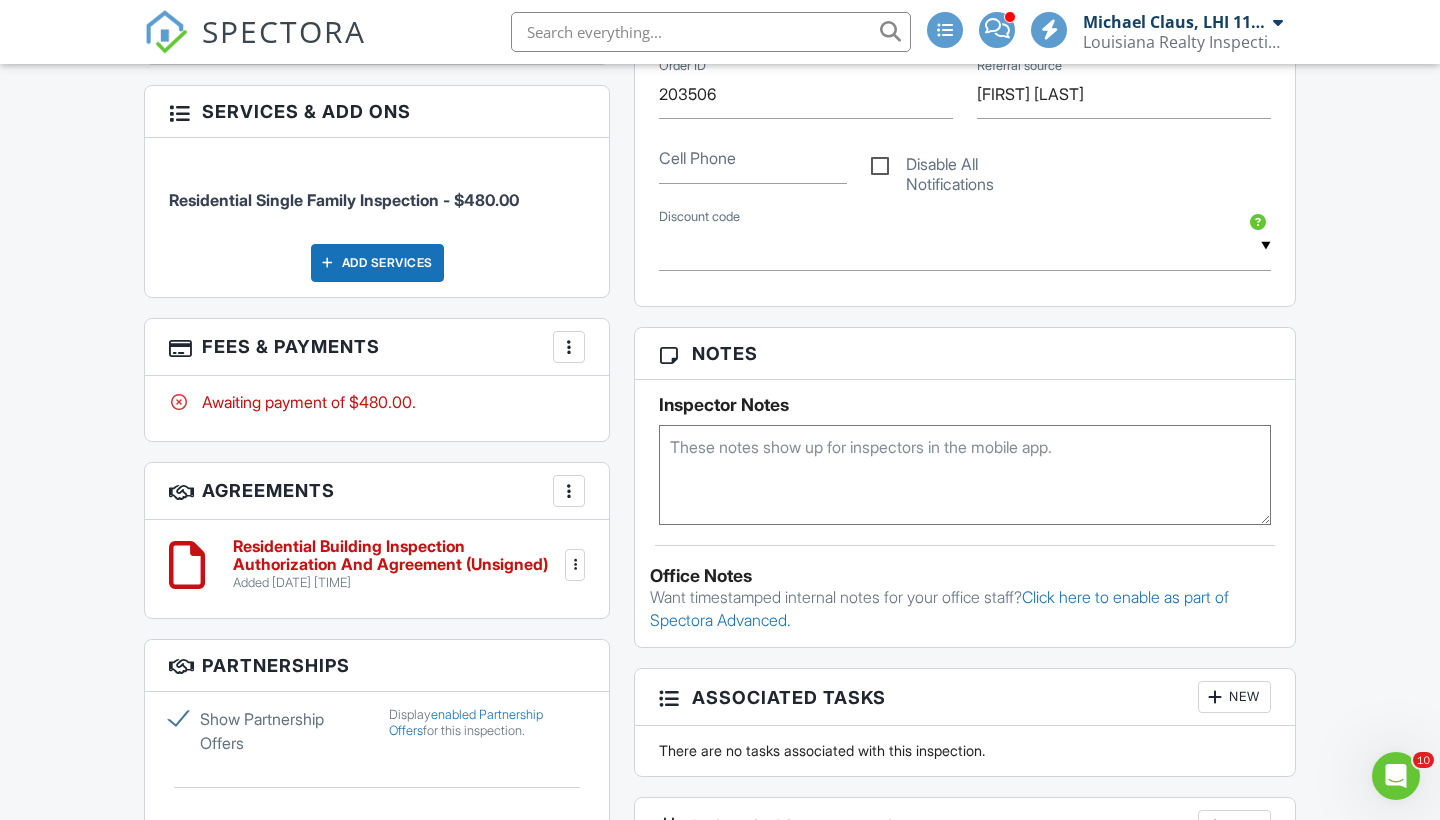 click at bounding box center (965, 475) 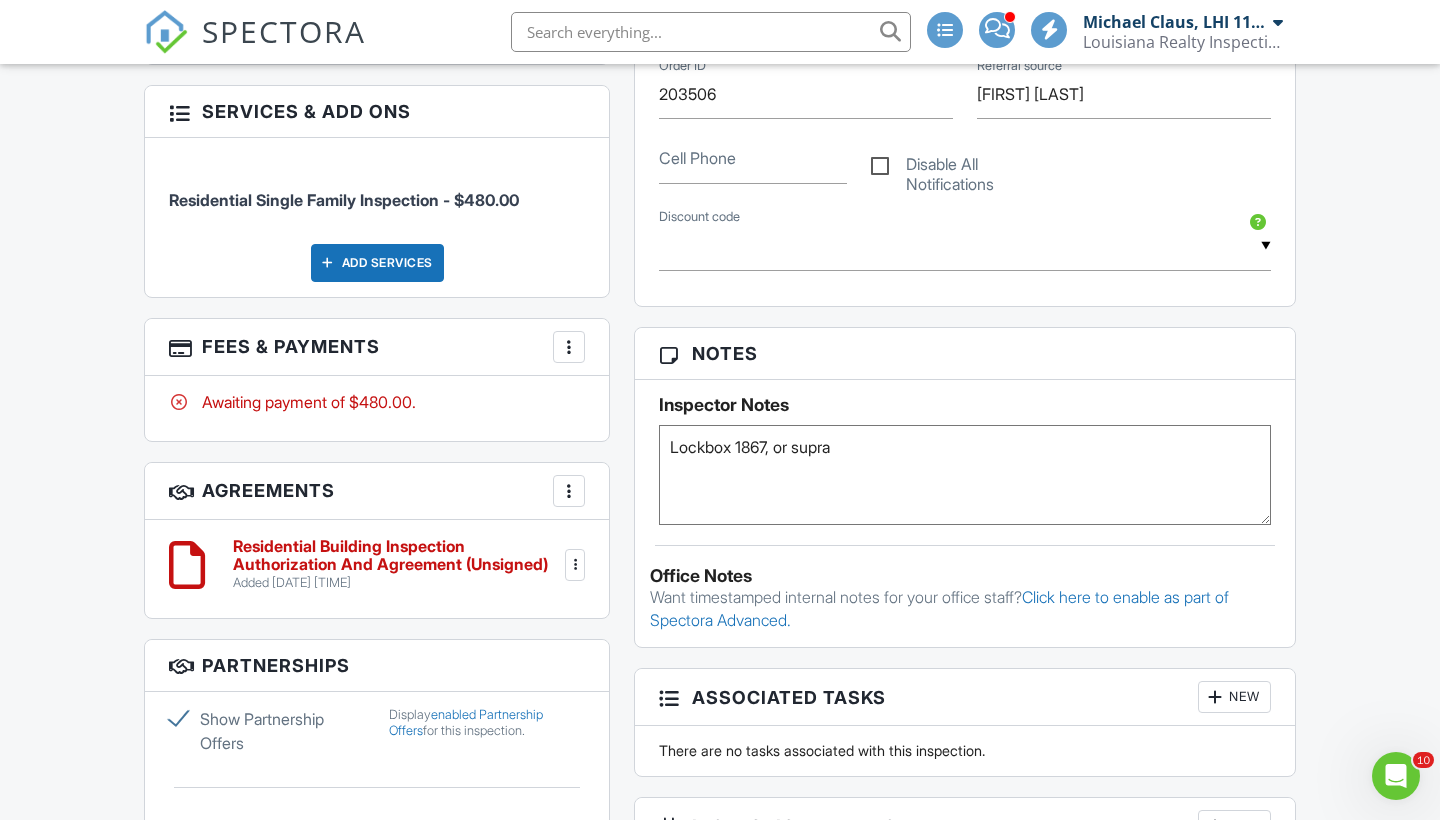 type on "Lockbox 1867, or supra" 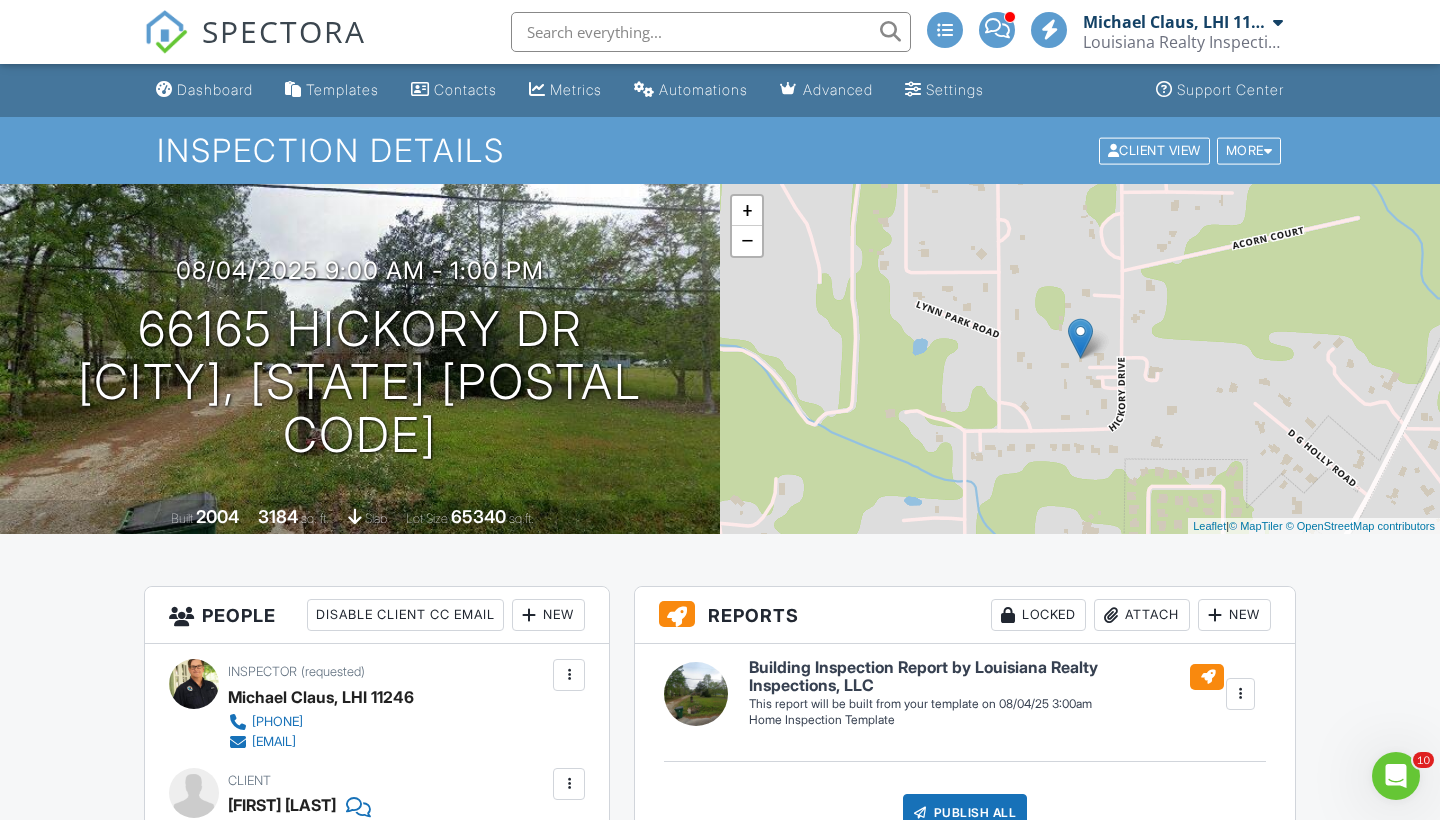 scroll, scrollTop: 0, scrollLeft: 0, axis: both 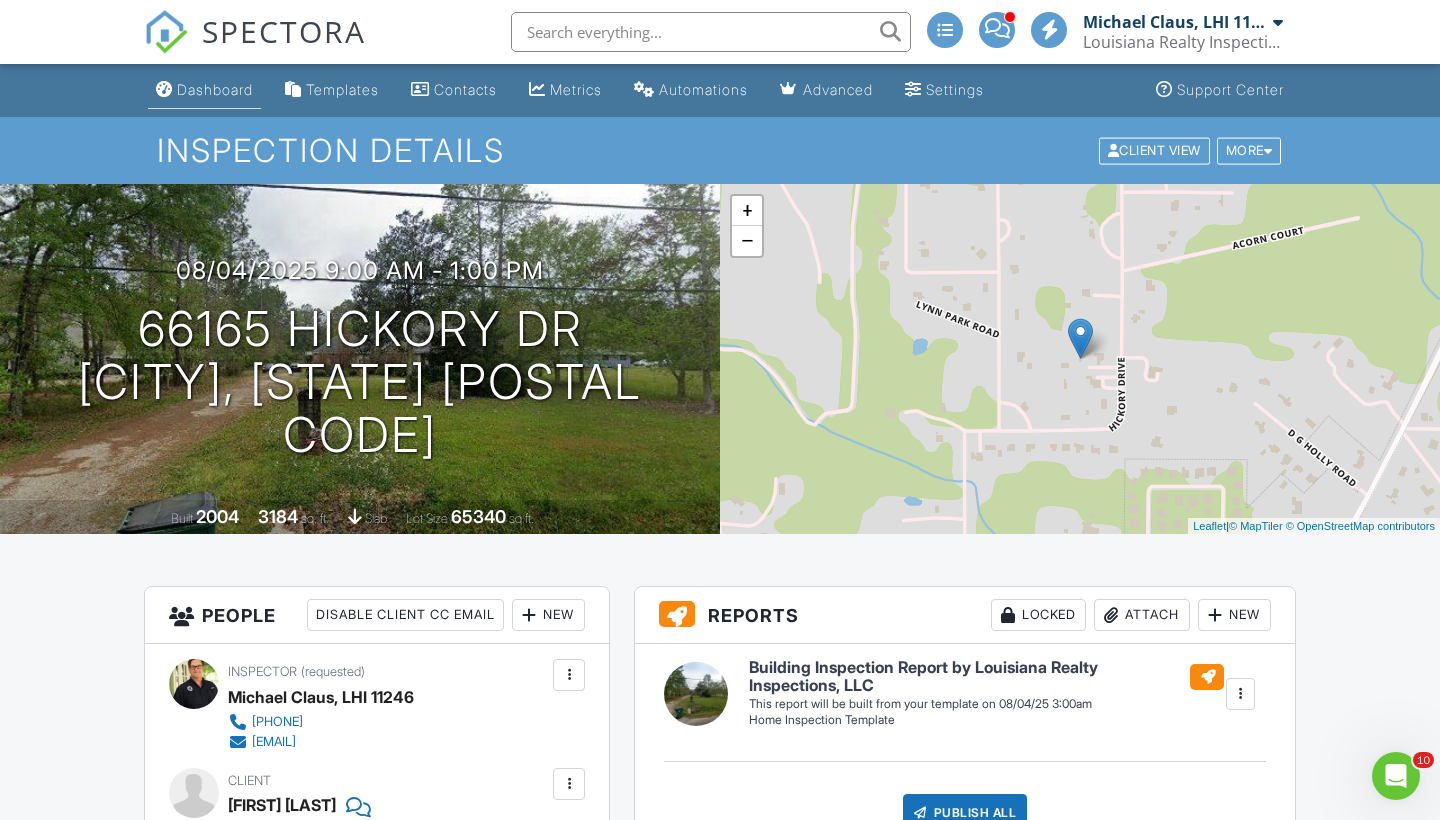 click on "Dashboard" at bounding box center [215, 89] 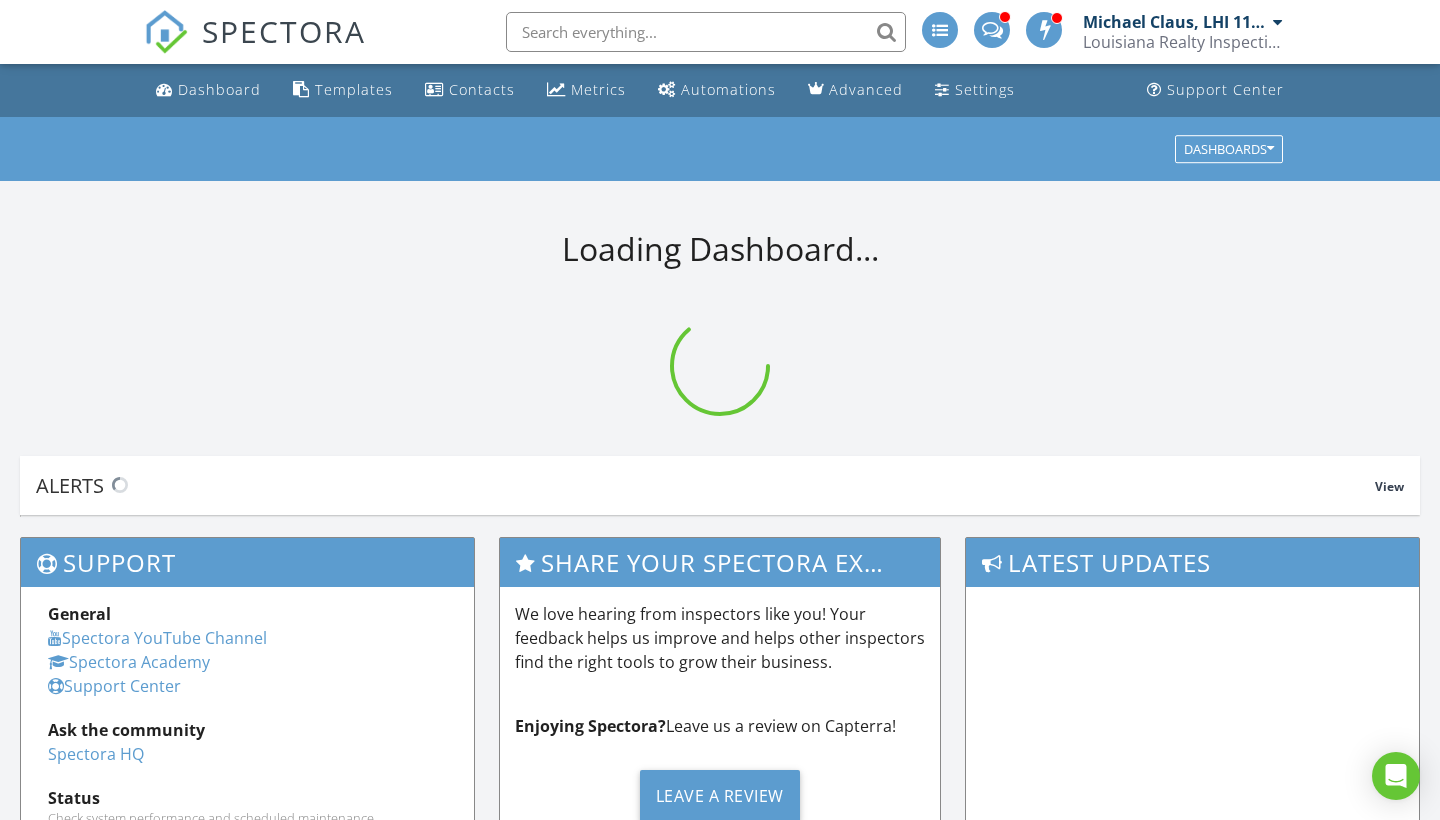 scroll, scrollTop: 0, scrollLeft: 0, axis: both 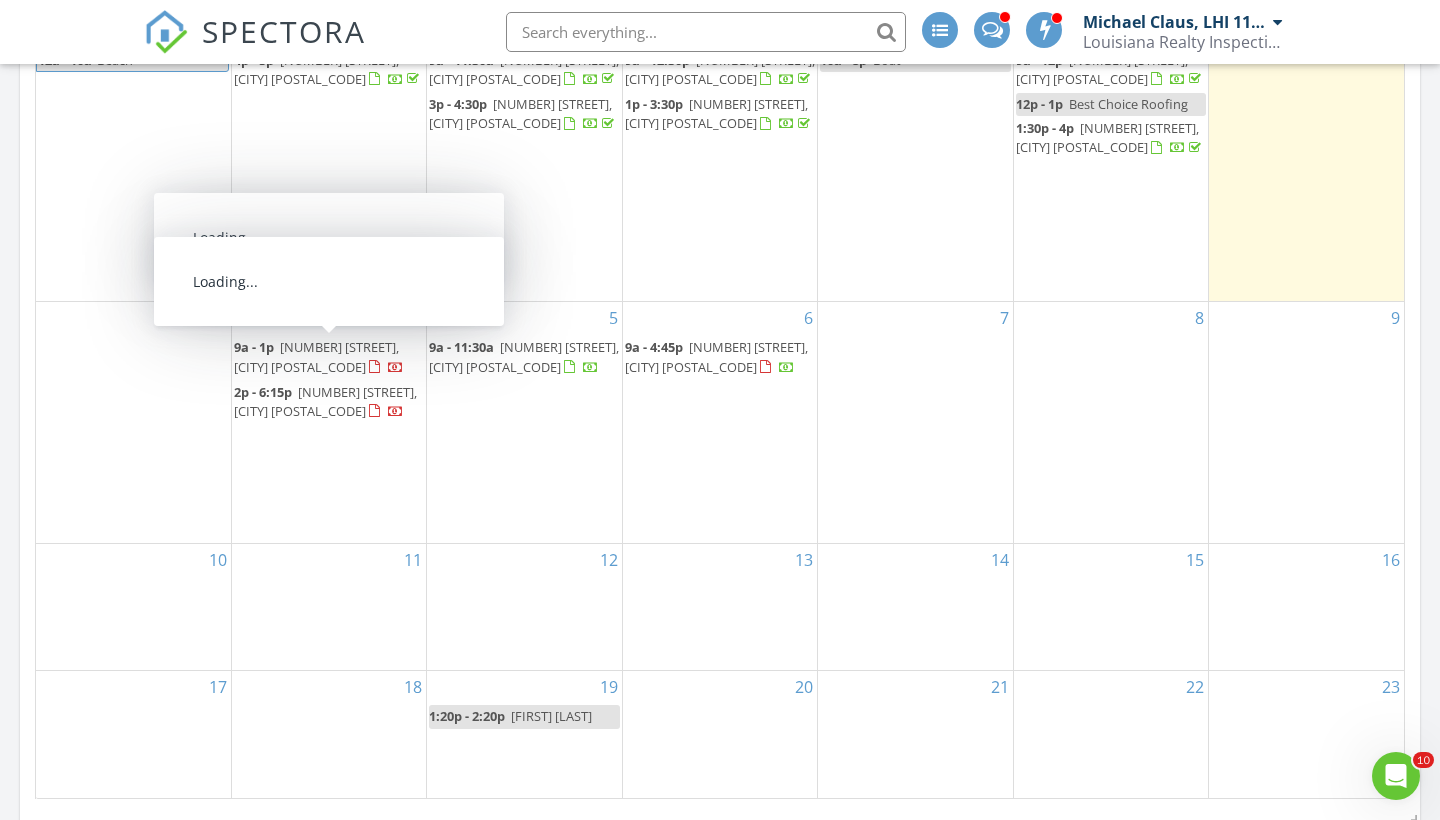 click on "[NUMBER] [STREET], [CITY] [POSTAL_CODE]" at bounding box center [325, 401] 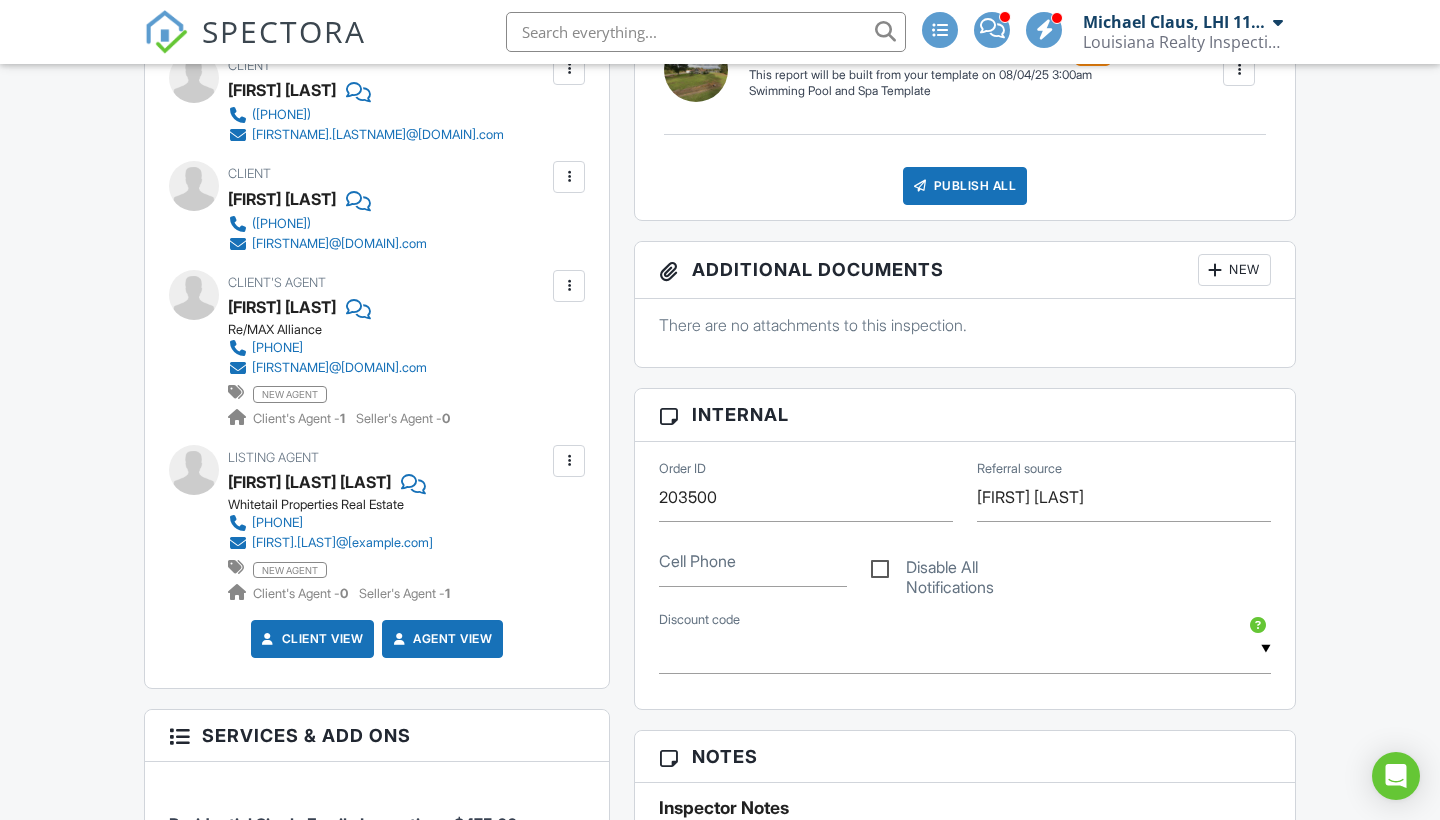 scroll, scrollTop: 1167, scrollLeft: 0, axis: vertical 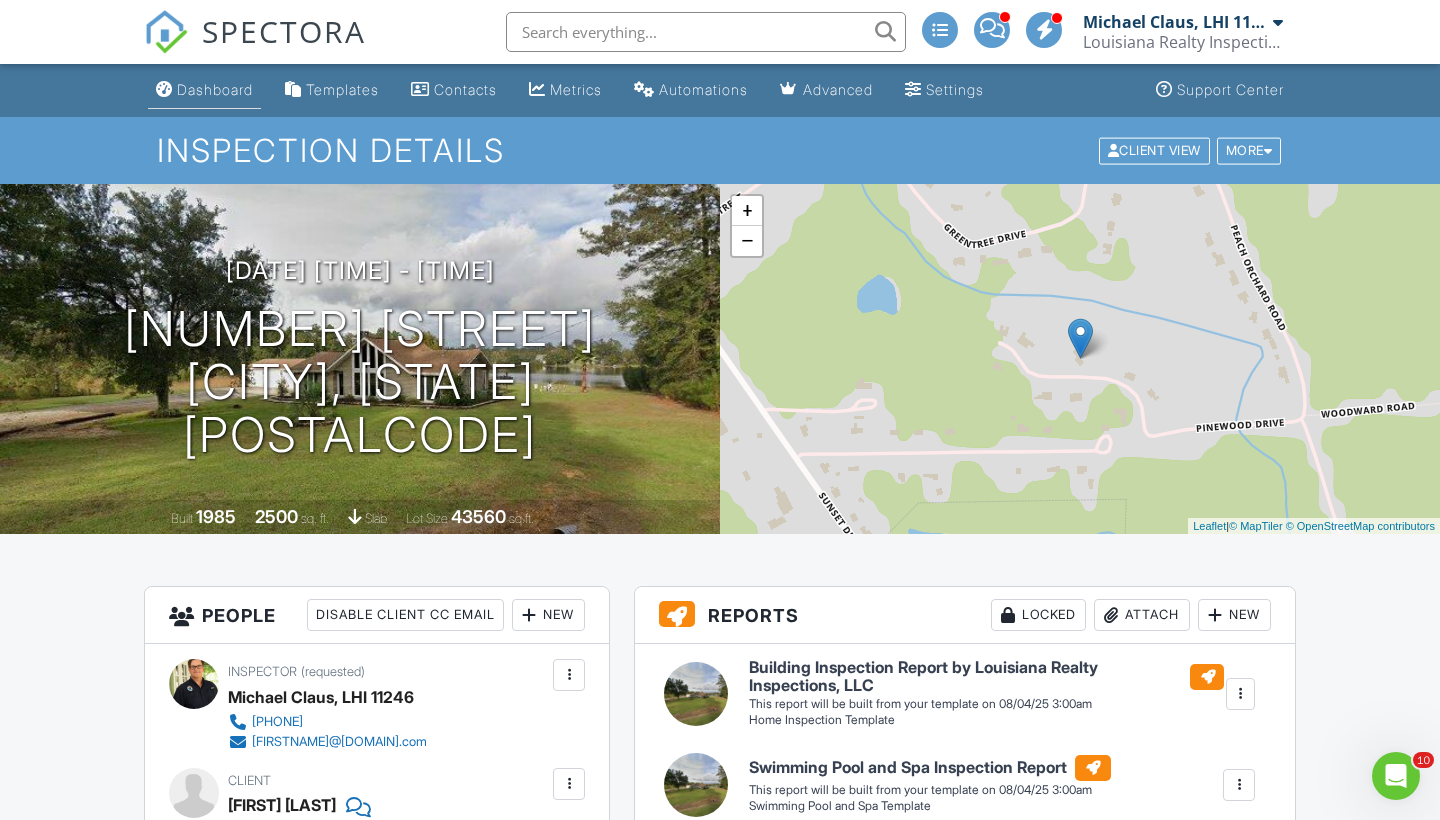 click on "Dashboard" at bounding box center (215, 89) 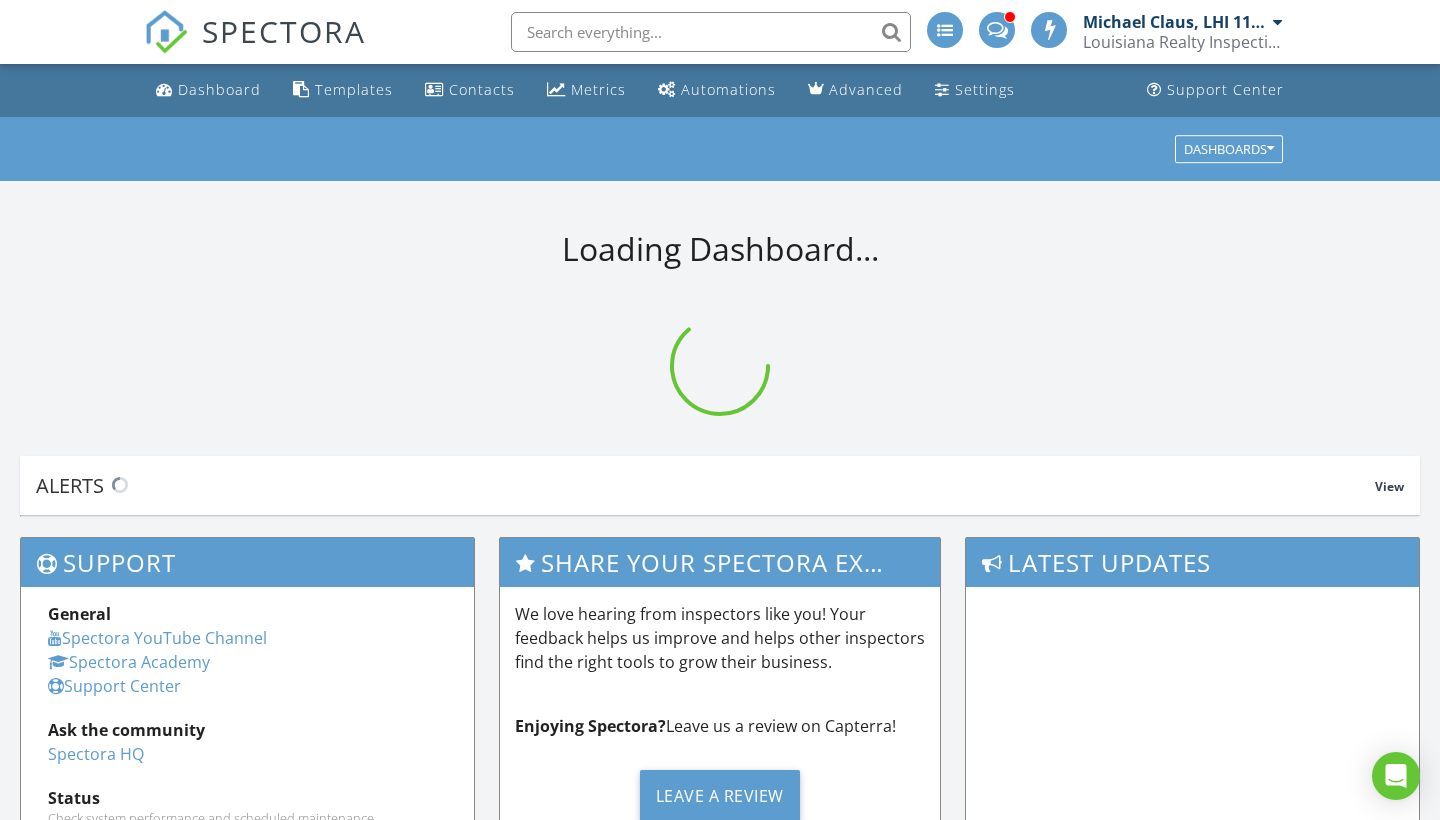 scroll, scrollTop: 0, scrollLeft: 0, axis: both 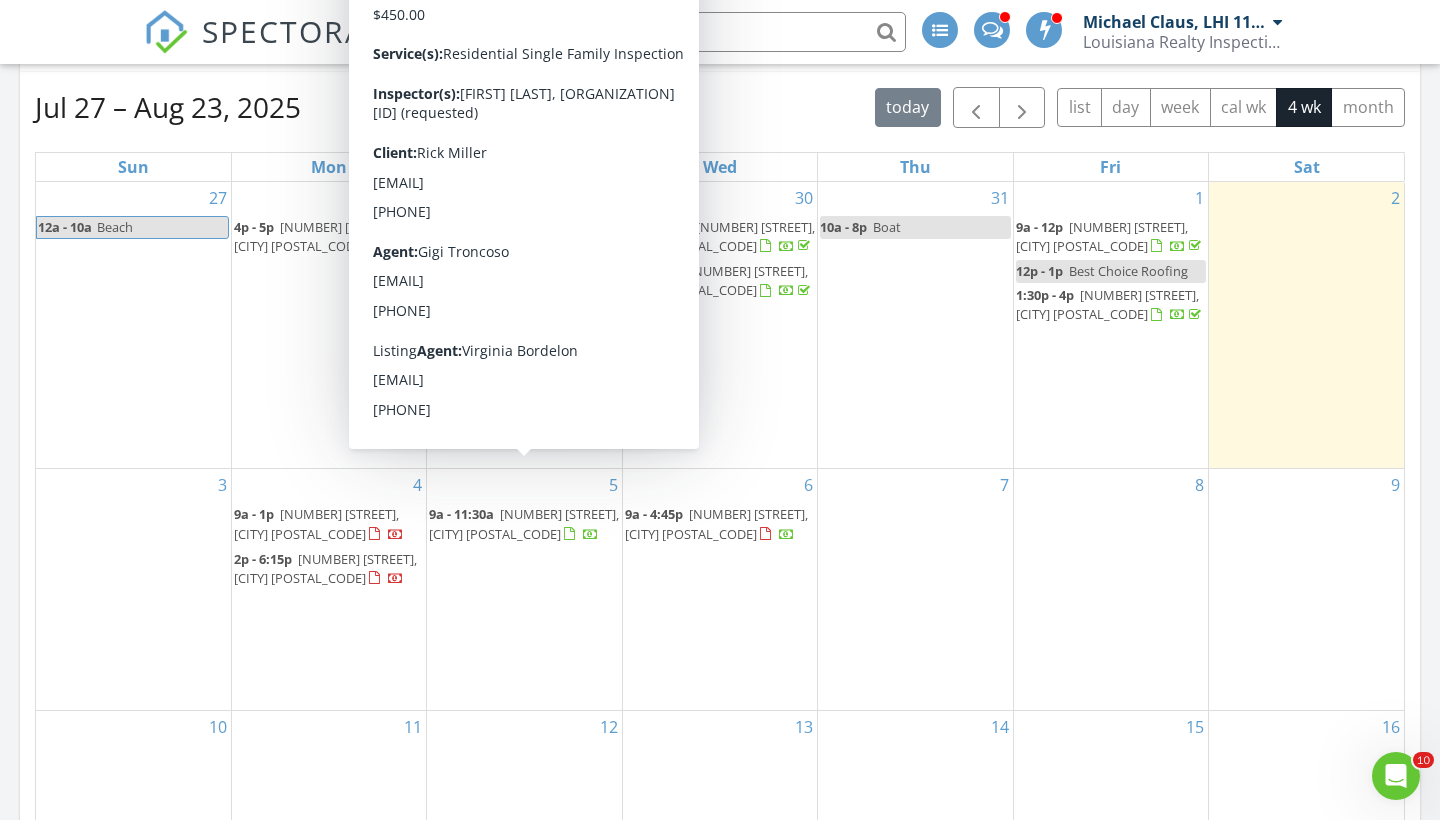click on "[NUMBER] [STREET], [CITY] [POSTAL_CODE]" at bounding box center (524, 523) 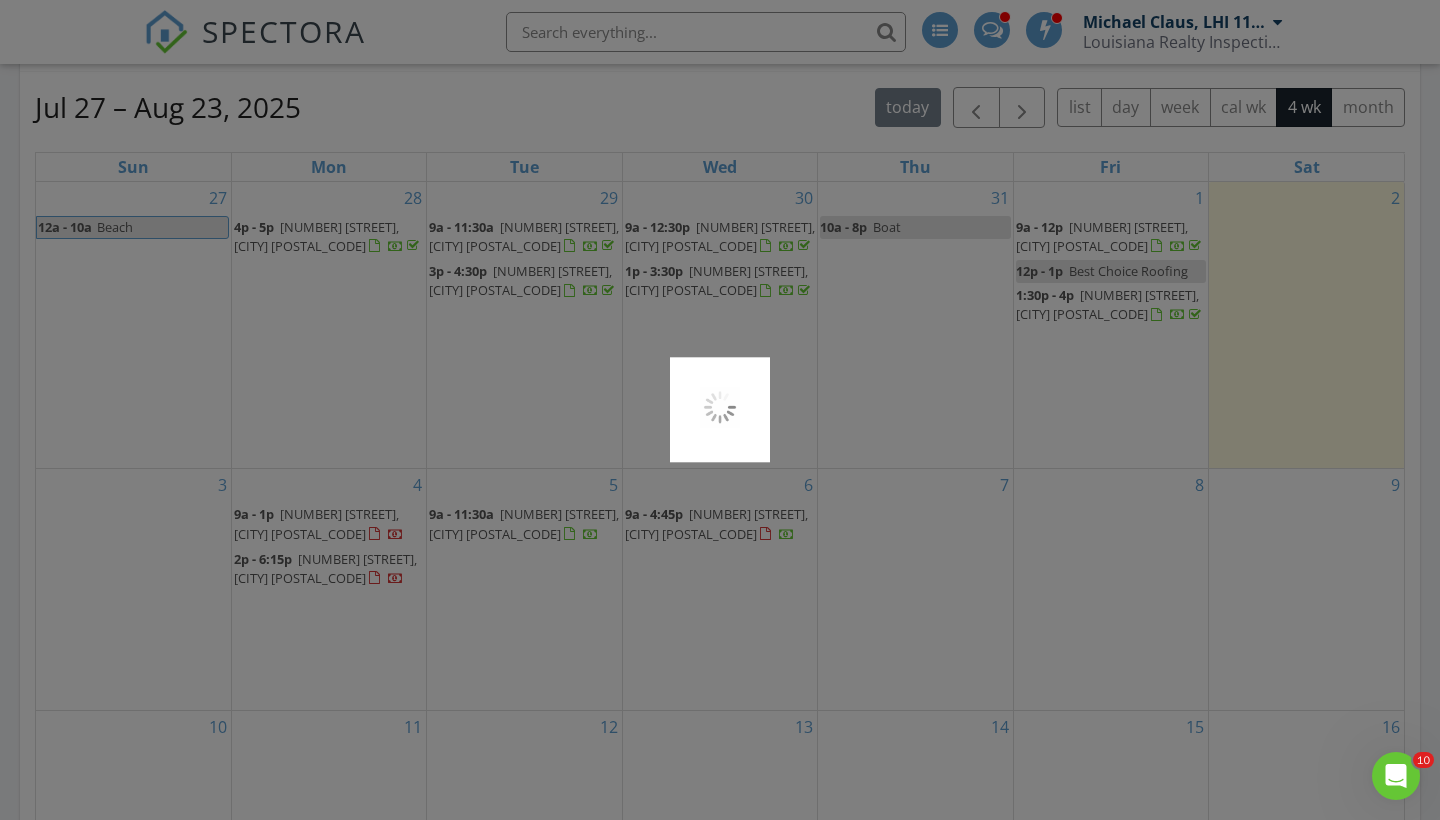 click at bounding box center [720, 410] 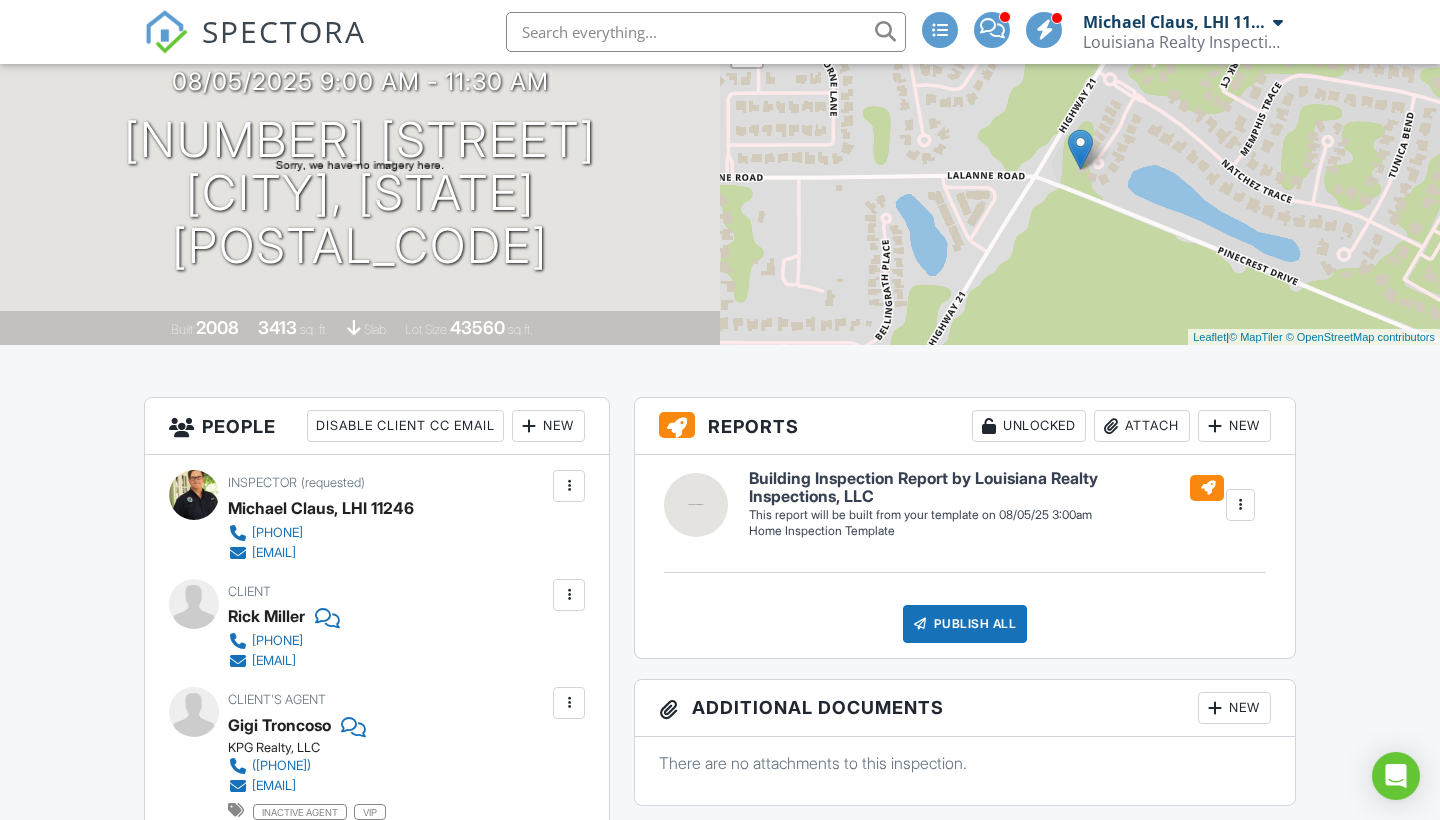 scroll, scrollTop: 194, scrollLeft: 0, axis: vertical 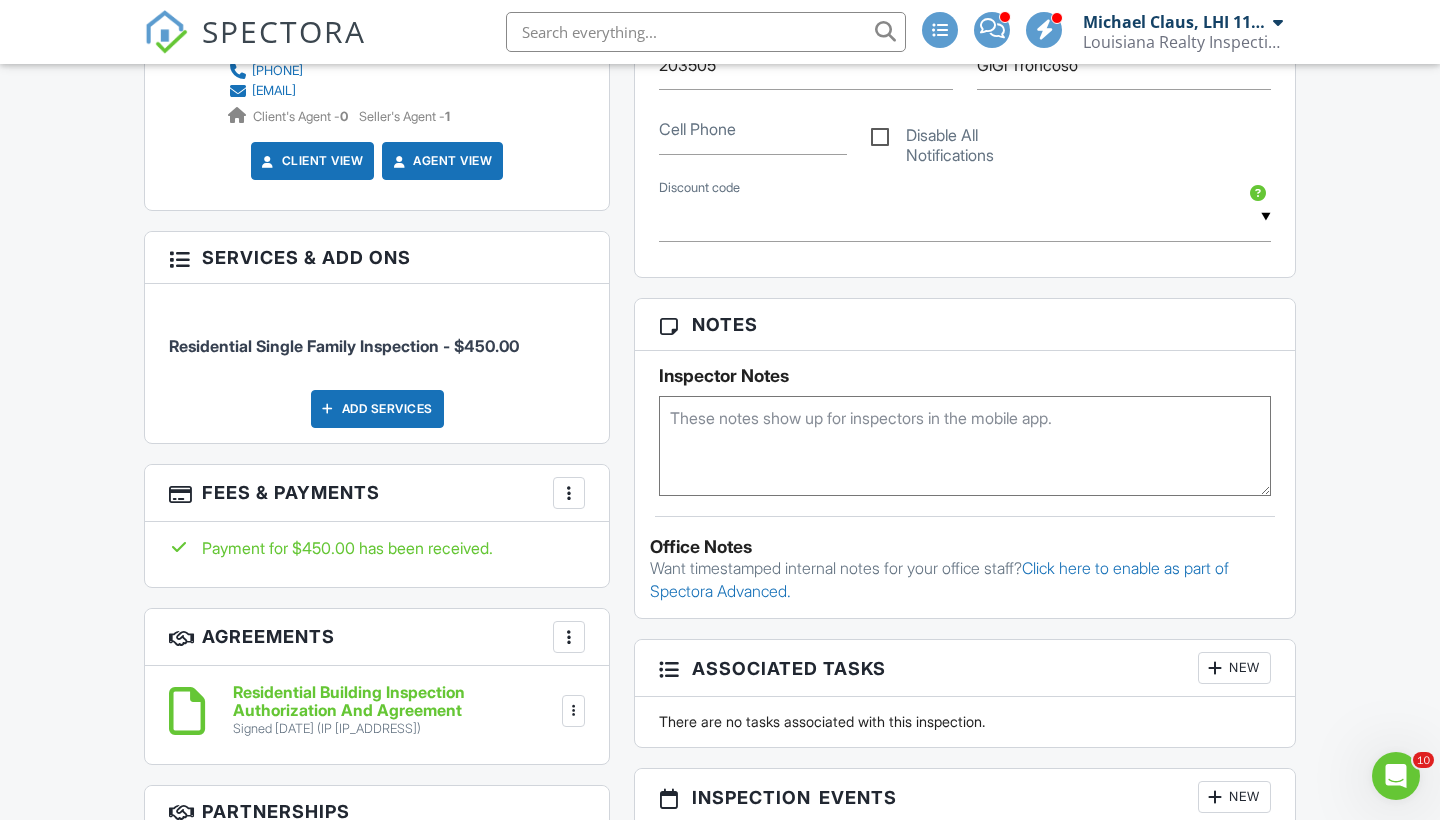 click at bounding box center [965, 446] 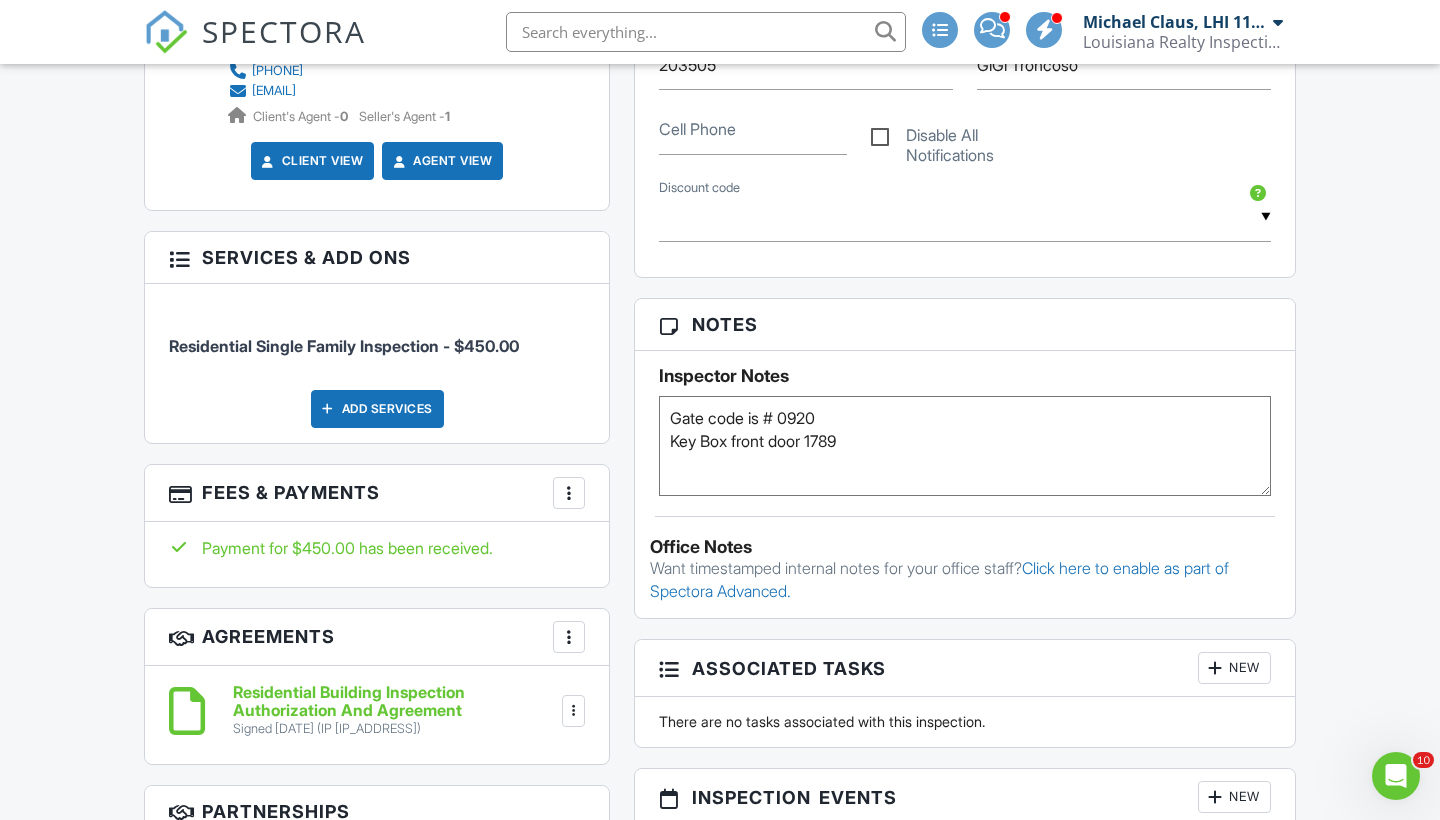type on "Gate code is # 0920
Key Box front door 1789" 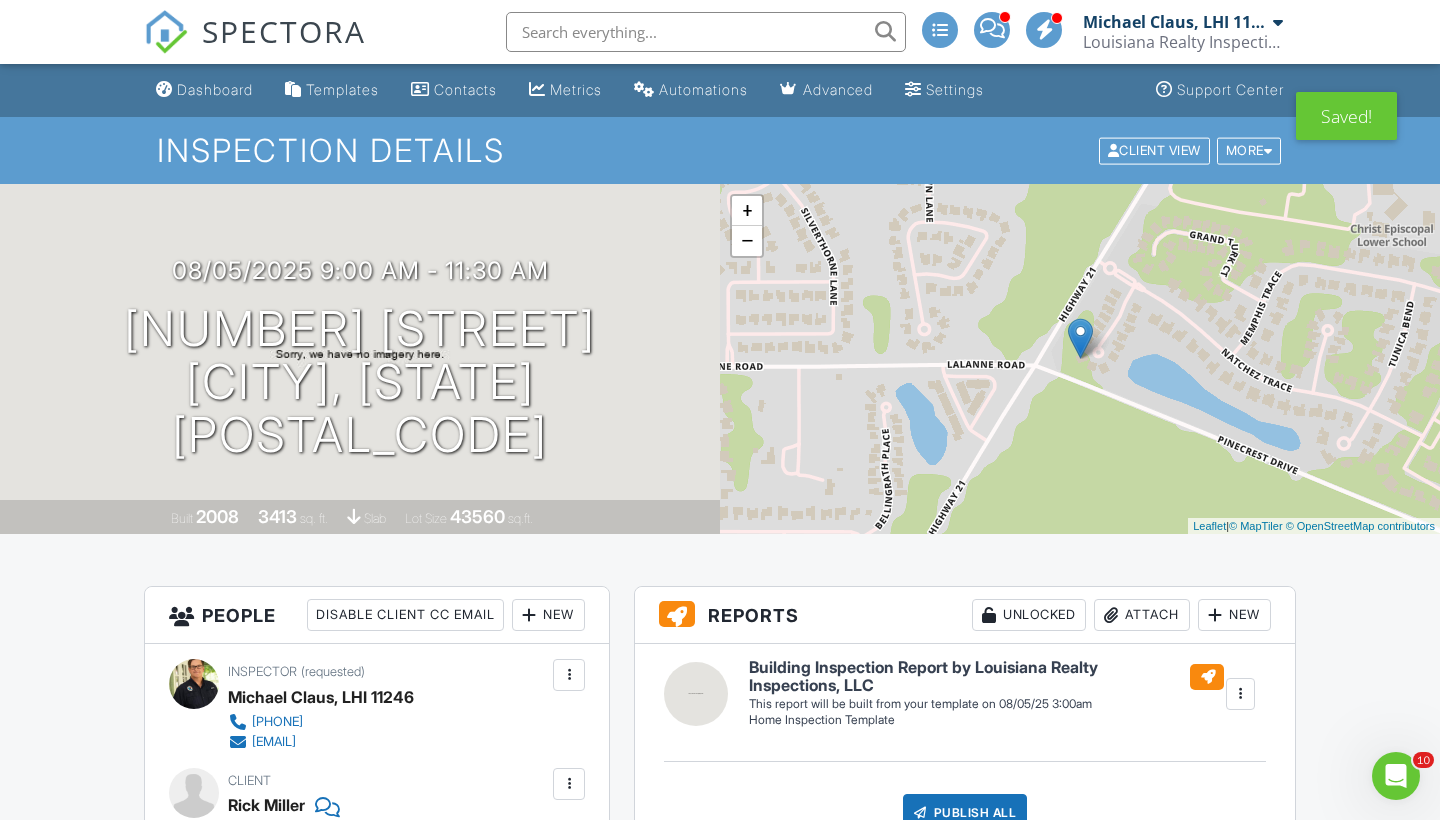 scroll, scrollTop: 0, scrollLeft: 0, axis: both 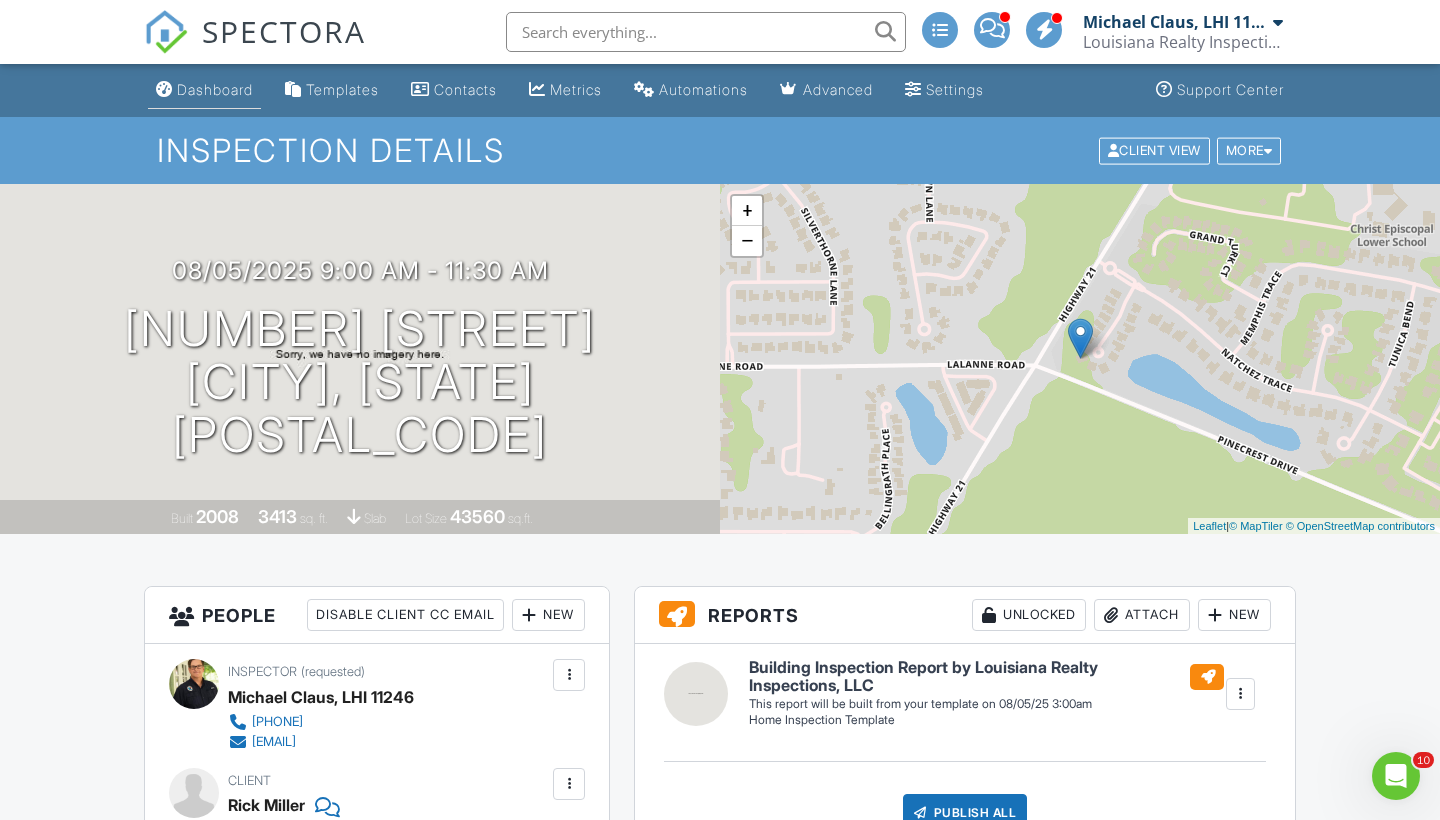 click on "Dashboard" at bounding box center (215, 89) 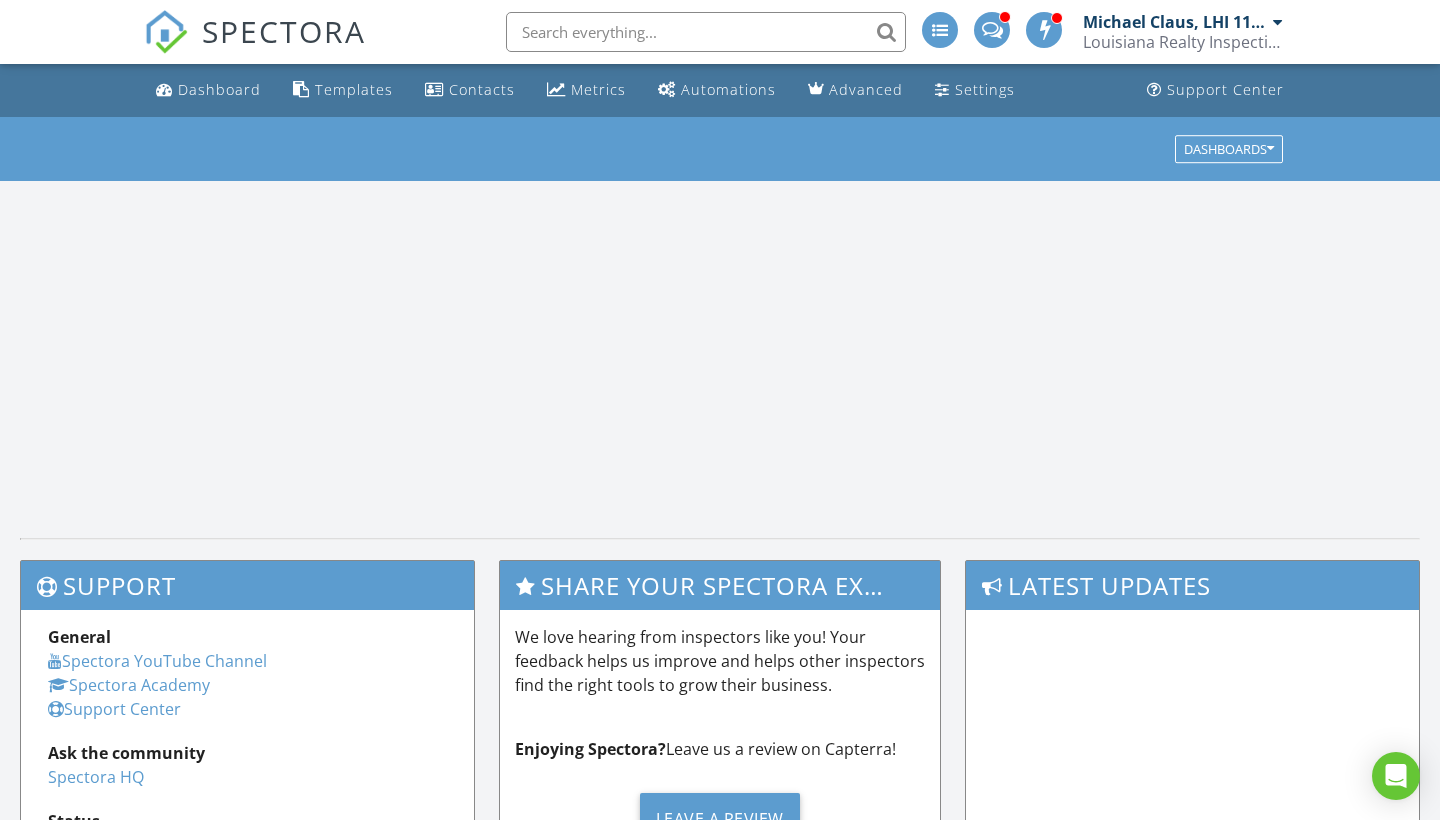 scroll, scrollTop: 0, scrollLeft: 0, axis: both 